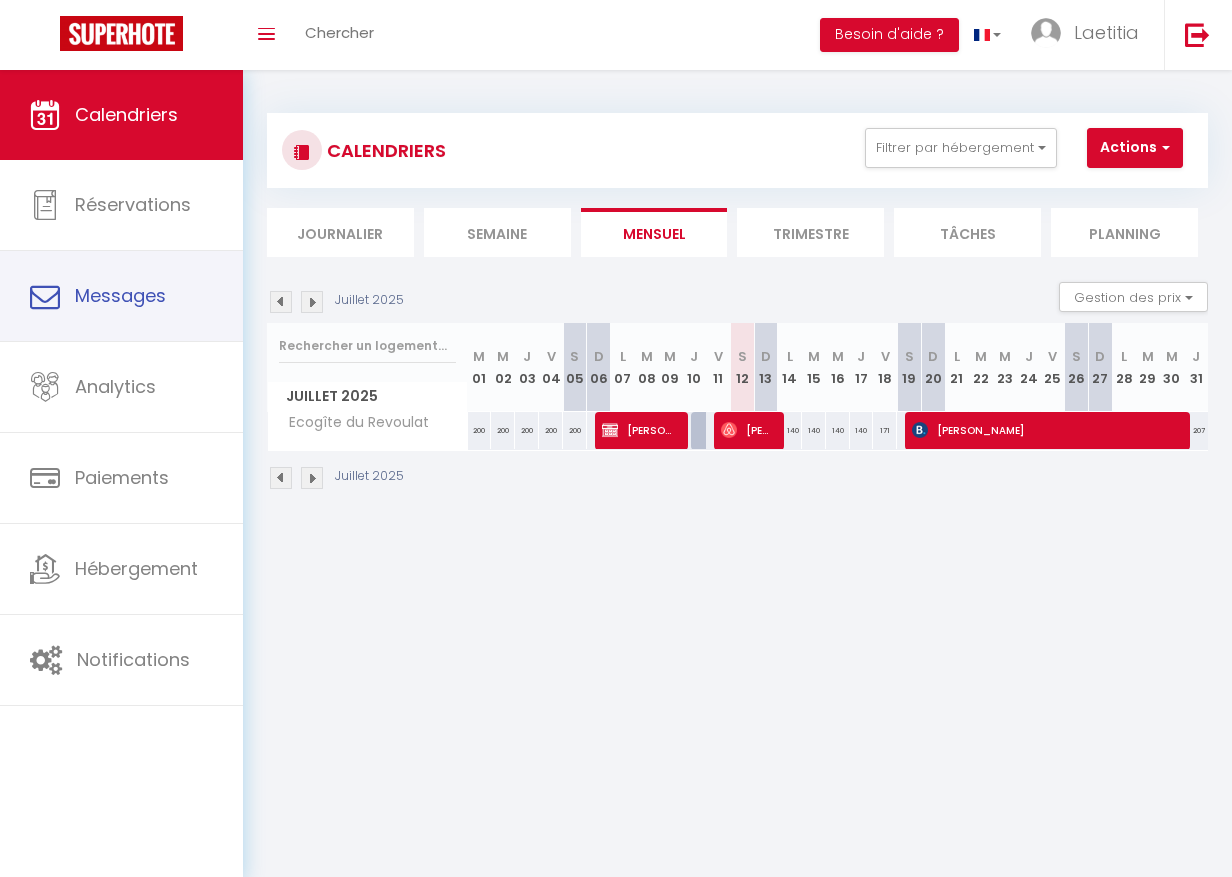 scroll, scrollTop: 0, scrollLeft: 0, axis: both 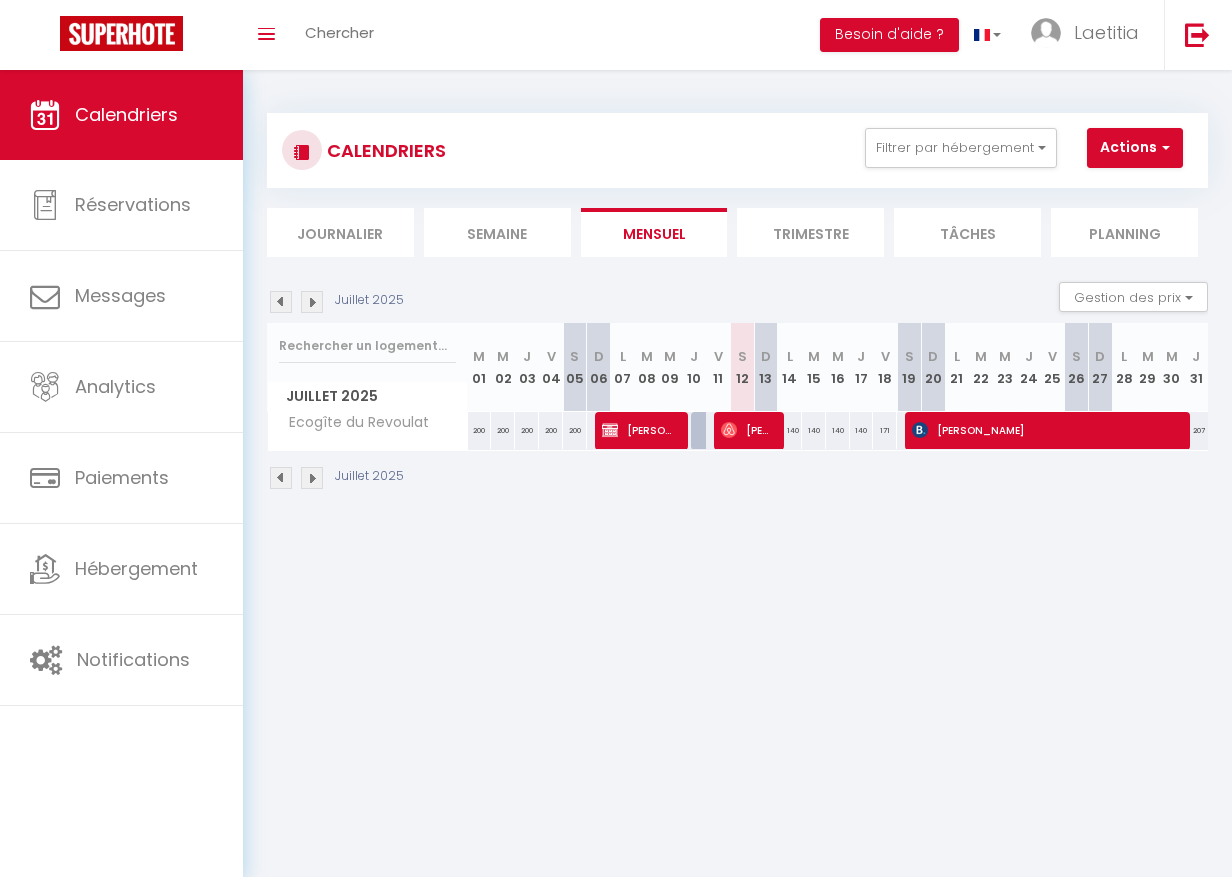 click at bounding box center [312, 478] 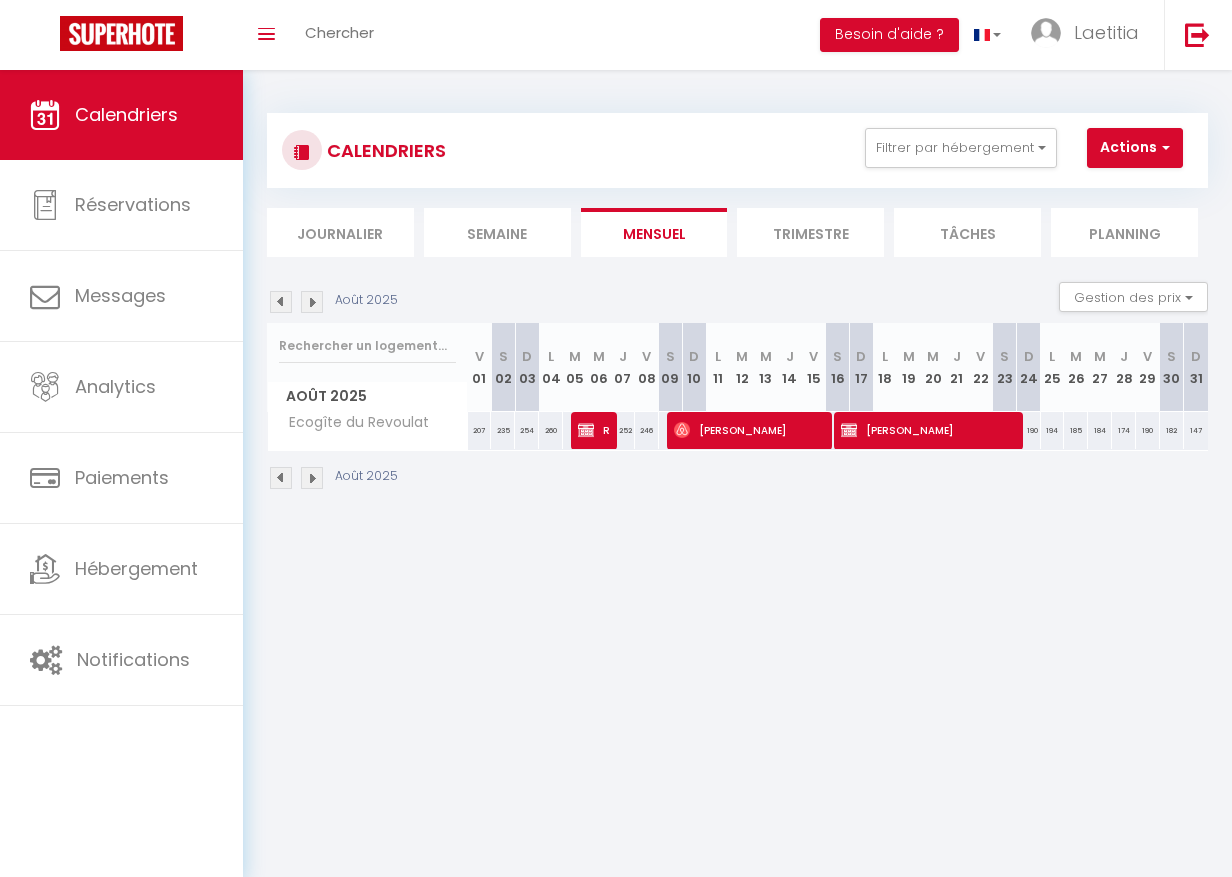 click at bounding box center [586, 430] 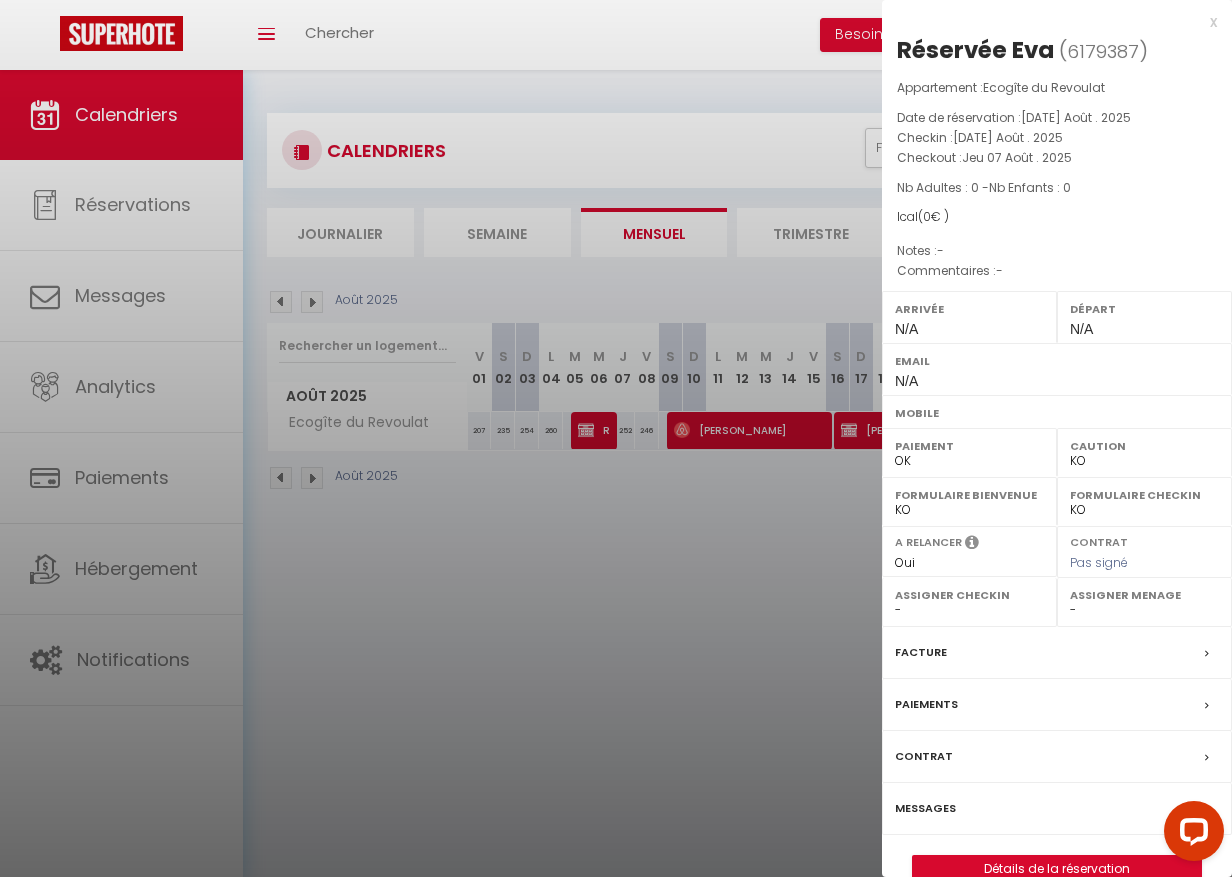 scroll, scrollTop: 70, scrollLeft: 0, axis: vertical 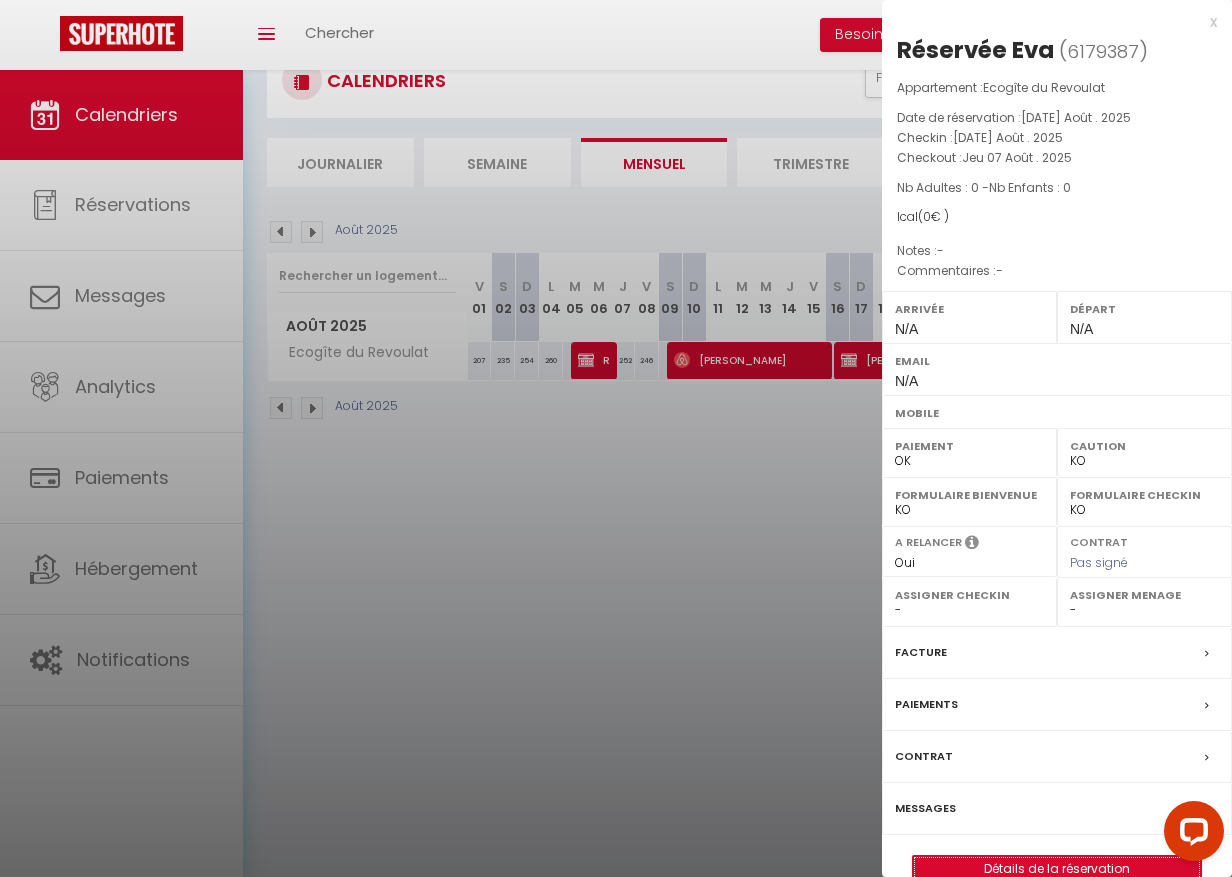 click on "Détails de la réservation" at bounding box center (1057, 869) 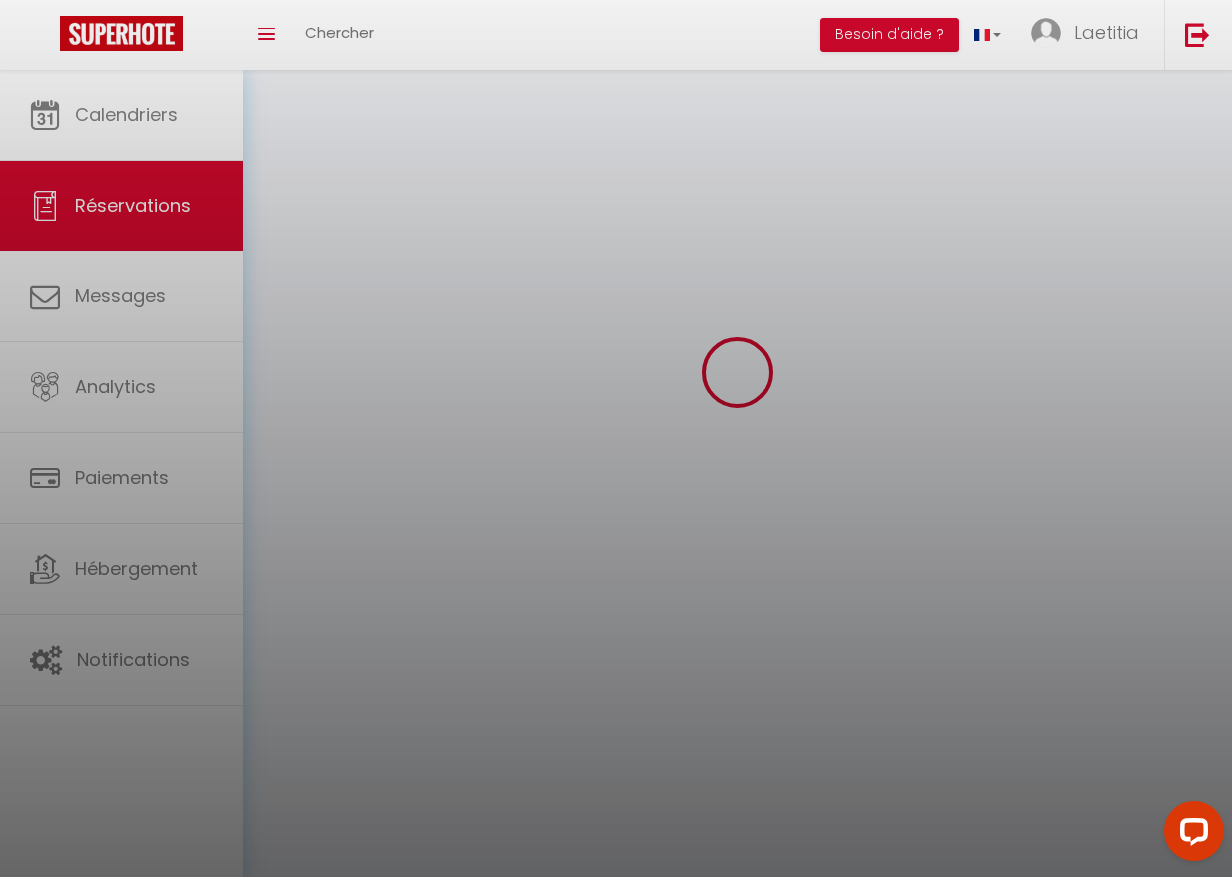 scroll, scrollTop: 0, scrollLeft: 0, axis: both 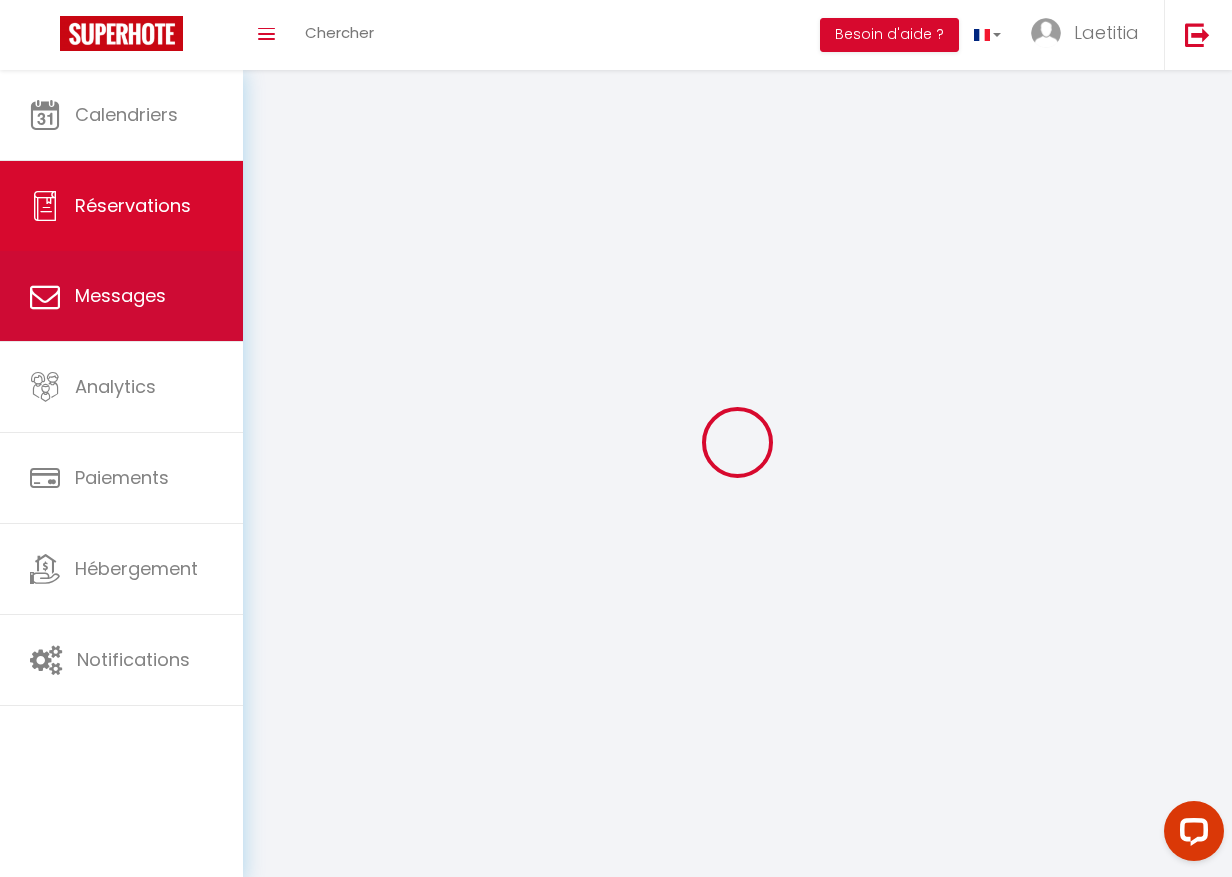 select 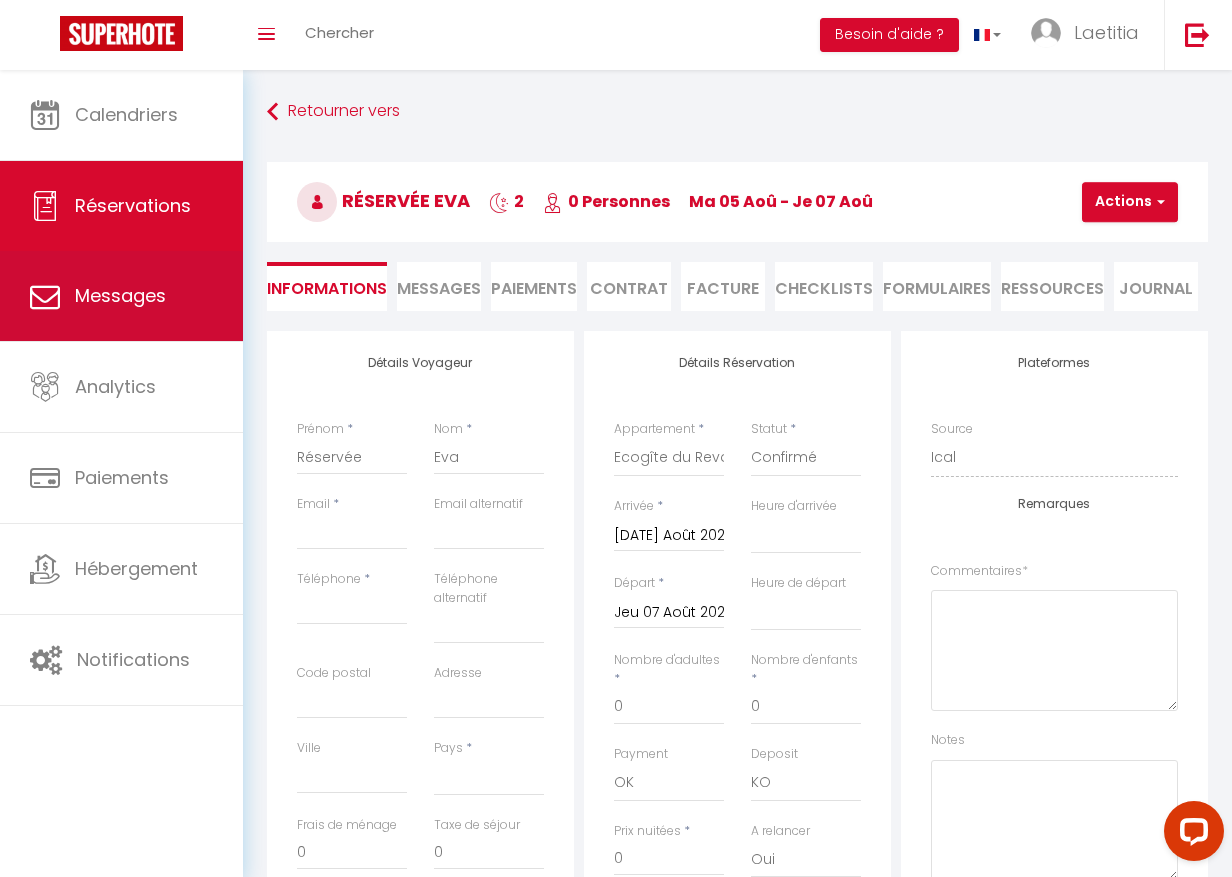 select 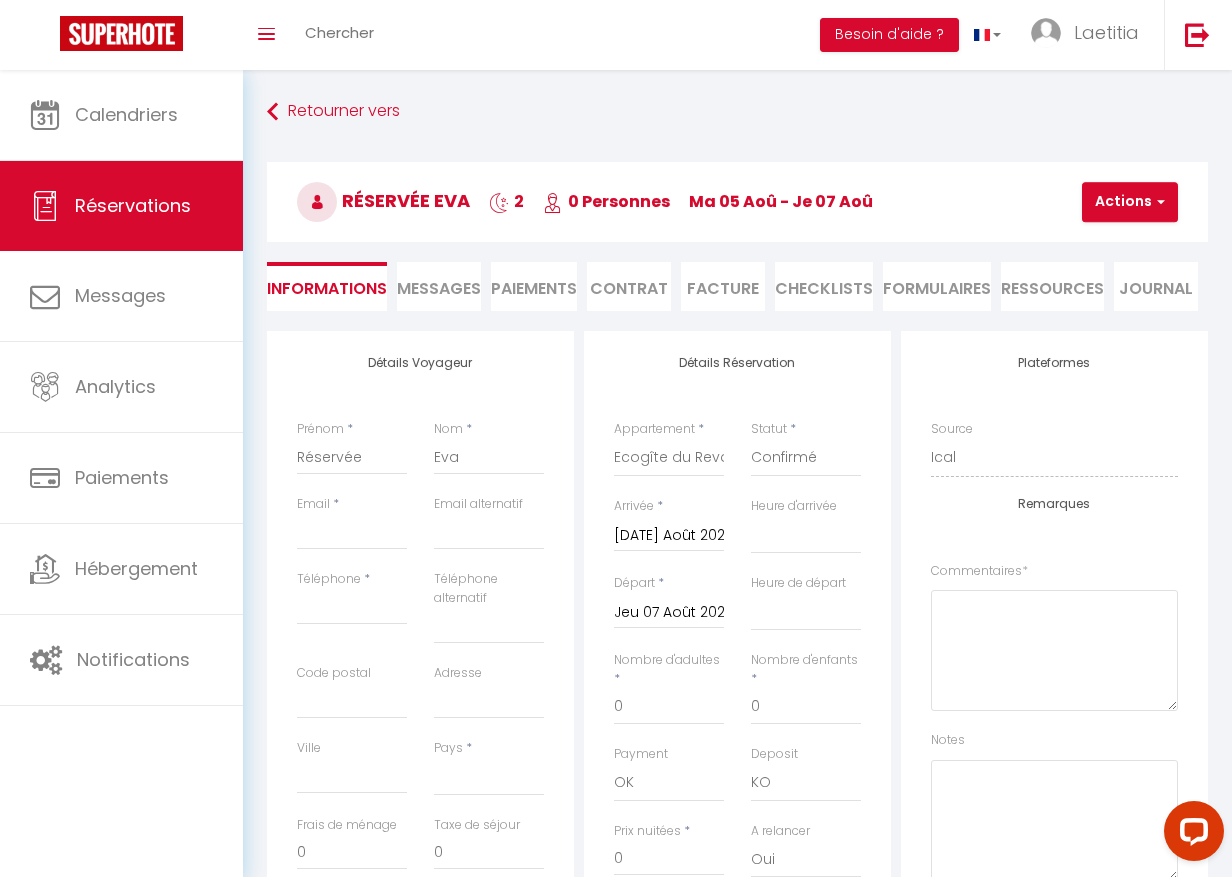 click on "Messages" at bounding box center [439, 288] 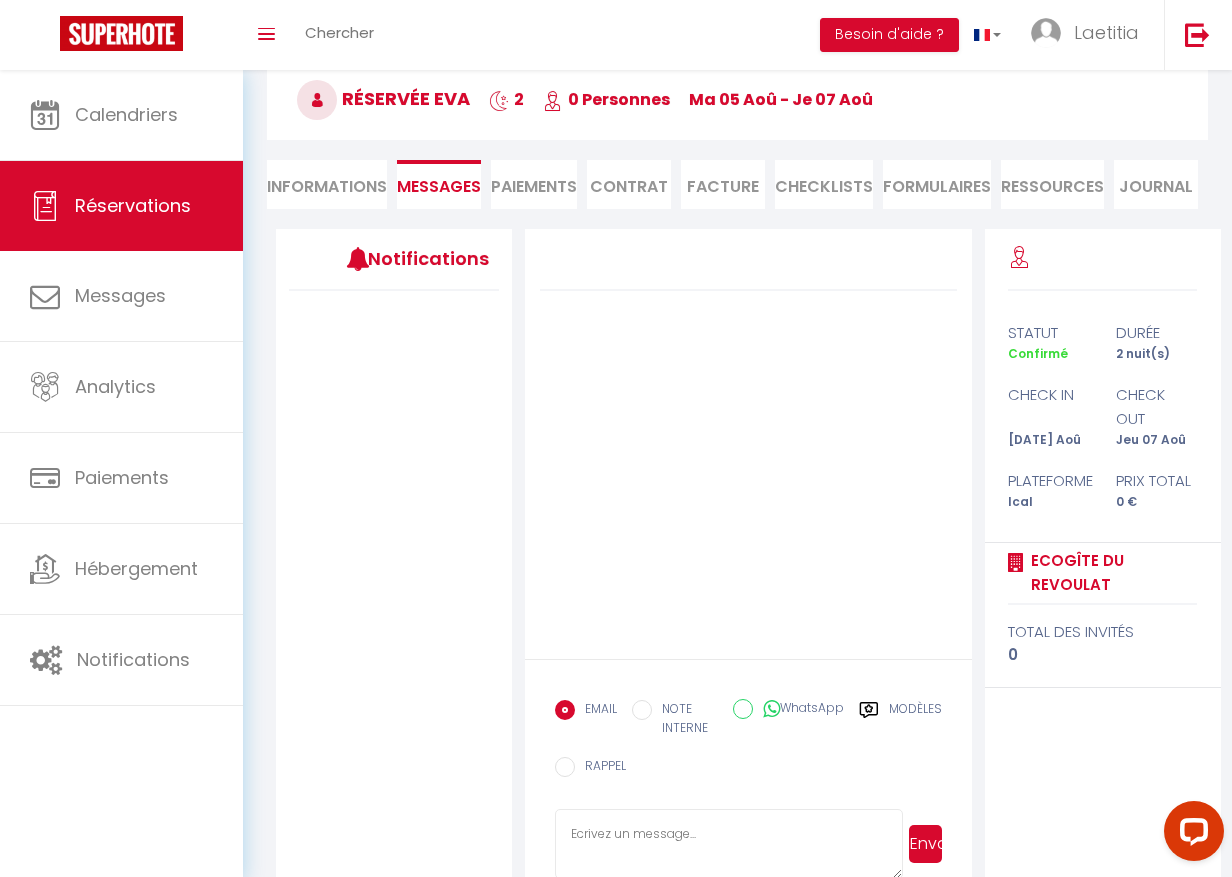scroll, scrollTop: 144, scrollLeft: 0, axis: vertical 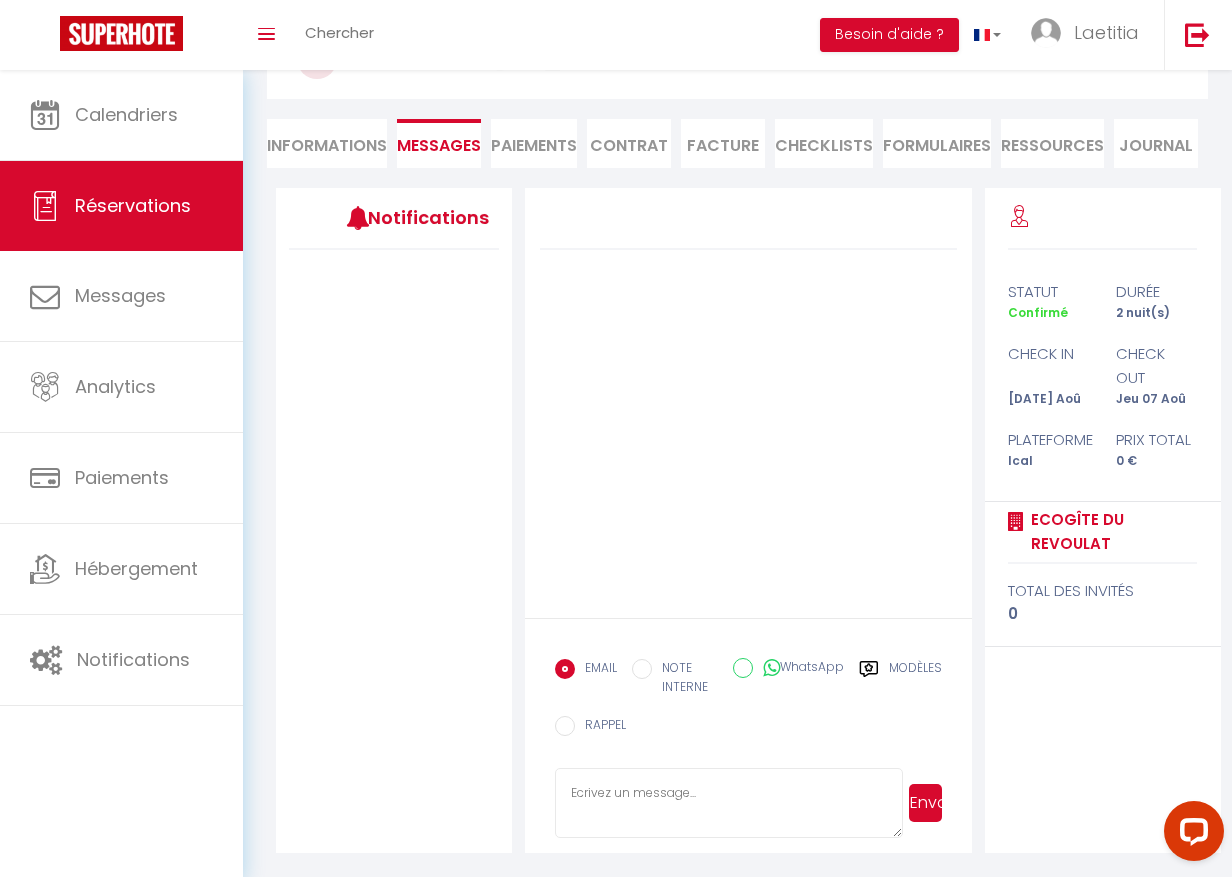 click on "Notifications" at bounding box center (412, 217) 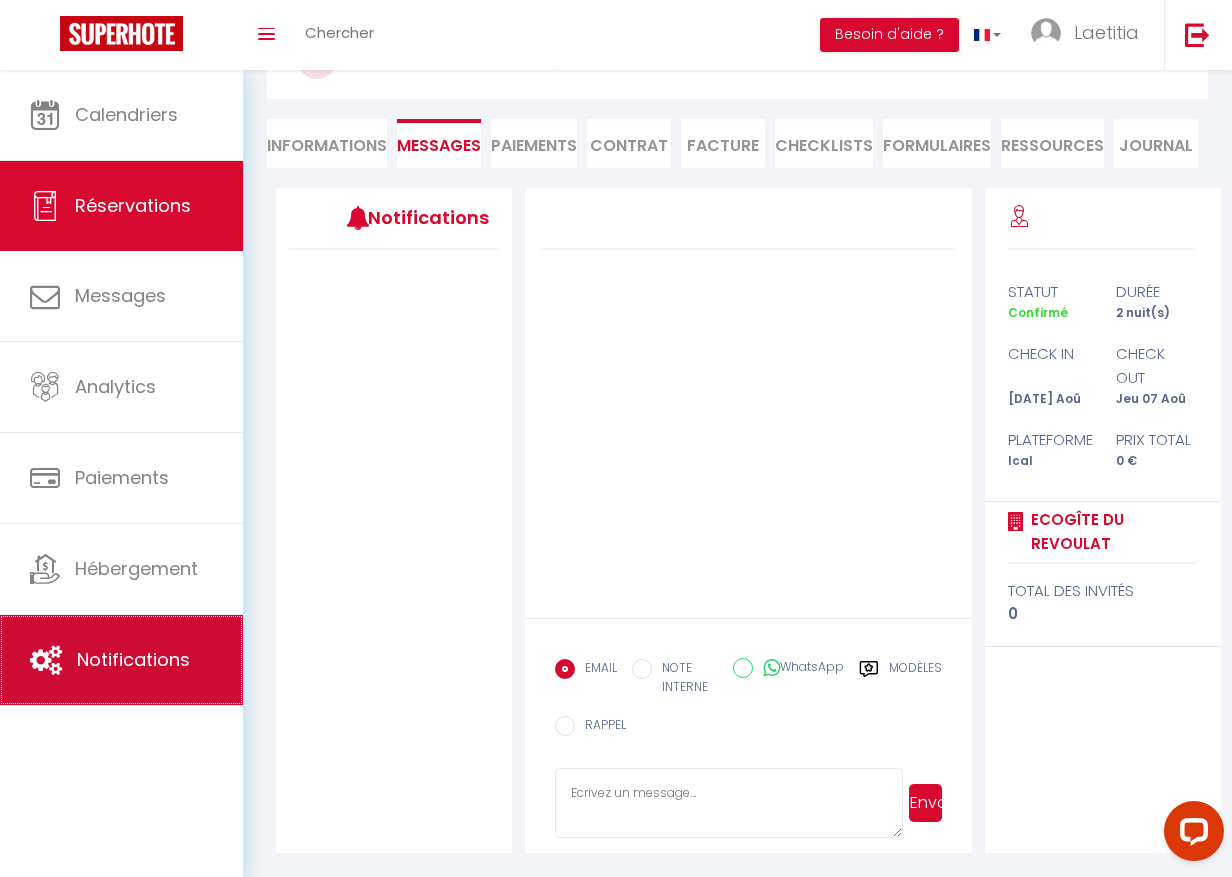 click on "Notifications" at bounding box center (133, 659) 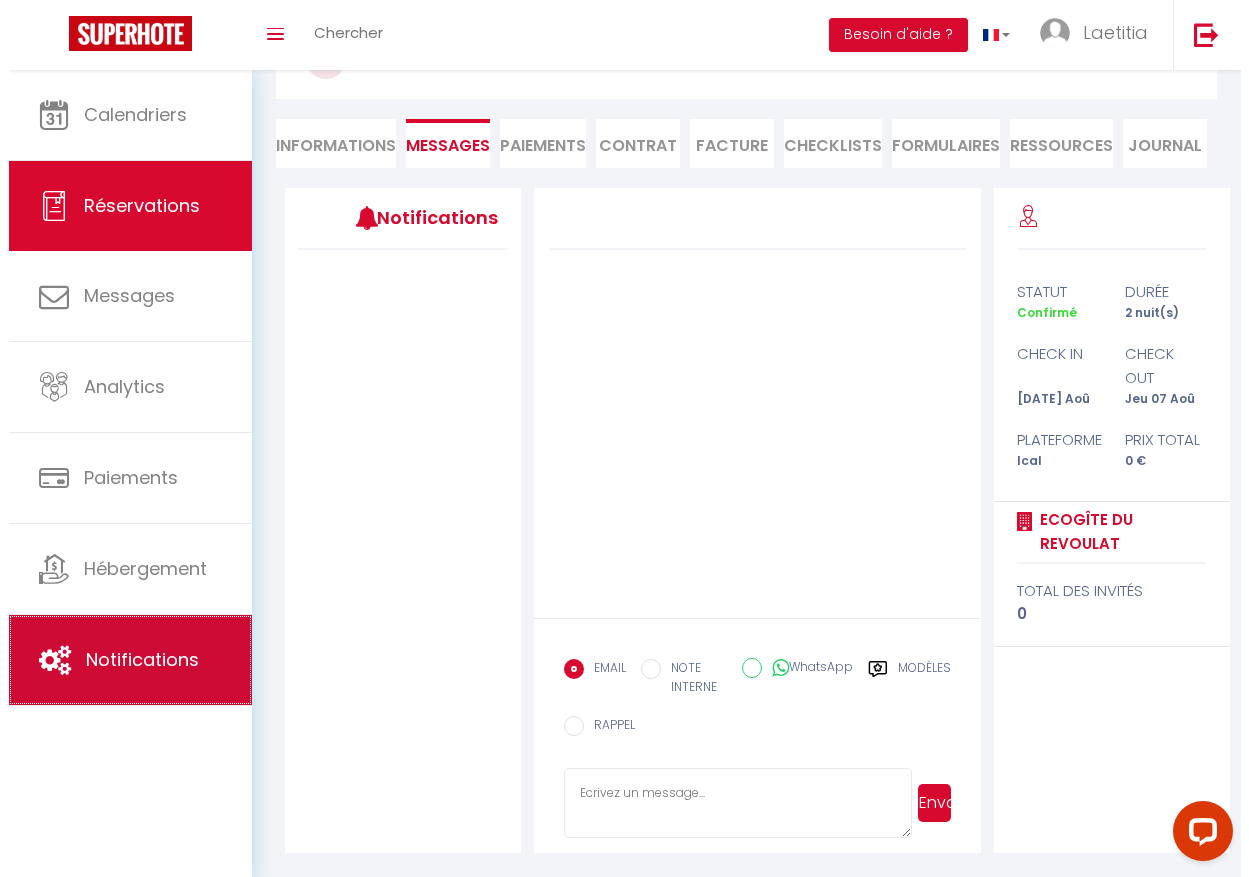 scroll, scrollTop: 0, scrollLeft: 0, axis: both 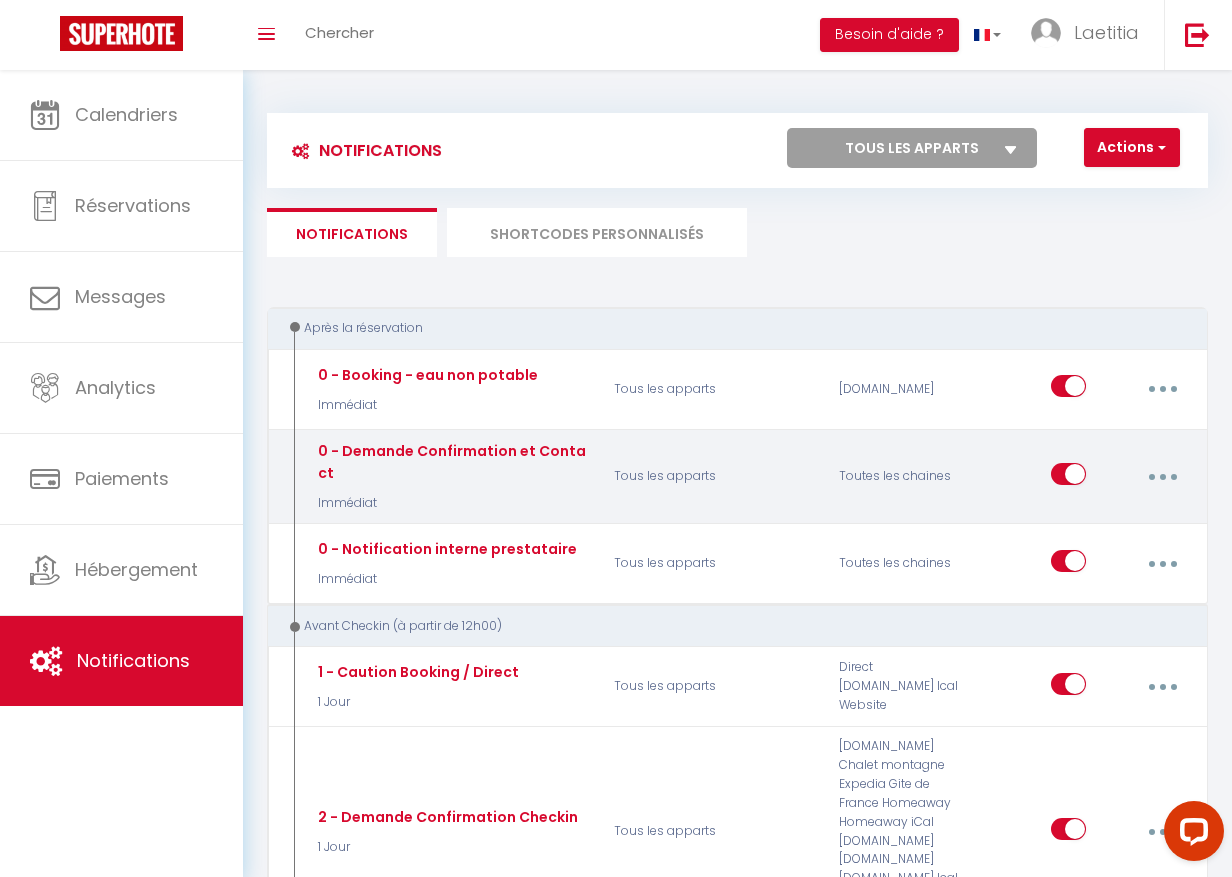 click at bounding box center (1162, 477) 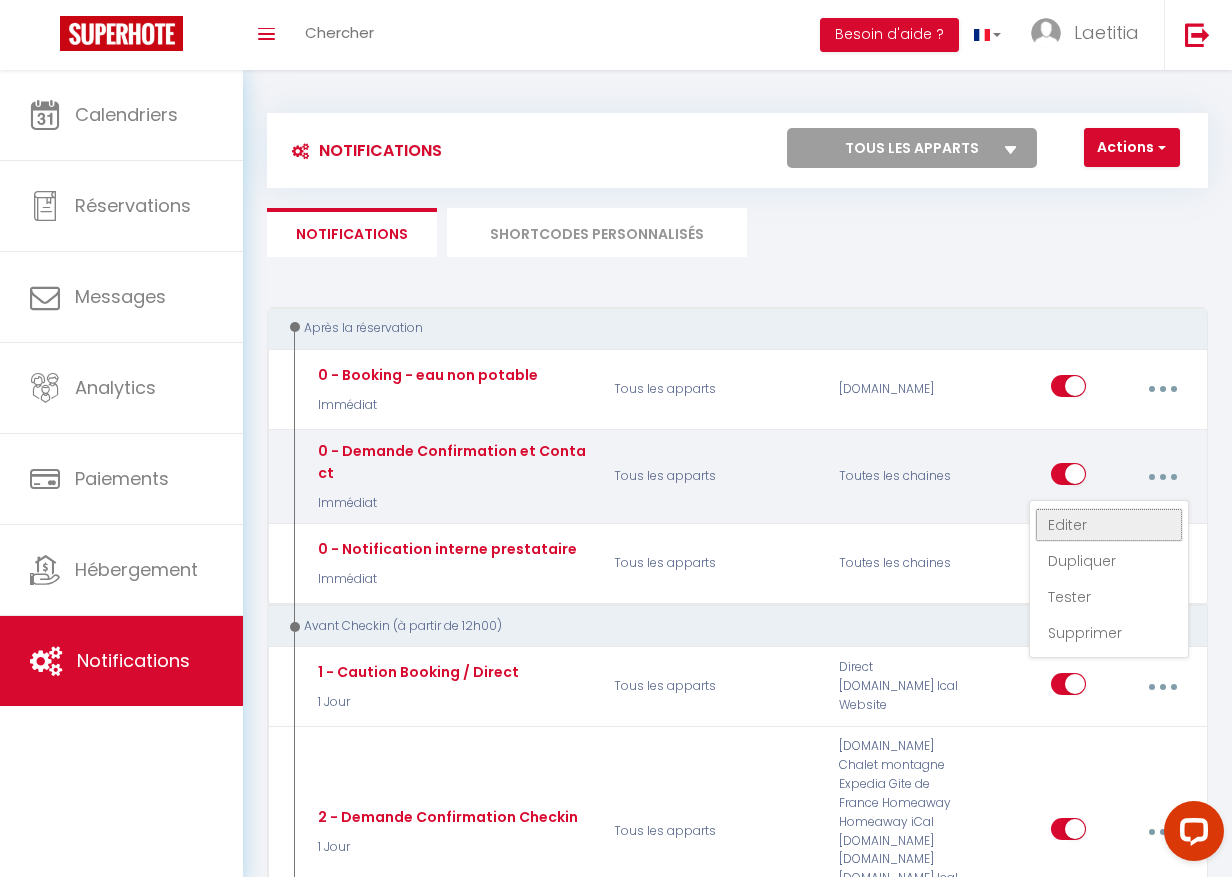 click on "Editer" at bounding box center (1109, 525) 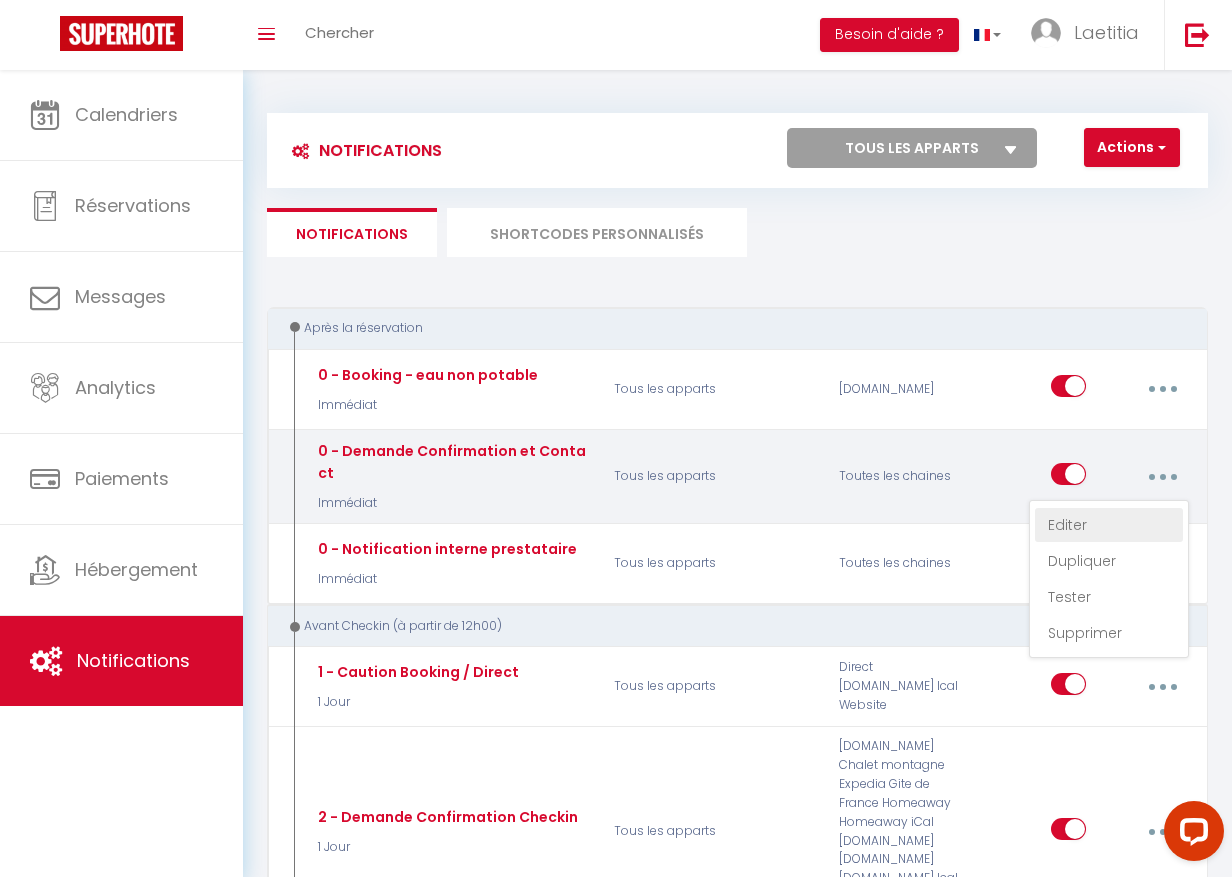 type on "0 - Demande Confirmation et Contact" 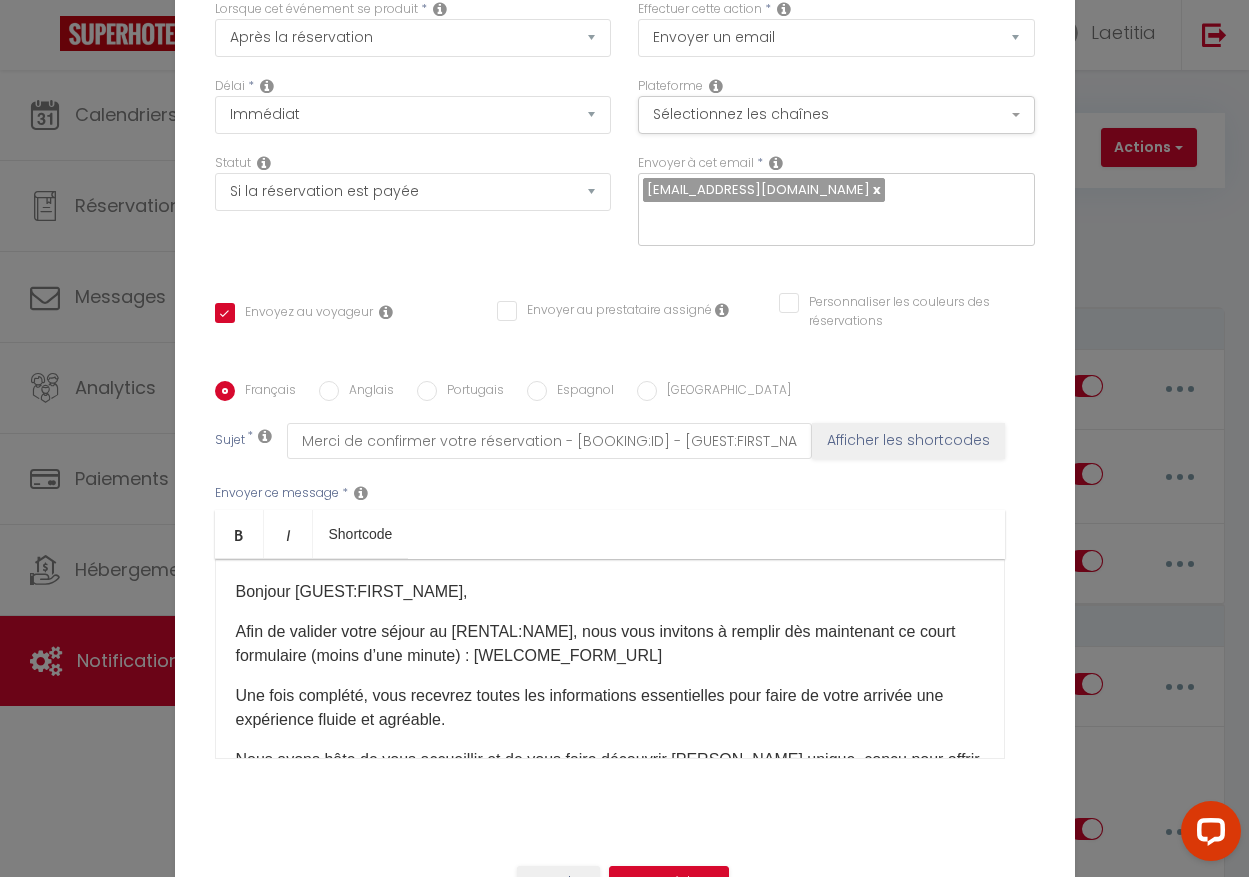 scroll, scrollTop: 148, scrollLeft: 0, axis: vertical 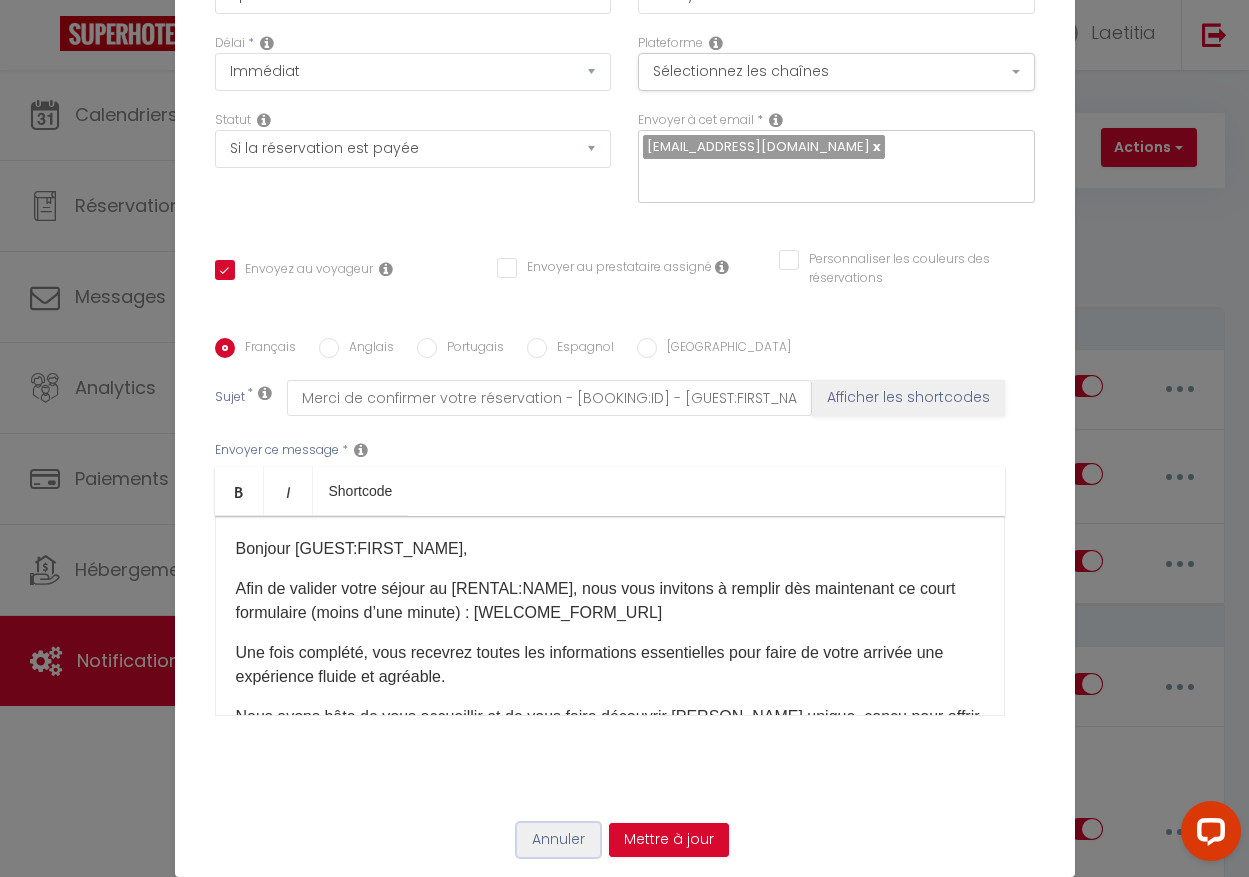 click on "Annuler" at bounding box center [558, 840] 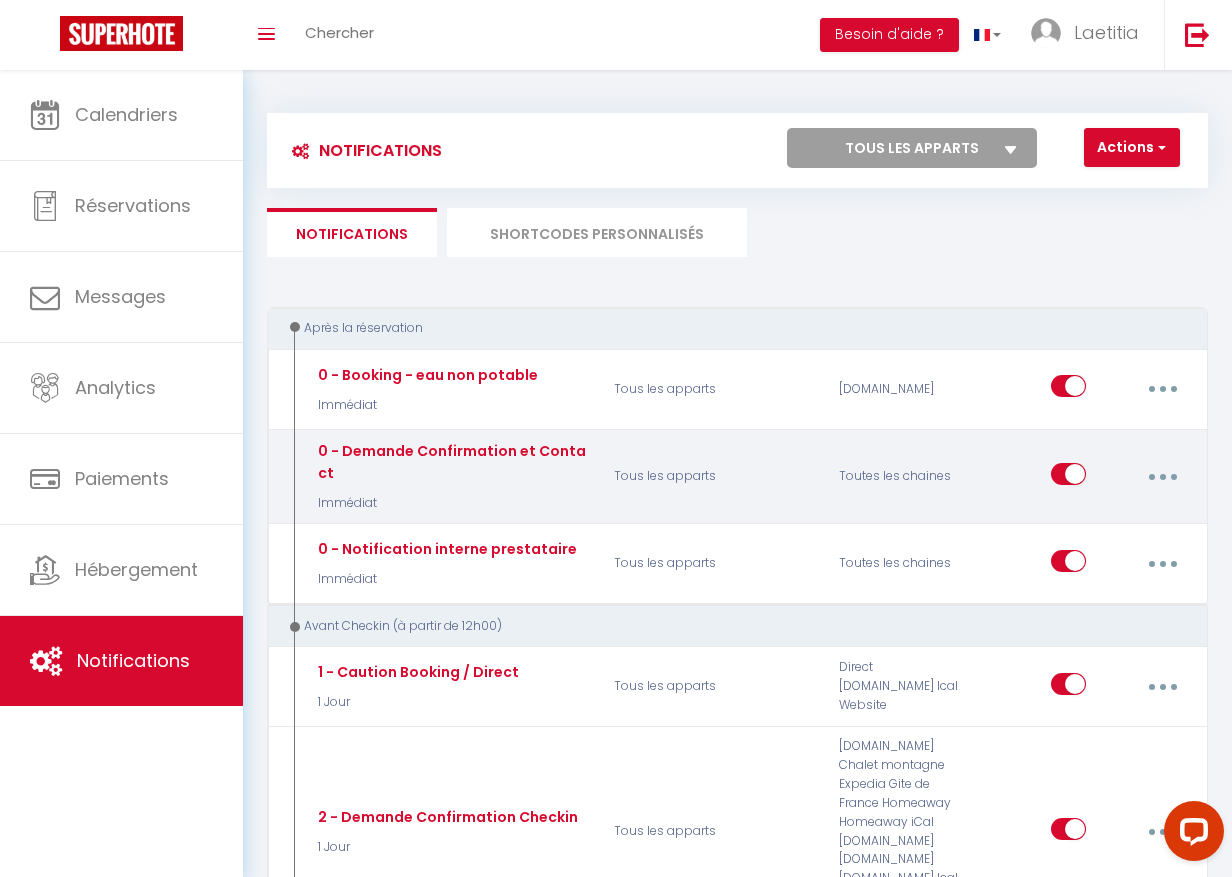 click on "Toutes les chaines" at bounding box center (901, 476) 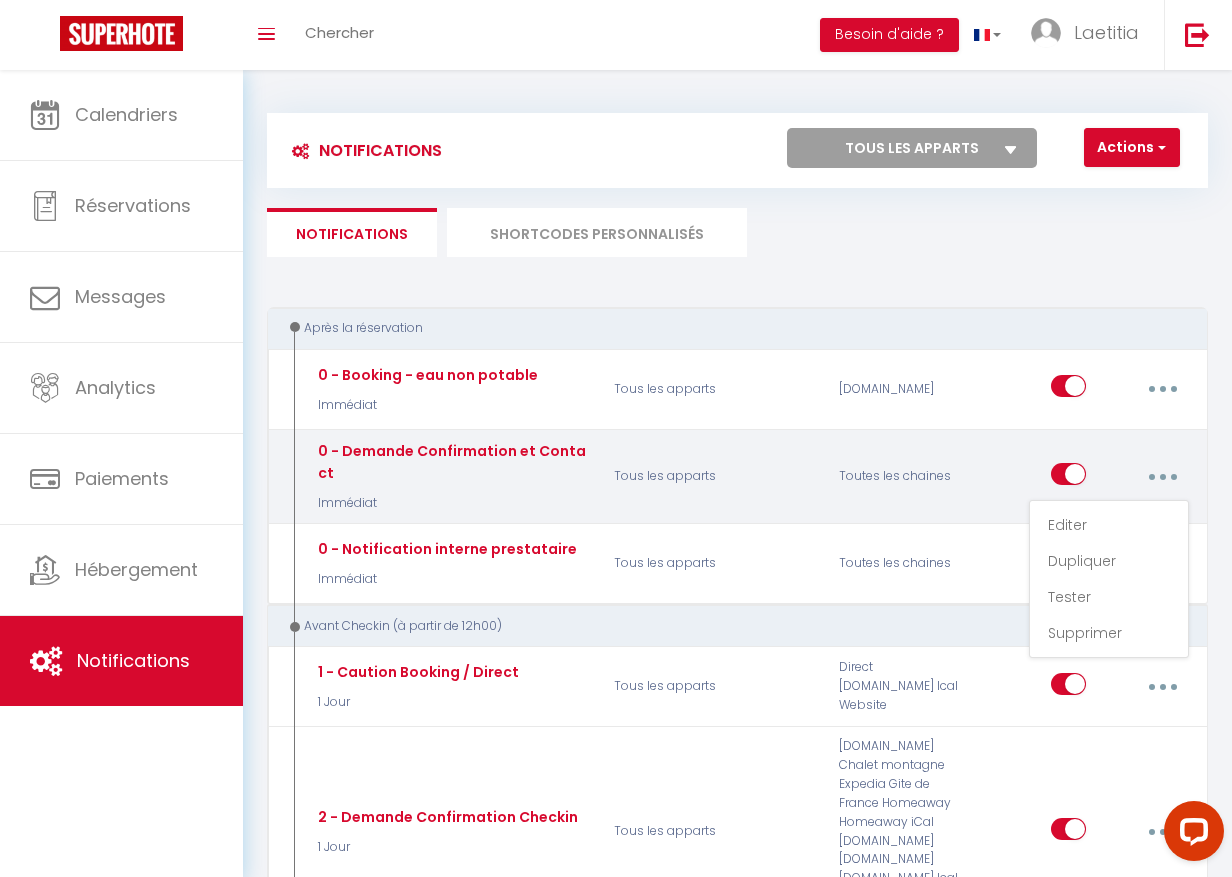 click on "0 - Demande Confirmation et Contact    Immédiat     Tous les apparts   Toutes les chaines     Editer   Dupliquer   Tester   Supprimer" at bounding box center [737, 477] 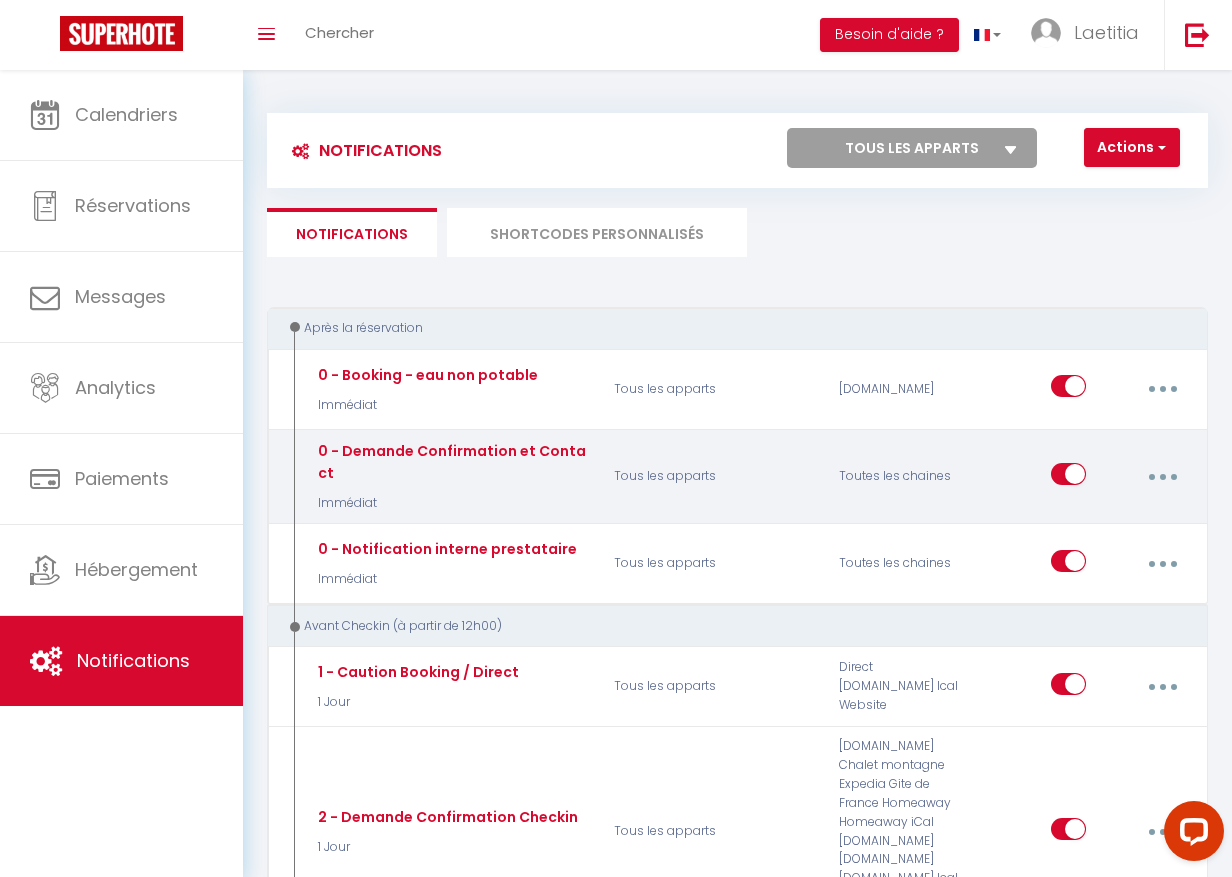click on "Toutes les chaines" at bounding box center [901, 476] 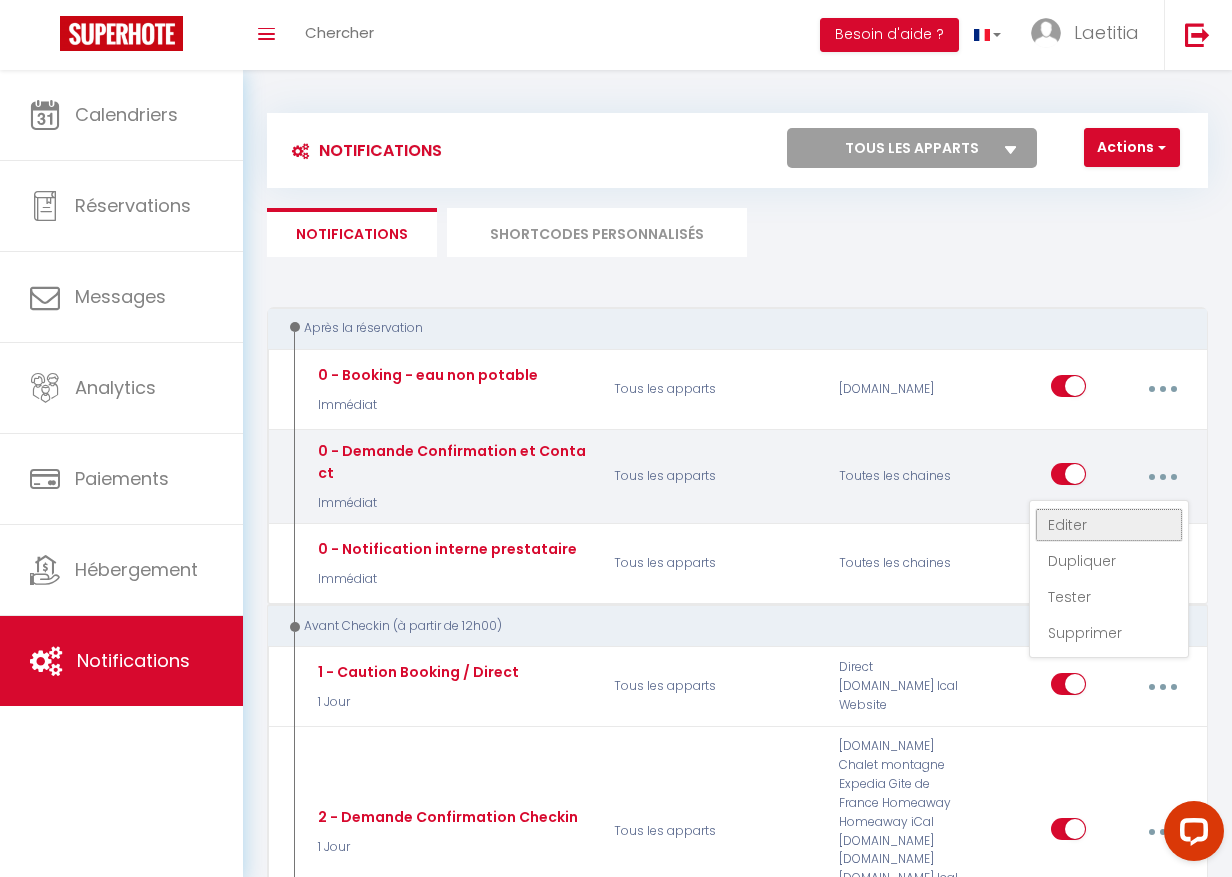 click on "Editer" at bounding box center [1109, 525] 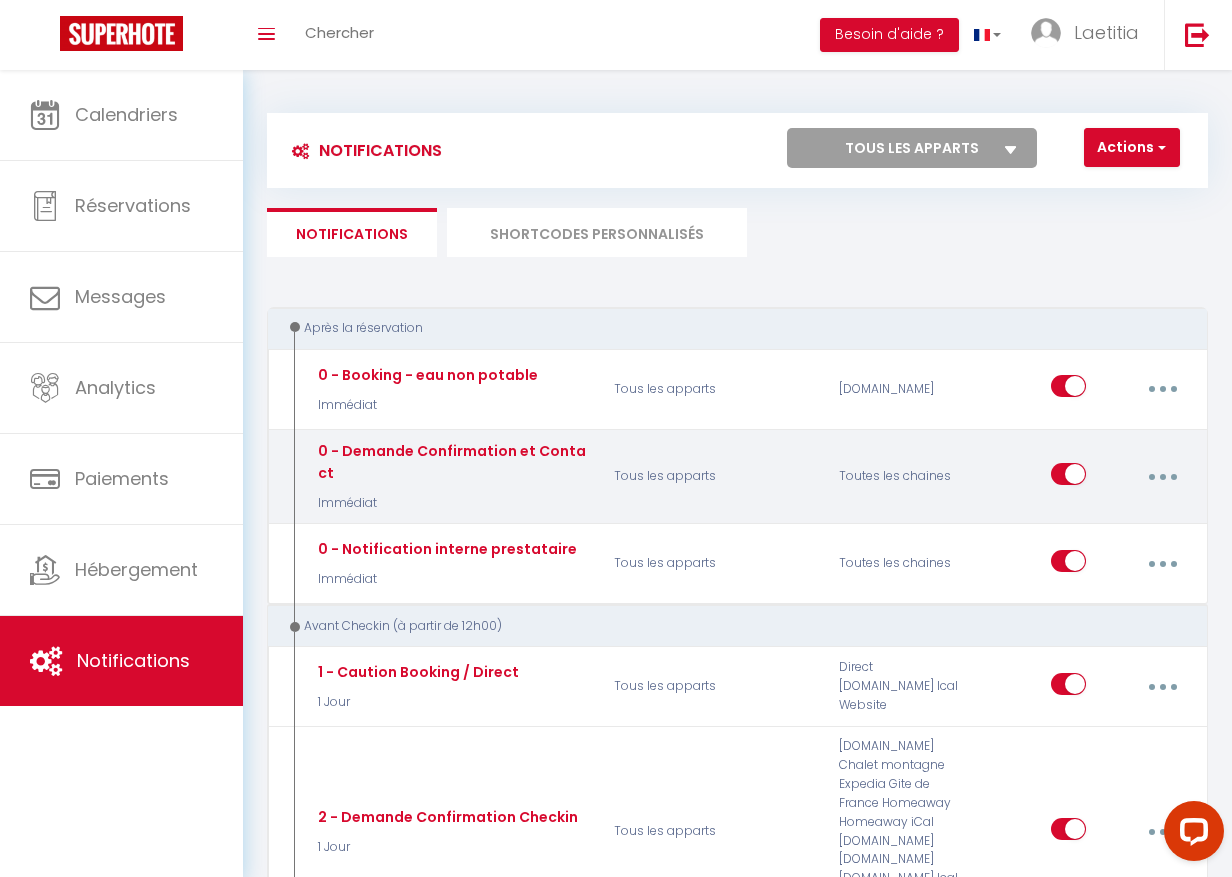 checkbox on "true" 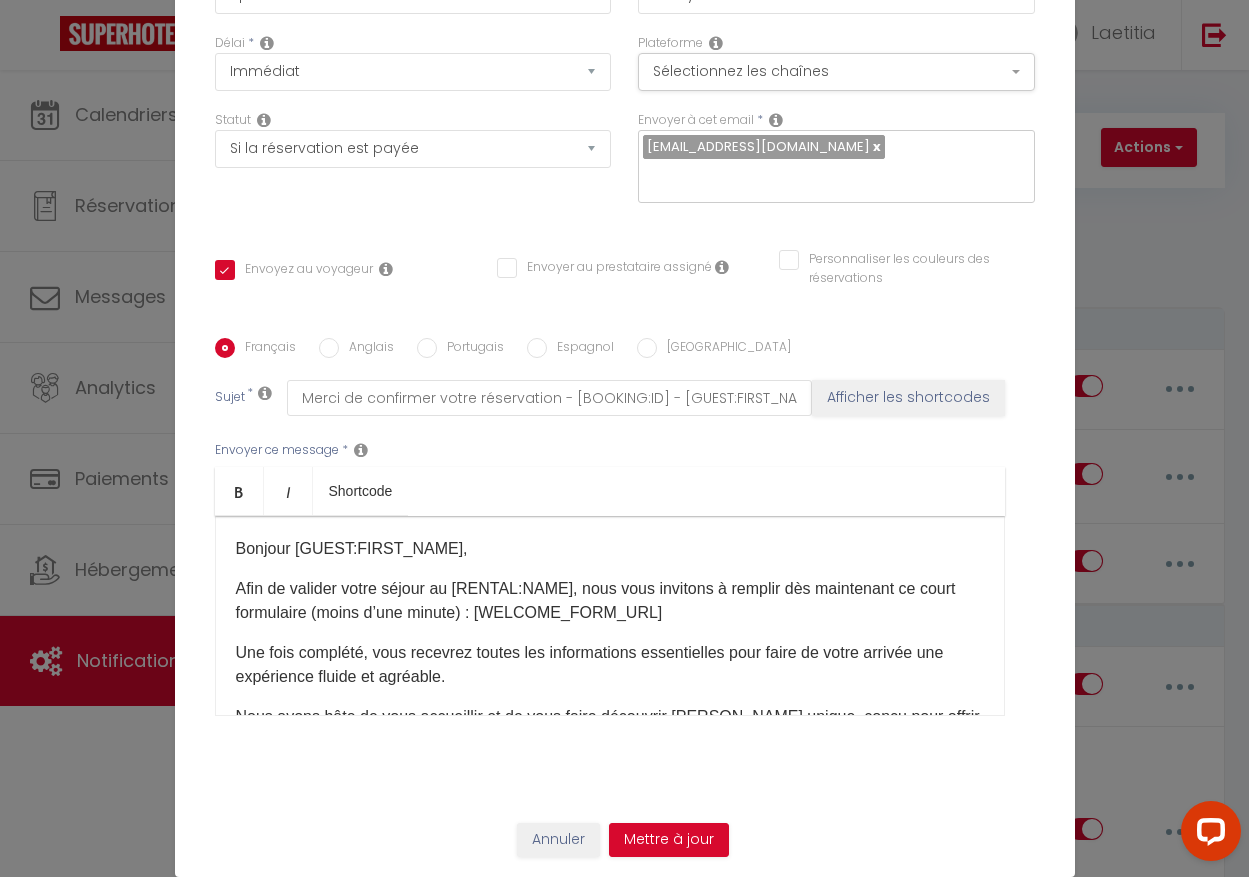 scroll, scrollTop: 0, scrollLeft: 0, axis: both 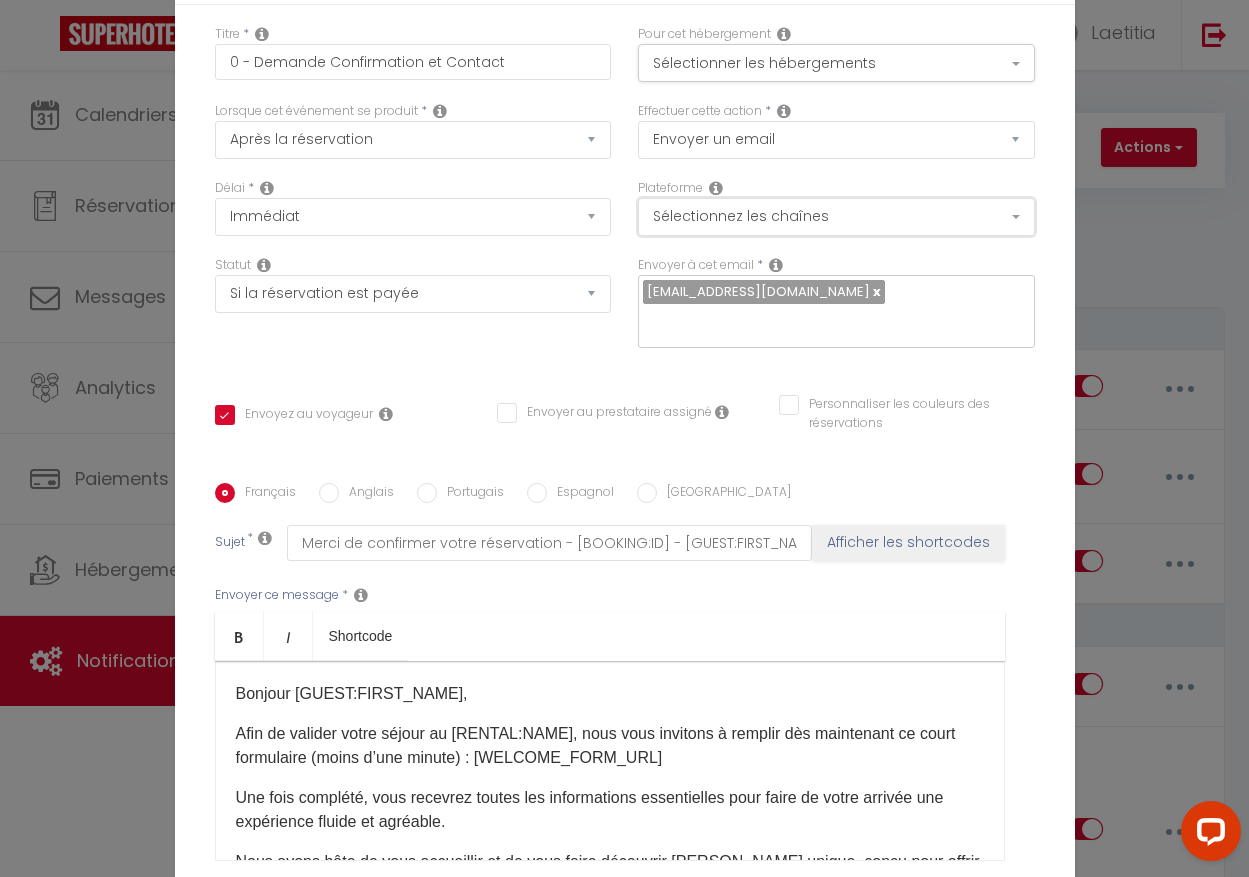 click on "Sélectionnez les chaînes" at bounding box center (836, 217) 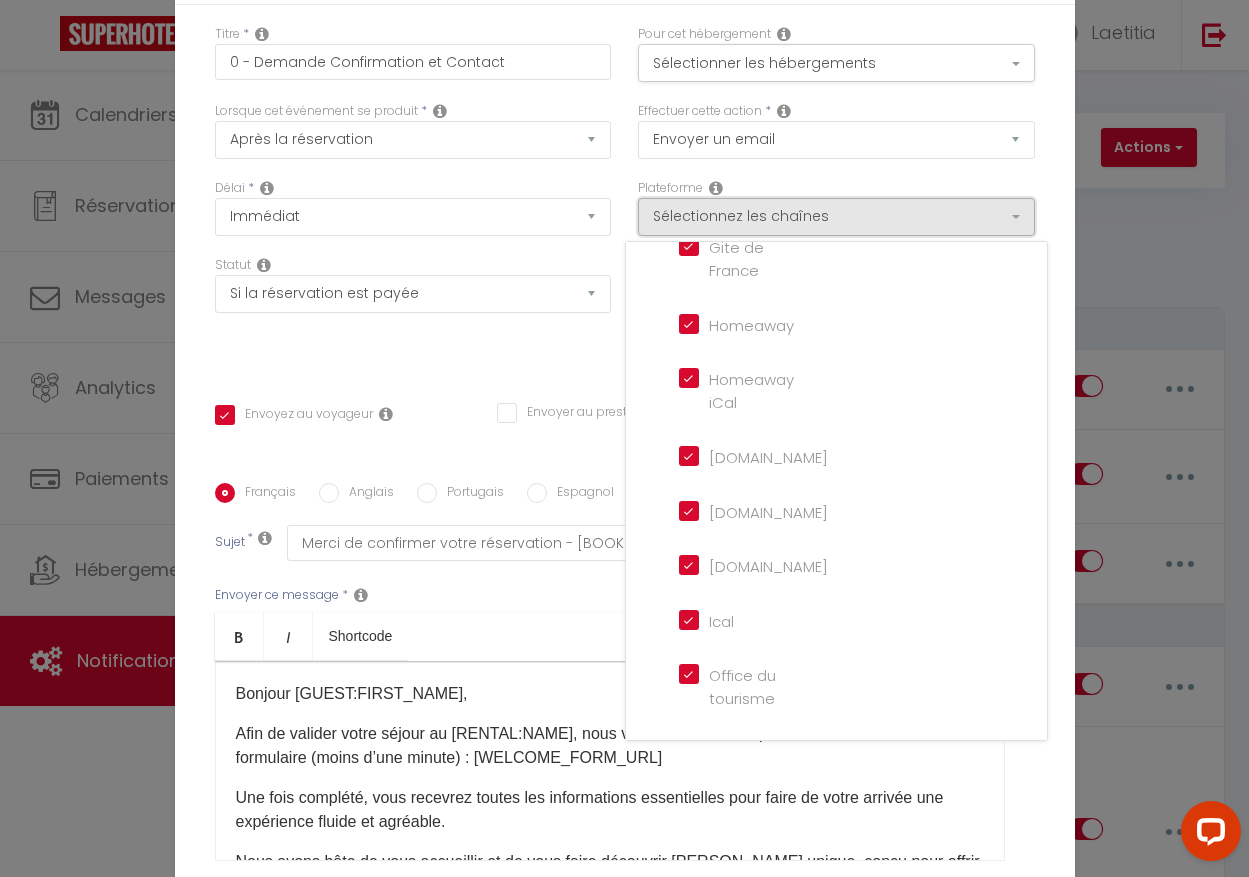 scroll, scrollTop: 468, scrollLeft: 0, axis: vertical 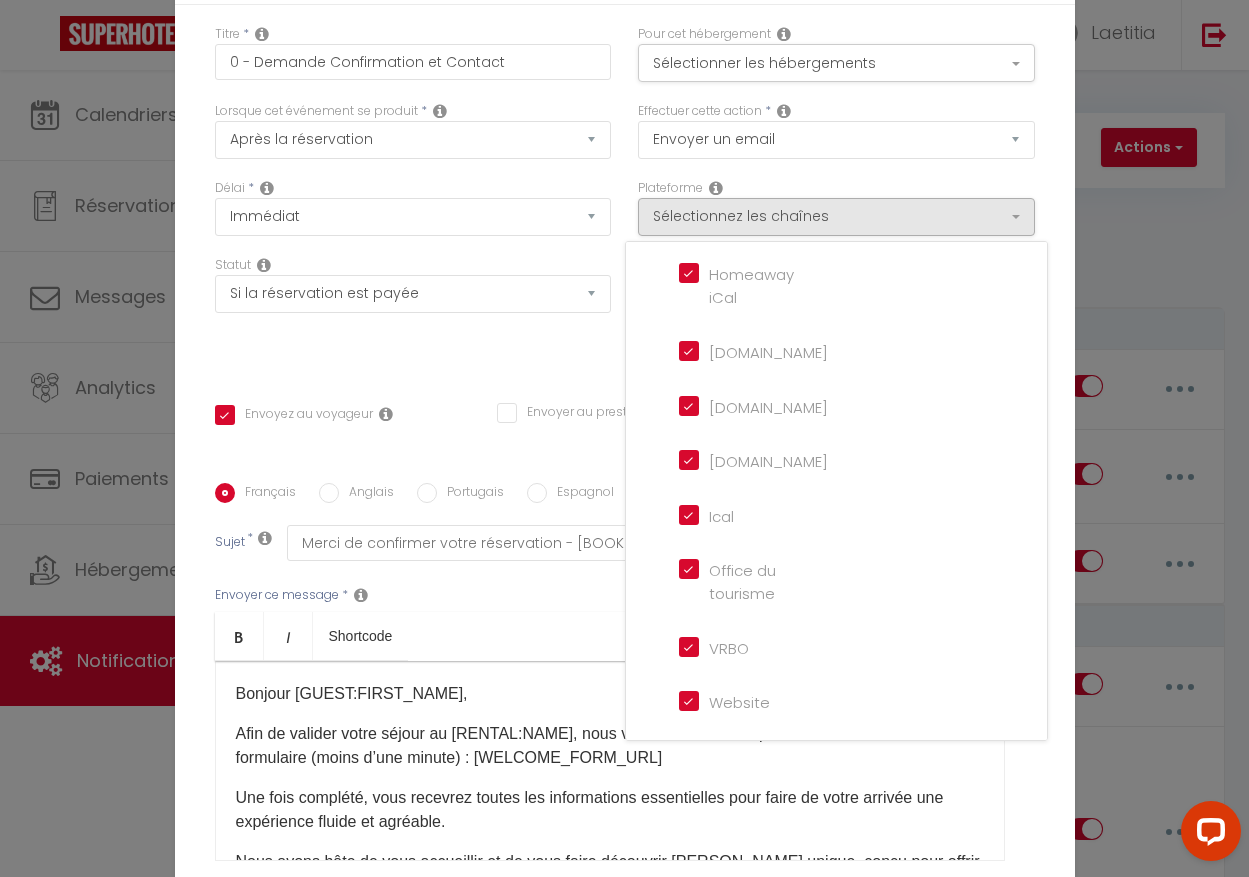 click on "Titre   *     0 - Demande Confirmation et Contact   Pour cet hébergement
Sélectionner les hébergements
Tous les apparts
Autres
Ecogîte du Revoulat
Lorsque cet événement se produit   *      Après la réservation   Avant Checkin (à partir de 12h00)   Après Checkin (à partir de 12h00)   Avant Checkout (à partir de 12h00)   Après Checkout (à partir de 12h00)   Température   Co2   Bruit sonore   Après visualisation lien paiement   Après Paiement Lien KO   Après Caution Lien KO   Après Paiement Automatique KO   Après Caution Automatique KO   Après Visualisation du Contrat   Après Signature du Contrat   Paiement OK   Après soumission formulaire bienvenue   Aprés annulation réservation   Après remboursement automatique   Date spécifique   Après Assignation" at bounding box center [625, 483] 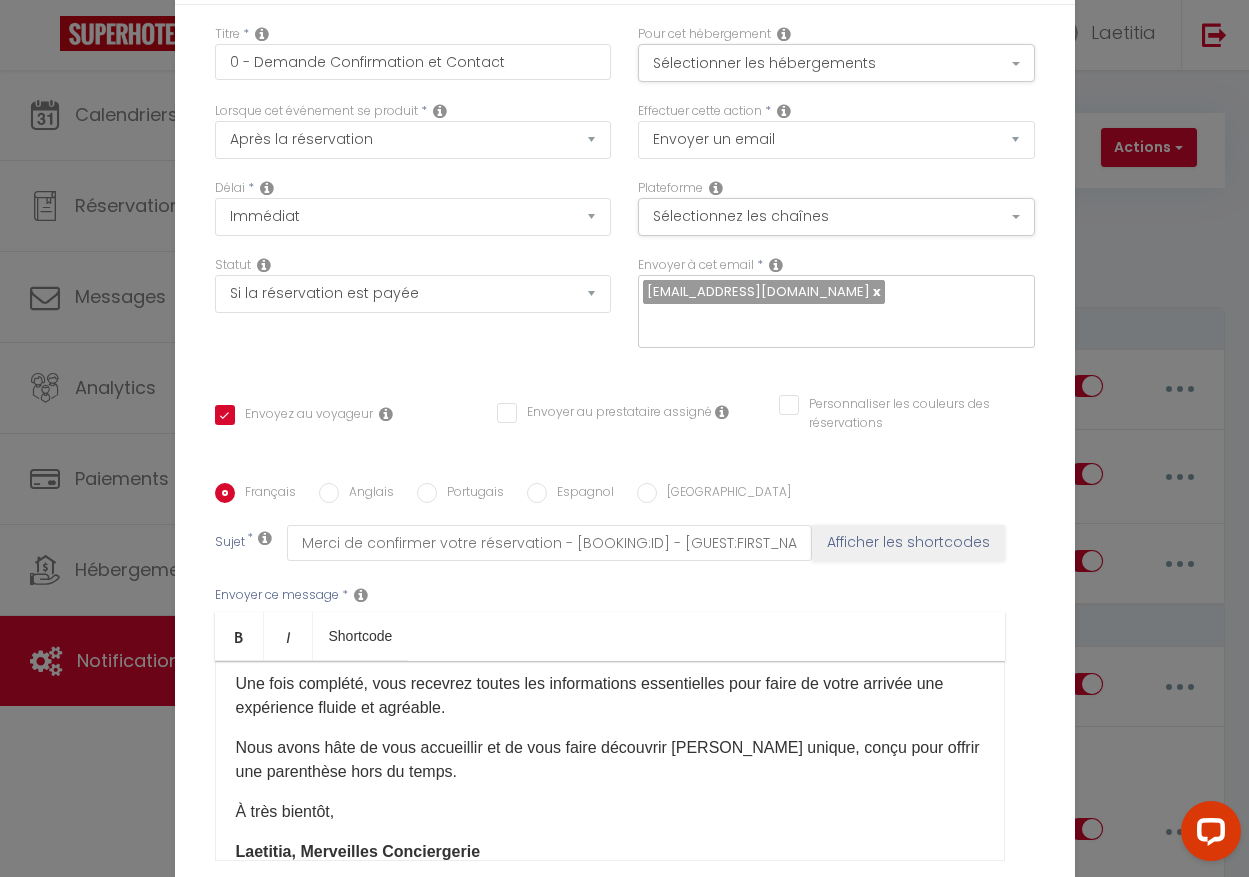 scroll, scrollTop: 0, scrollLeft: 0, axis: both 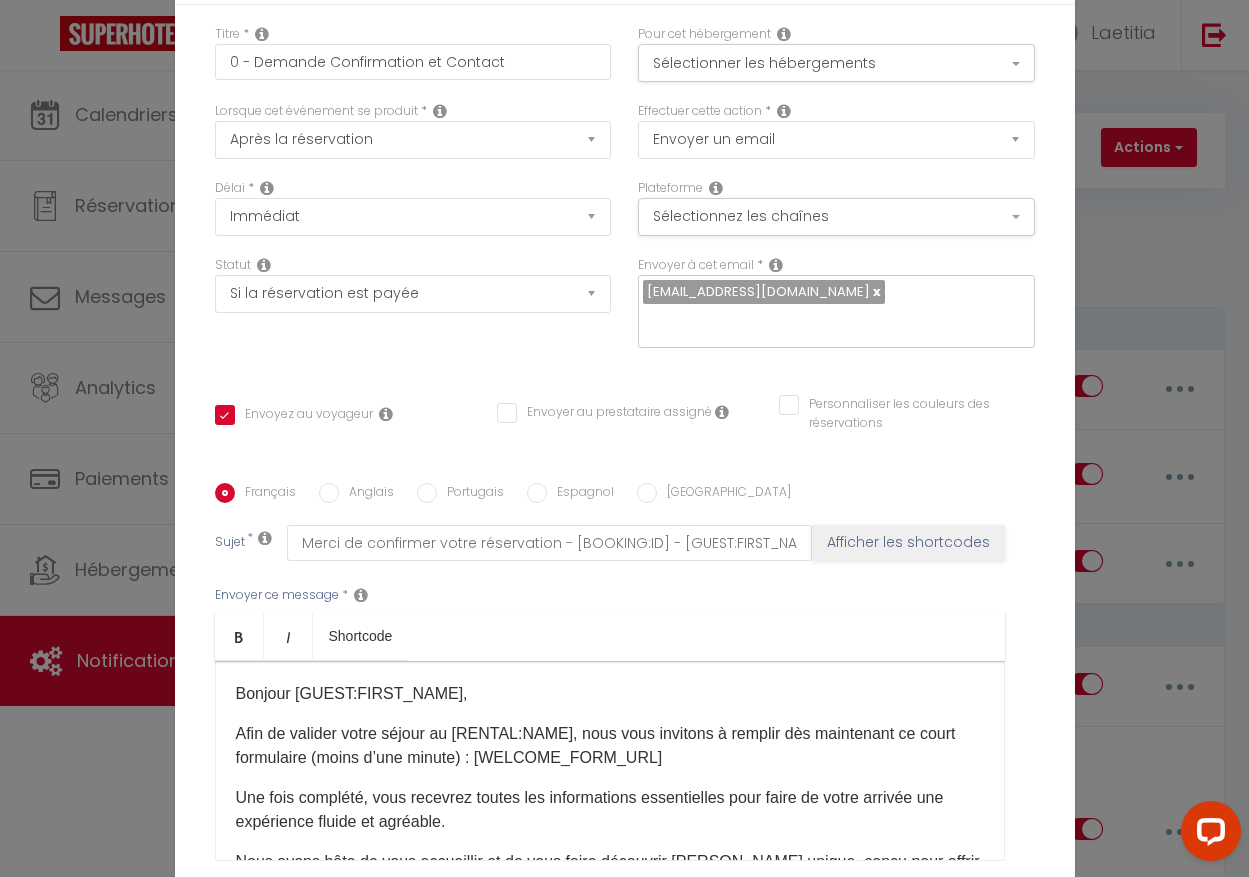 click on "Afin de valider votre séjour au [RENTAL:NAME], nous vous invitons à remplir dès maintenant ce court formulaire (moins d’une minute) : [WELCOME_FORM_URL]" at bounding box center (610, 746) 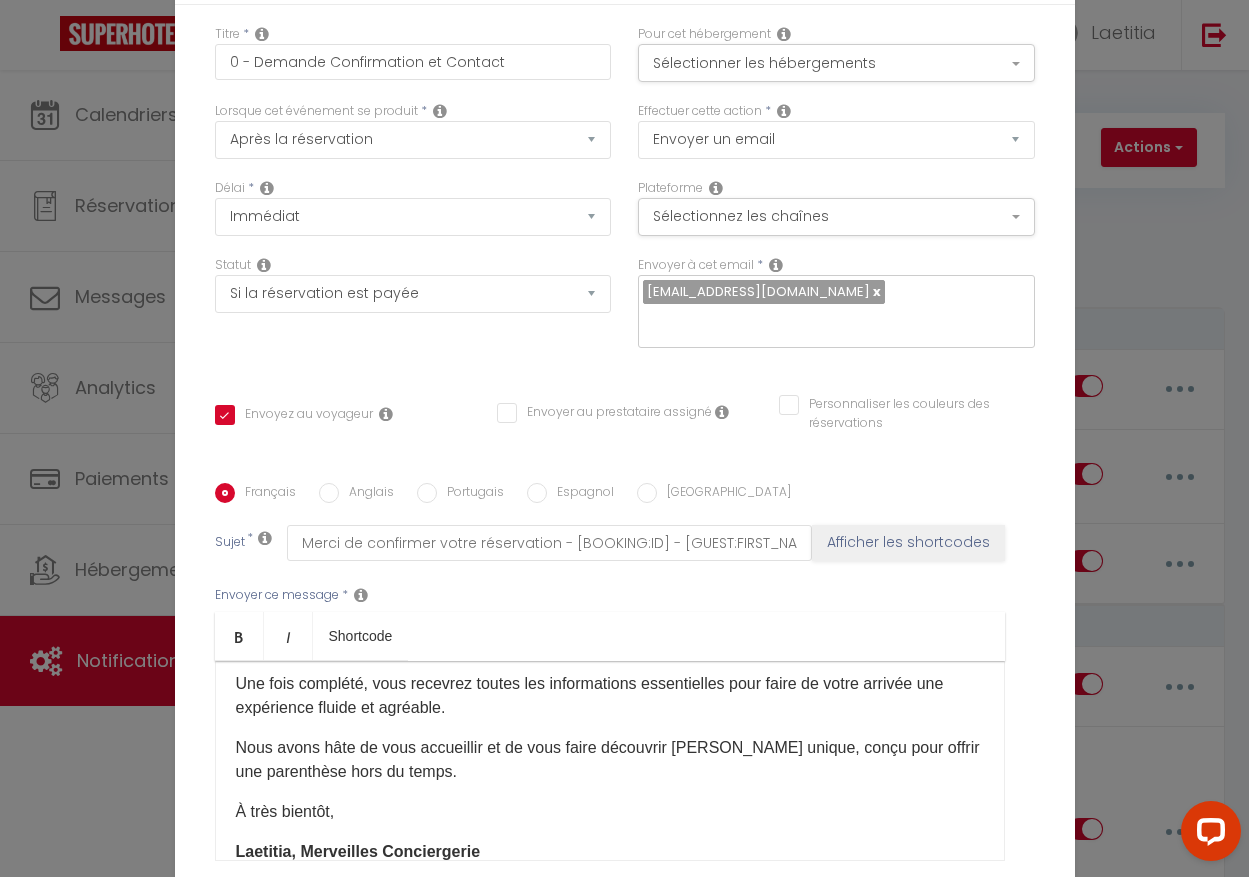 scroll, scrollTop: 222, scrollLeft: 0, axis: vertical 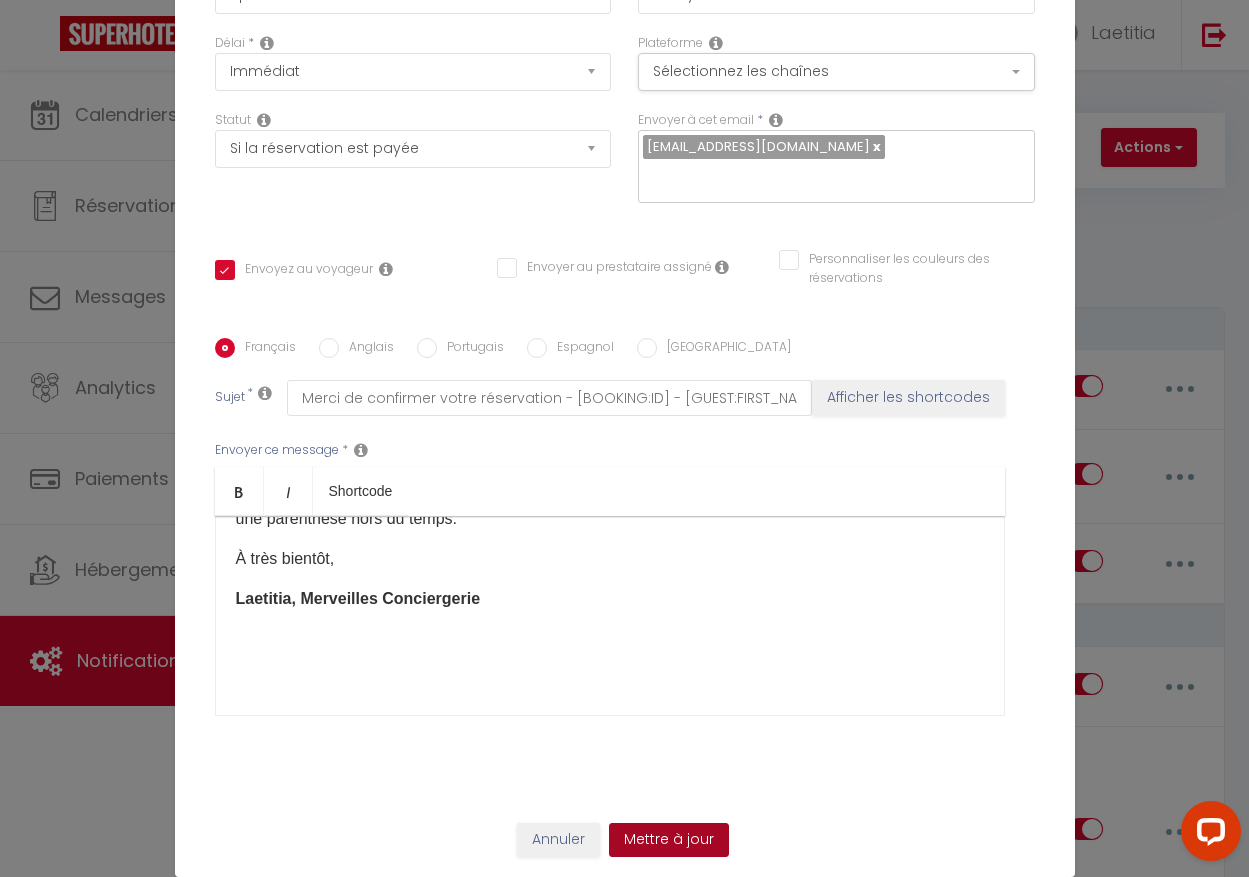 click on "Mettre à jour" at bounding box center [669, 840] 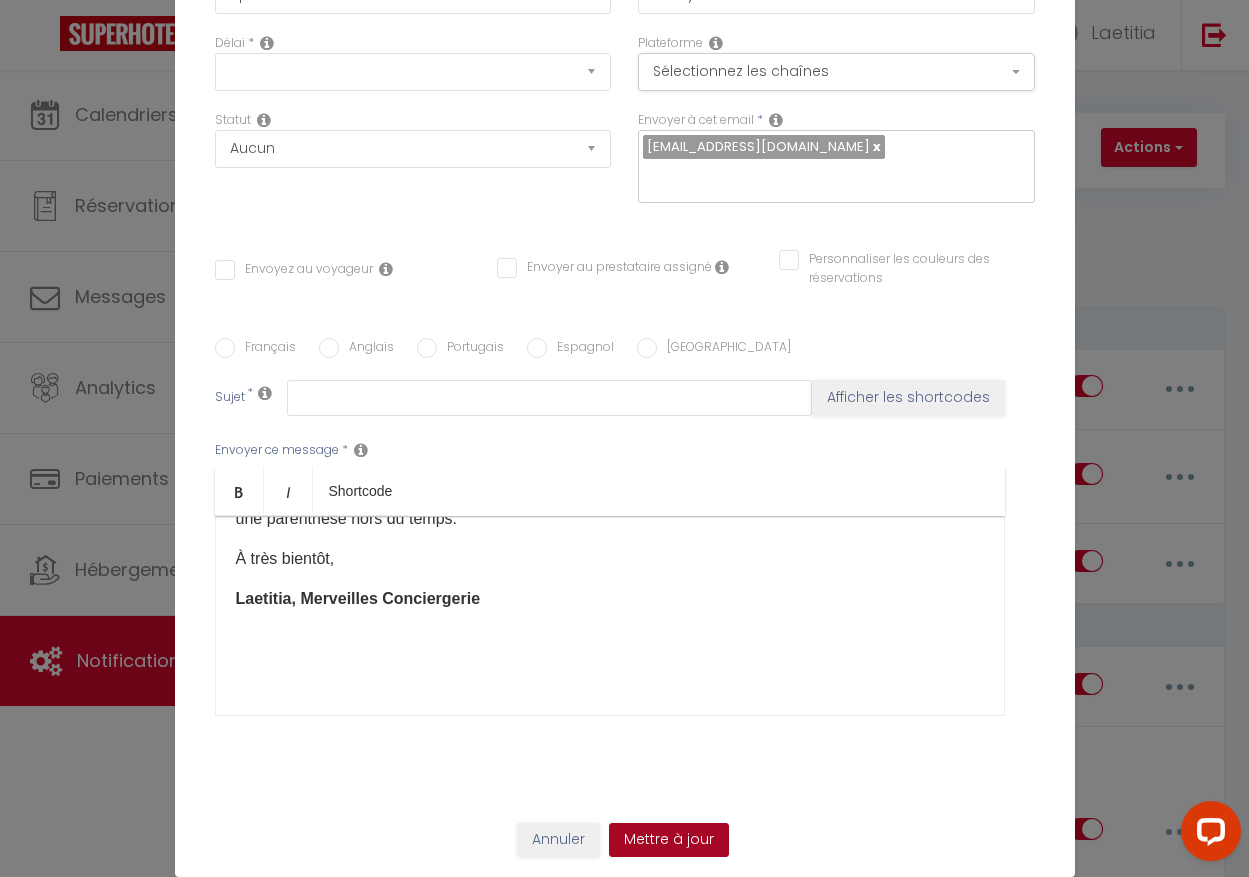 scroll, scrollTop: 0, scrollLeft: 0, axis: both 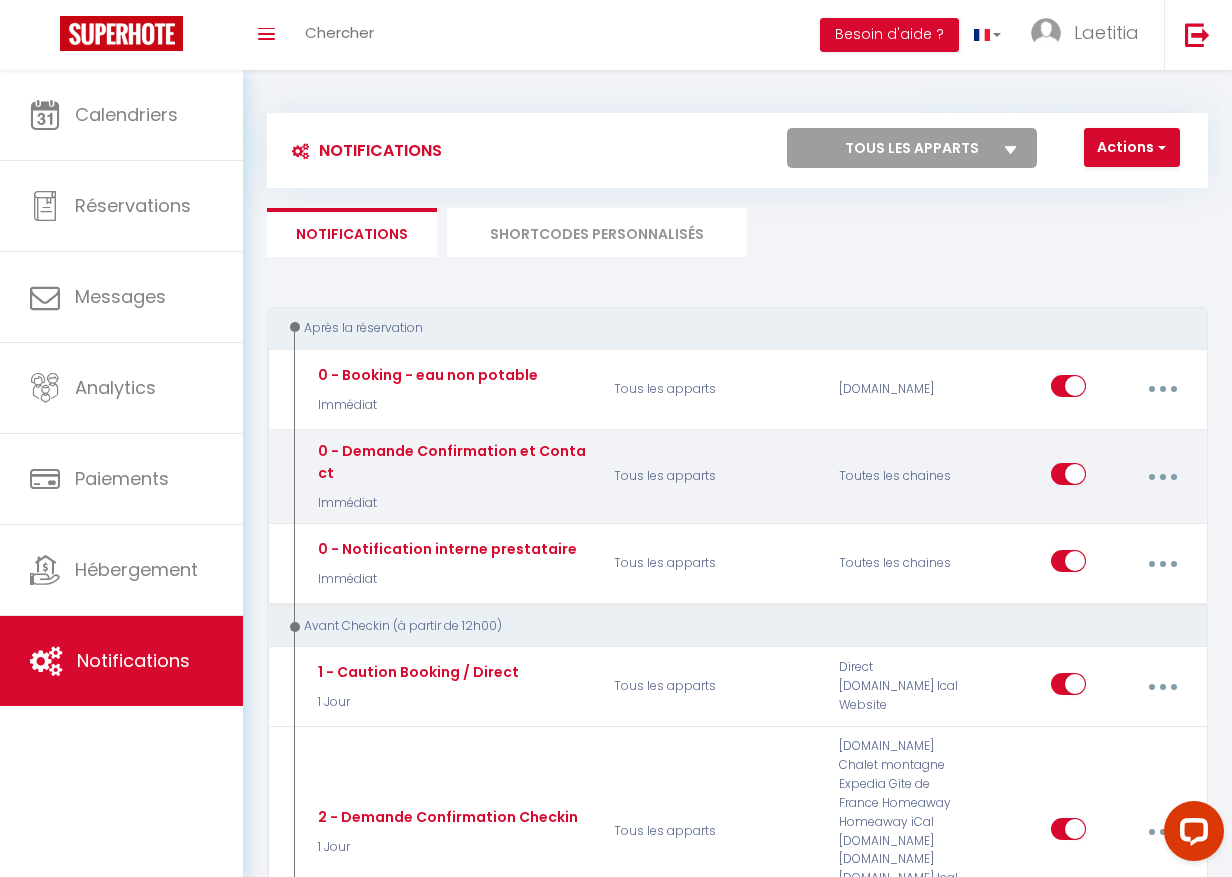 click on "Tous les apparts" at bounding box center (714, 476) 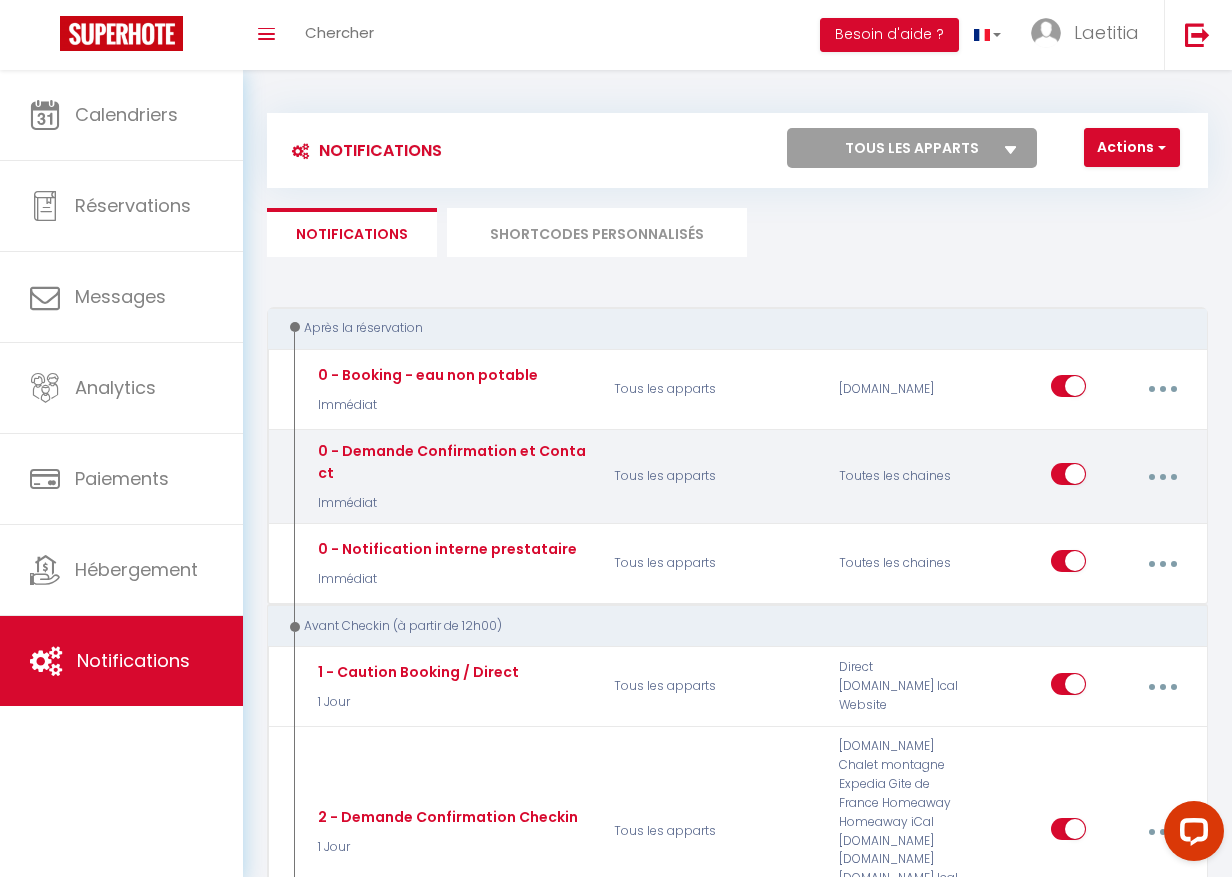 click at bounding box center [1162, 477] 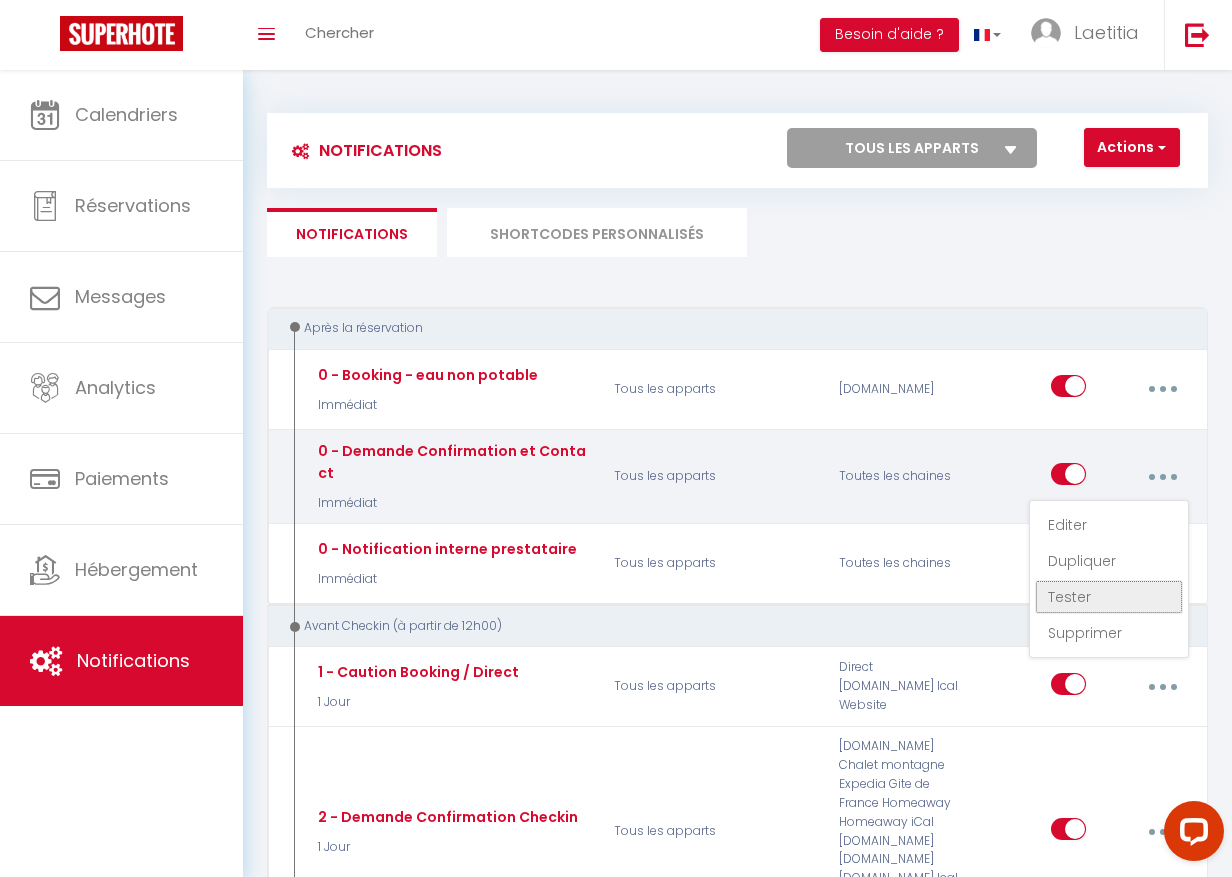 click on "Tester" at bounding box center [1109, 597] 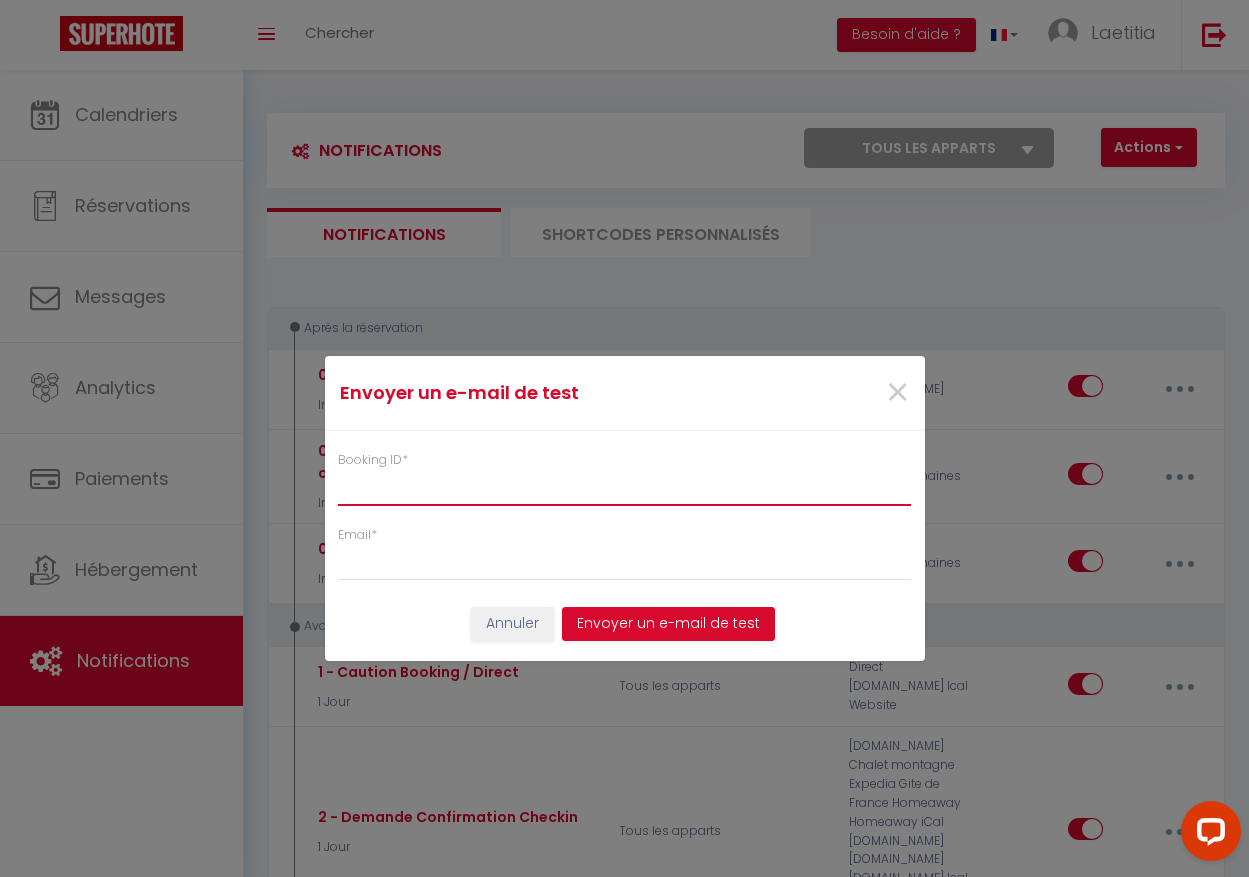 click on "Booking ID
*" at bounding box center [625, 488] 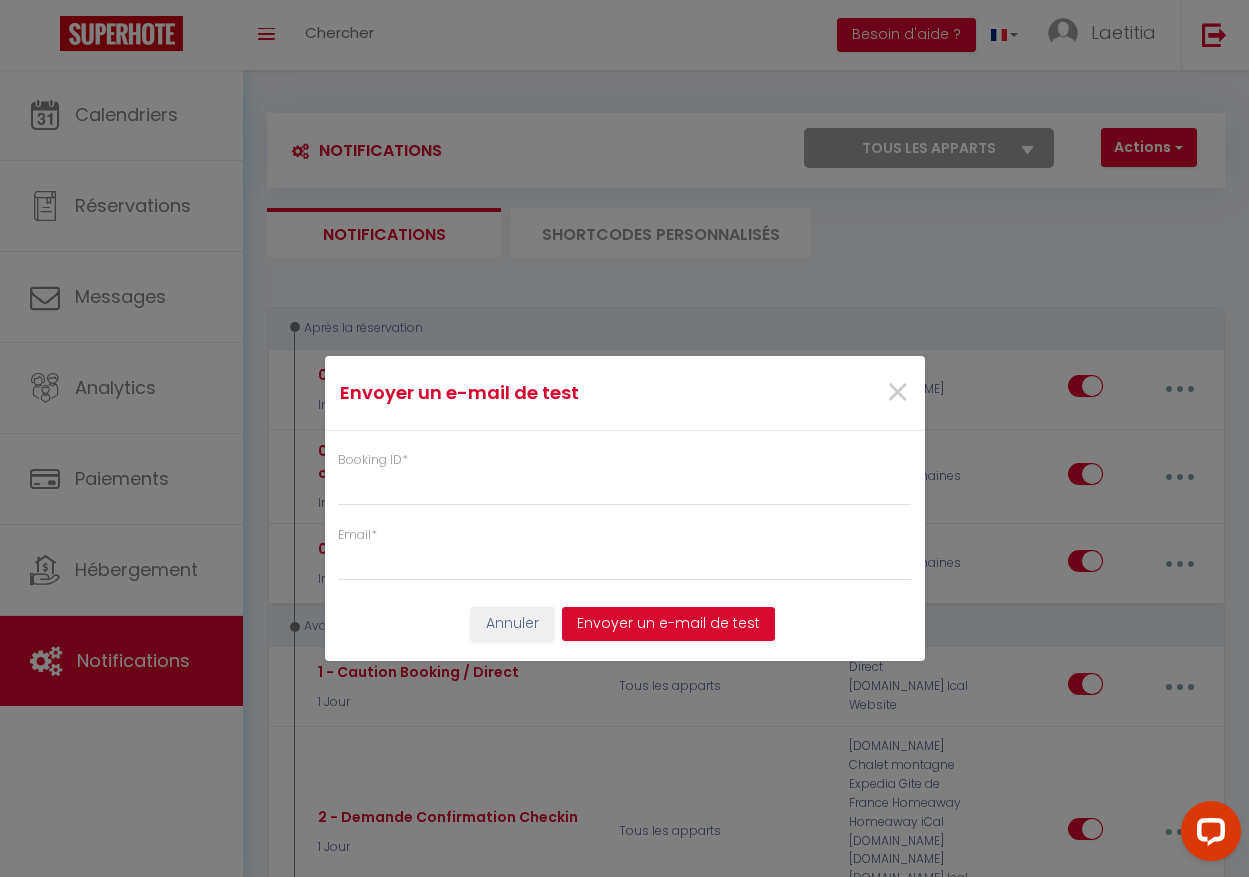 click on "×" at bounding box center (823, 393) 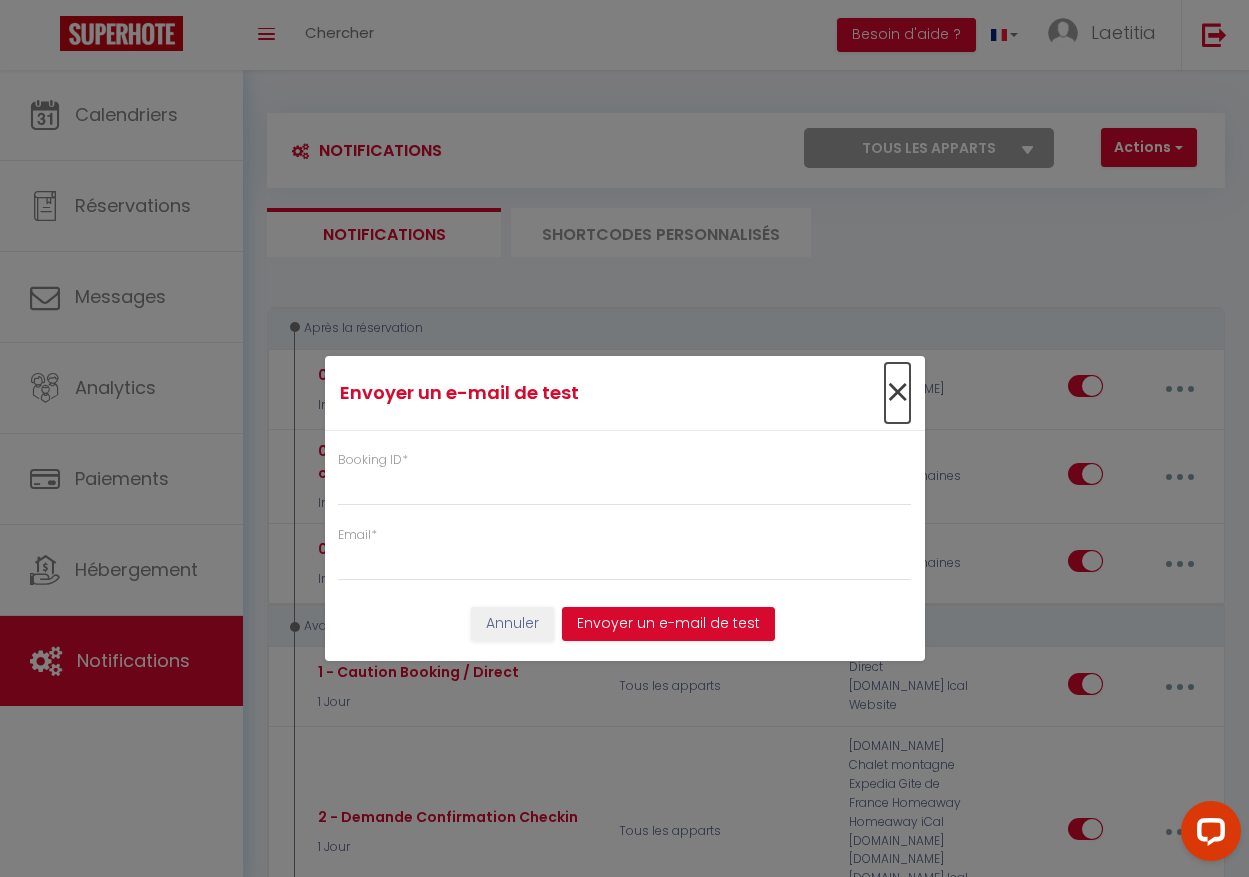 click on "×" at bounding box center (897, 393) 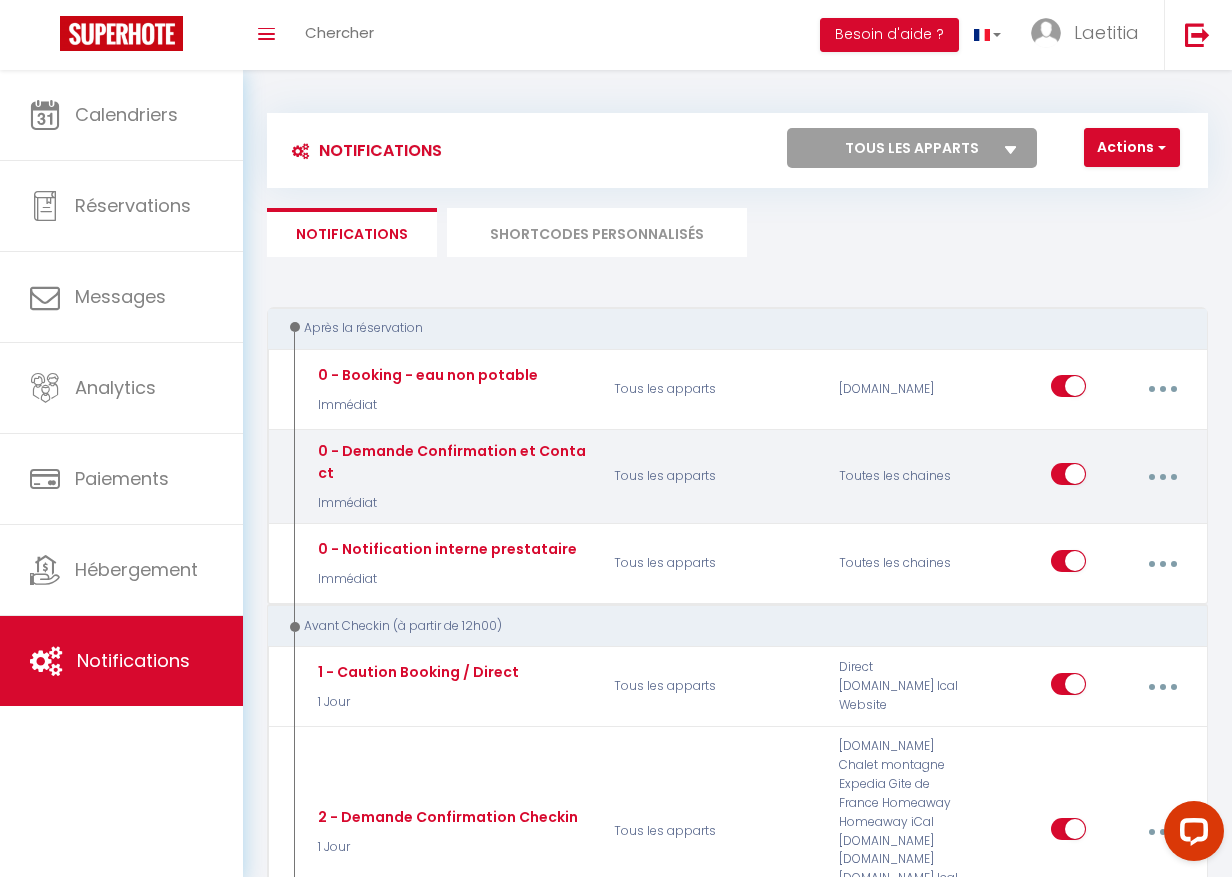 click on "Tous les apparts" at bounding box center (714, 476) 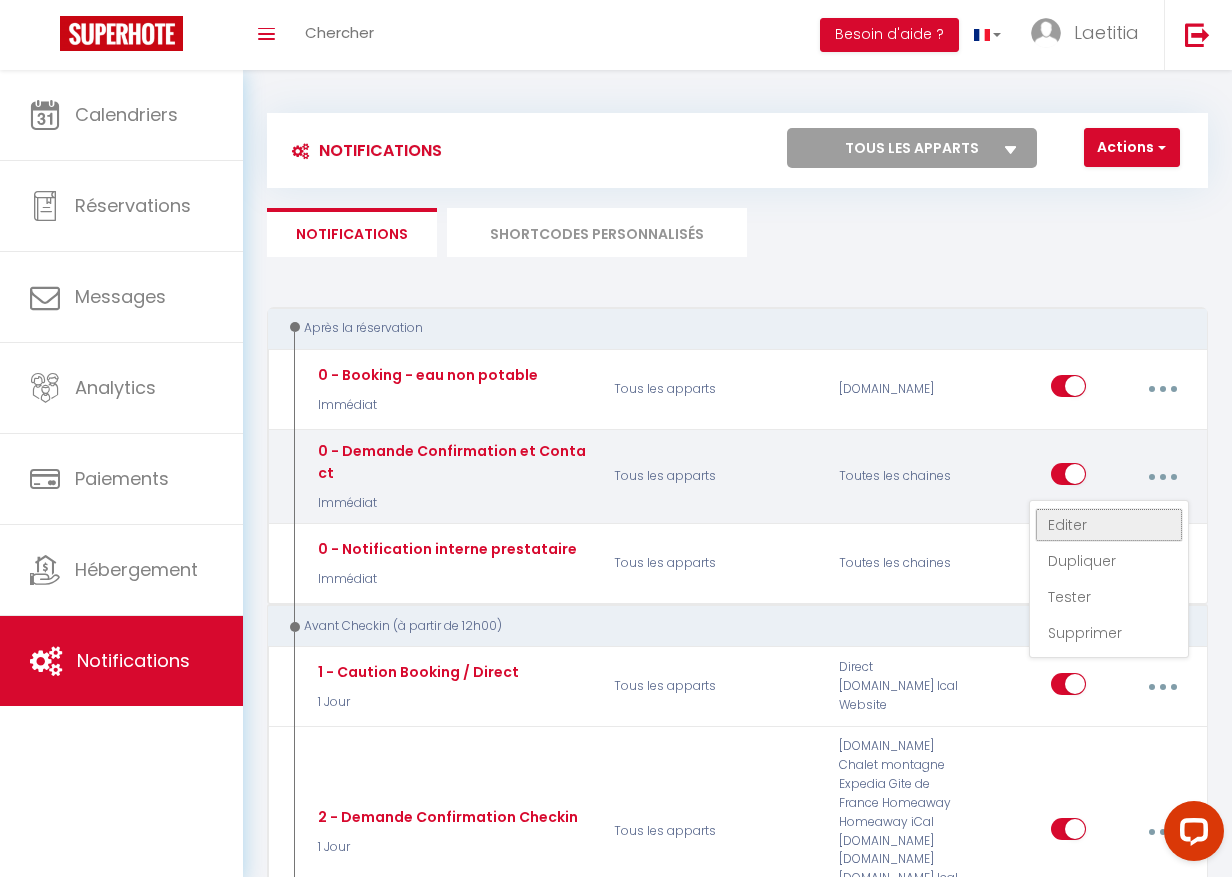 click on "Editer" at bounding box center [1109, 525] 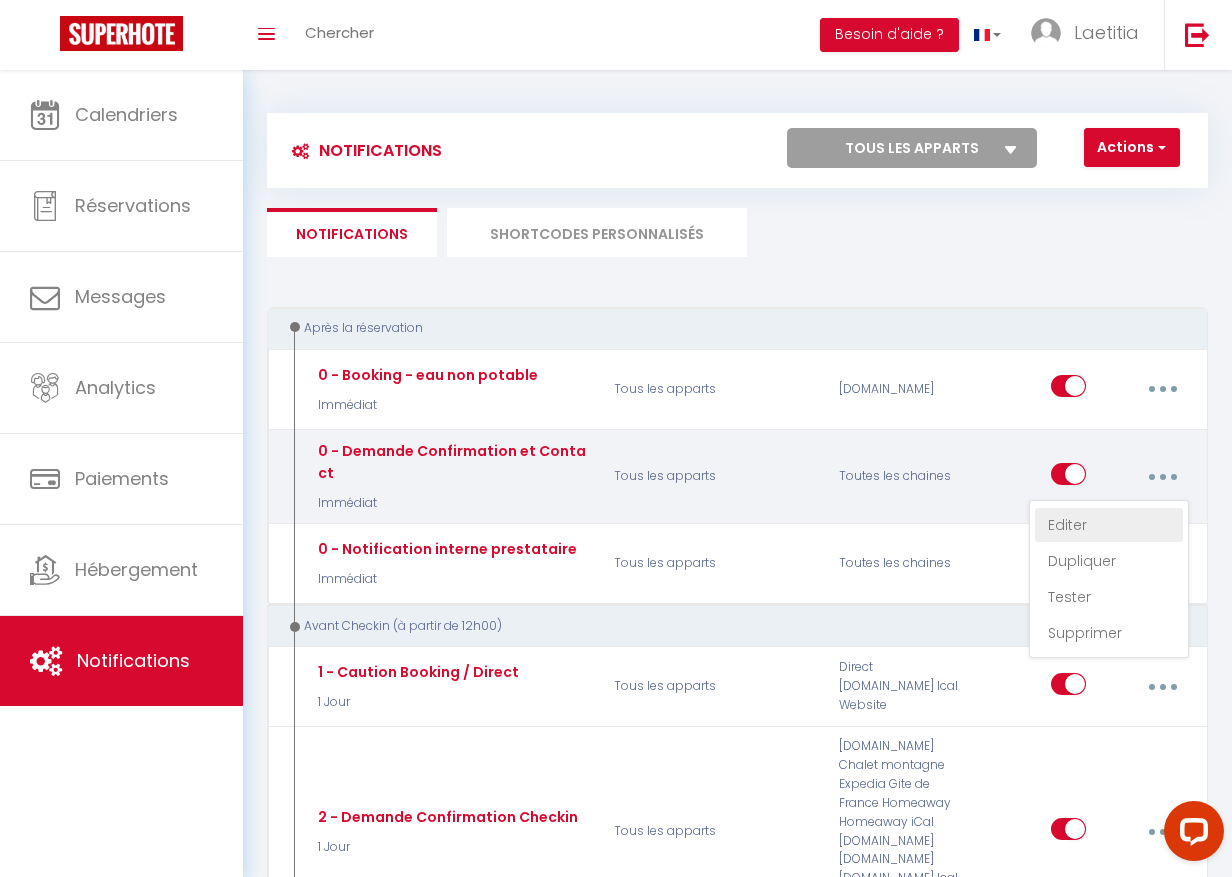type on "0 - Demande Confirmation et Contact" 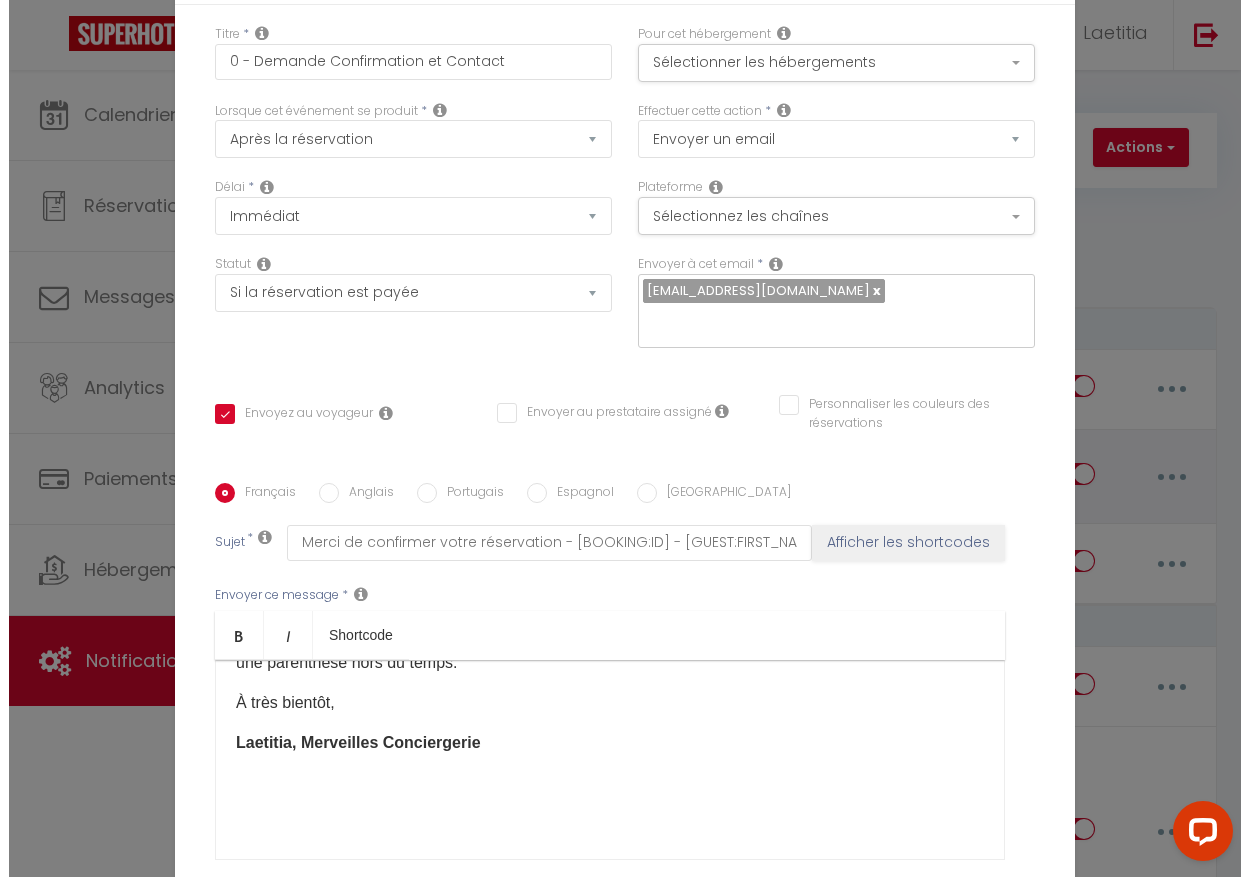 scroll, scrollTop: 222, scrollLeft: 0, axis: vertical 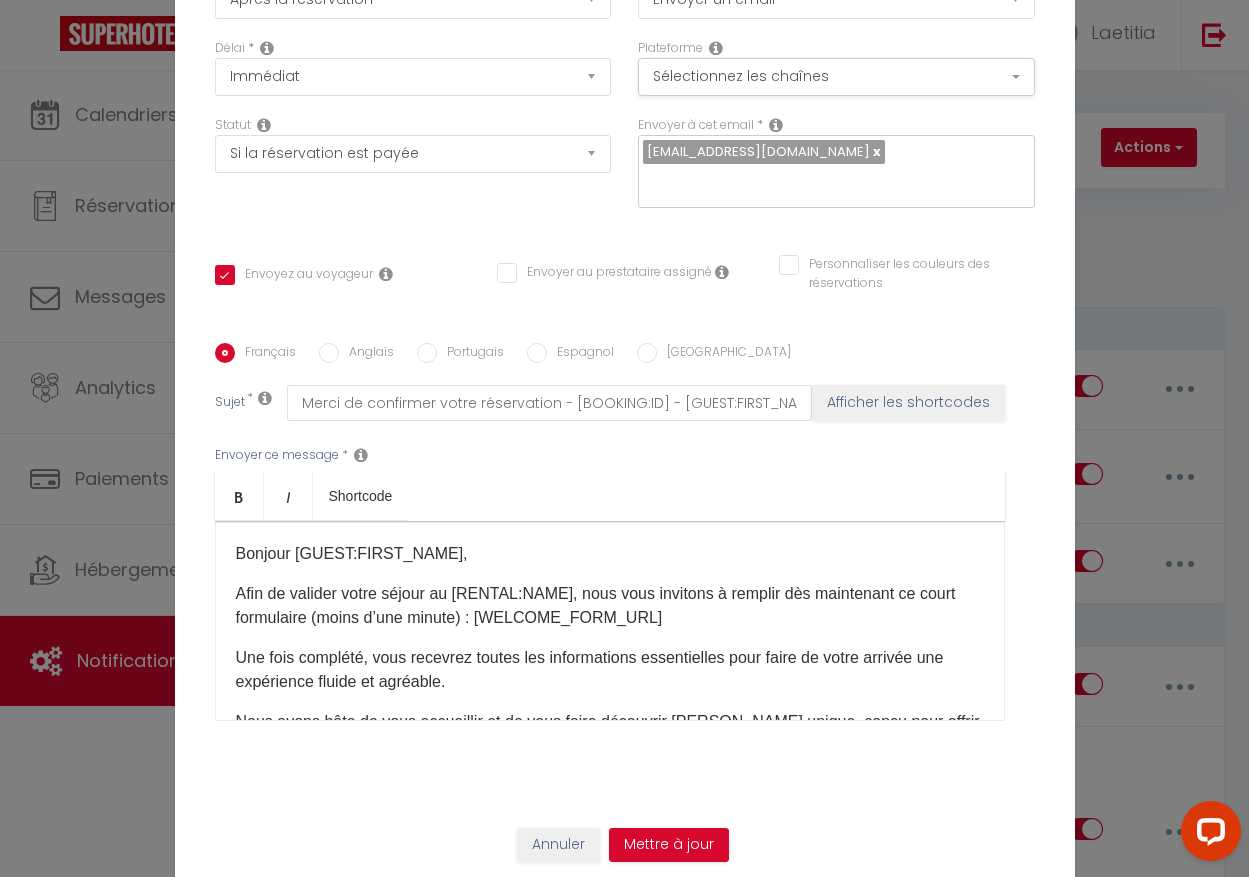 click on "Afin de valider votre séjour au [RENTAL:NAME], nous vous invitons à remplir dès maintenant ce court formulaire (moins d’une minute) : [WELCOME_FORM_URL]" at bounding box center (610, 606) 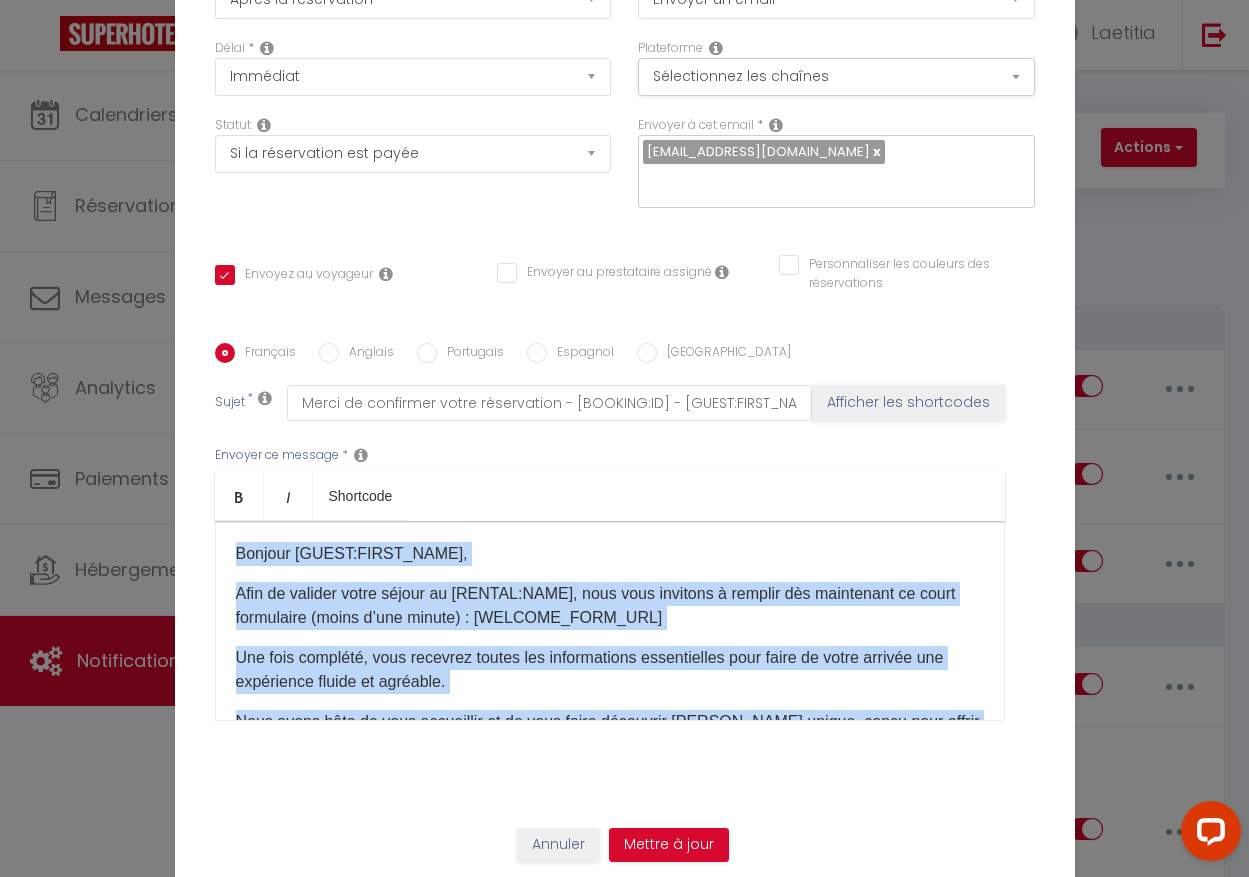 copy on "Bonjour [GUEST:FIRST_NAME],
Afin de valider votre séjour au [RENTAL:NAME], nous vous invitons à remplir dès maintenant ce court formulaire (moins d’une minute) : [WELCOME_FORM_URL]
Une fois complété, vous recevrez toutes les informations essentielles pour faire de votre arrivée une expérience fluide et agréable.
Nous avons hâte de vous accueillir et de vous faire découvrir ce lieu unique, conçu pour offrir une parenthèse hors du temps.
À très bientôt,
Laetitia, Merveilles Conciergerie ​ ​" 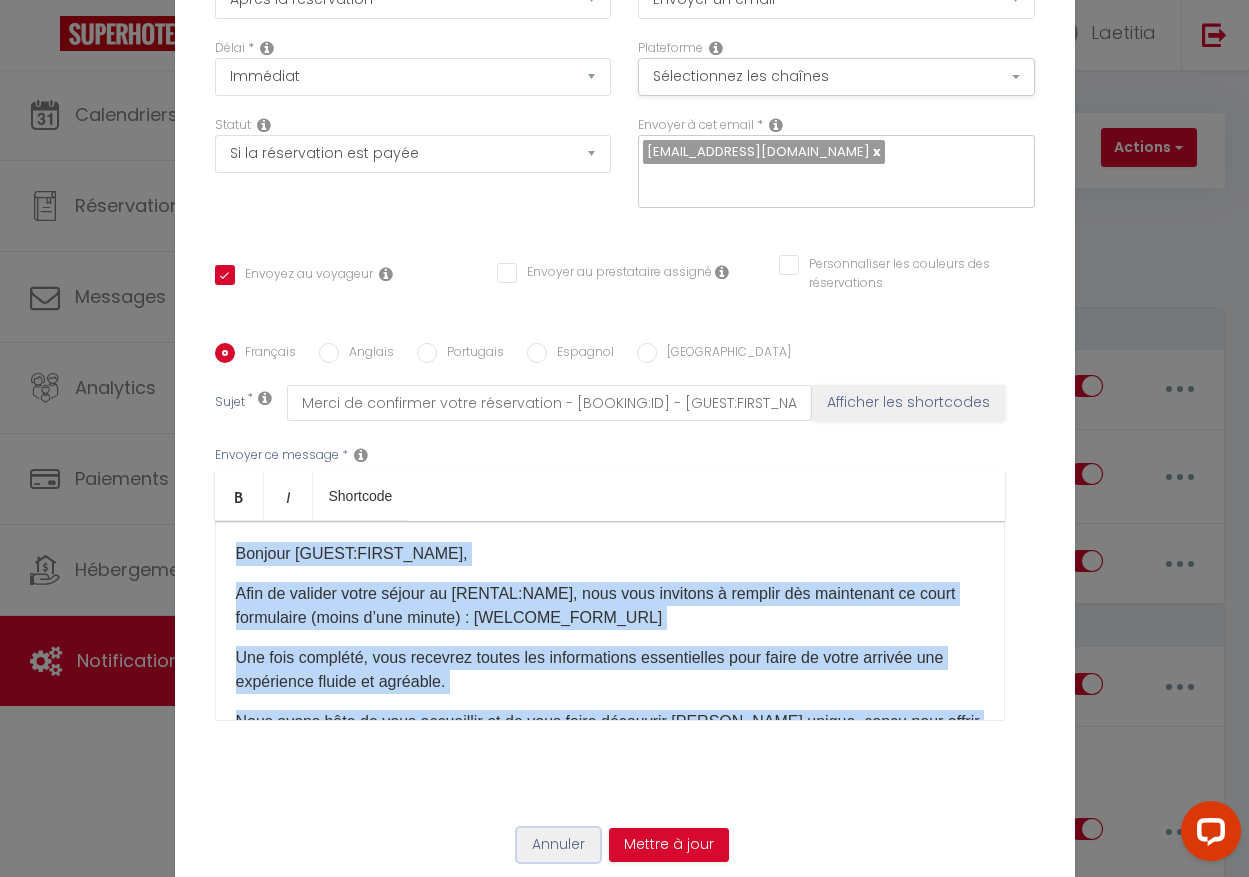 click on "Annuler" at bounding box center [558, 845] 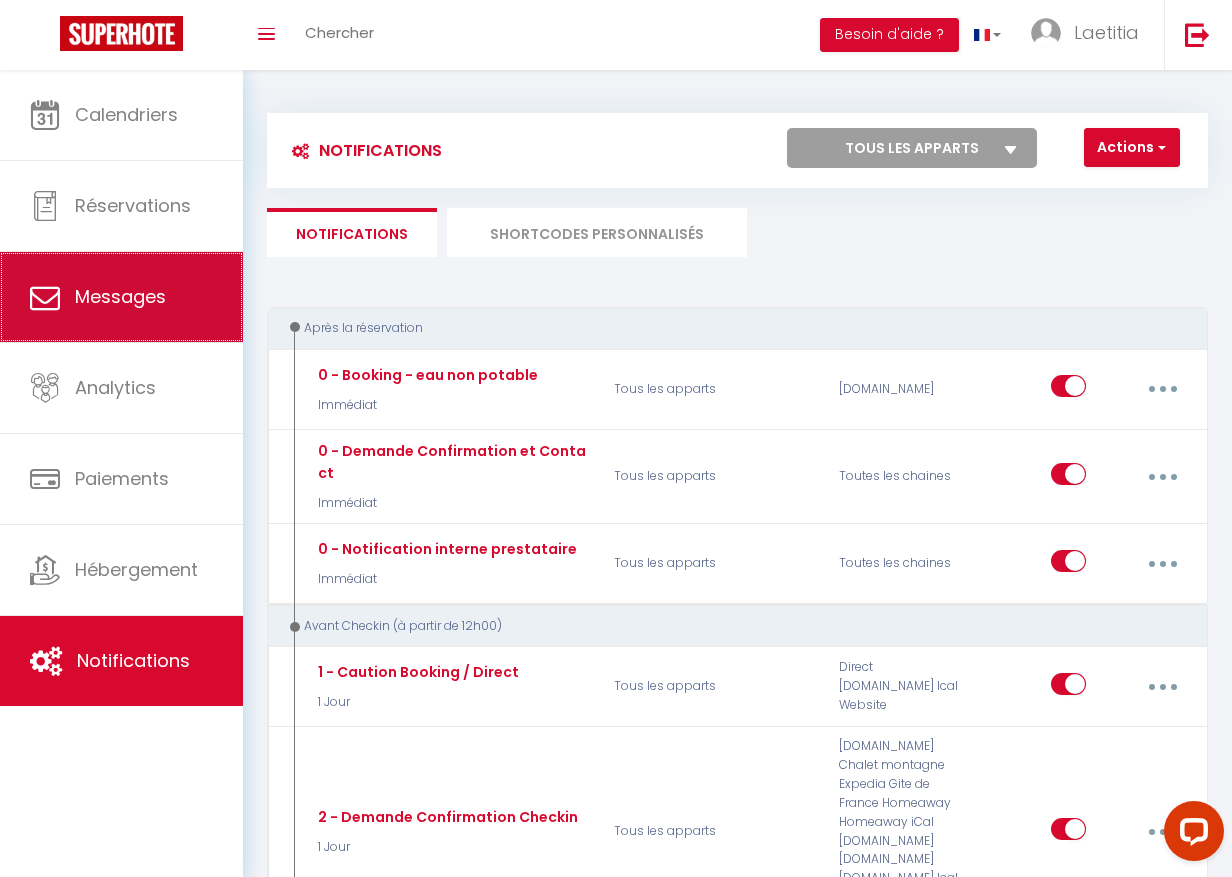 click on "Messages" at bounding box center (121, 297) 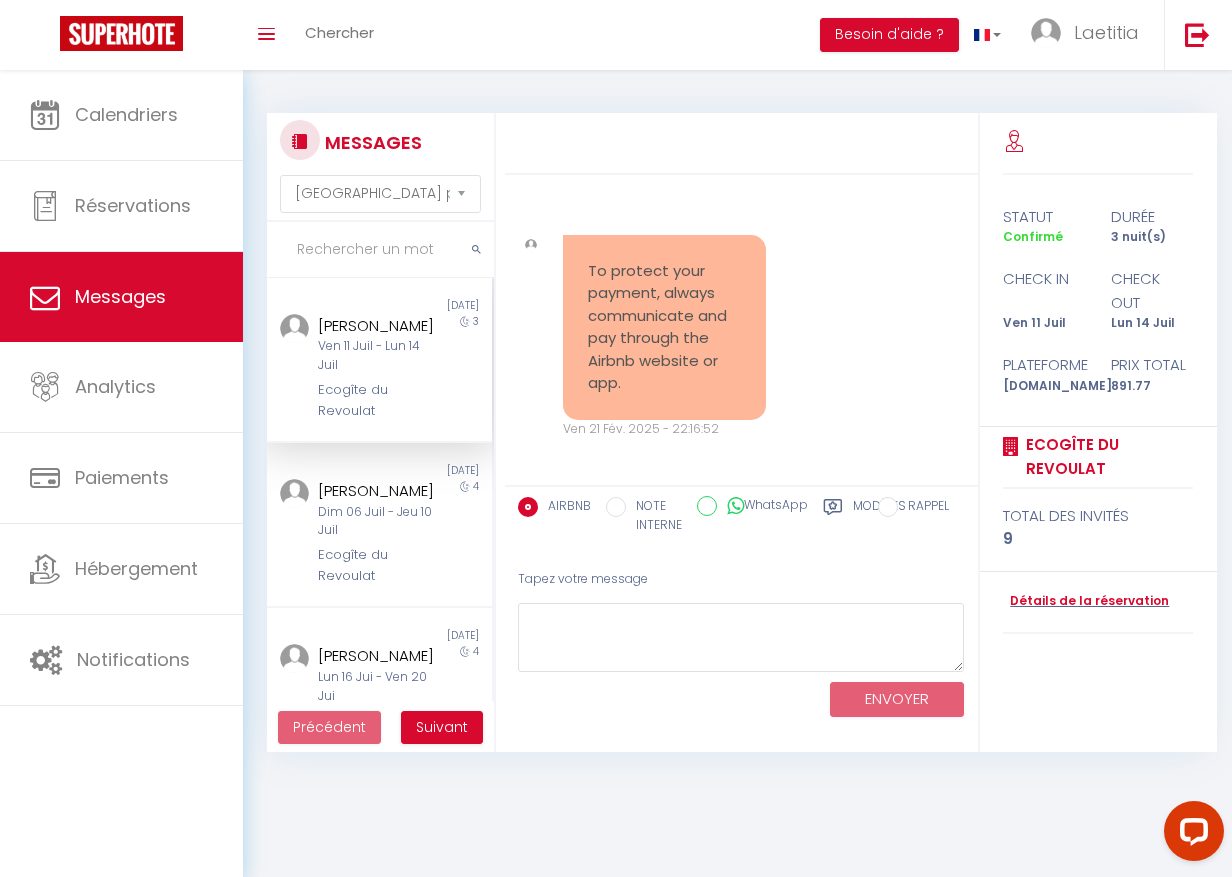 scroll, scrollTop: 9355, scrollLeft: 0, axis: vertical 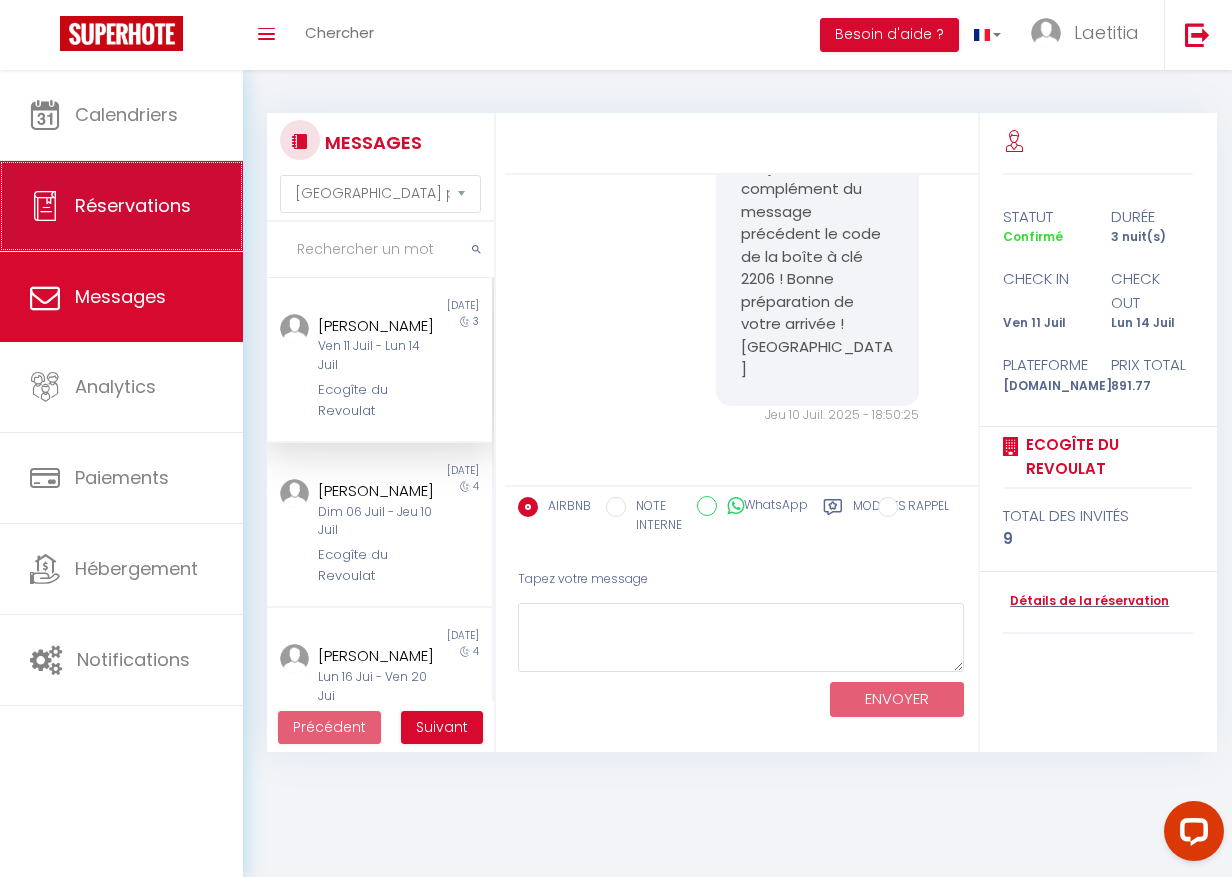 click on "Réservations" at bounding box center (133, 205) 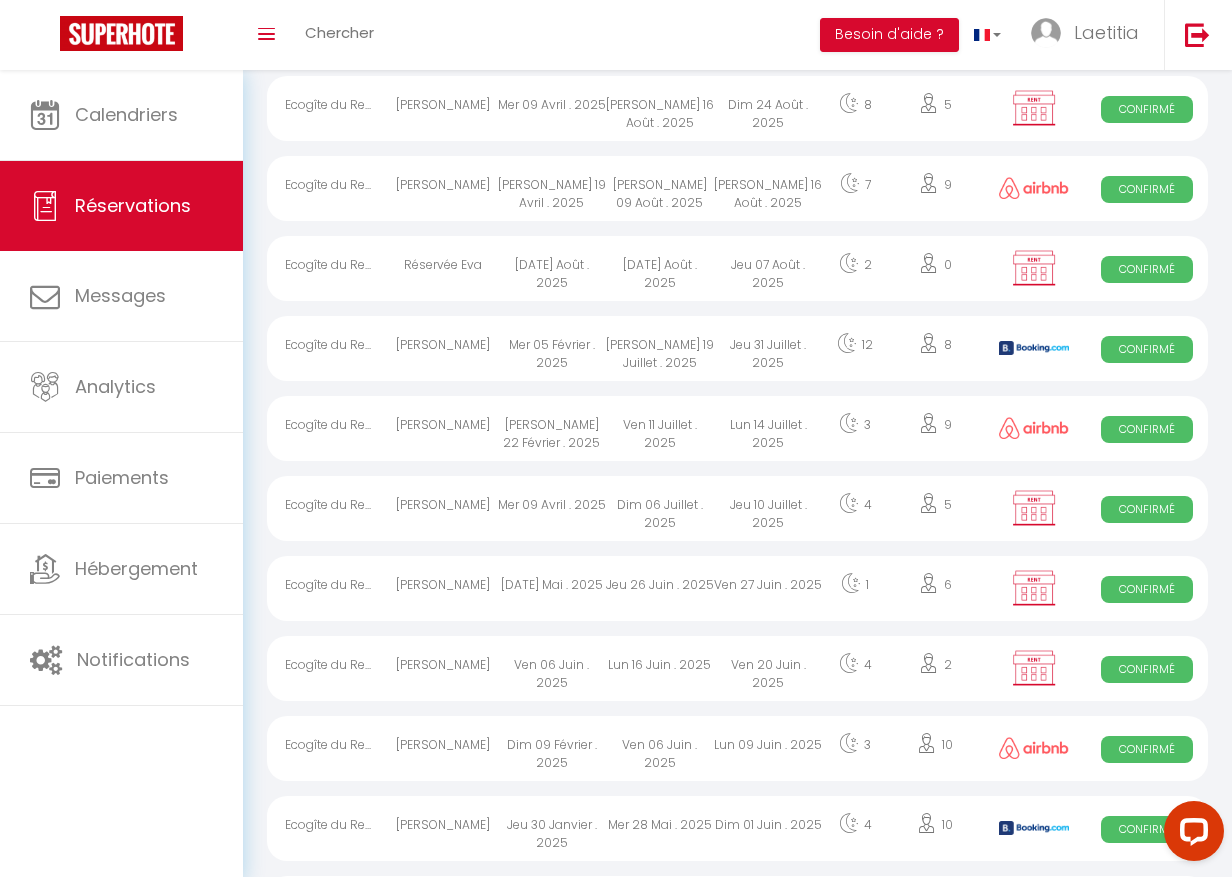 scroll, scrollTop: 104, scrollLeft: 0, axis: vertical 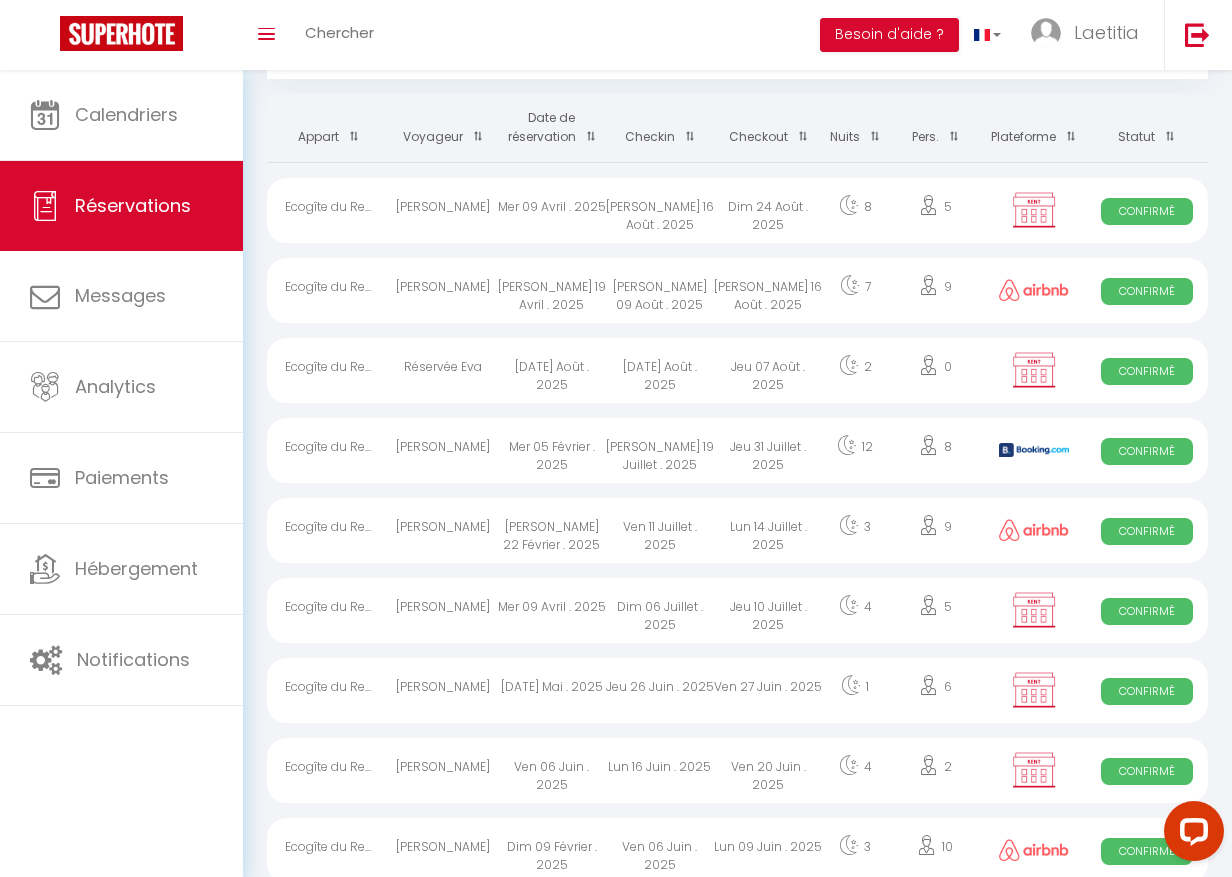 click on "[DATE] Août . 2025" at bounding box center [660, 370] 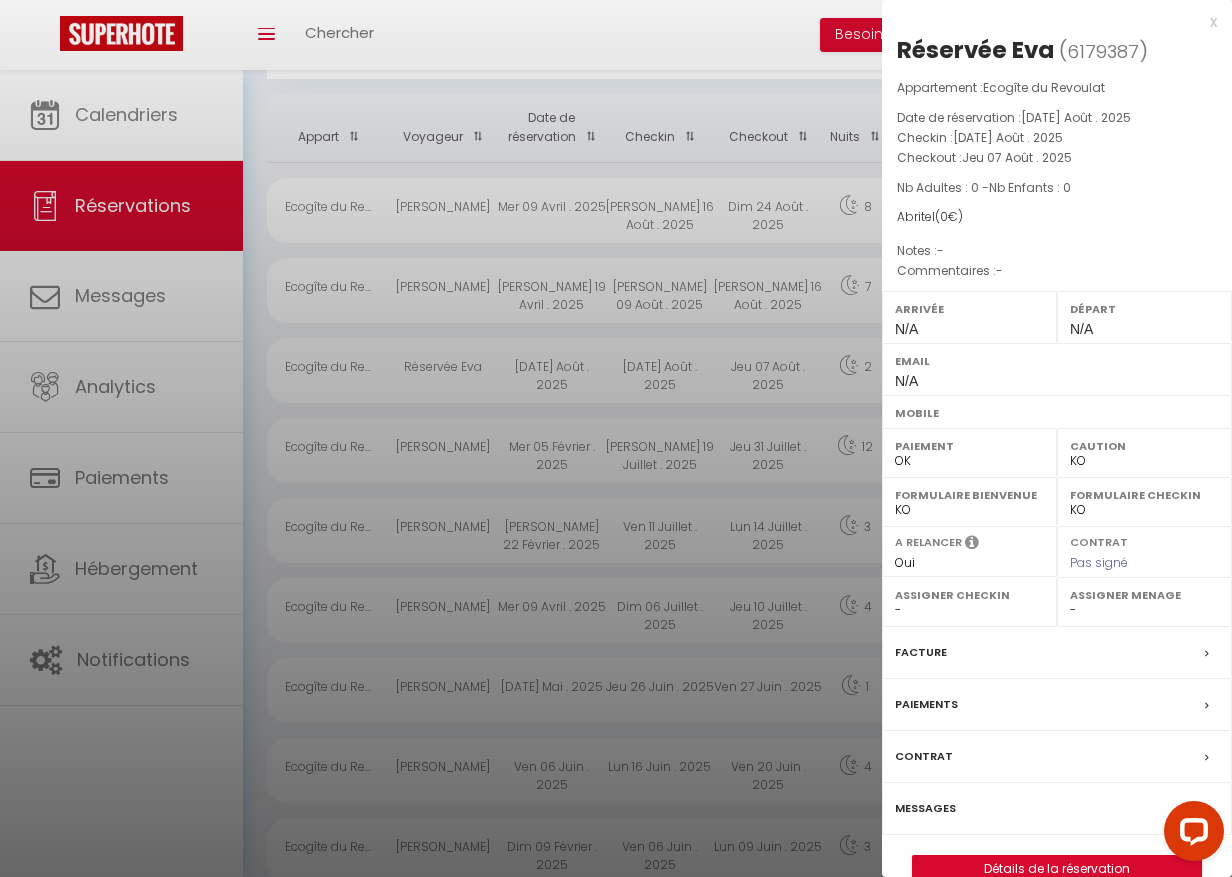 scroll, scrollTop: 308, scrollLeft: 0, axis: vertical 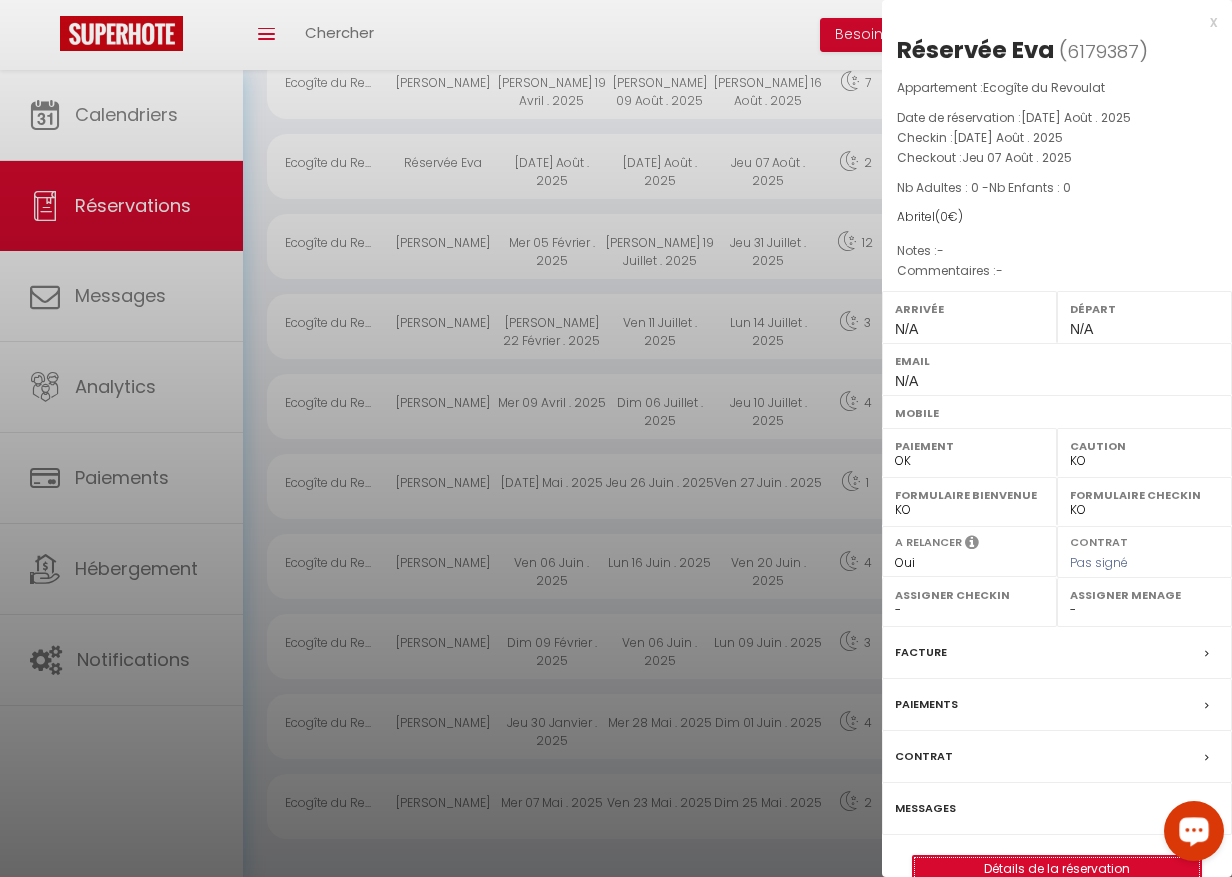 click on "Détails de la réservation" at bounding box center (1057, 869) 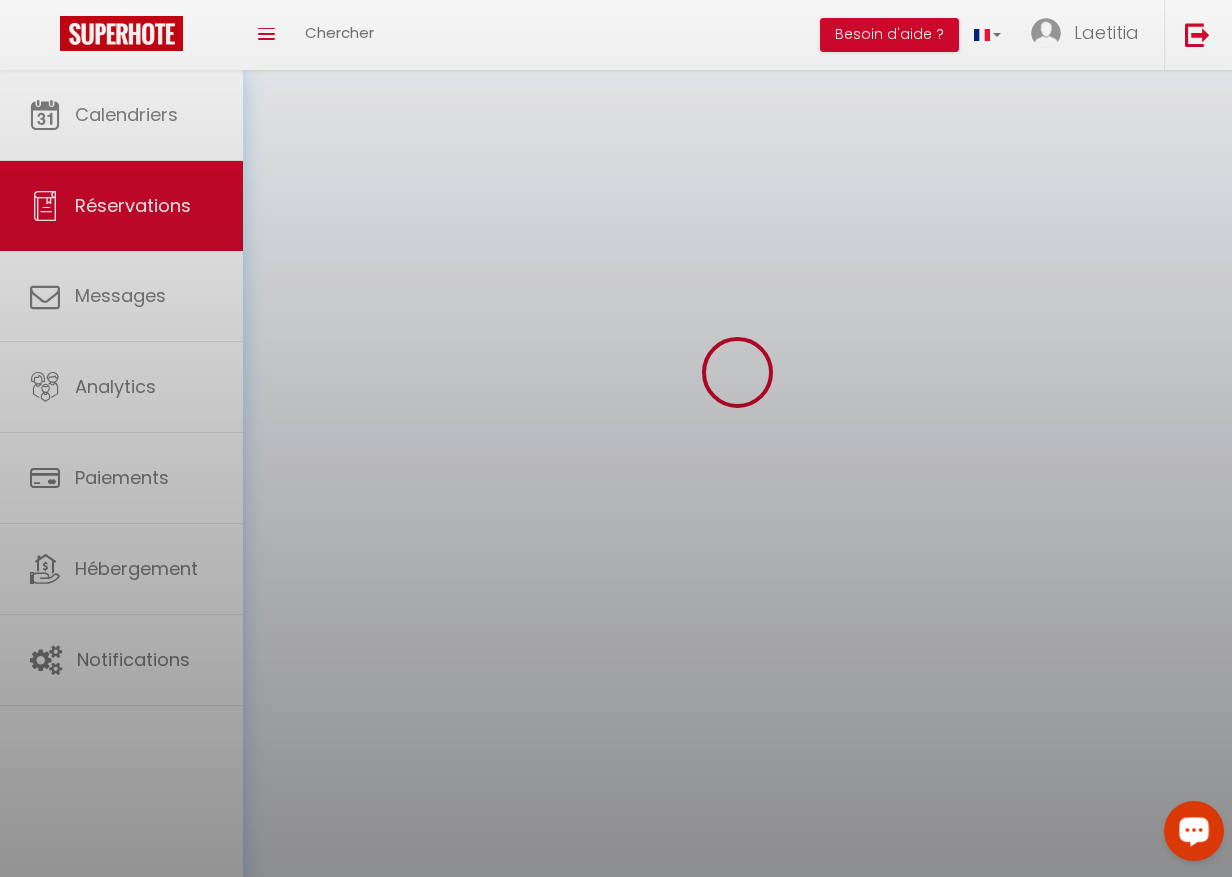 scroll, scrollTop: 0, scrollLeft: 0, axis: both 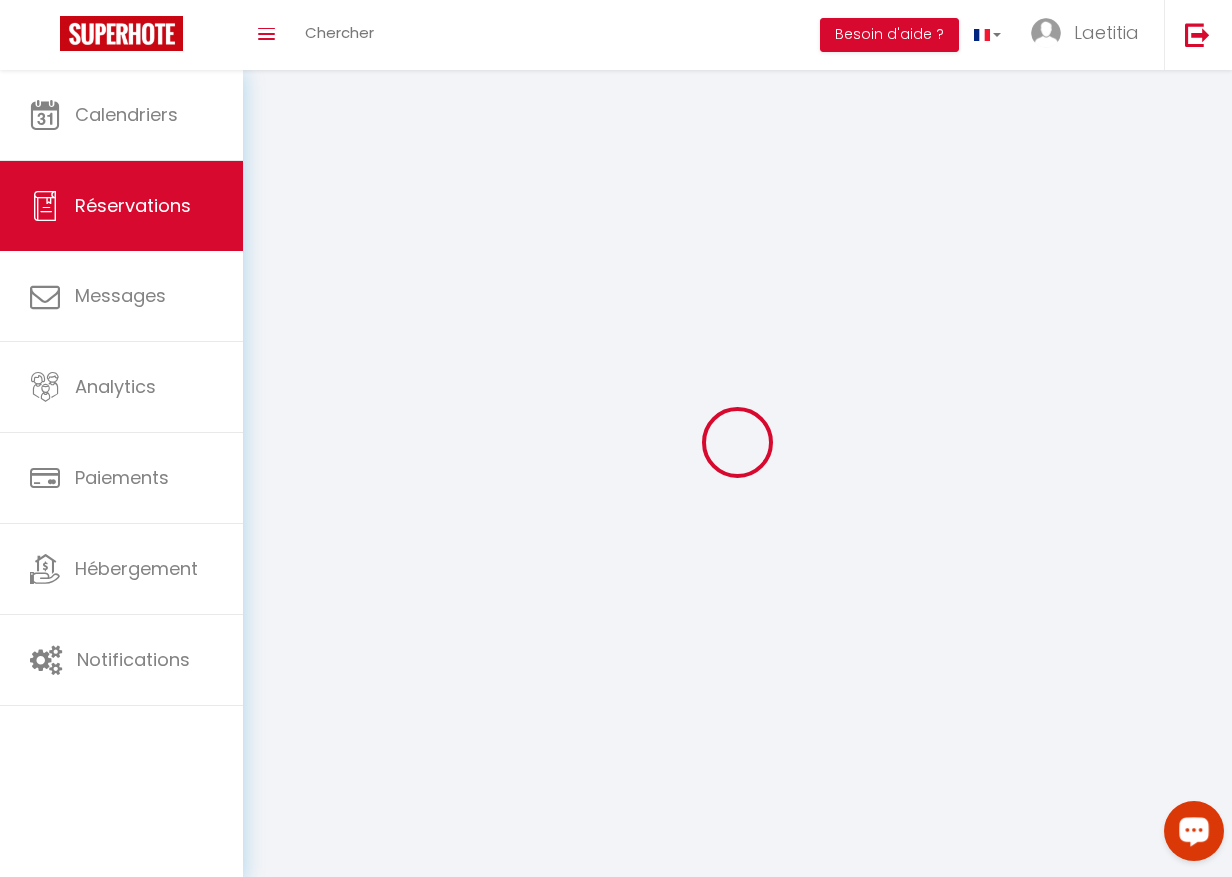 type on "Réservée" 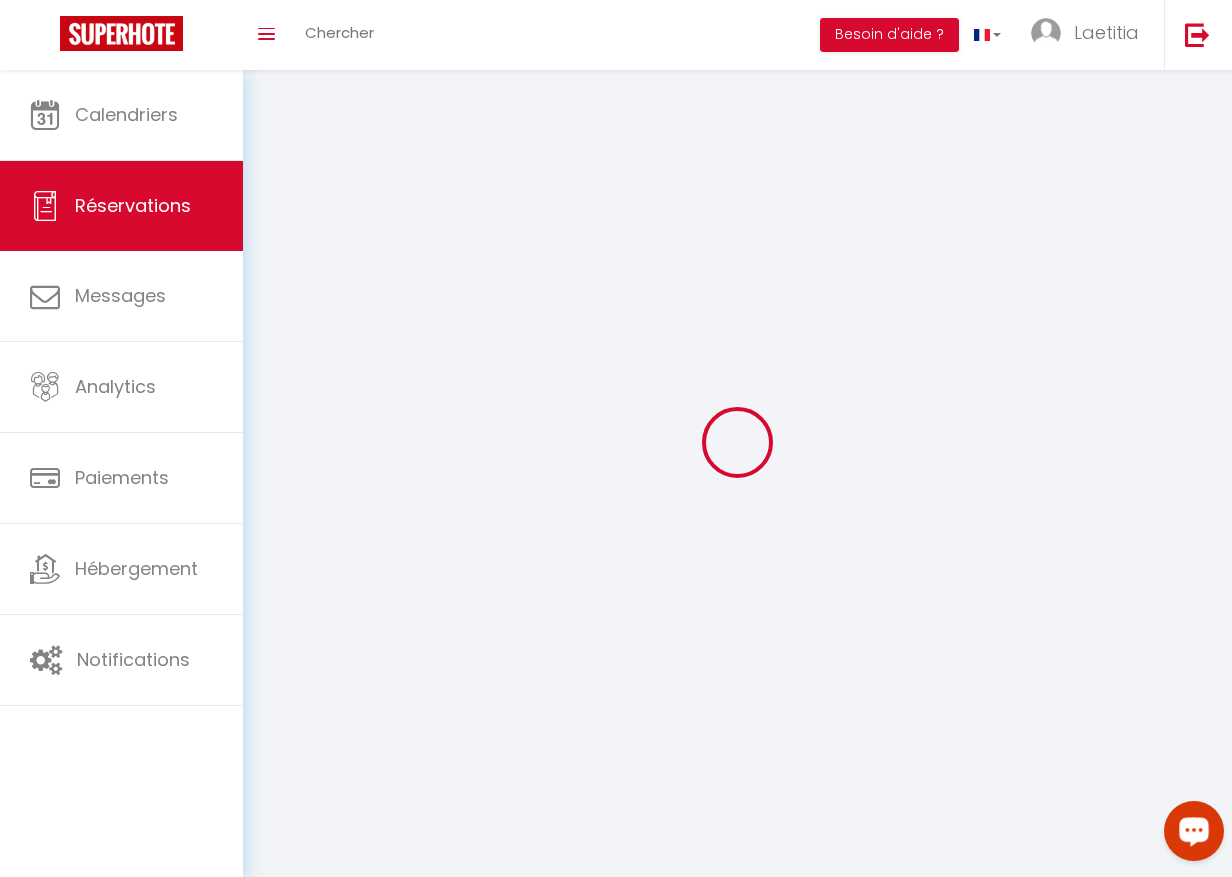select 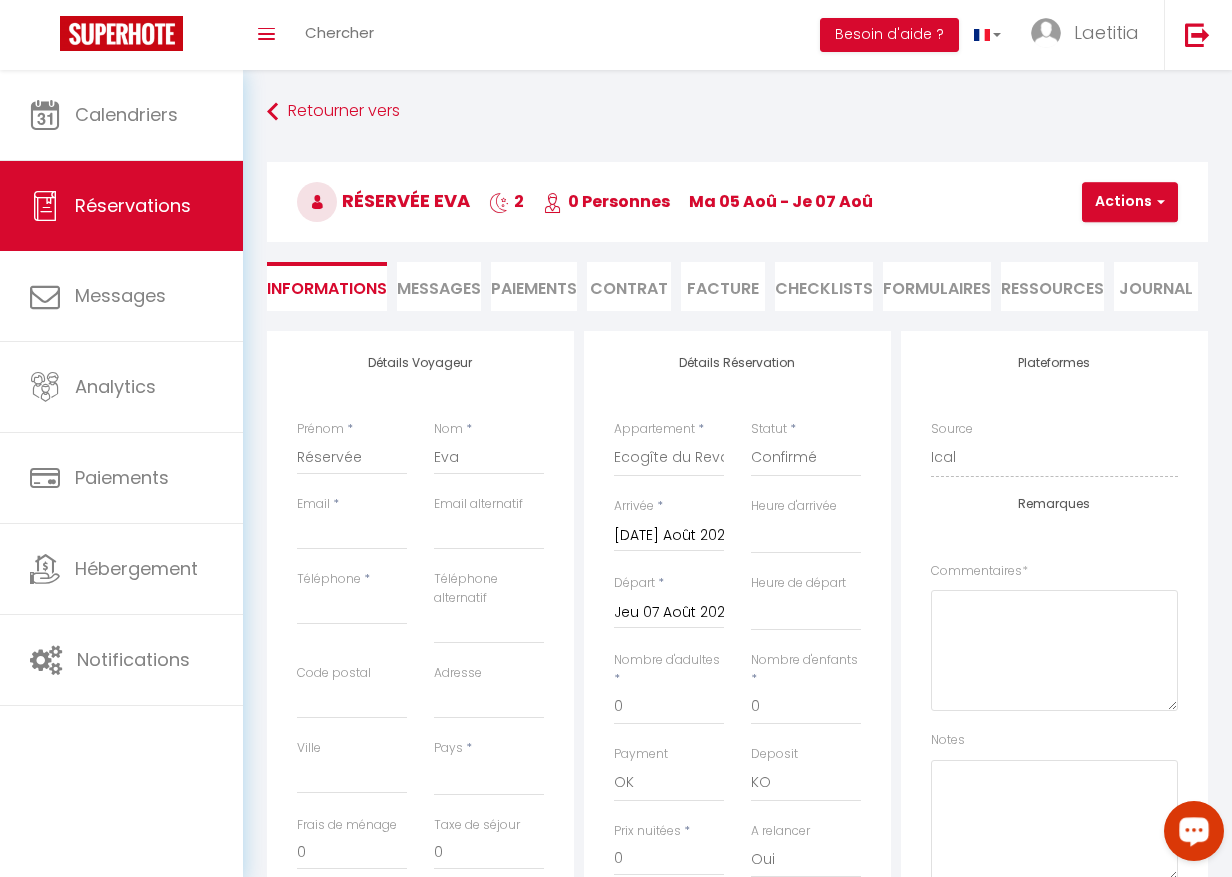 select 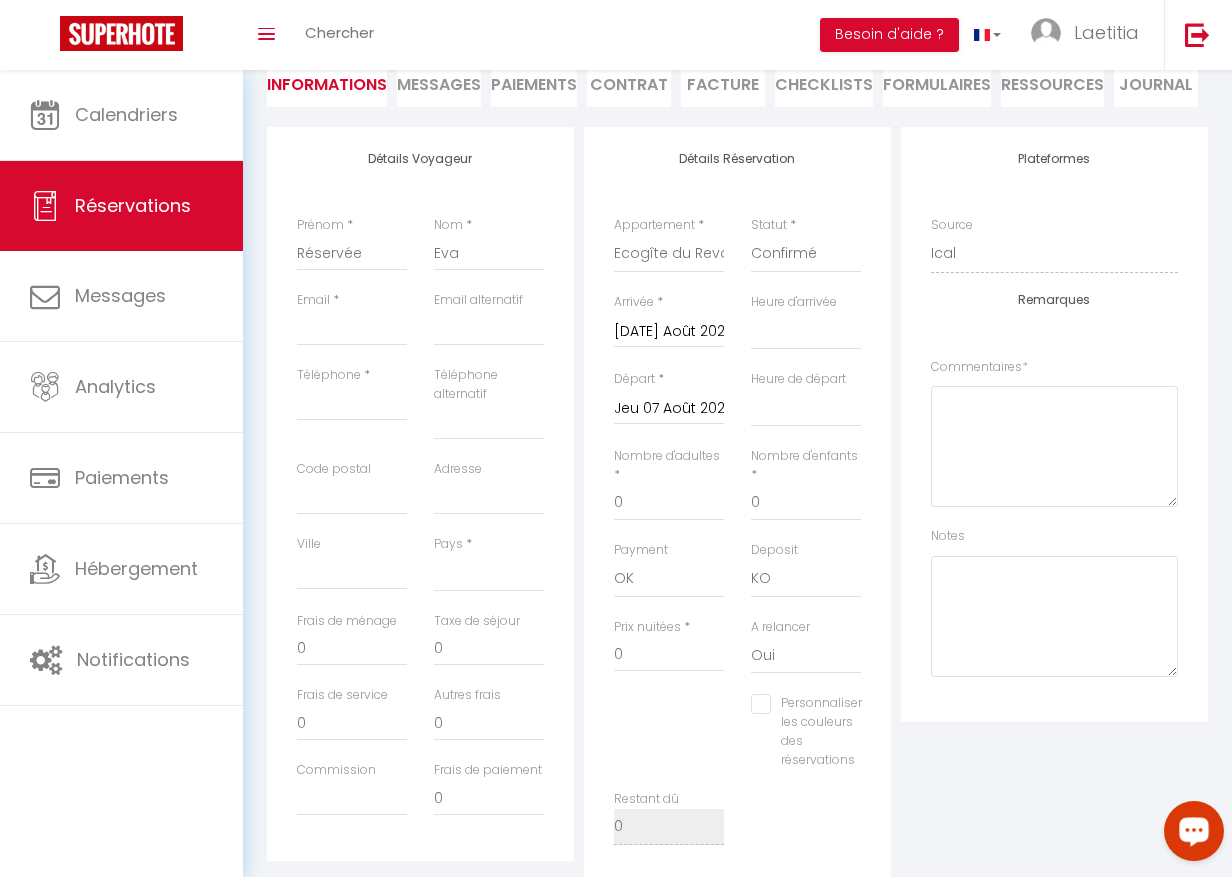 scroll, scrollTop: 0, scrollLeft: 0, axis: both 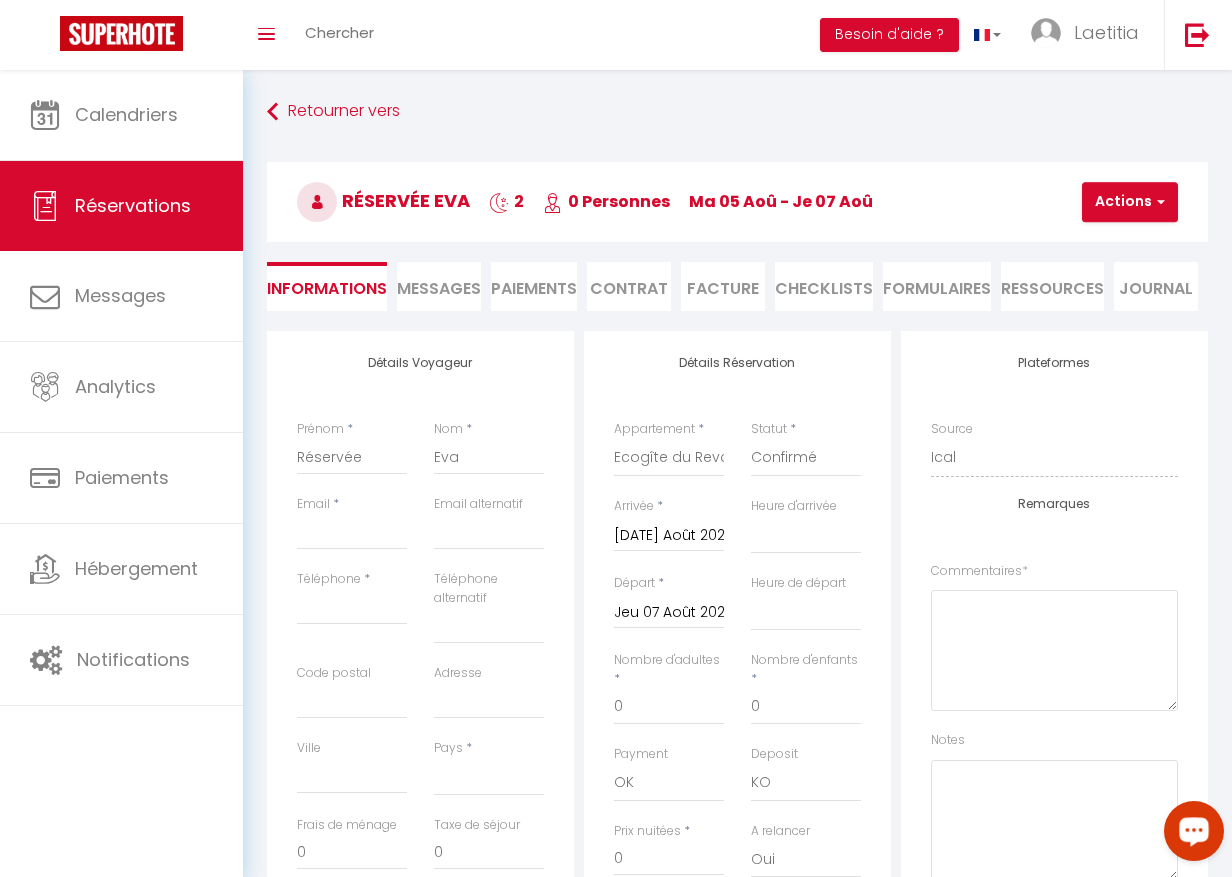 click on "Messages" at bounding box center (439, 288) 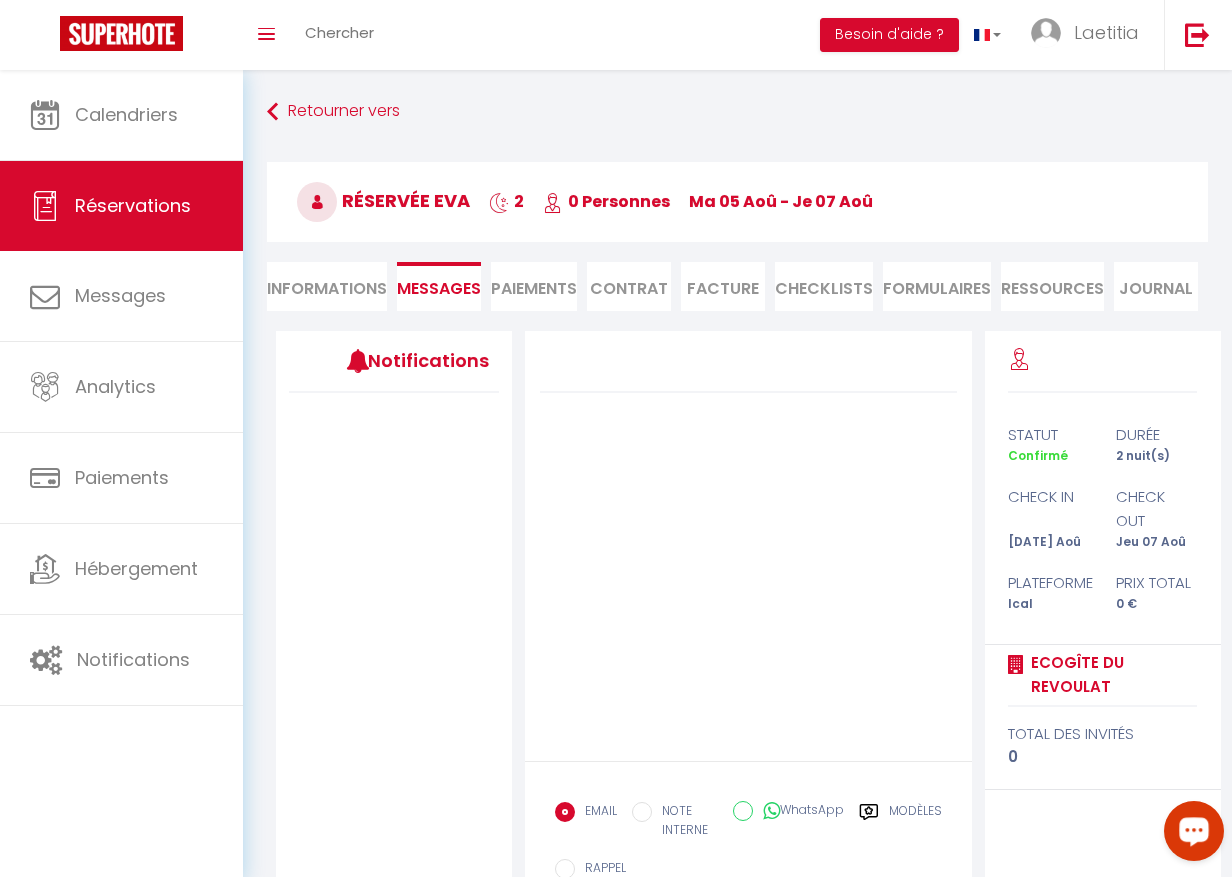 scroll, scrollTop: 144, scrollLeft: 0, axis: vertical 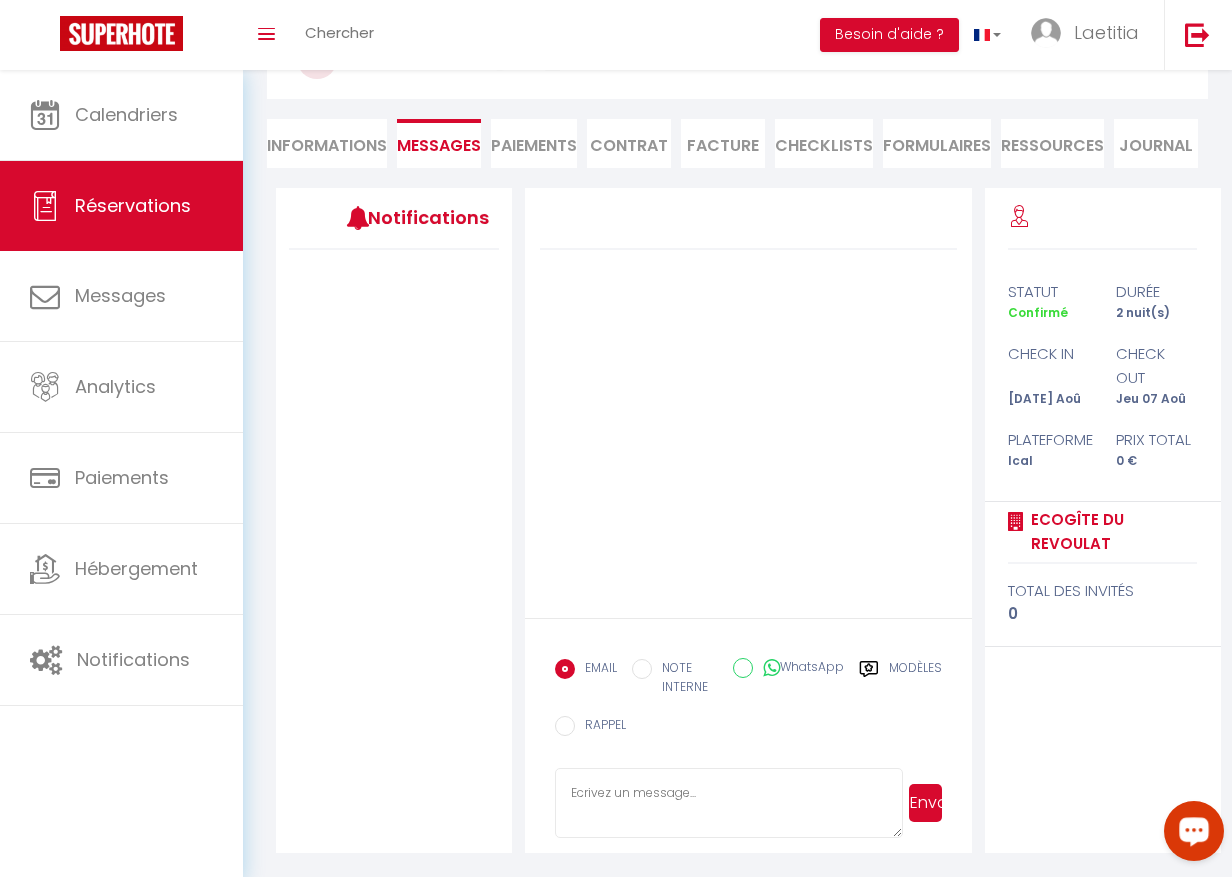 click at bounding box center (729, 803) 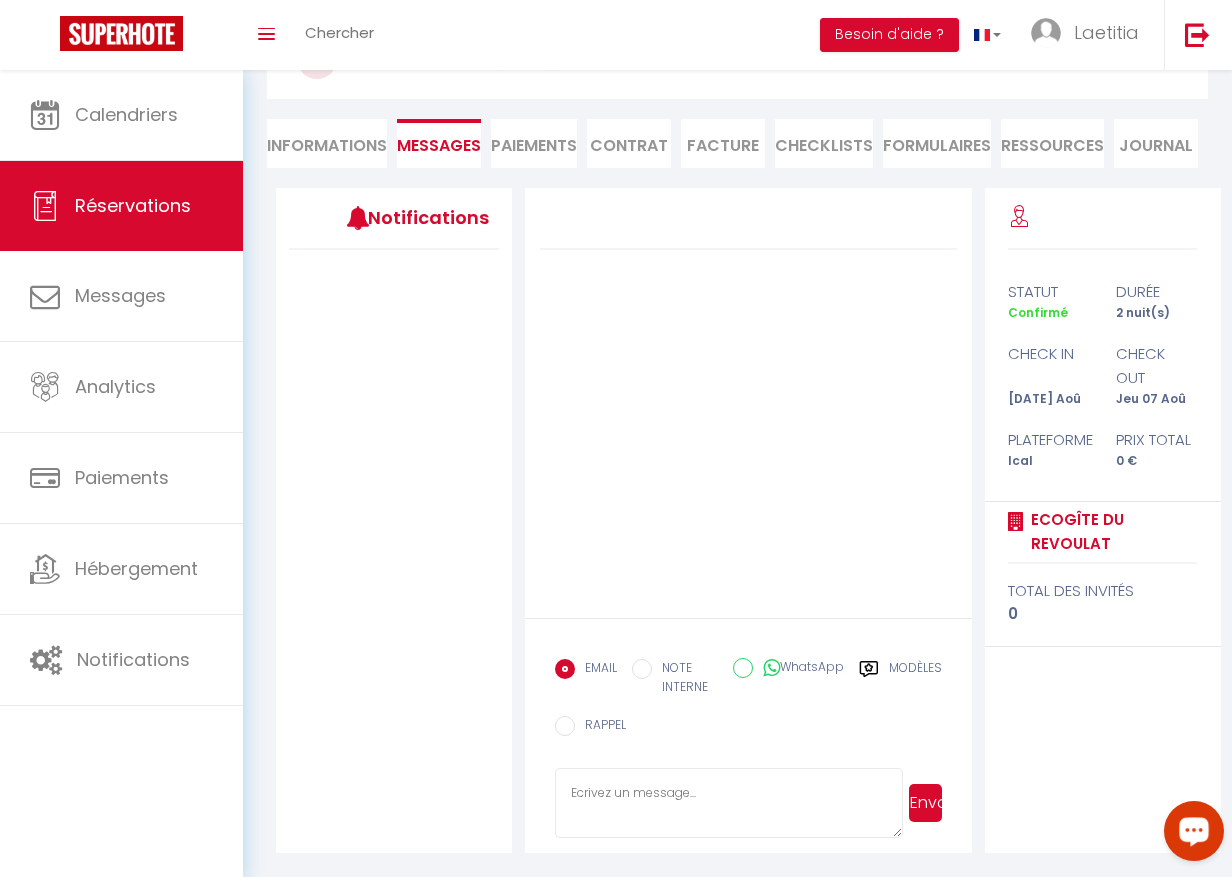 paste on "Bonjour [GUEST:FIRST_NAME],
Afin de valider votre séjour au [RENTAL:NAME], nous vous invitons à remplir dès maintenant ce court formulaire (moins d’une minute) : [WELCOME_FORM_URL]
Une fois complété, vous recevrez toutes les informations essentielles pour faire de votre arrivée une expérience fluide et agréable.
Nous avons hâte de vous accueillir et de vous faire découvrir ce lieu unique, conçu pour offrir une parenthèse hors du temps.
À très bientôt,
Laetitia, Merveilles Conciergerie​
​" 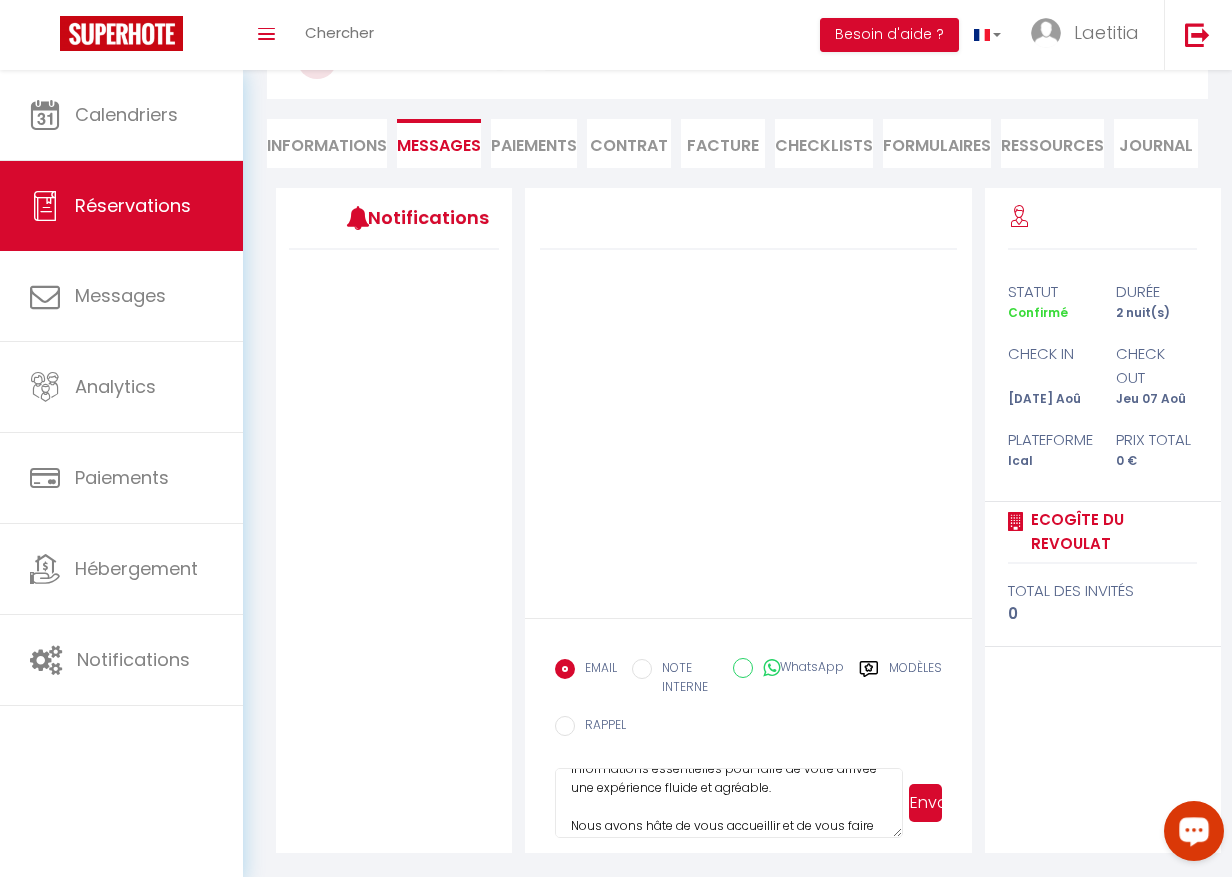 scroll, scrollTop: 114, scrollLeft: 0, axis: vertical 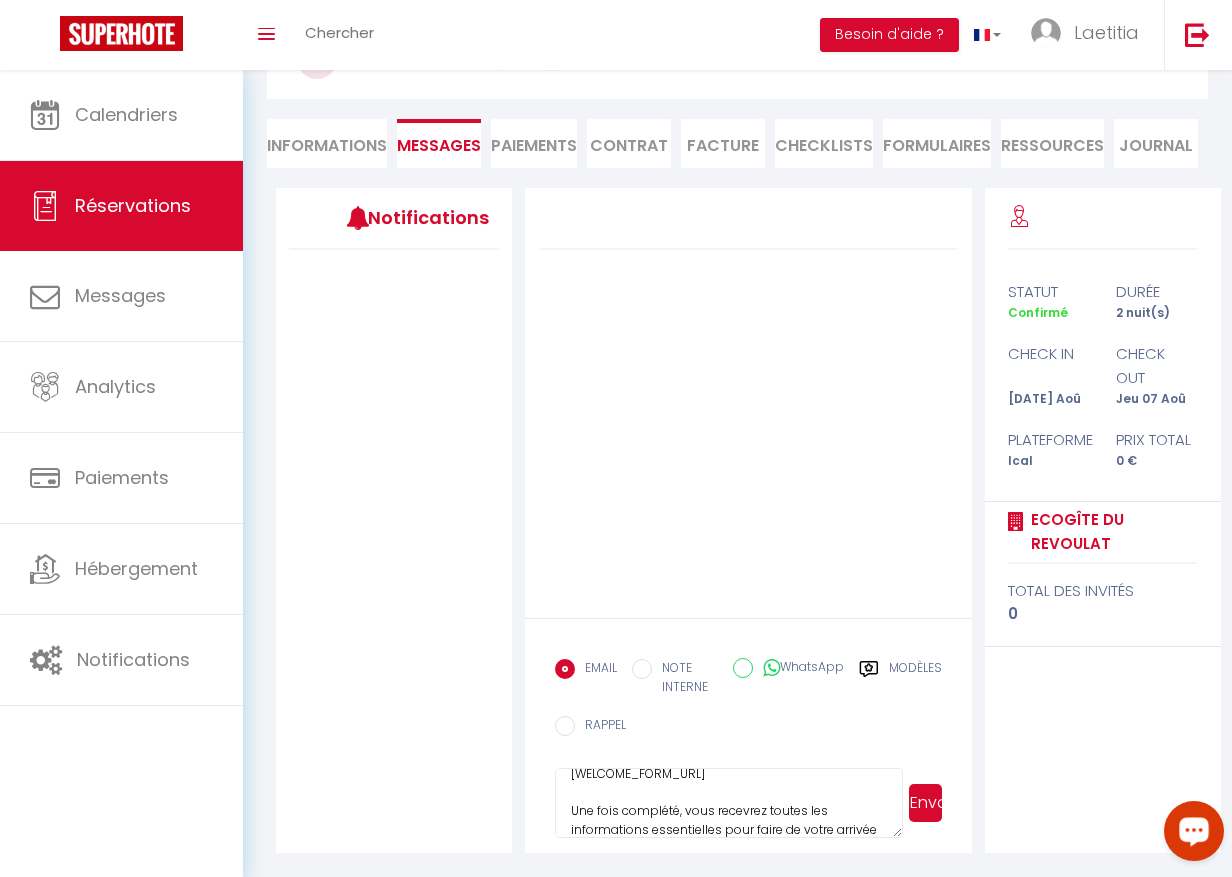 type on "Bonjour [GUEST:FIRST_NAME],
Afin de valider votre séjour au [RENTAL:NAME], nous vous invitons à remplir dès maintenant ce court formulaire (moins d’une minute) : [WELCOME_FORM_URL]
Une fois complété, vous recevrez toutes les informations essentielles pour faire de votre arrivée une expérience fluide et agréable.
Nous avons hâte de vous accueillir et de vous faire découvrir ce lieu unique, conçu pour offrir une parenthèse hors du temps.
À très bientôt,
Laetitia, Merveilles Conciergerie​
​" 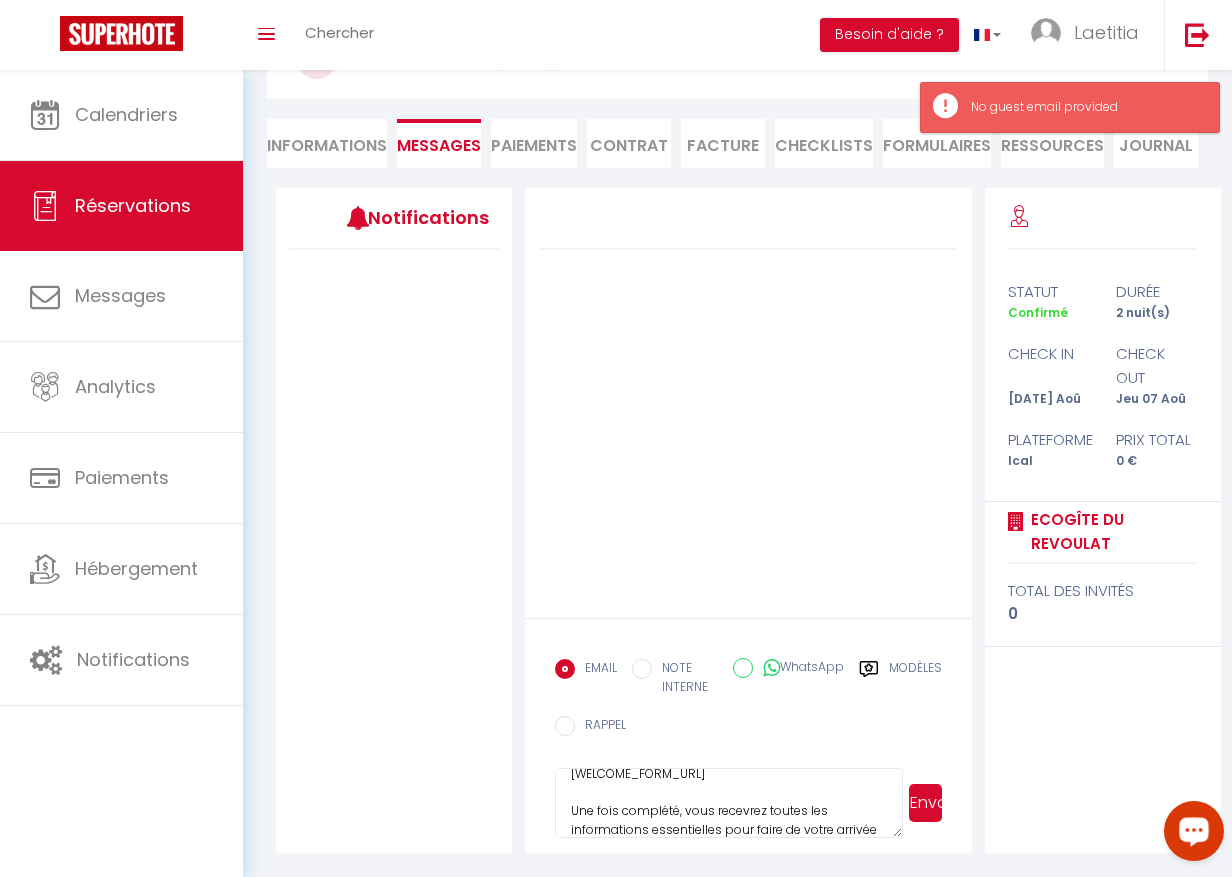 click on "Bonjour [GUEST:FIRST_NAME],
Afin de valider votre séjour au [RENTAL:NAME], nous vous invitons à remplir dès maintenant ce court formulaire (moins d’une minute) : [WELCOME_FORM_URL]
Une fois complété, vous recevrez toutes les informations essentielles pour faire de votre arrivée une expérience fluide et agréable.
Nous avons hâte de vous accueillir et de vous faire découvrir ce lieu unique, conçu pour offrir une parenthèse hors du temps.
À très bientôt,
Laetitia, Merveilles Conciergerie​
​" at bounding box center [729, 803] 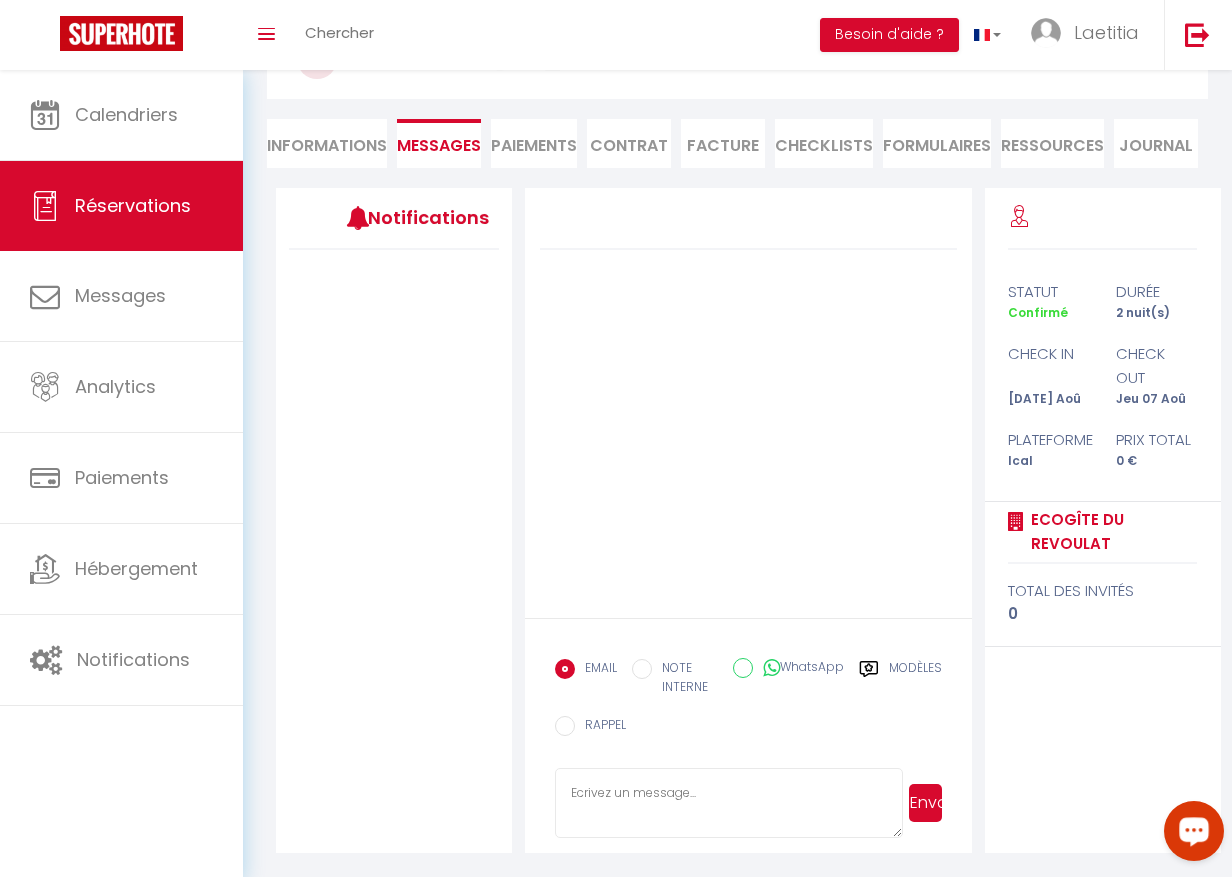 type 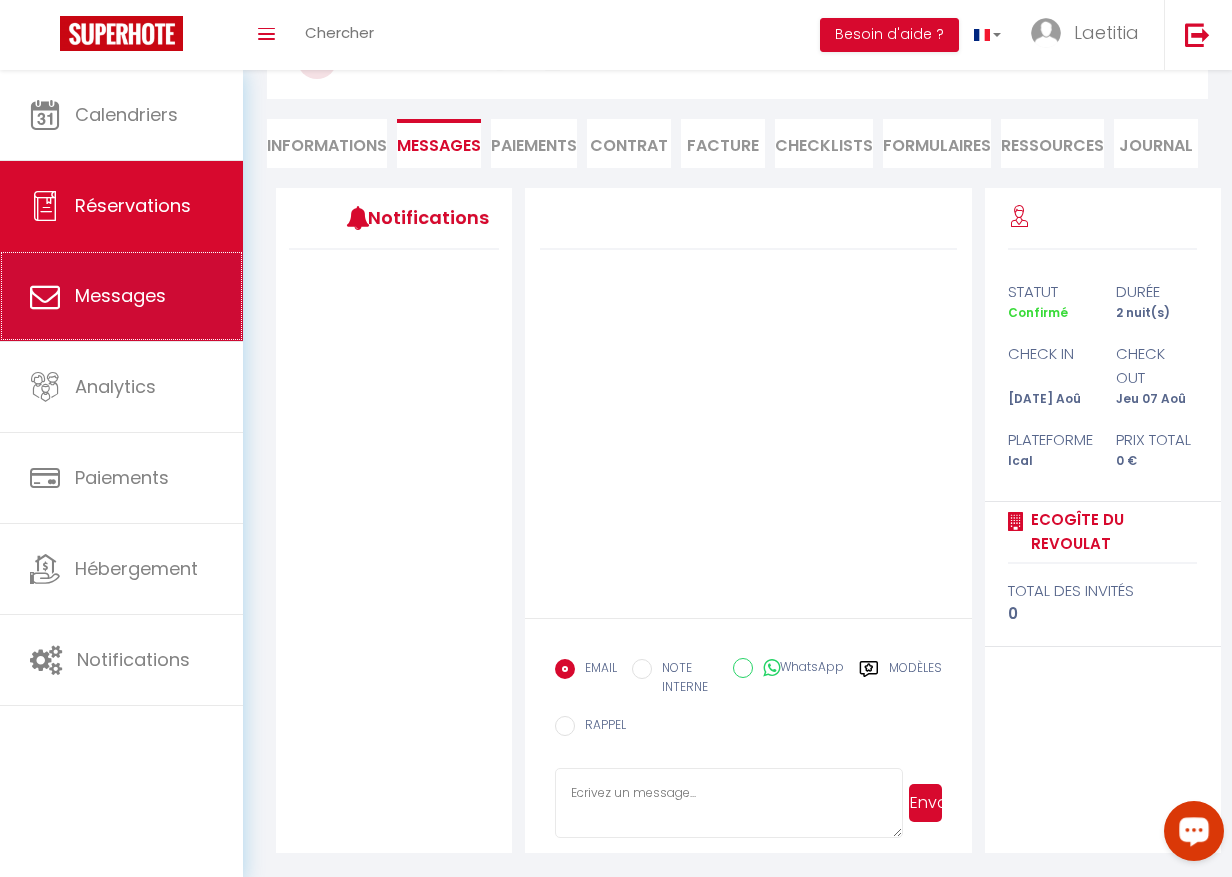 click on "Messages" at bounding box center (121, 296) 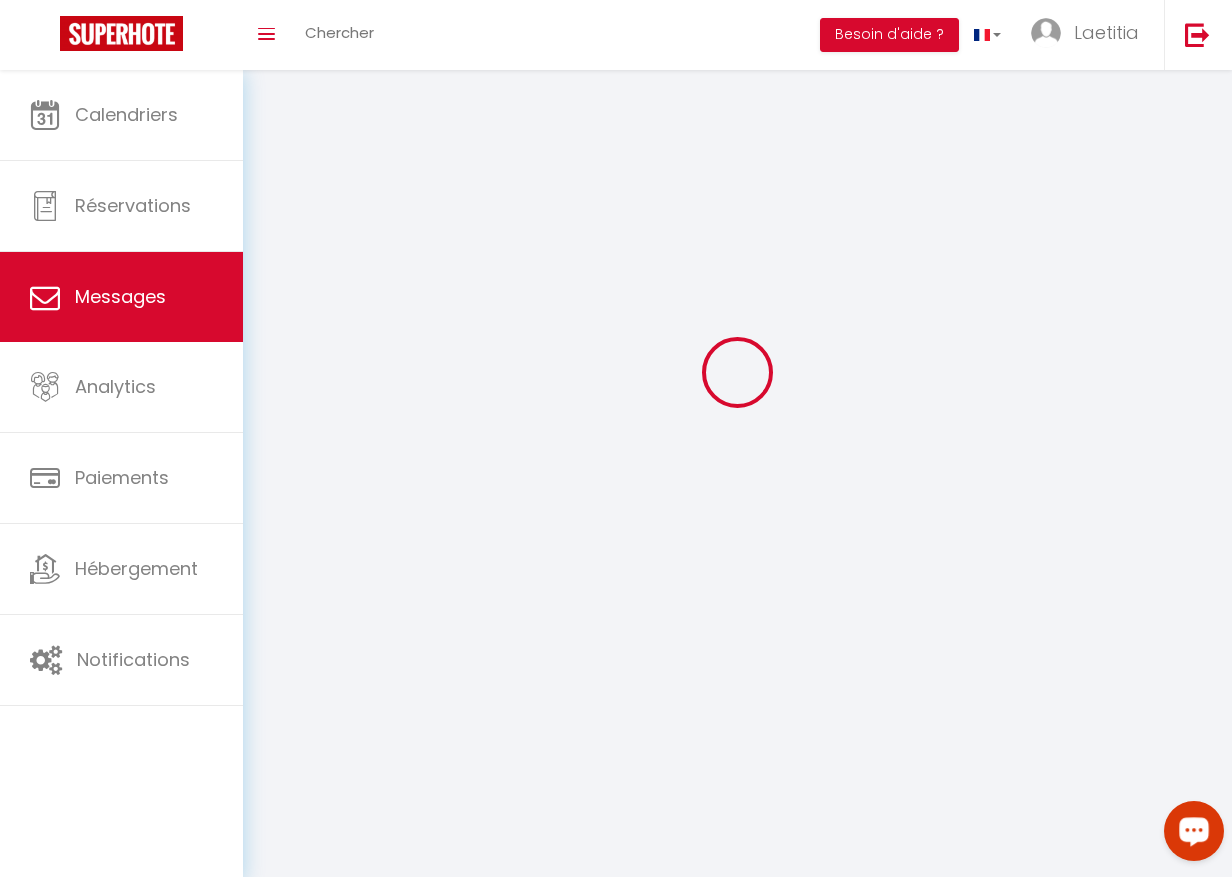 scroll, scrollTop: 0, scrollLeft: 0, axis: both 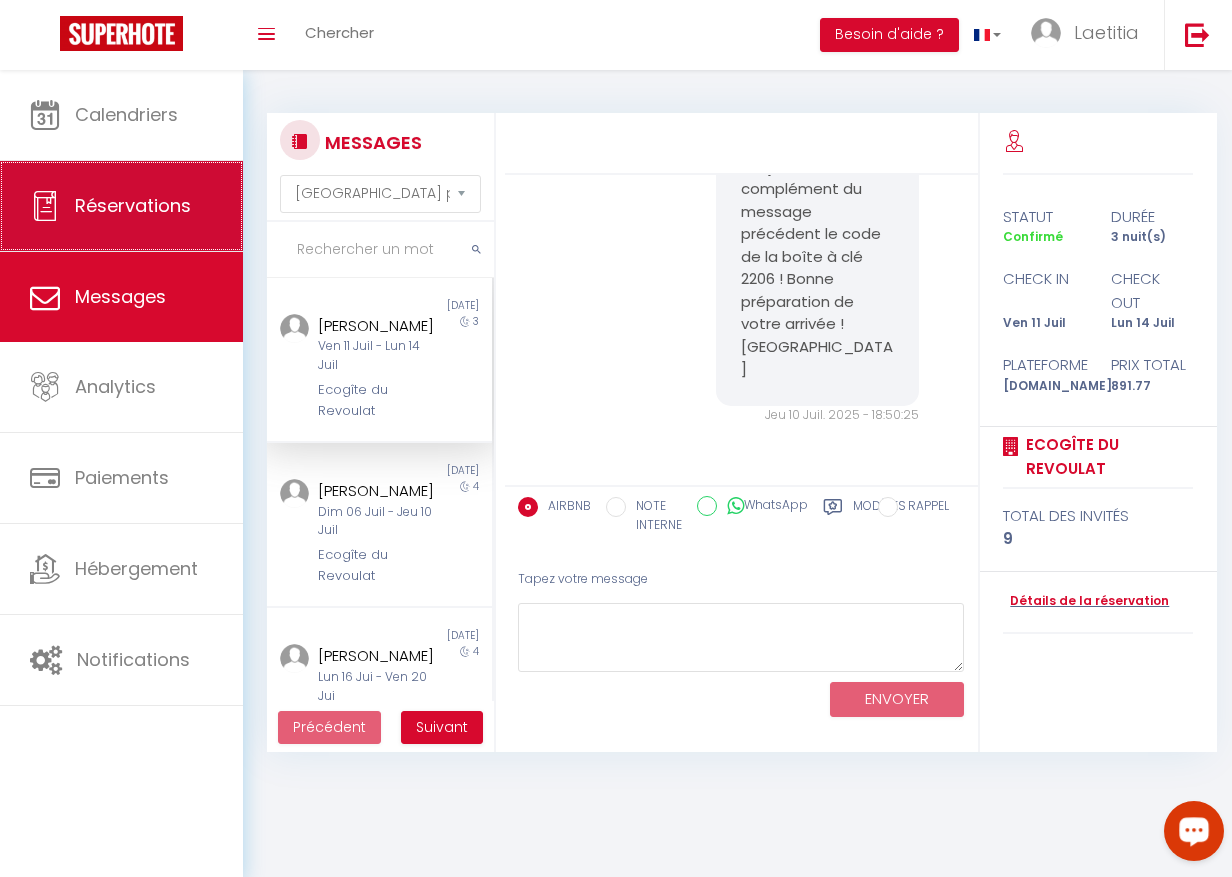 click on "Réservations" at bounding box center [121, 206] 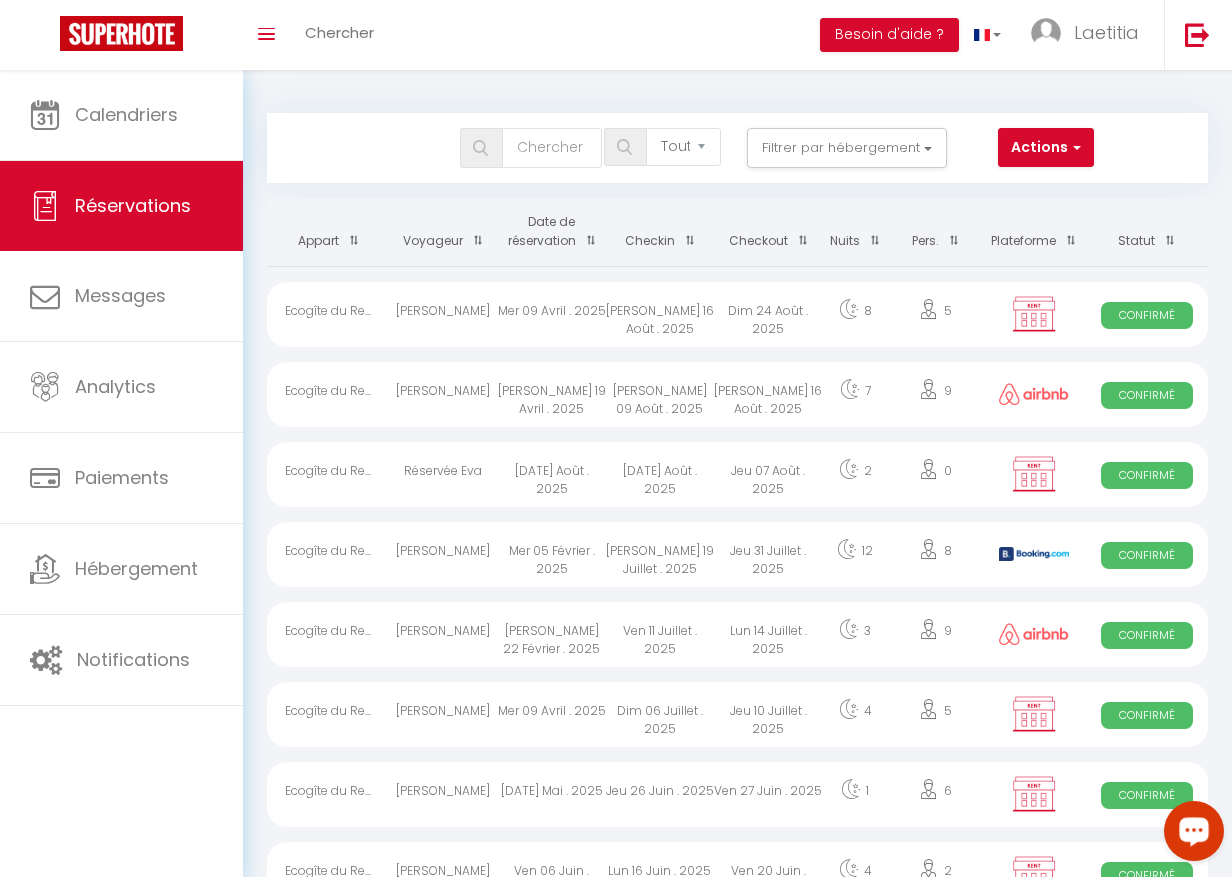 click on "Réservée Eva" at bounding box center (443, 474) 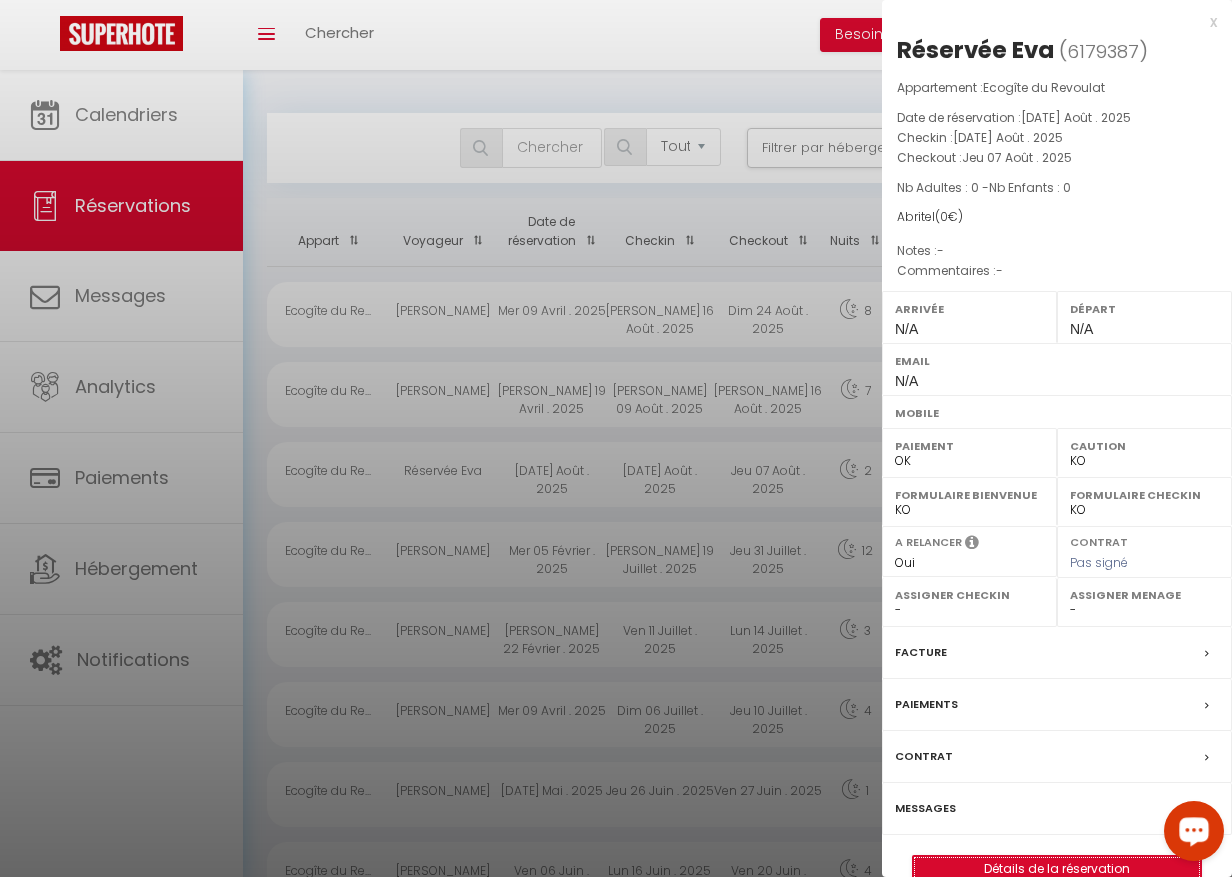 click on "Détails de la réservation" at bounding box center [1057, 869] 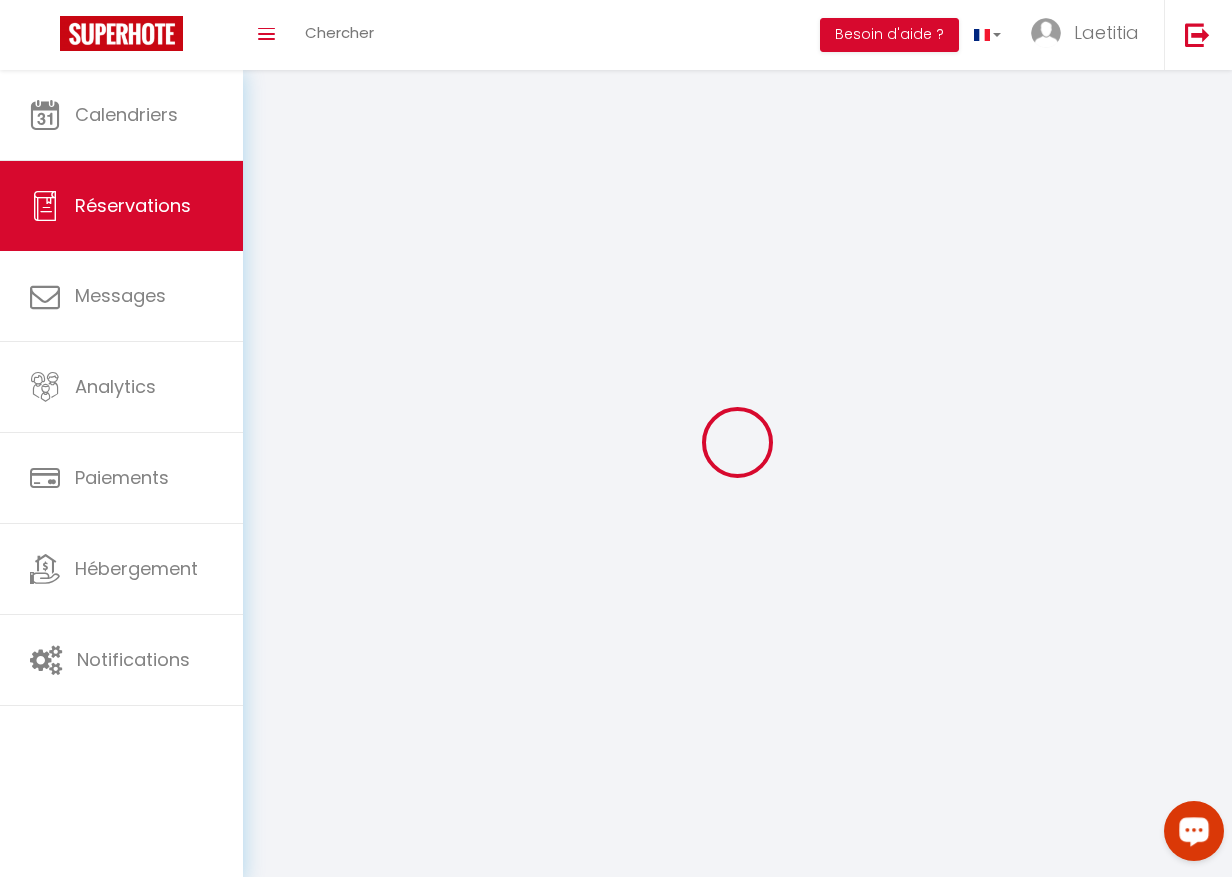 select 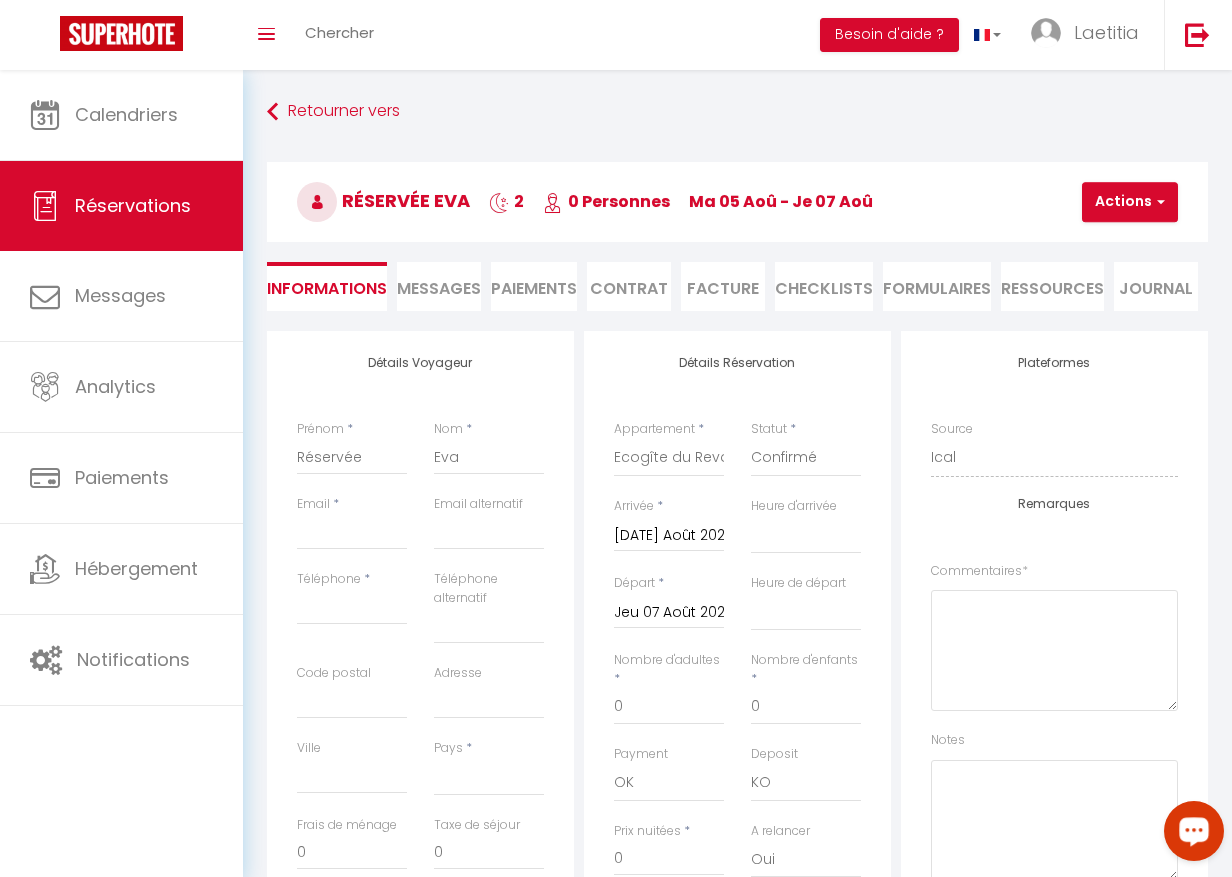 select 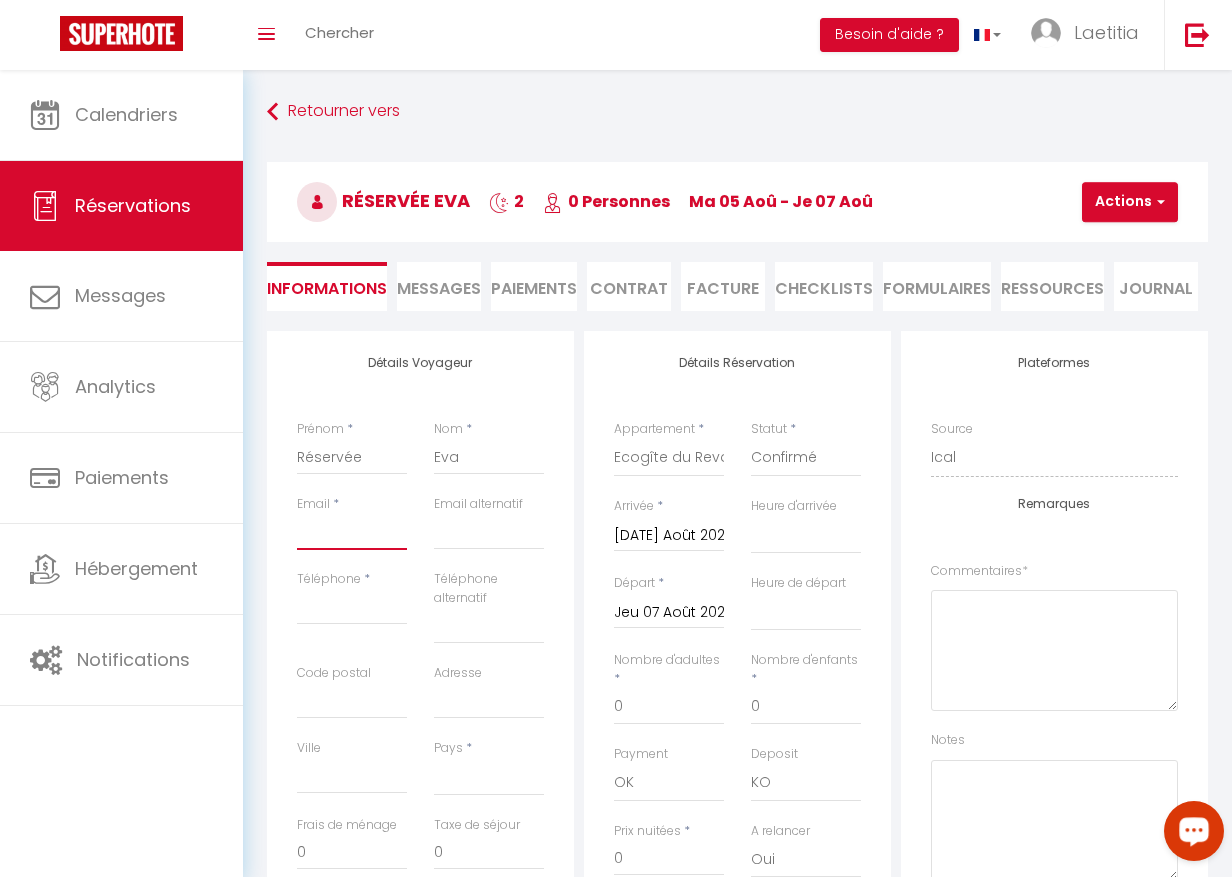 click on "Email client" at bounding box center [352, 532] 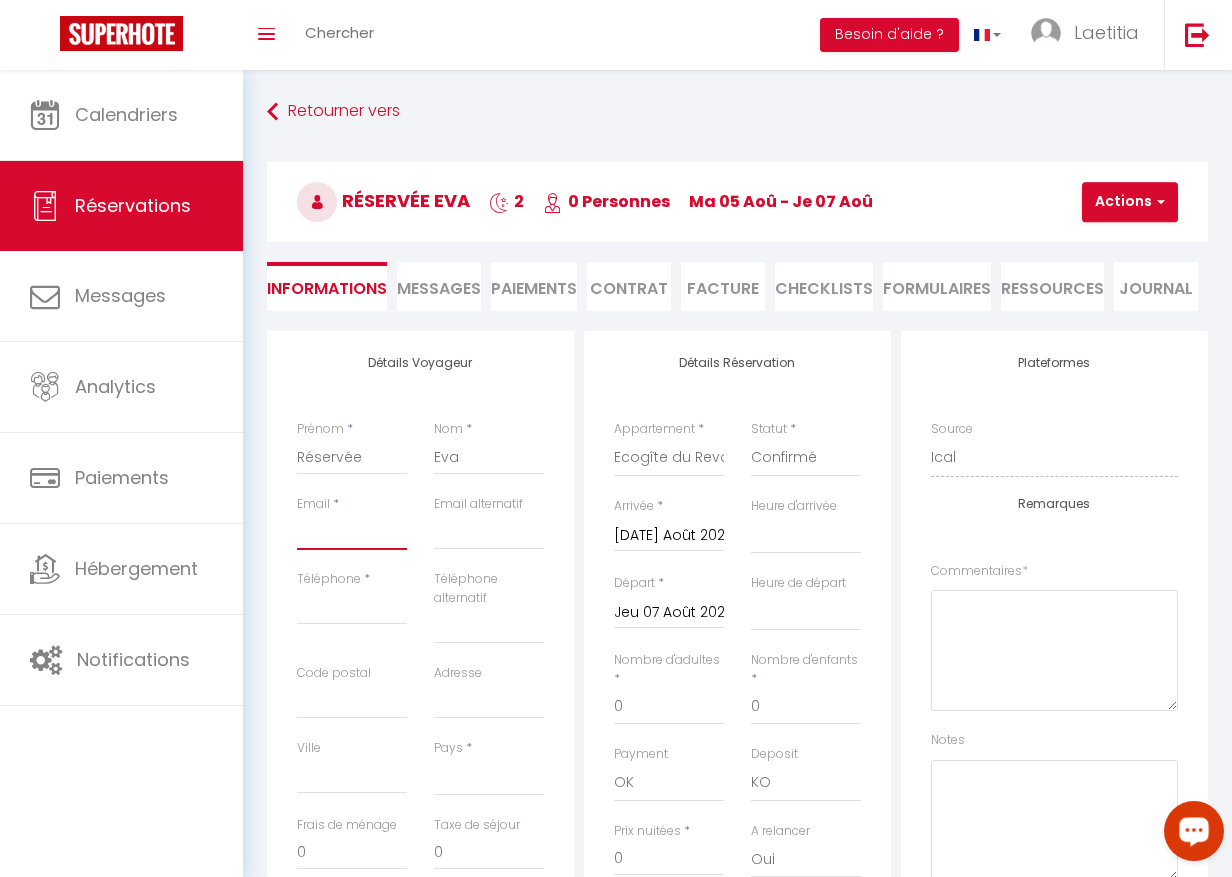 paste on "[EMAIL_ADDRESS][DOMAIN_NAME]" 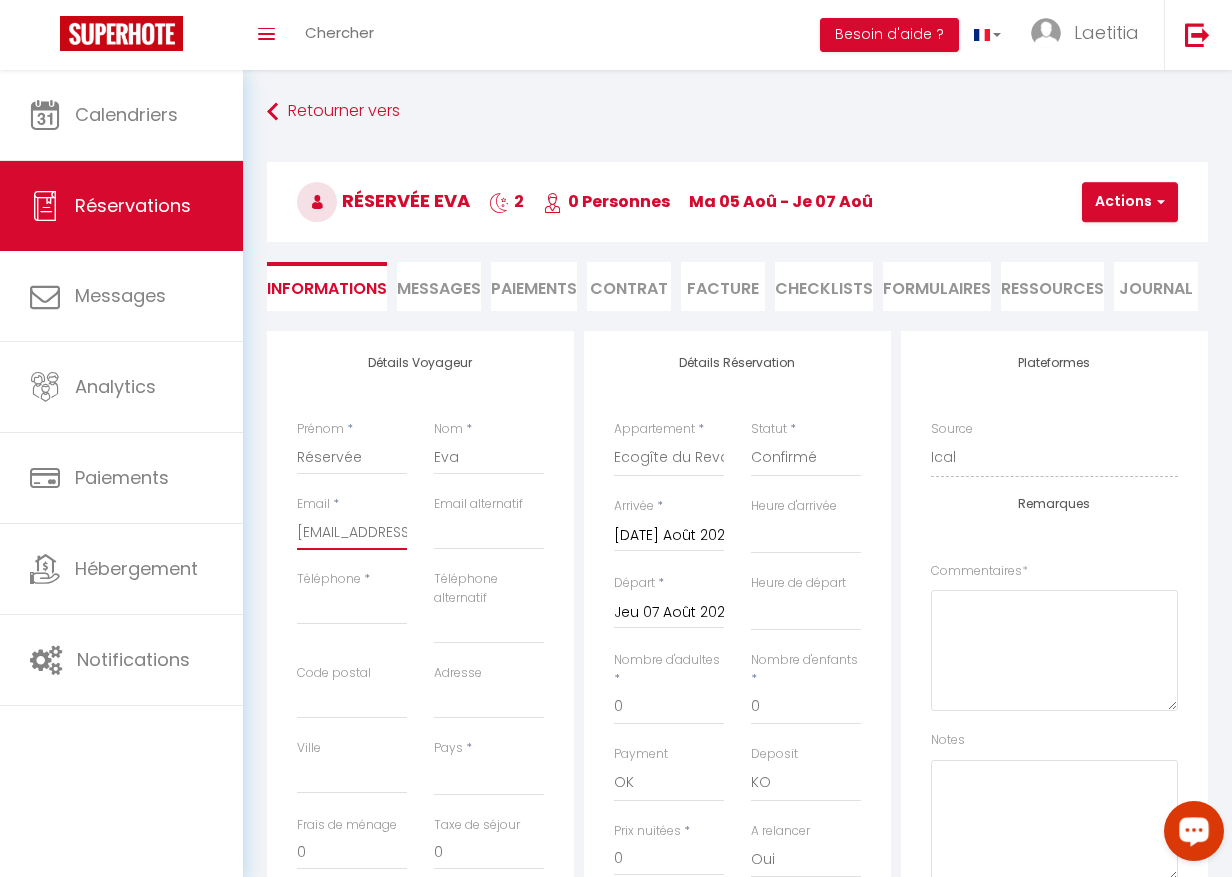 select 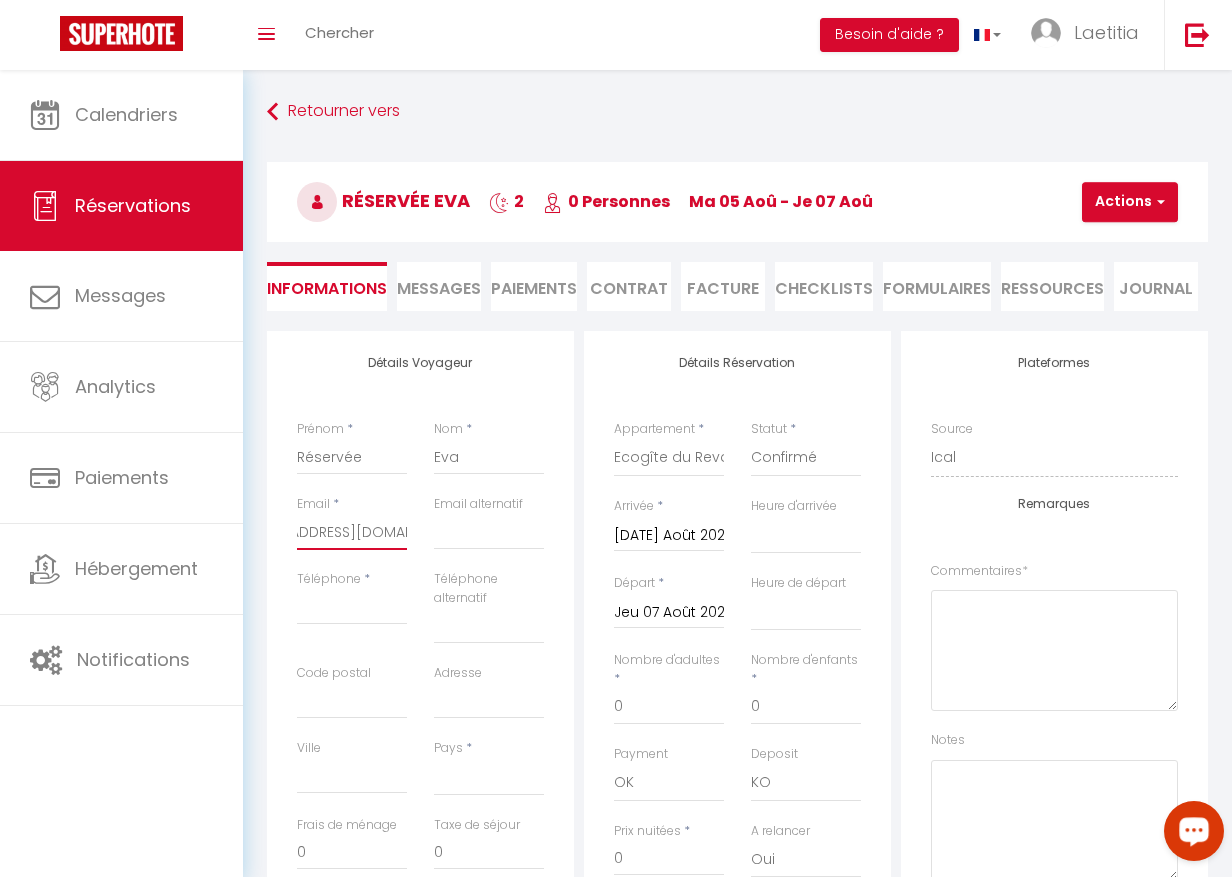 type on "[EMAIL_ADDRESS][DOMAIN_NAME]" 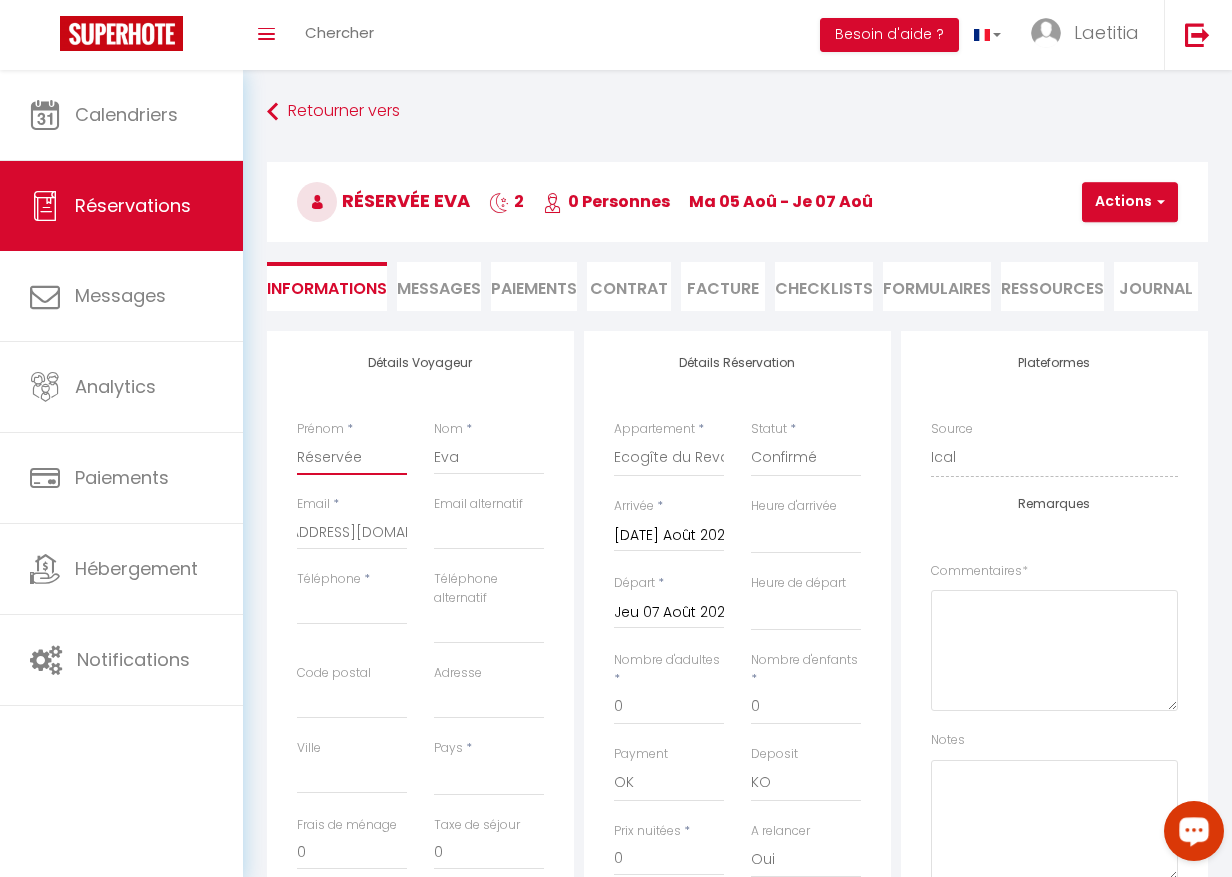 click on "Réservée" at bounding box center [352, 457] 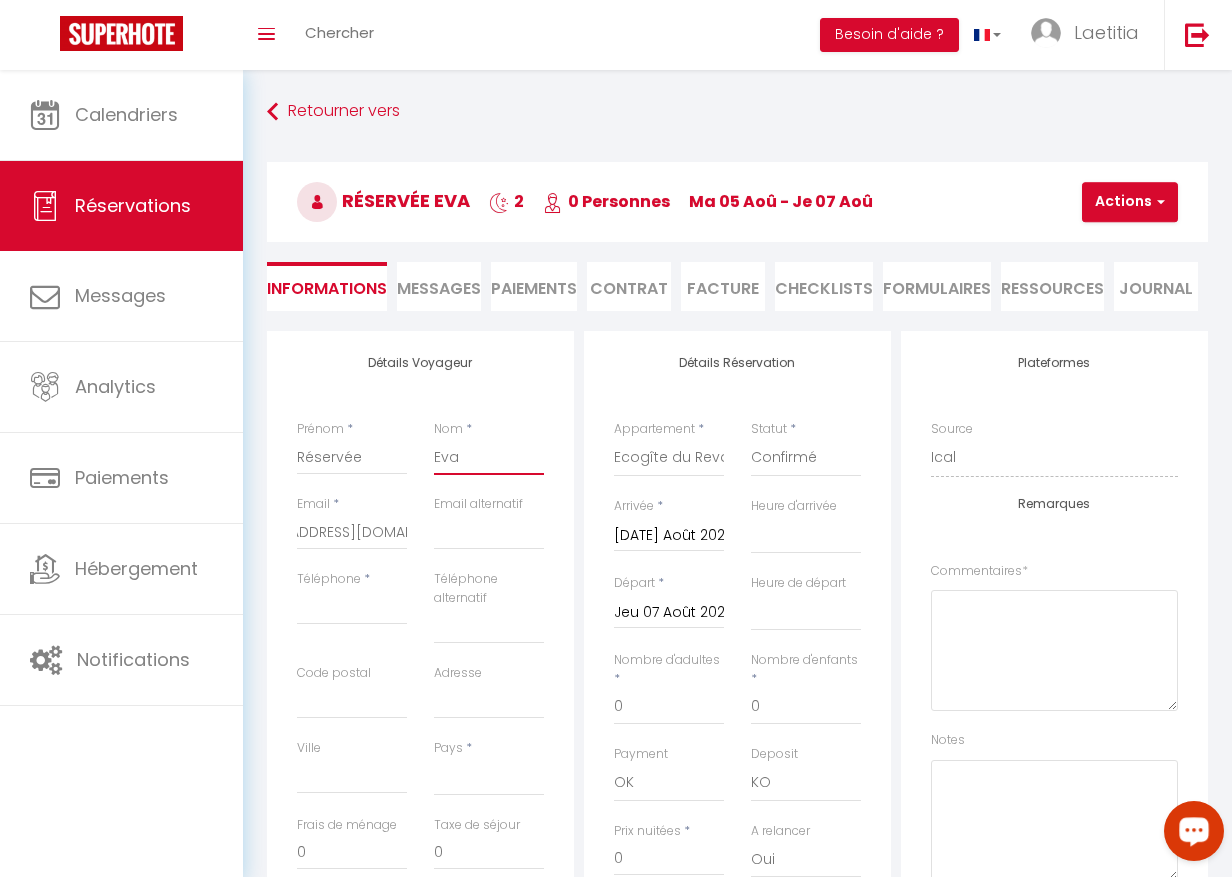 drag, startPoint x: 459, startPoint y: 454, endPoint x: 416, endPoint y: 453, distance: 43.011627 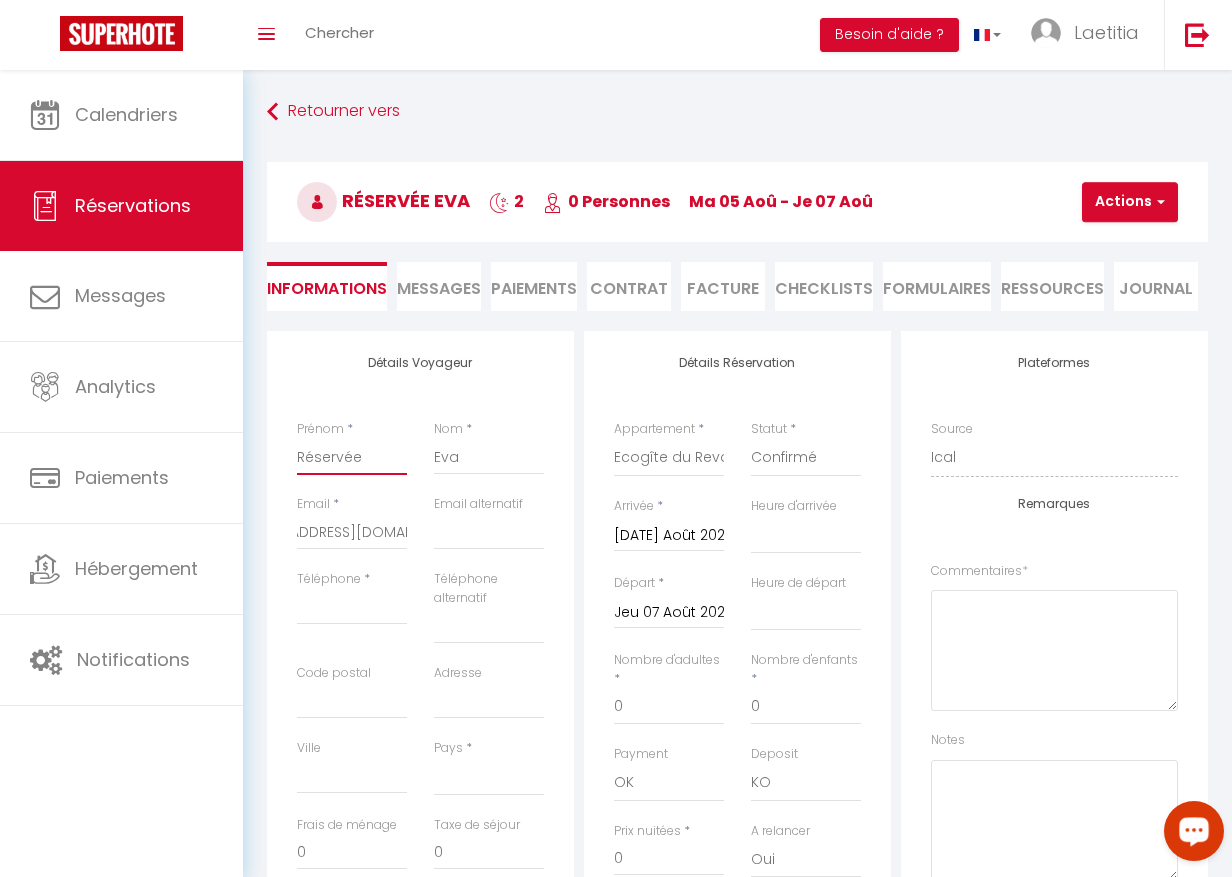 click on "Réservée" at bounding box center (352, 457) 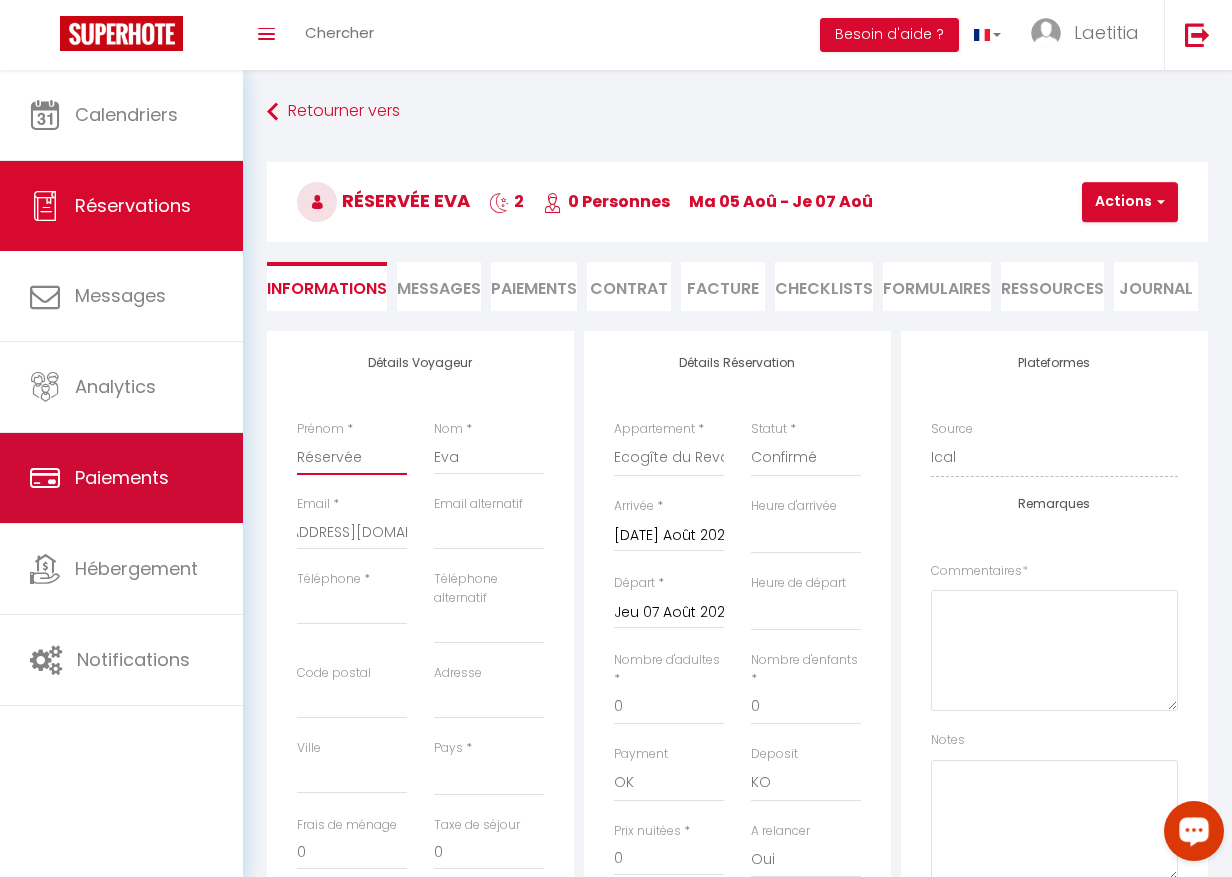 drag, startPoint x: 369, startPoint y: 453, endPoint x: 240, endPoint y: 447, distance: 129.13947 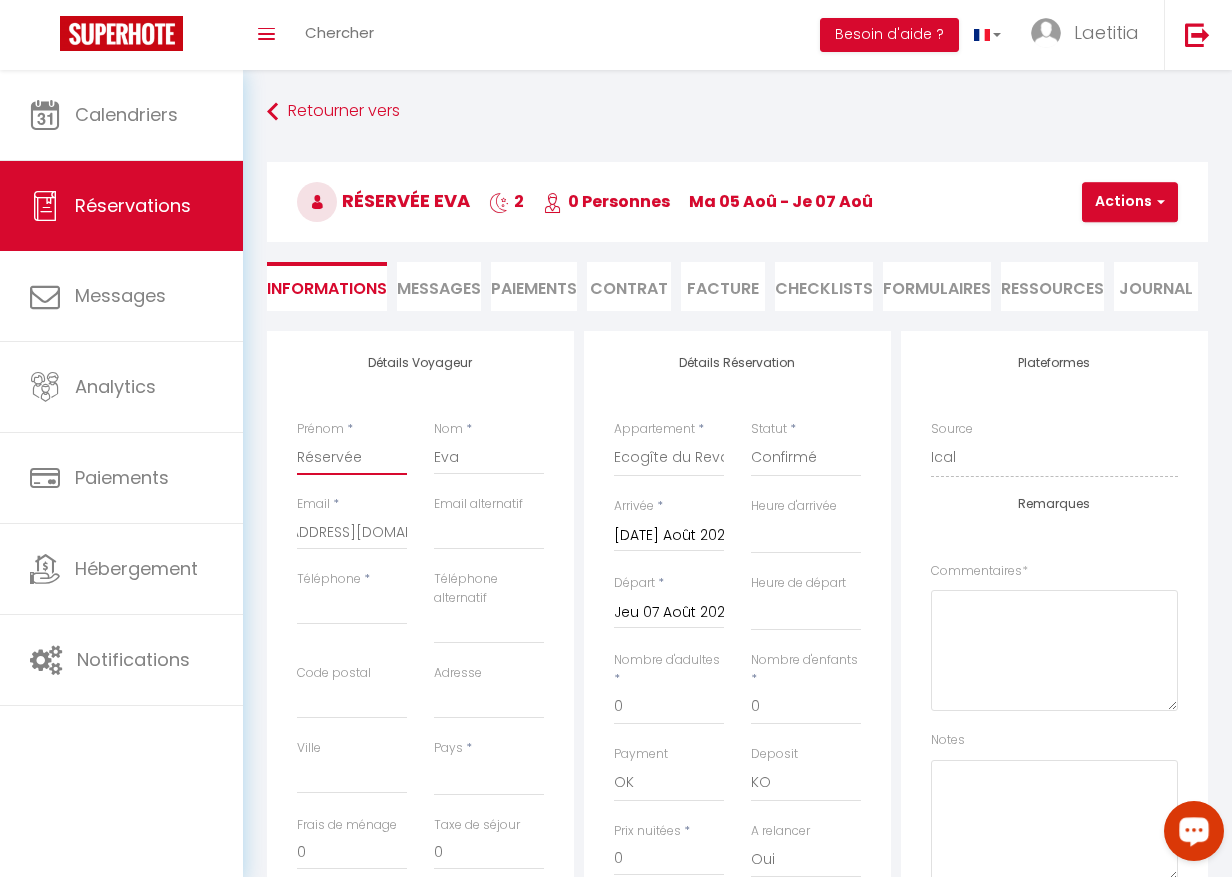 paste on "Eva" 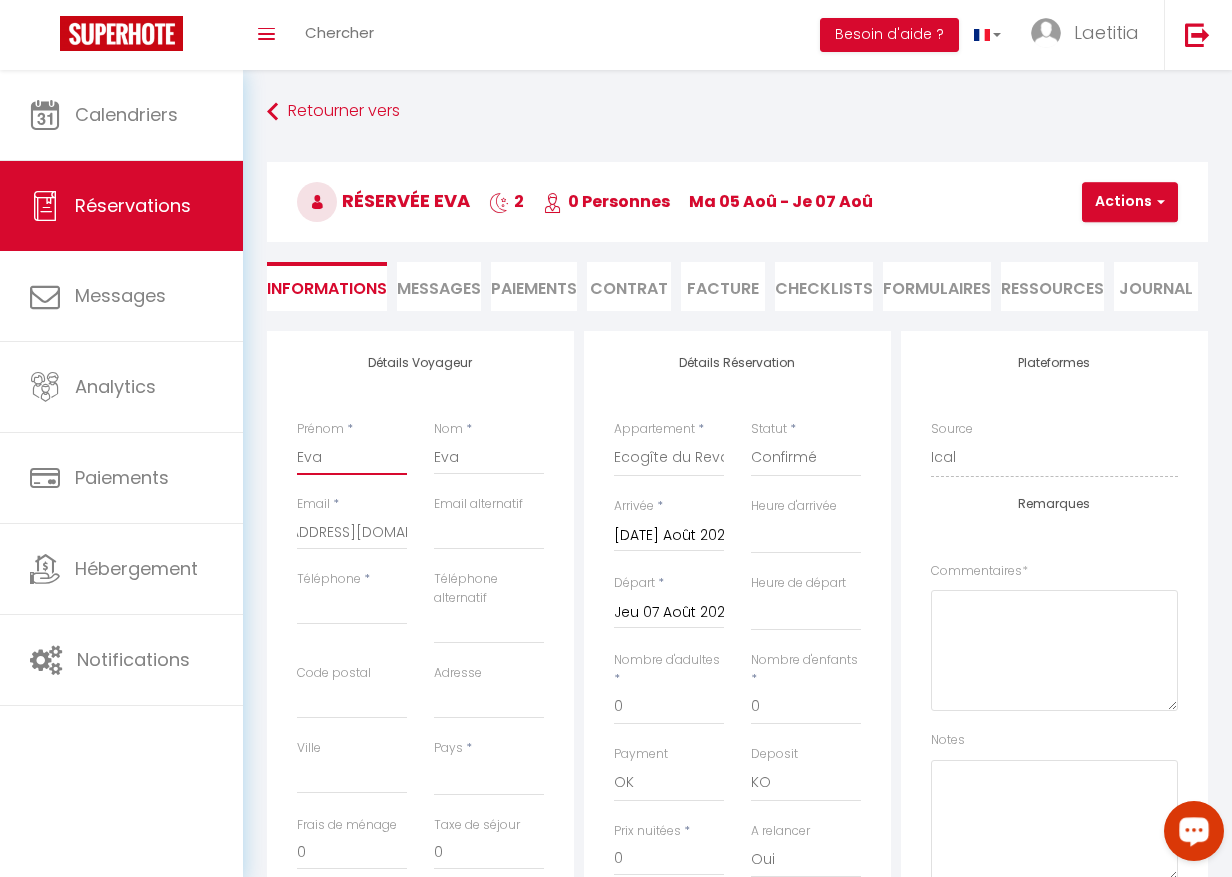 select 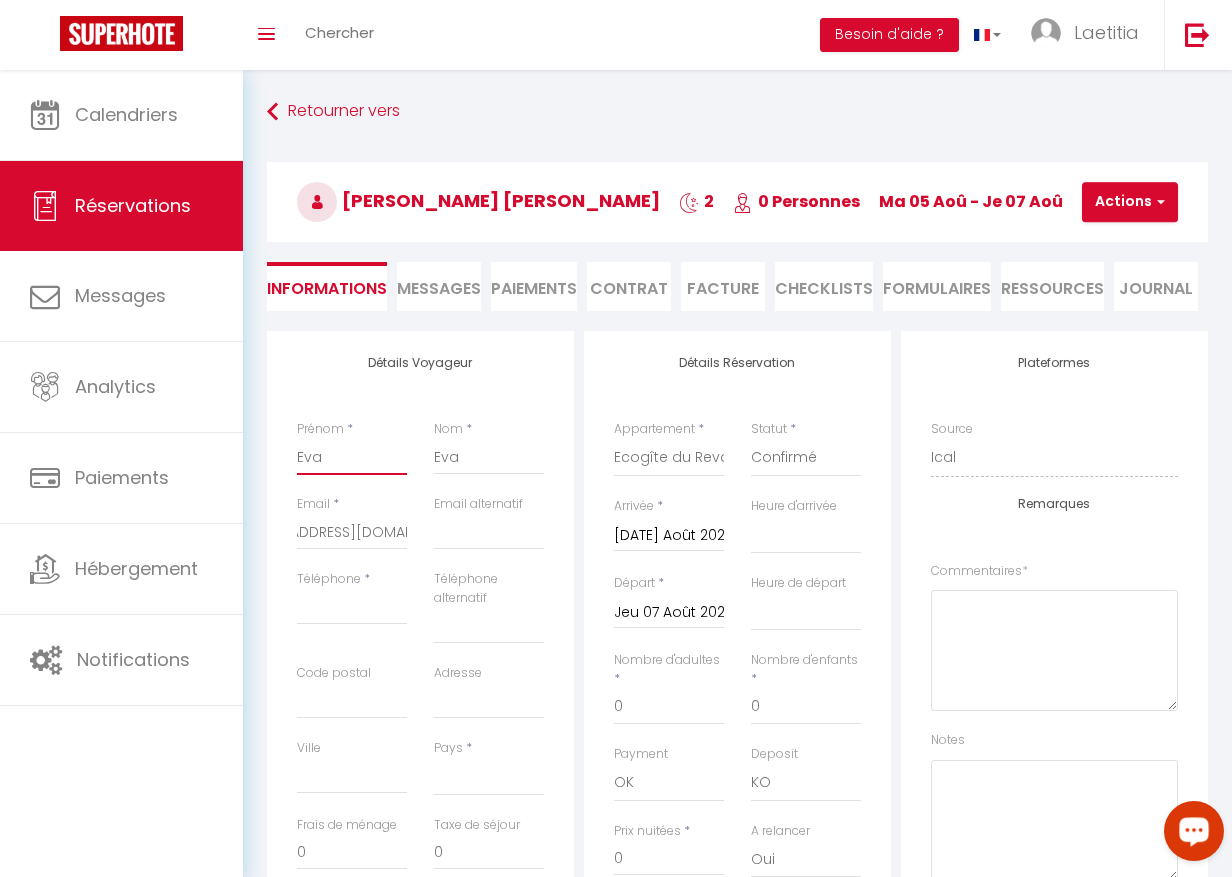 type on "Eva" 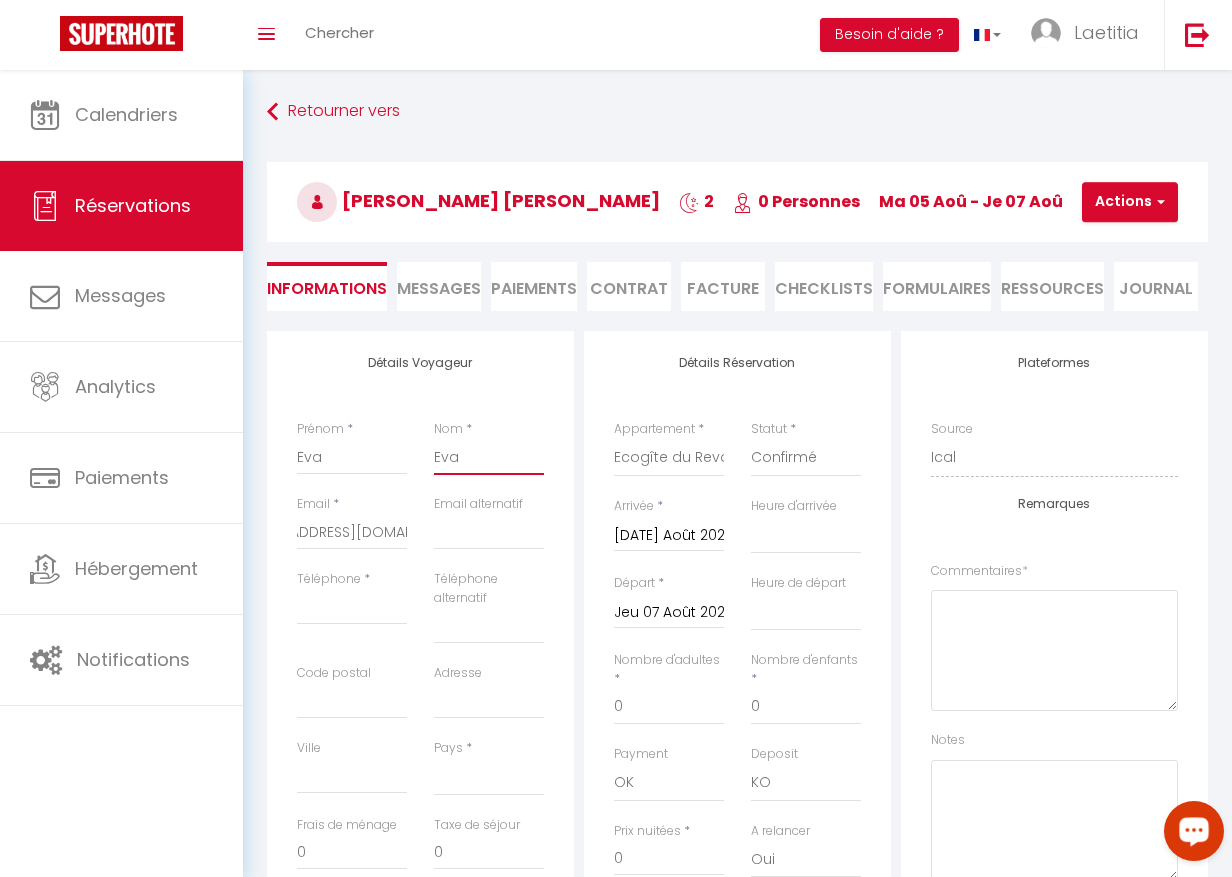 click on "Eva" at bounding box center [489, 457] 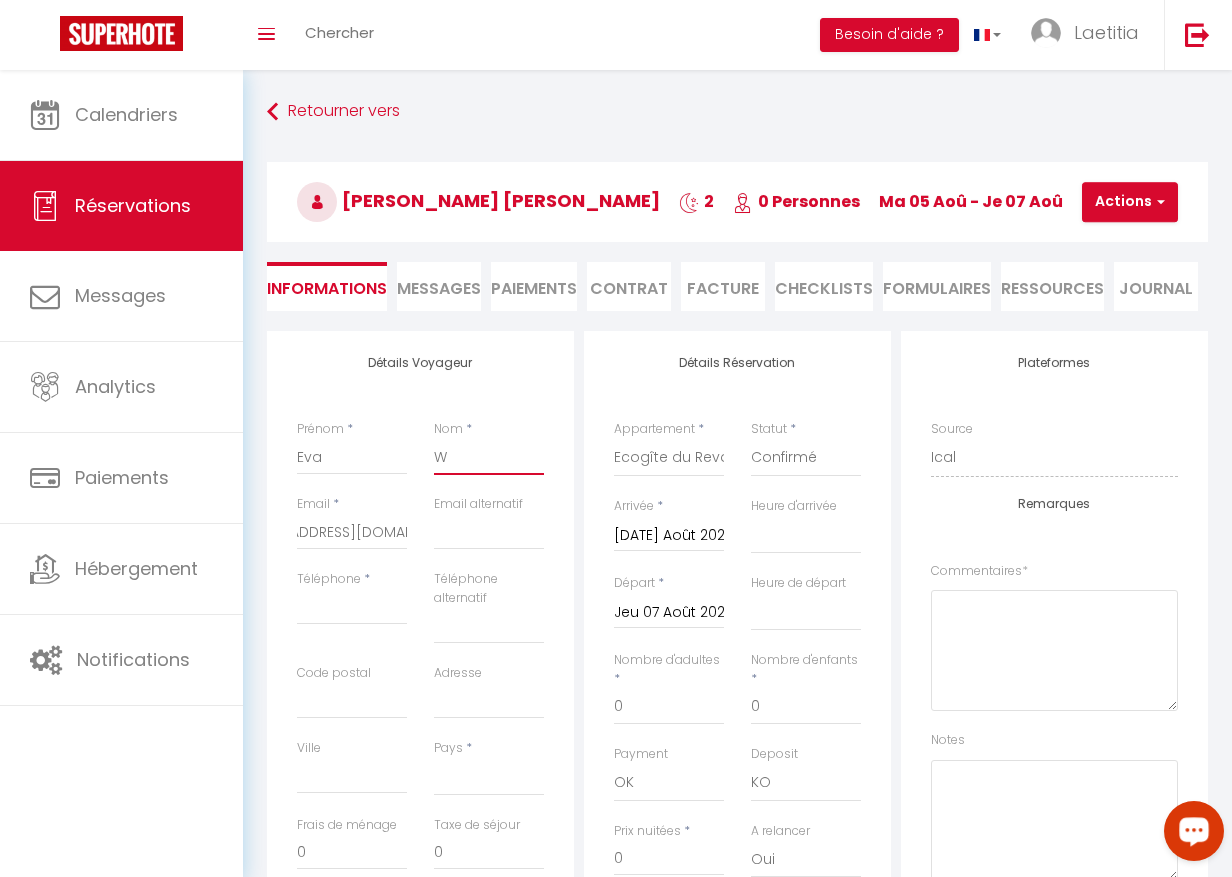 select 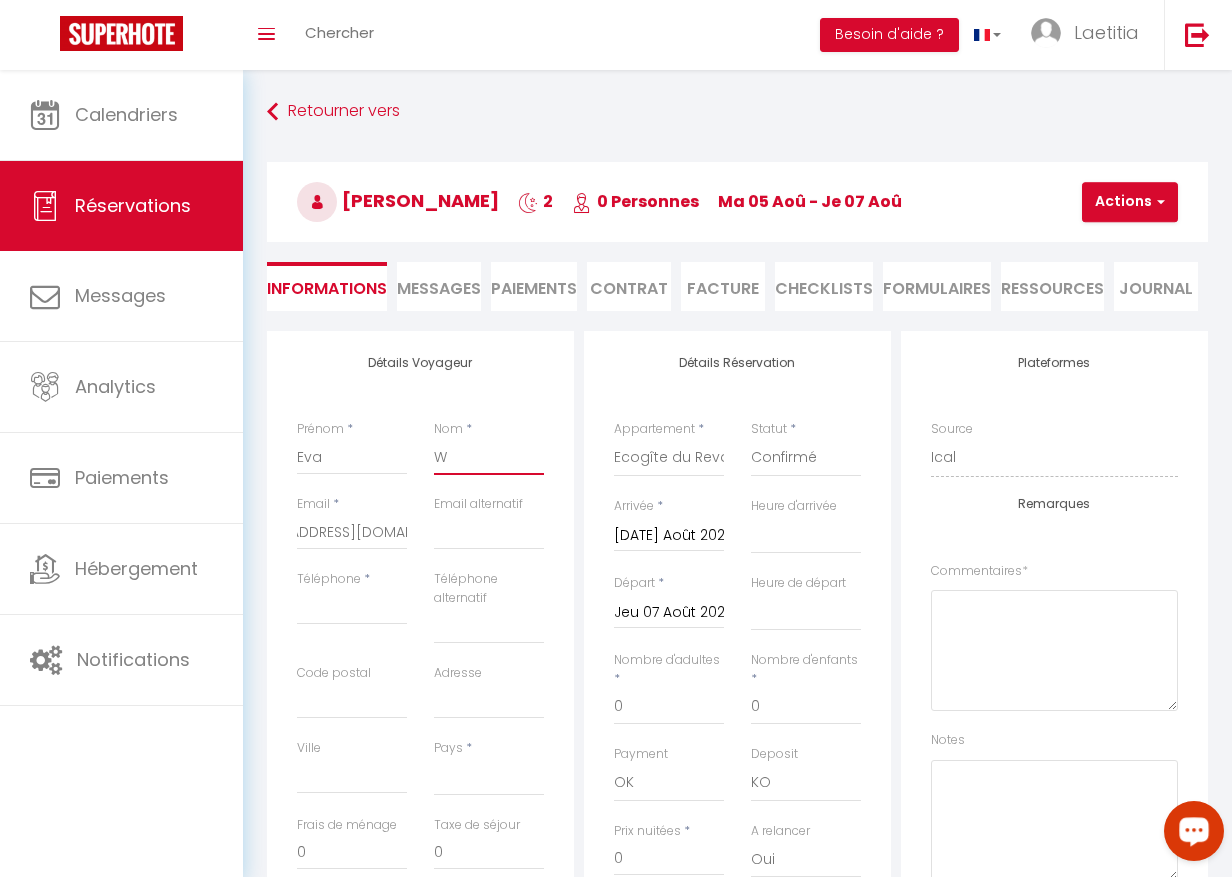 type on "[PERSON_NAME]" 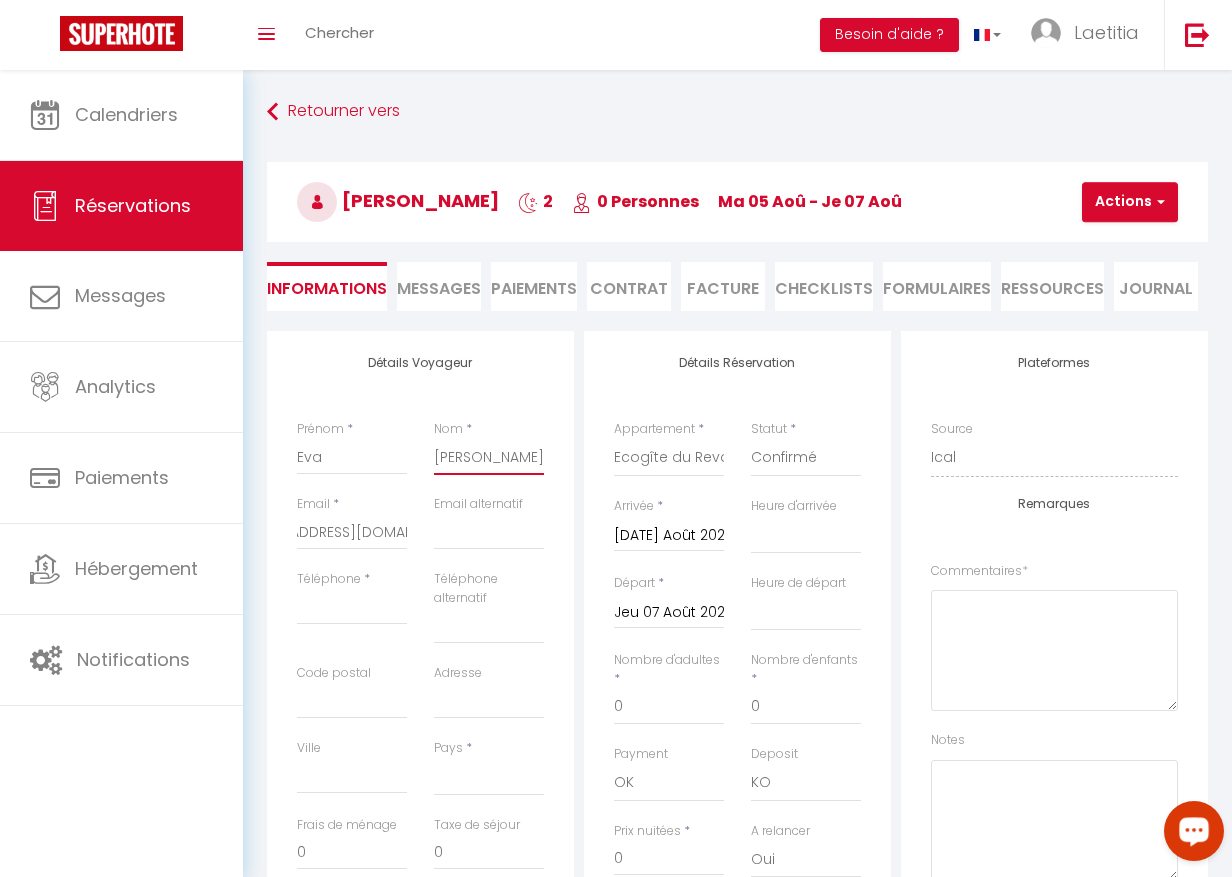 select 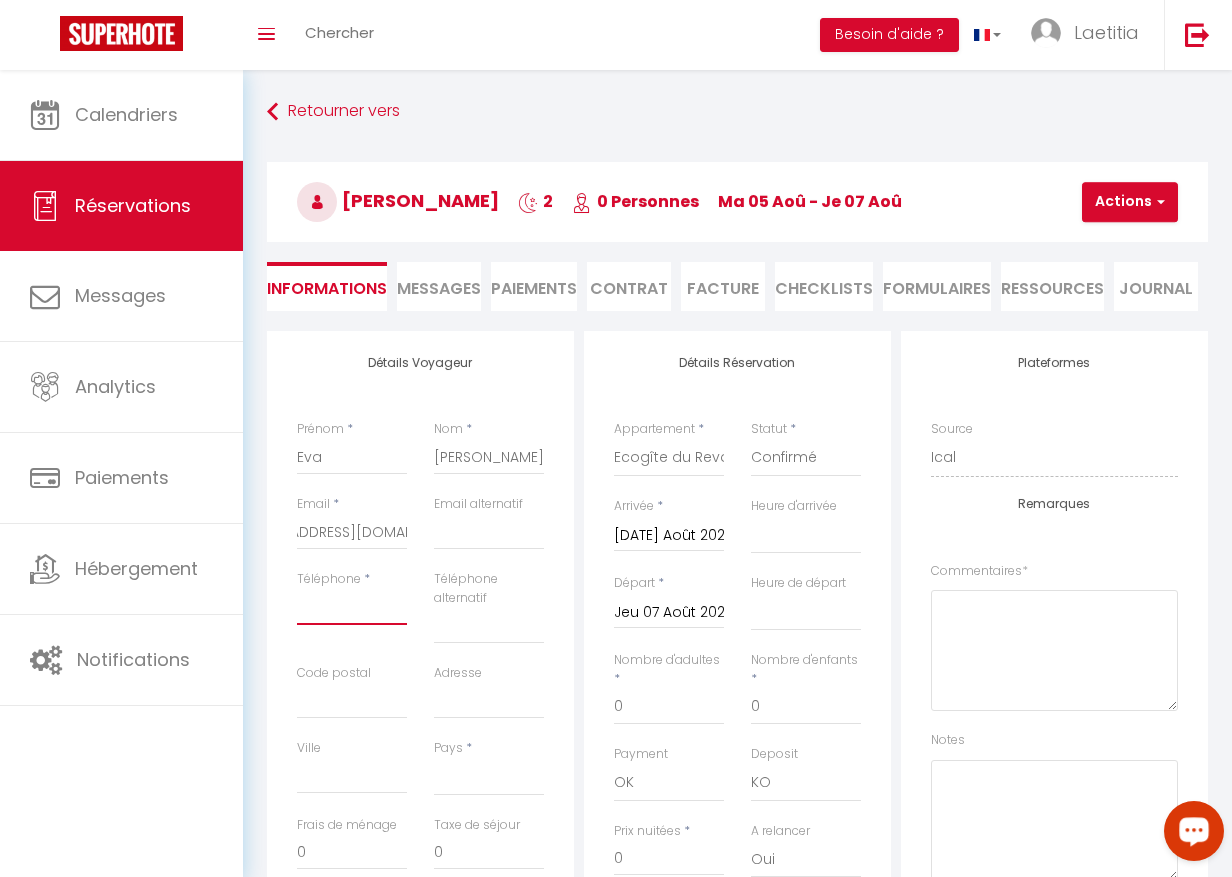 click on "Téléphone" at bounding box center [352, 607] 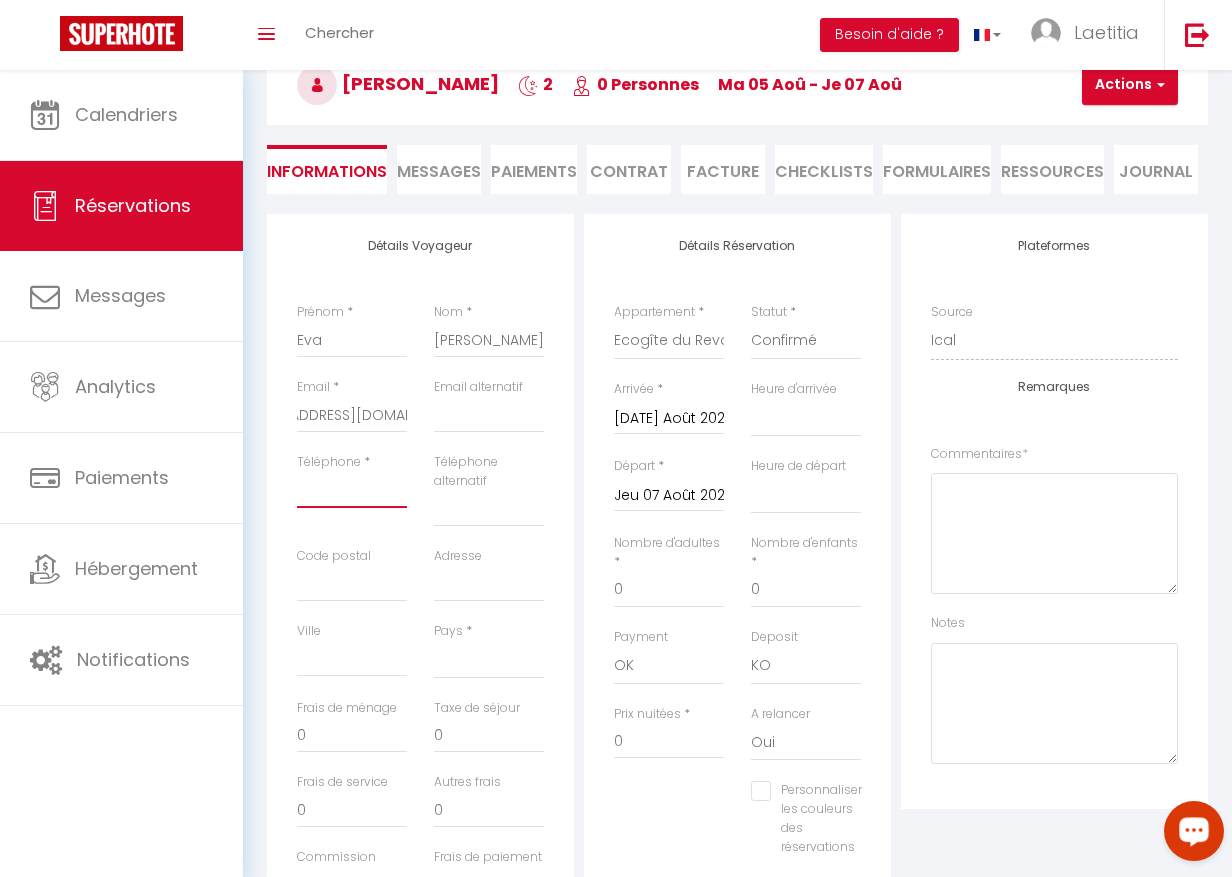 scroll, scrollTop: 0, scrollLeft: 0, axis: both 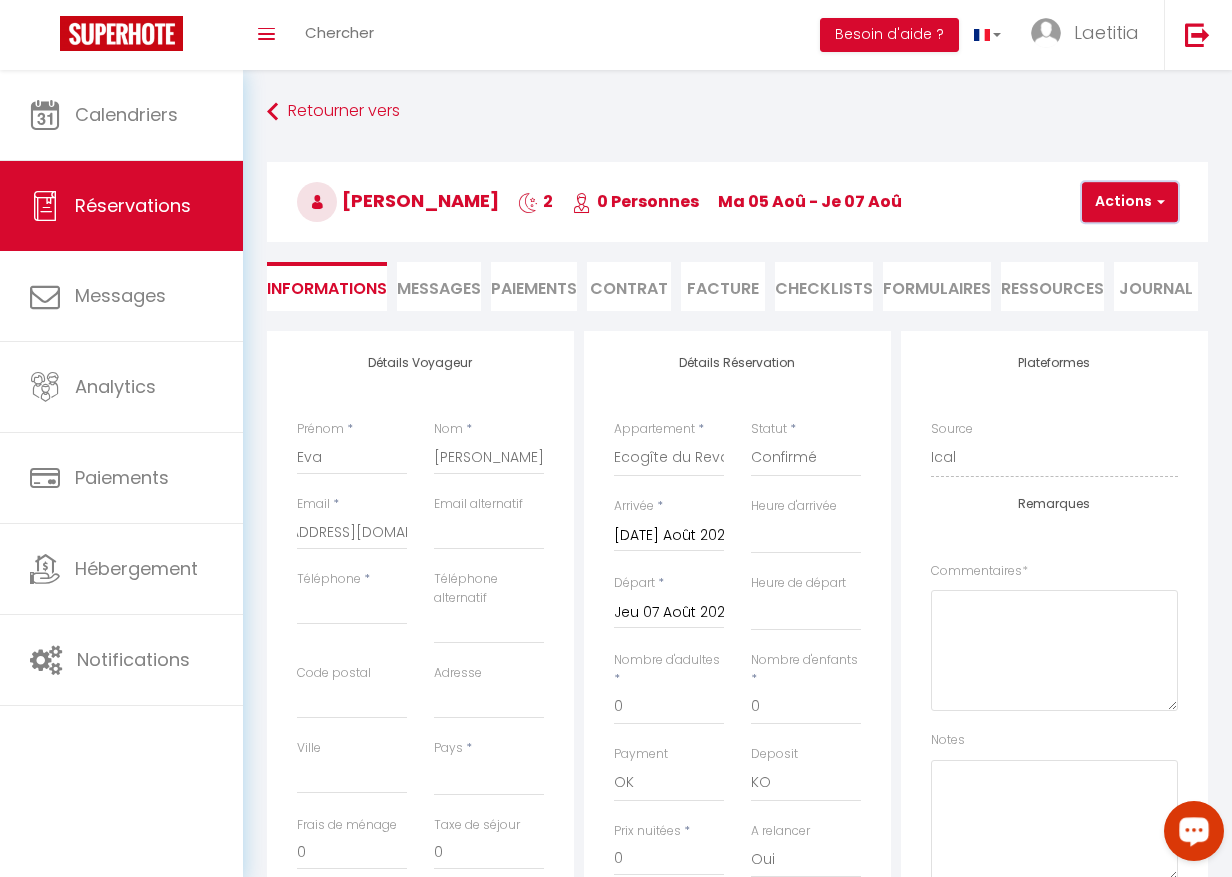 click on "Actions" at bounding box center [1130, 202] 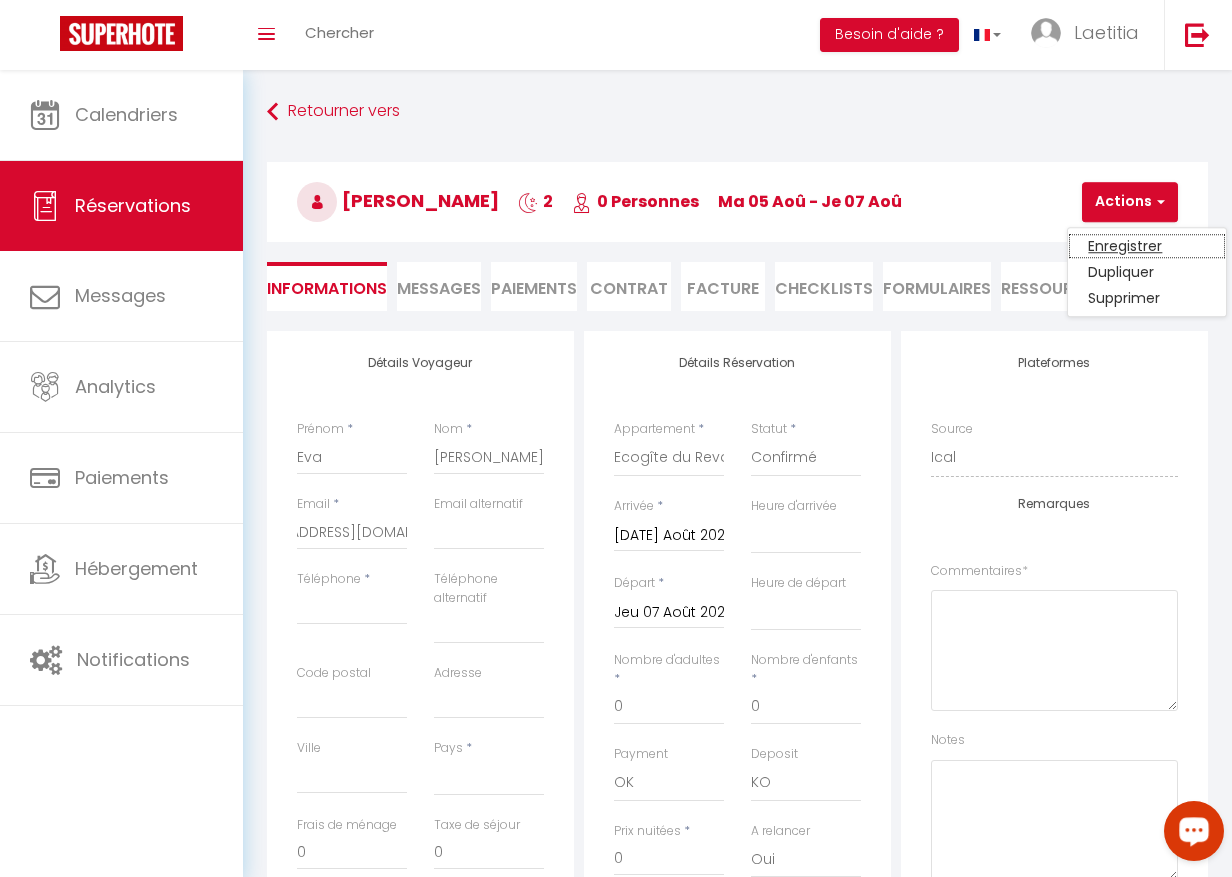 click on "Enregistrer" at bounding box center [1147, 246] 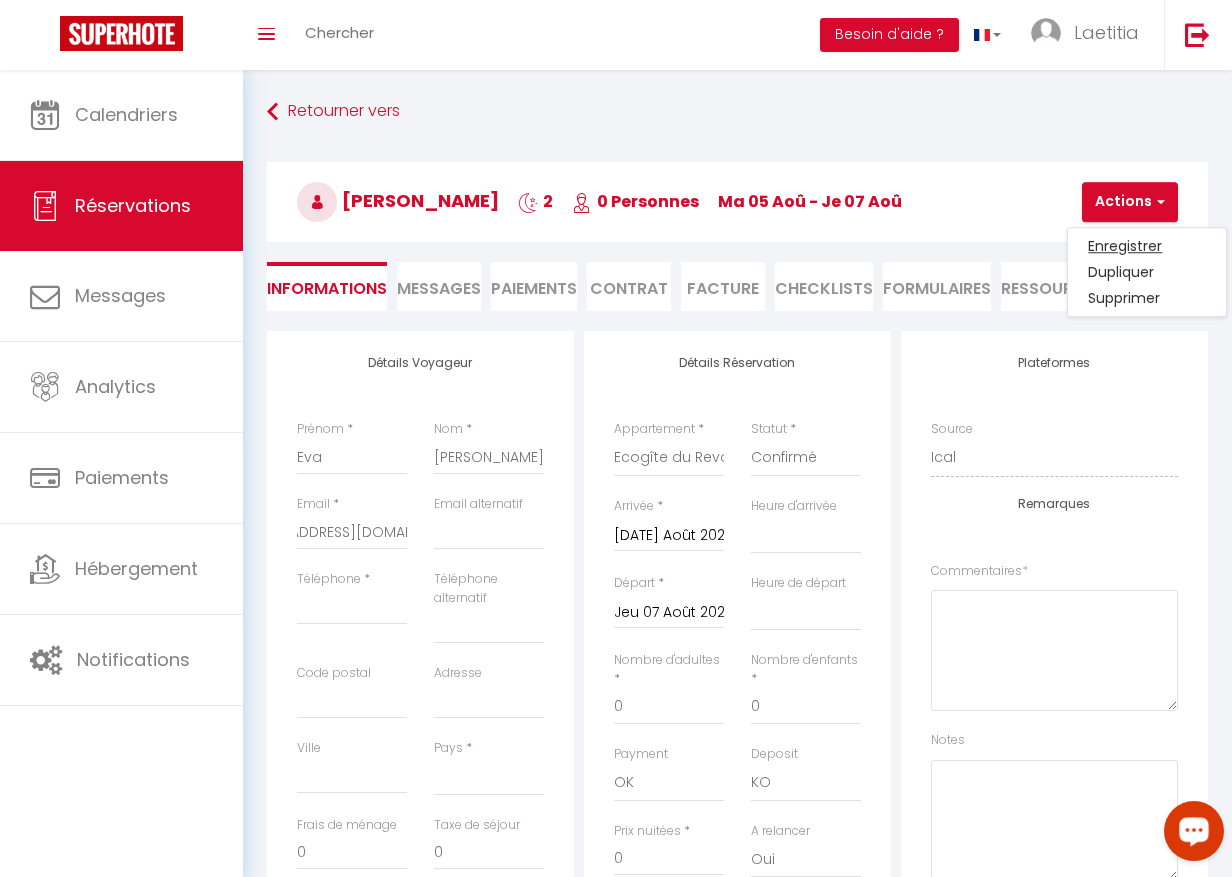 select 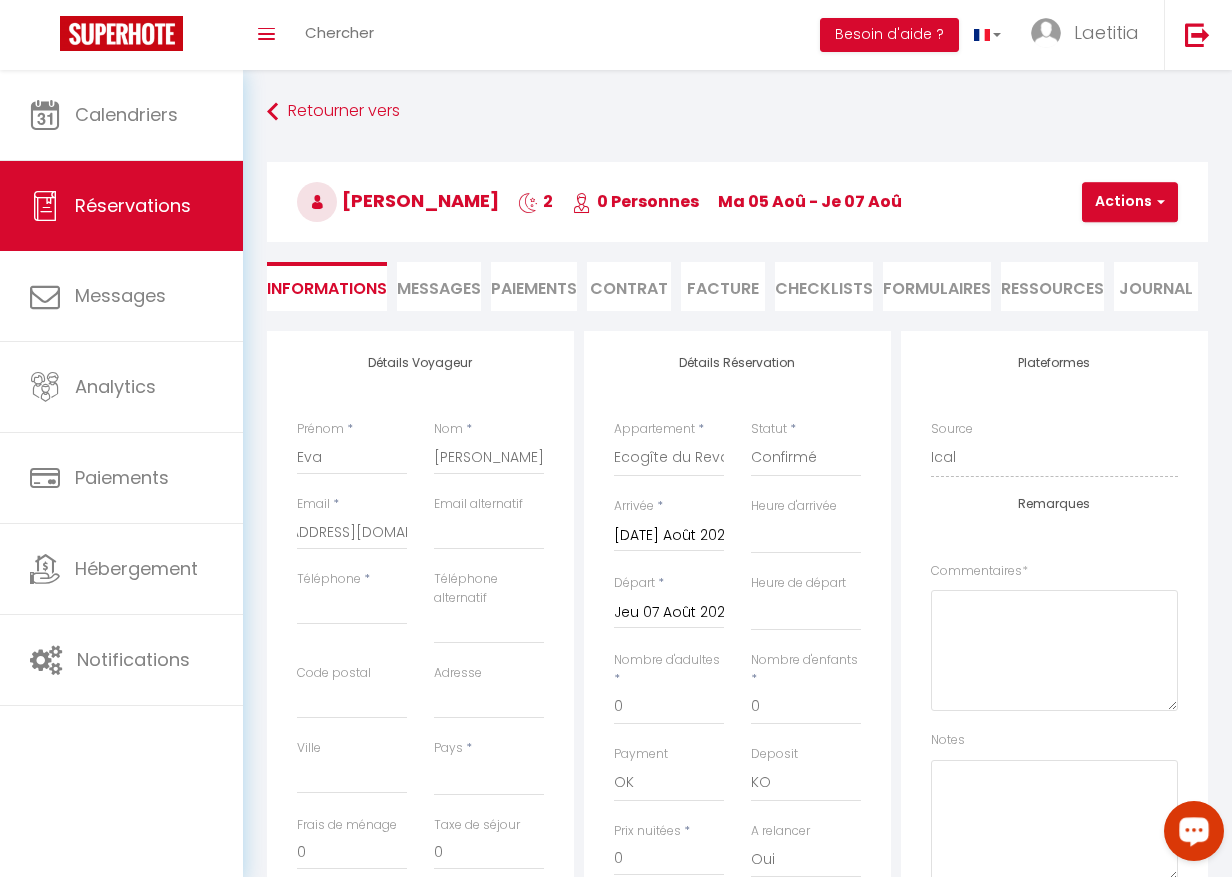 select 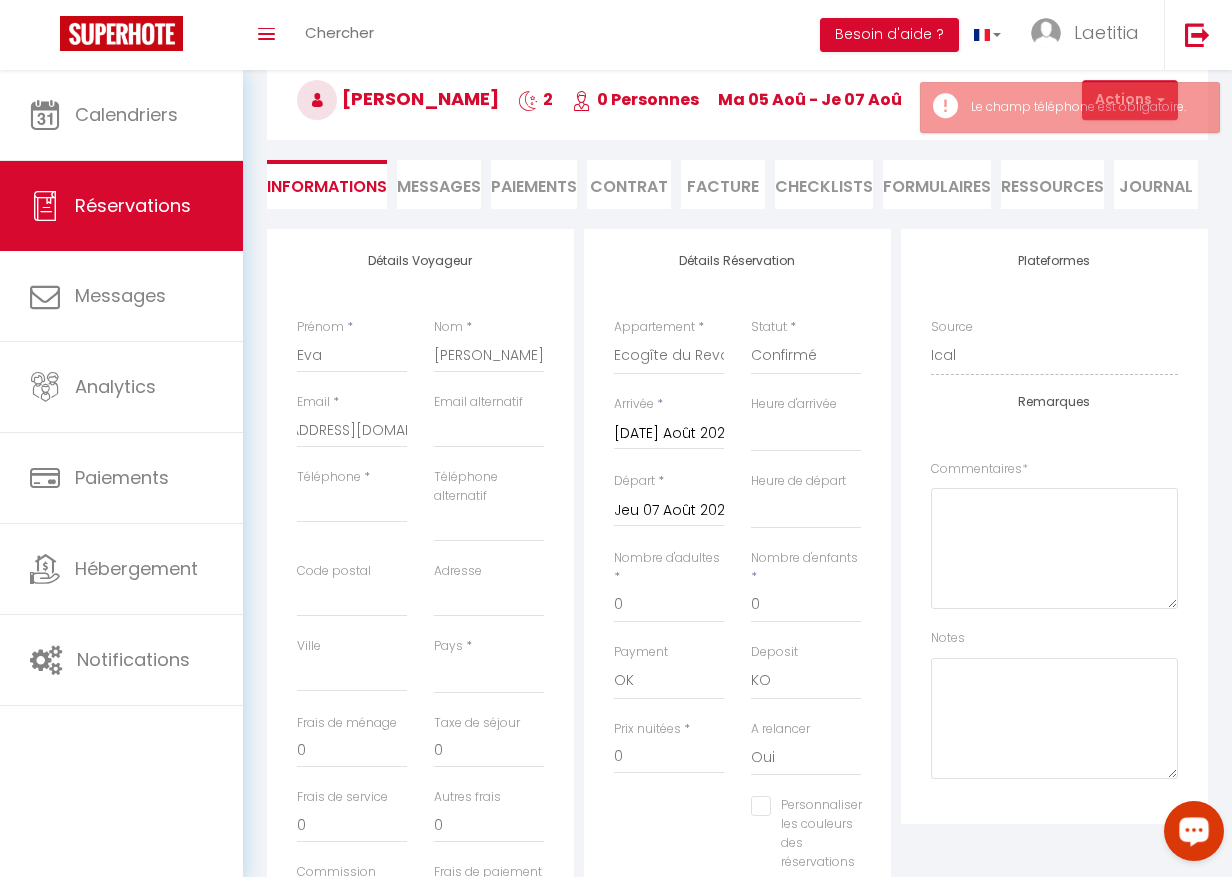 scroll, scrollTop: 204, scrollLeft: 0, axis: vertical 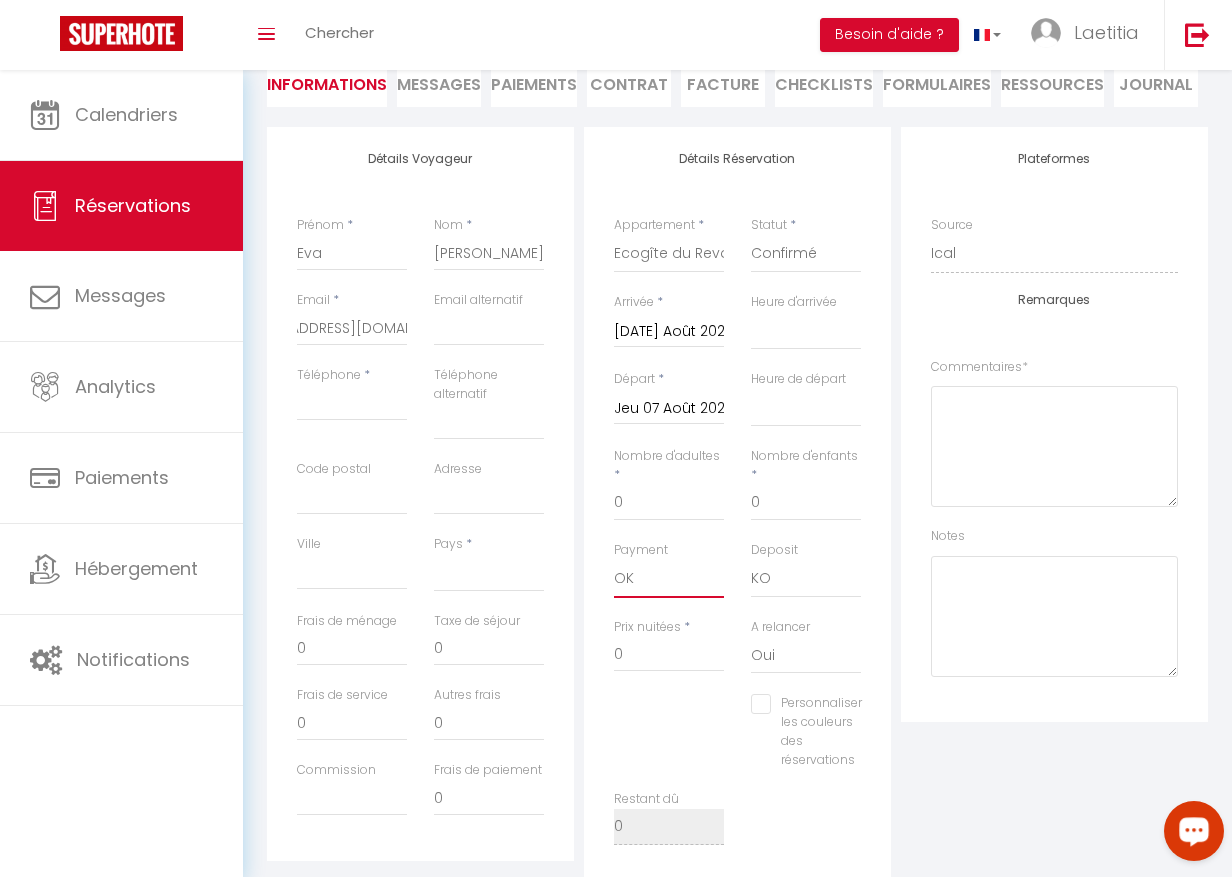 click on "OK   KO" at bounding box center (669, 579) 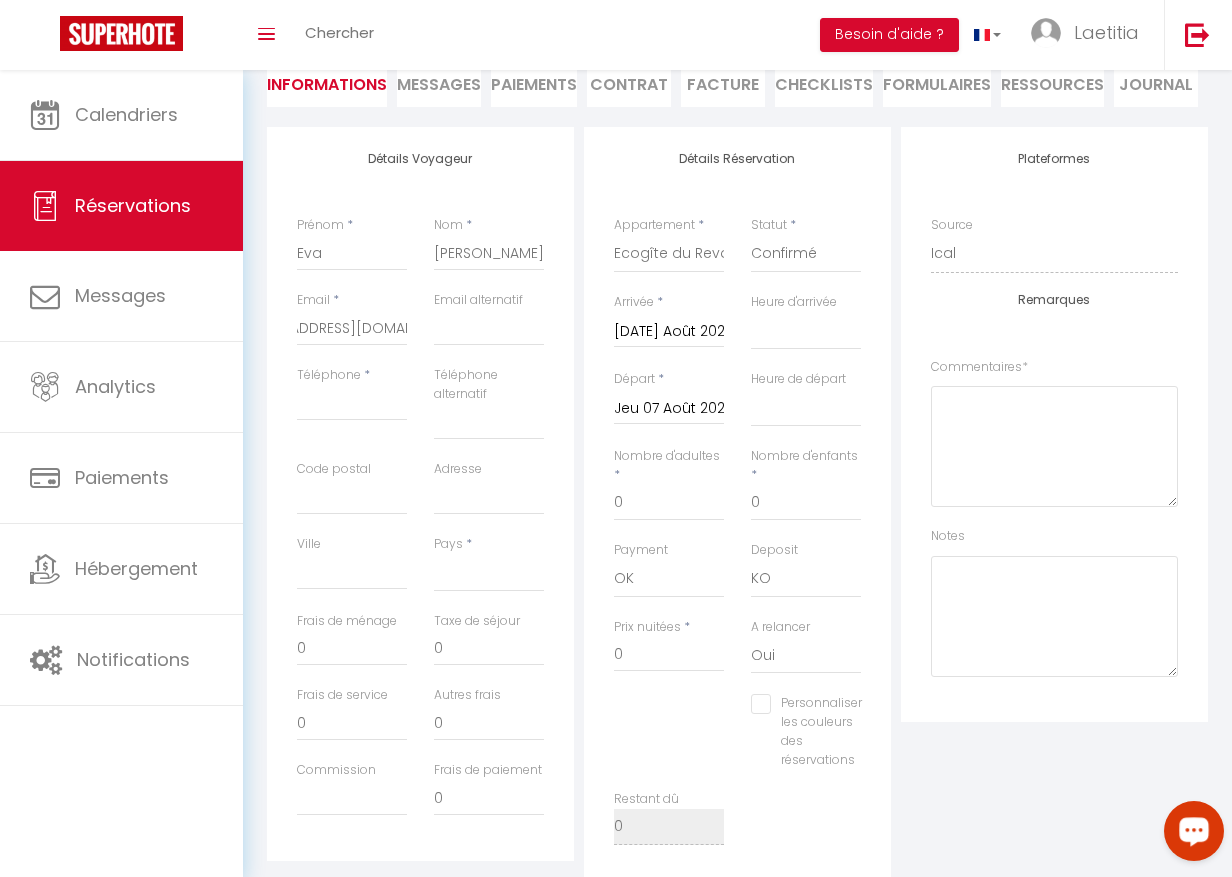 click on "Personnaliser les couleurs des réservations     #D7092E" at bounding box center [737, 741] 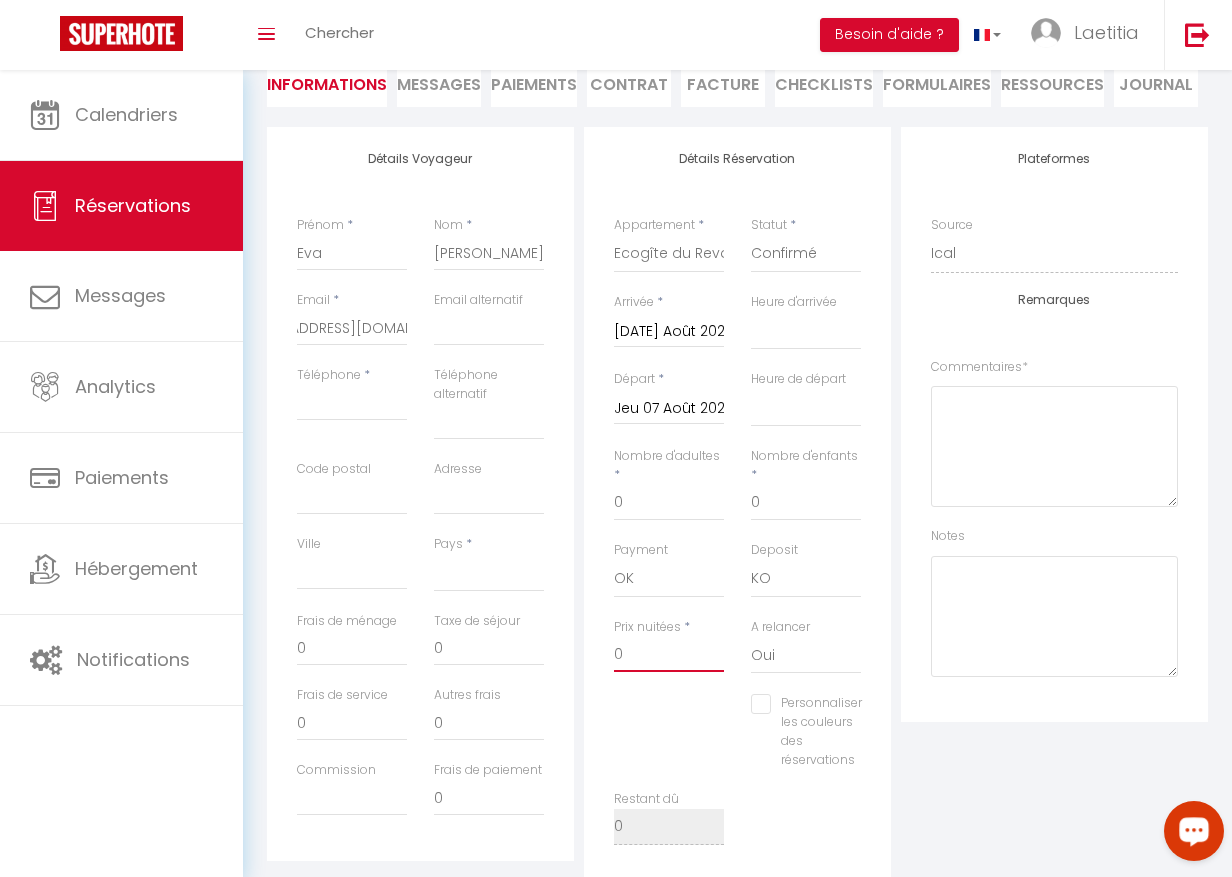 click on "0" at bounding box center (669, 654) 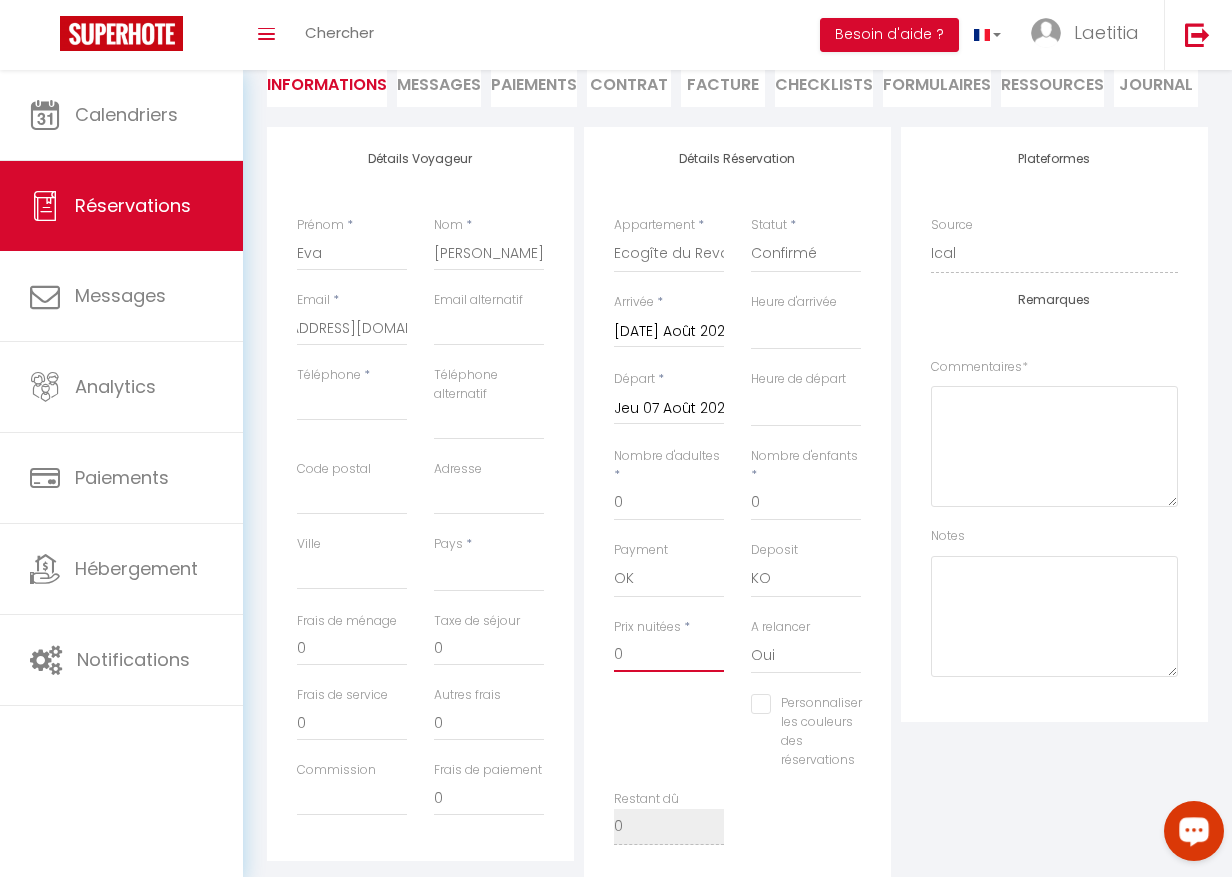 scroll, scrollTop: 306, scrollLeft: 0, axis: vertical 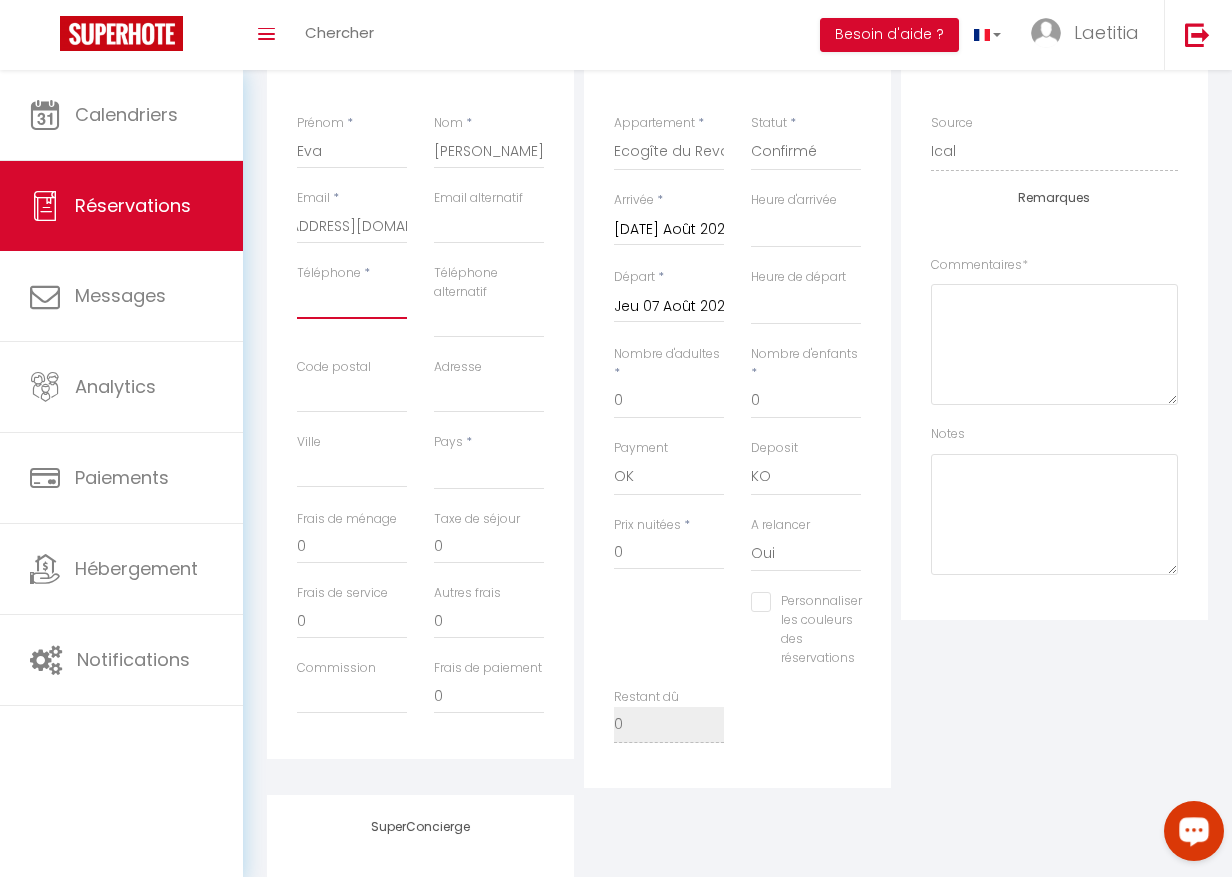 click on "Téléphone" at bounding box center (352, 301) 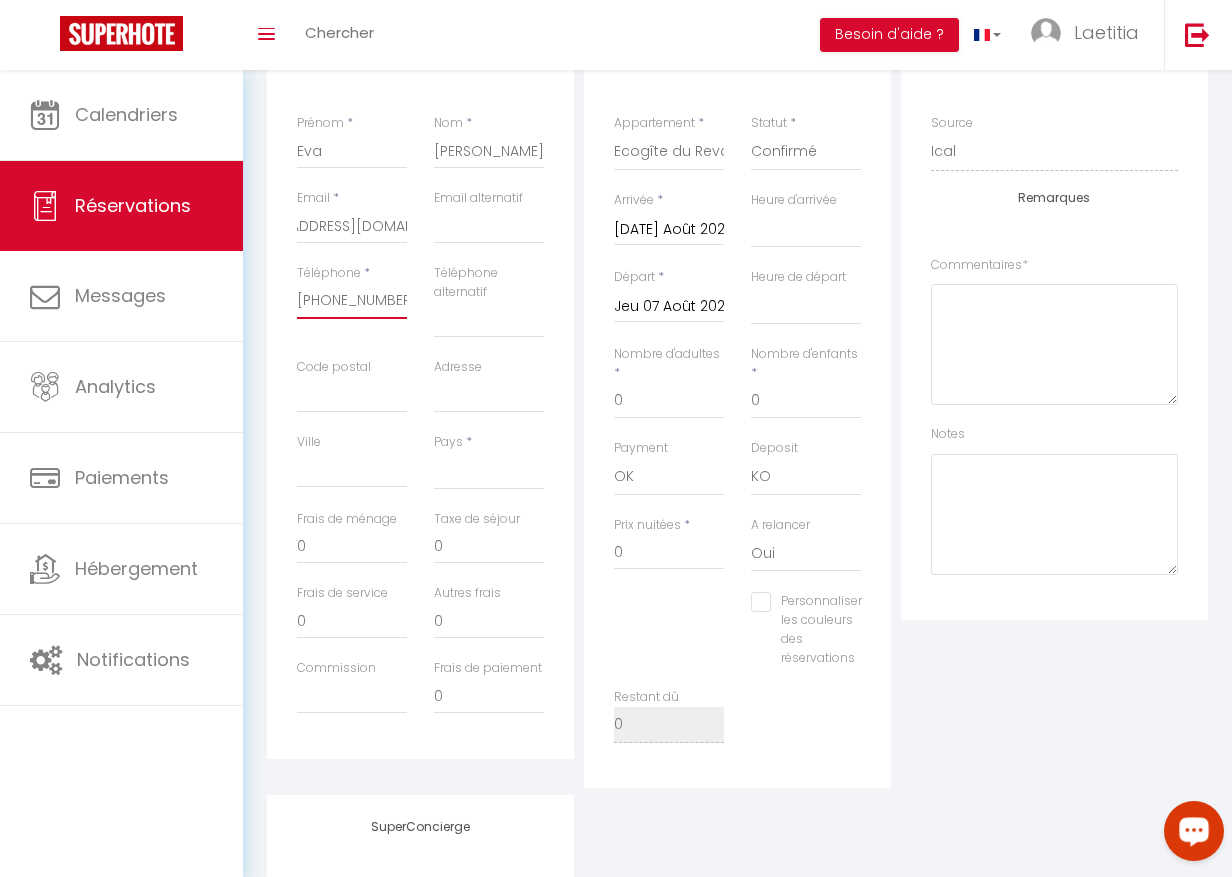 select 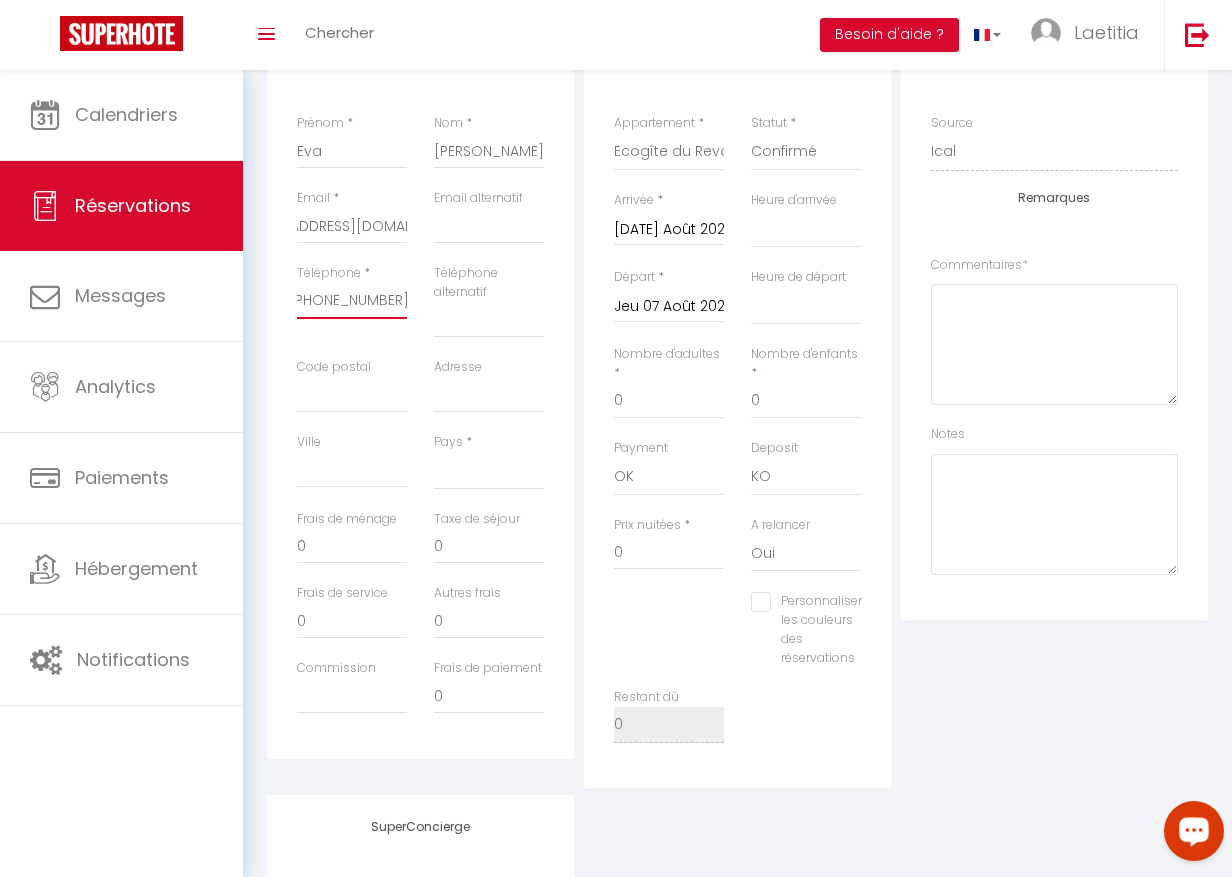 type on "+1 438-926-9628" 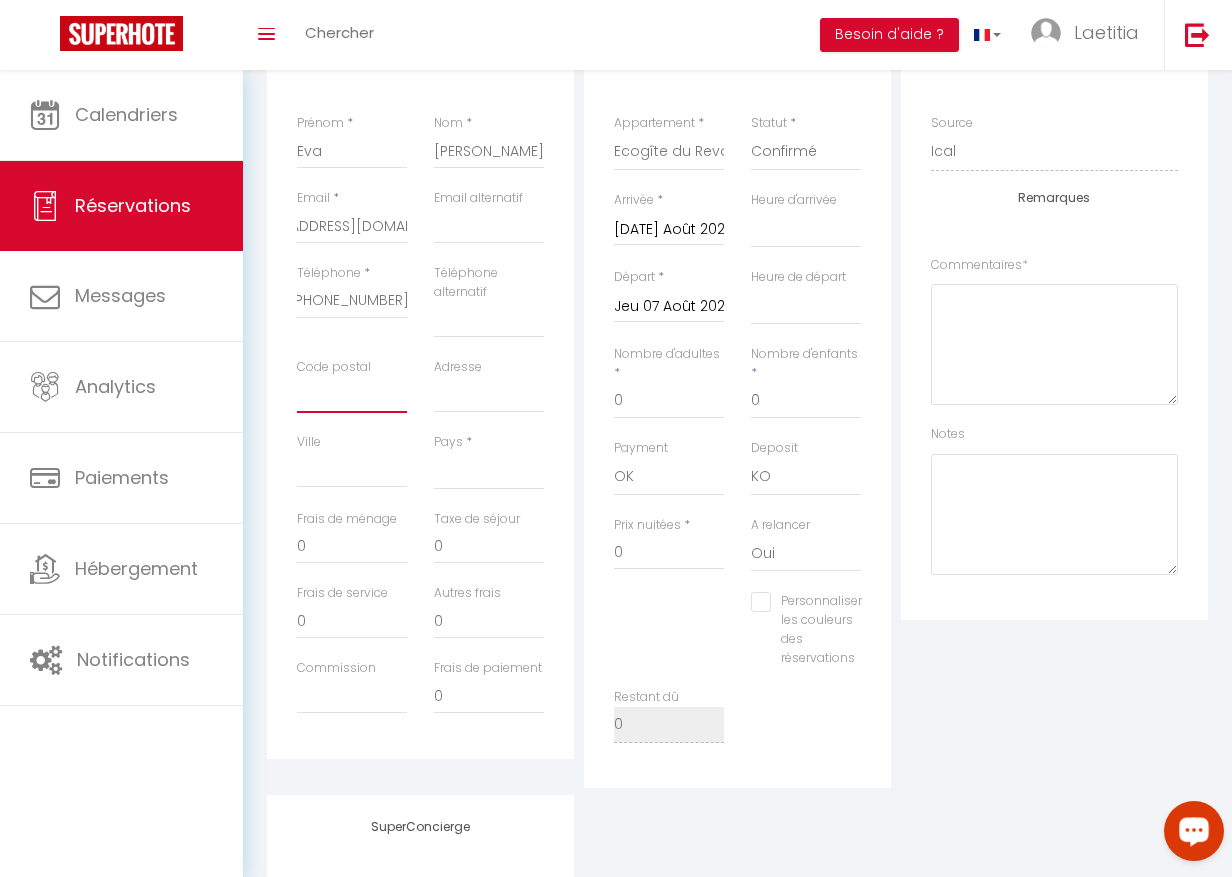 click on "Code postal" at bounding box center (352, 395) 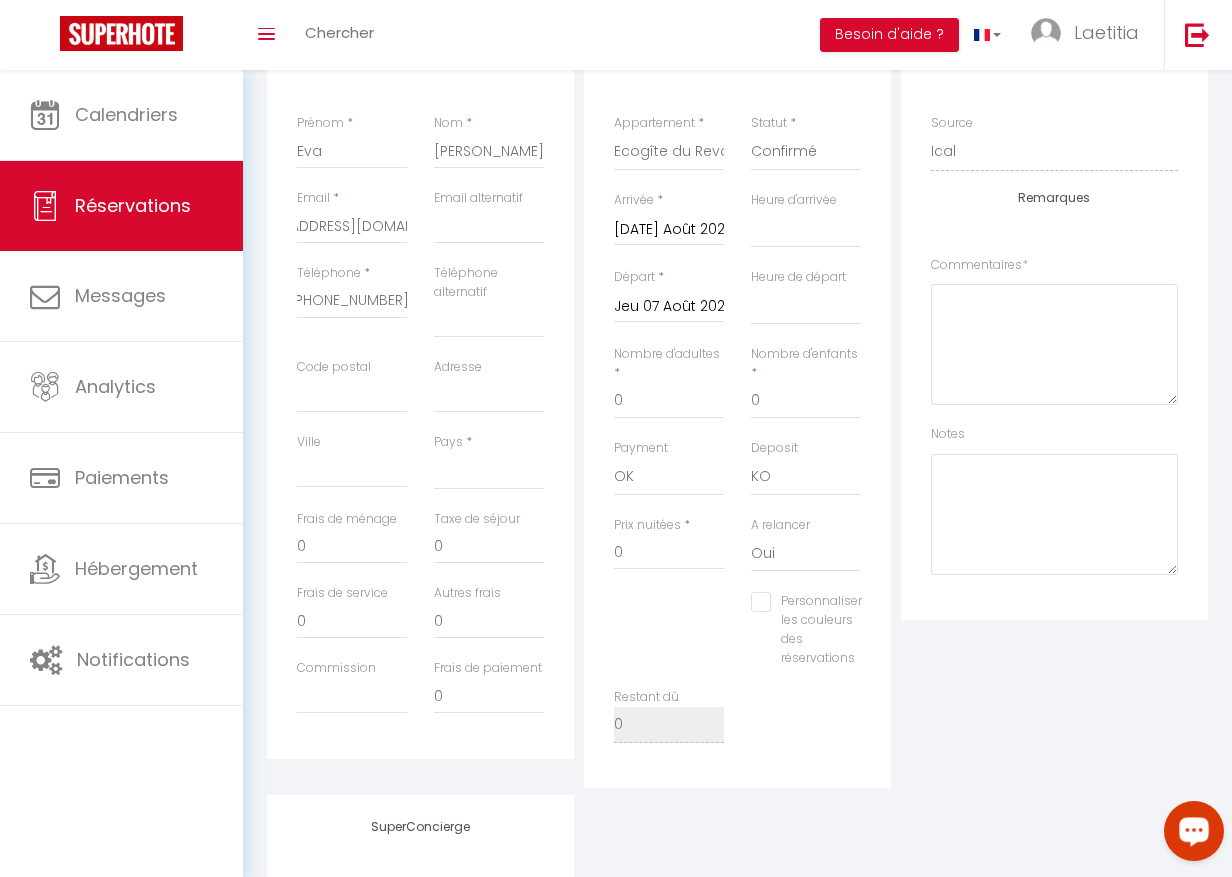 click on "Prix nuitées   *   0" at bounding box center (669, 554) 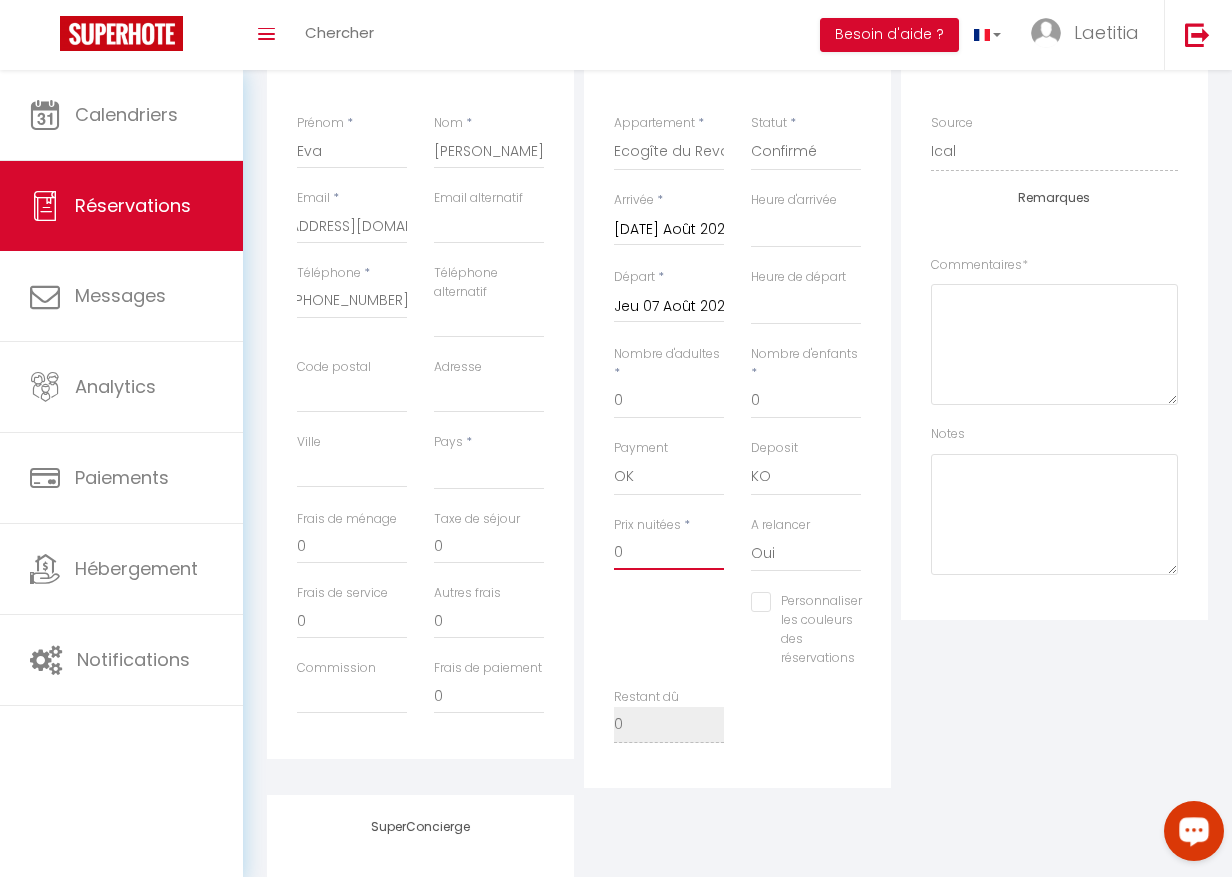 click on "0" at bounding box center (669, 552) 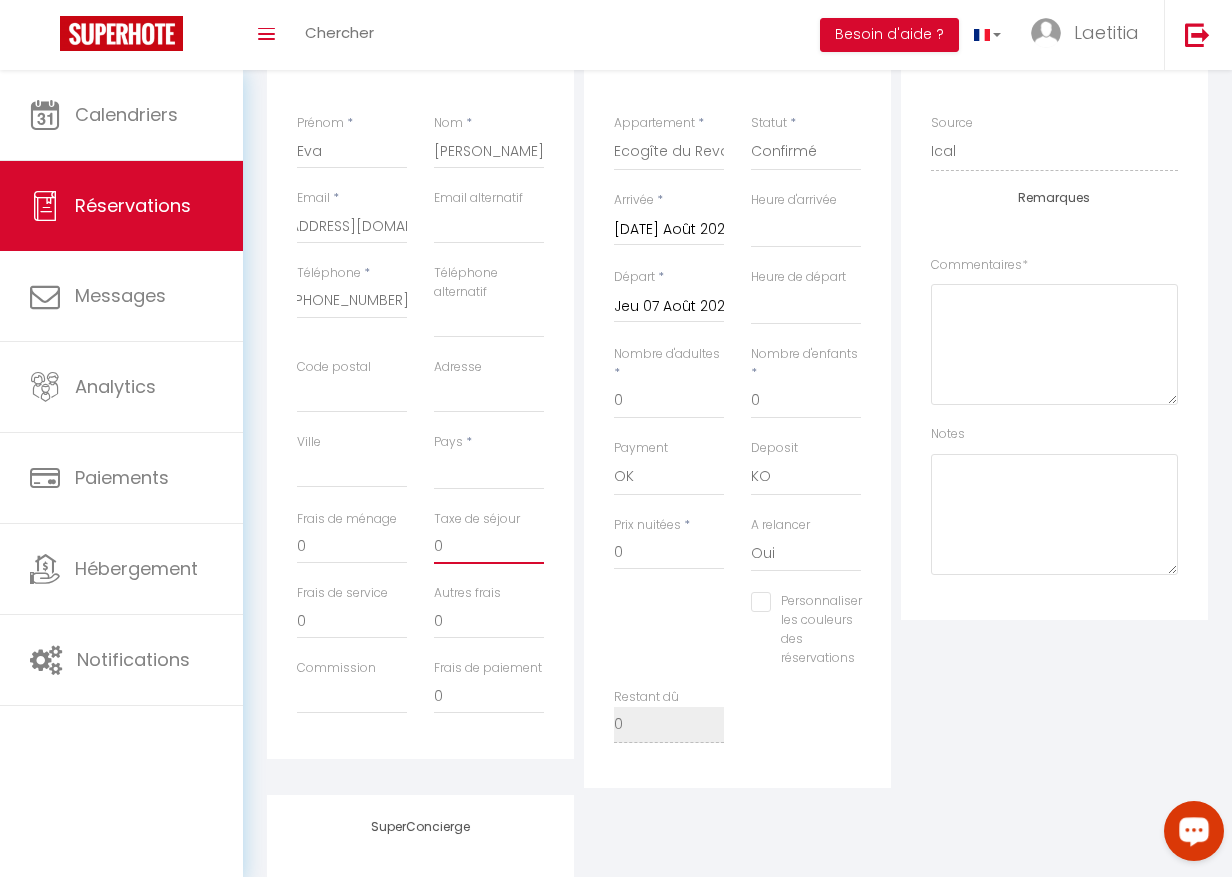 drag, startPoint x: 476, startPoint y: 549, endPoint x: 438, endPoint y: 549, distance: 38 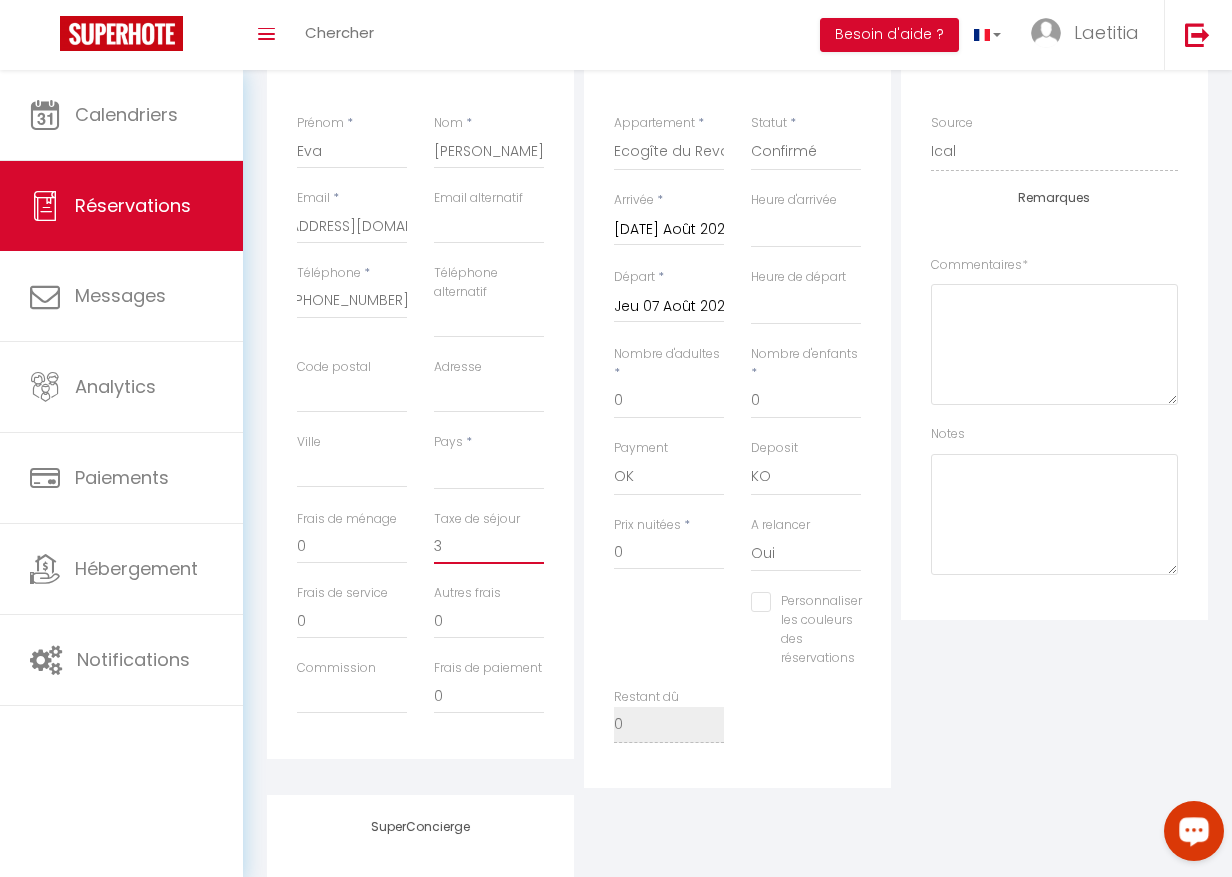 select 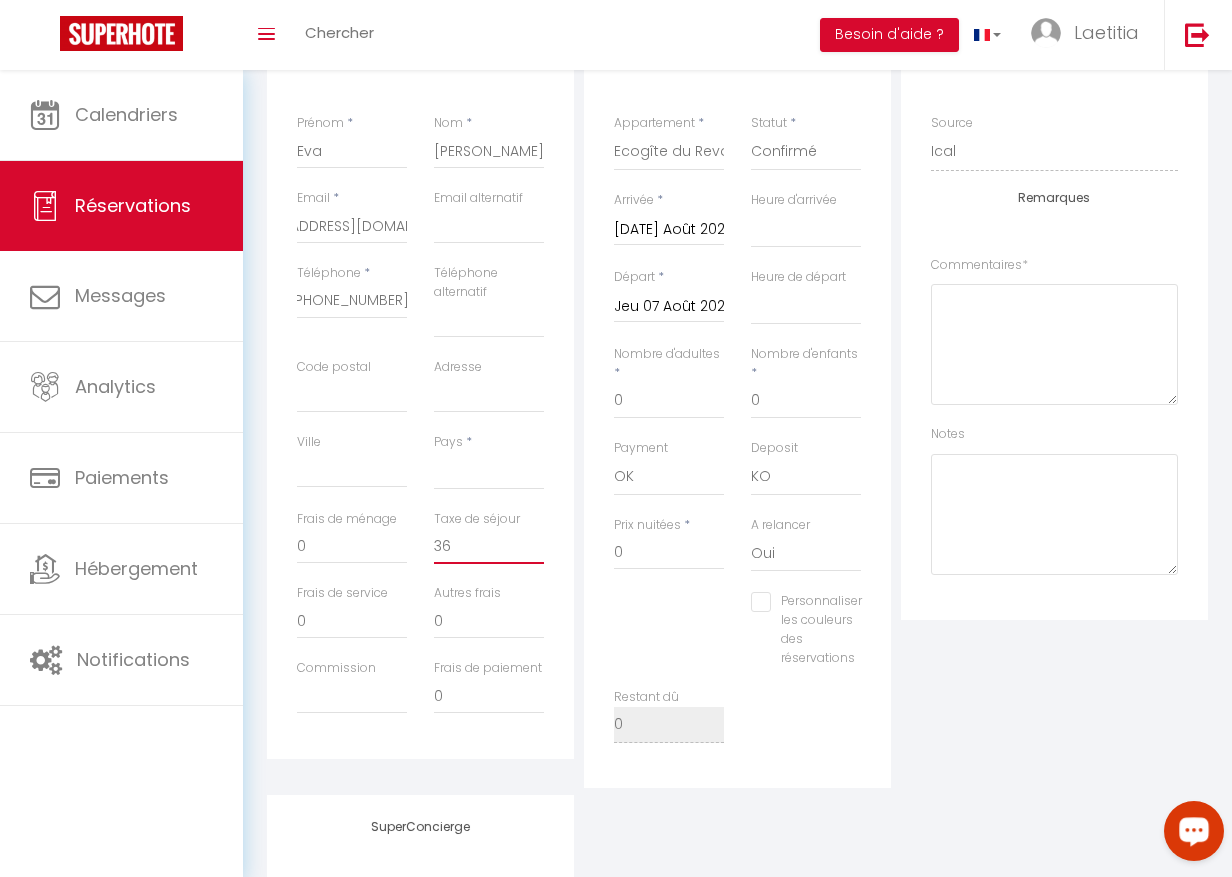 select 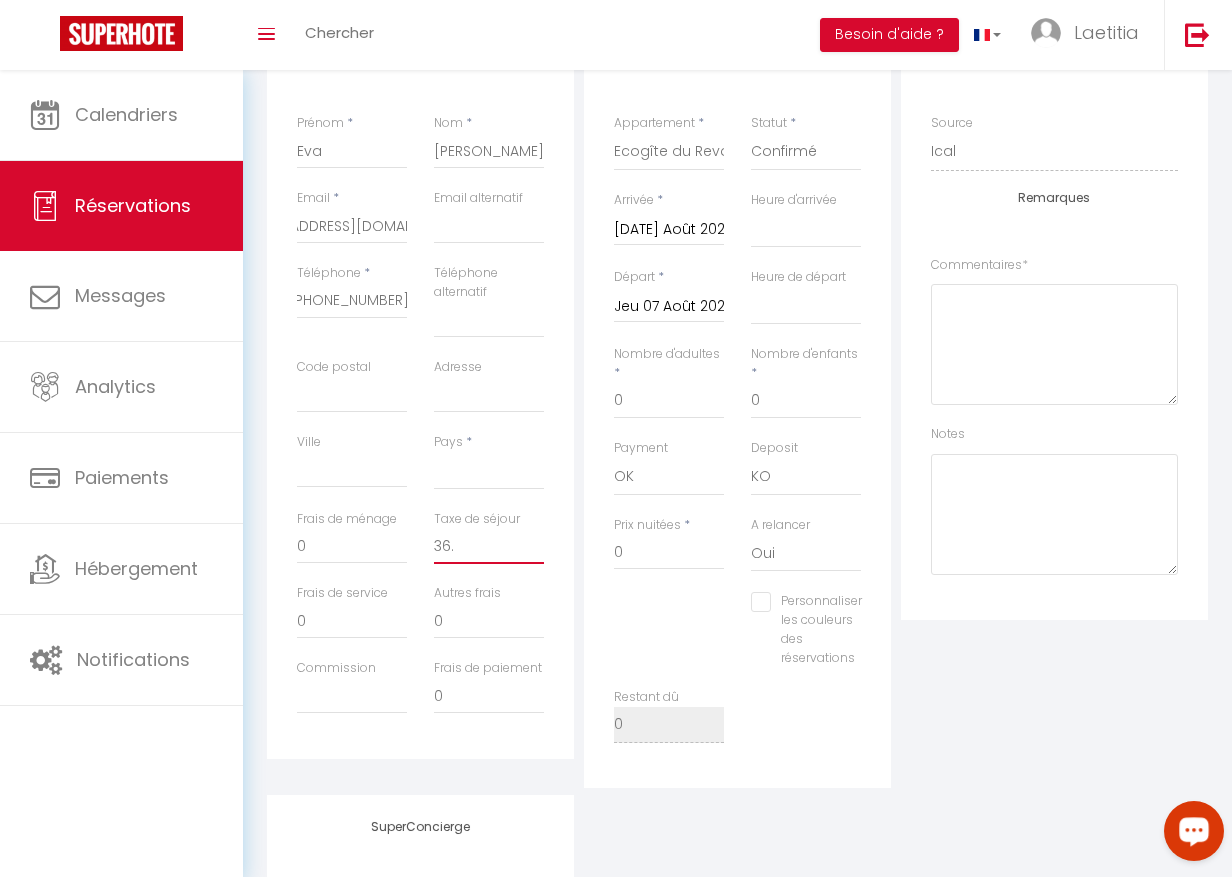 select 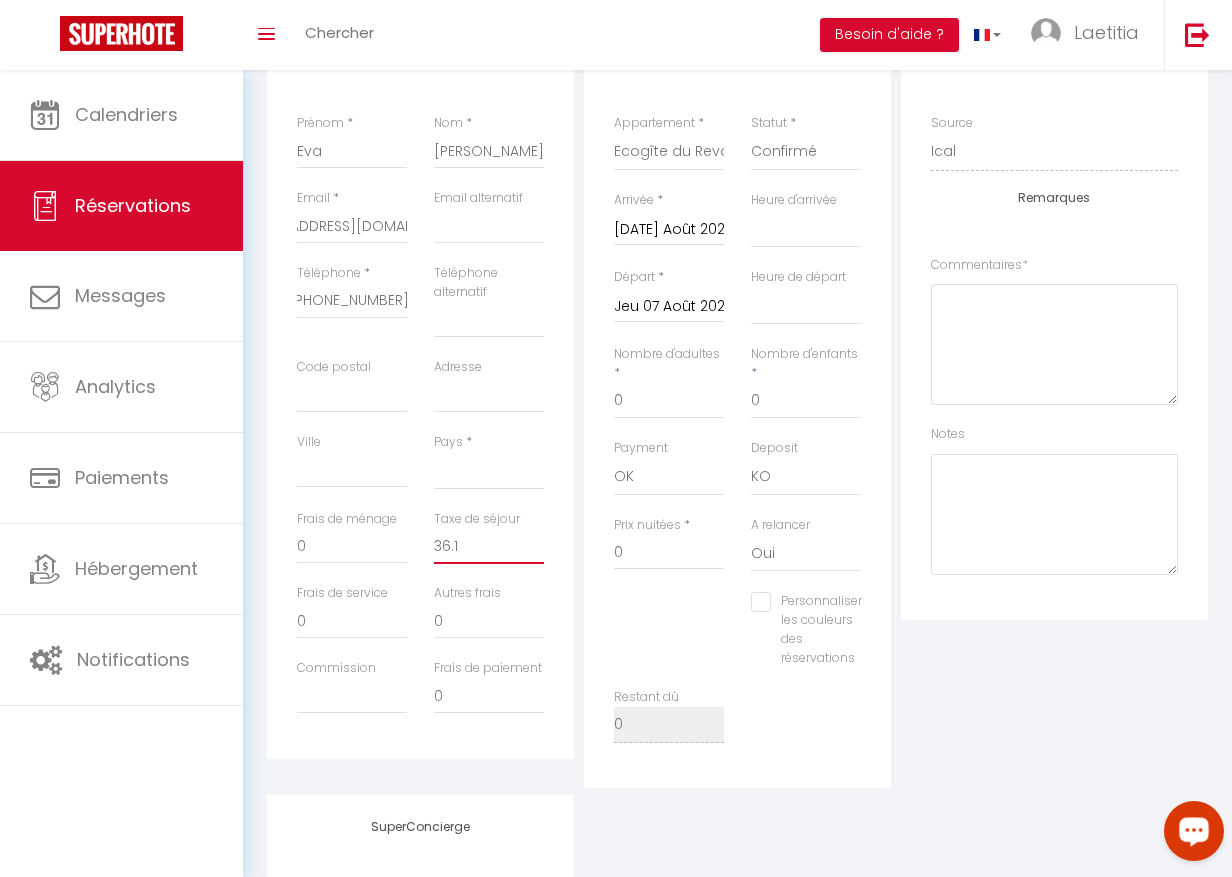 select 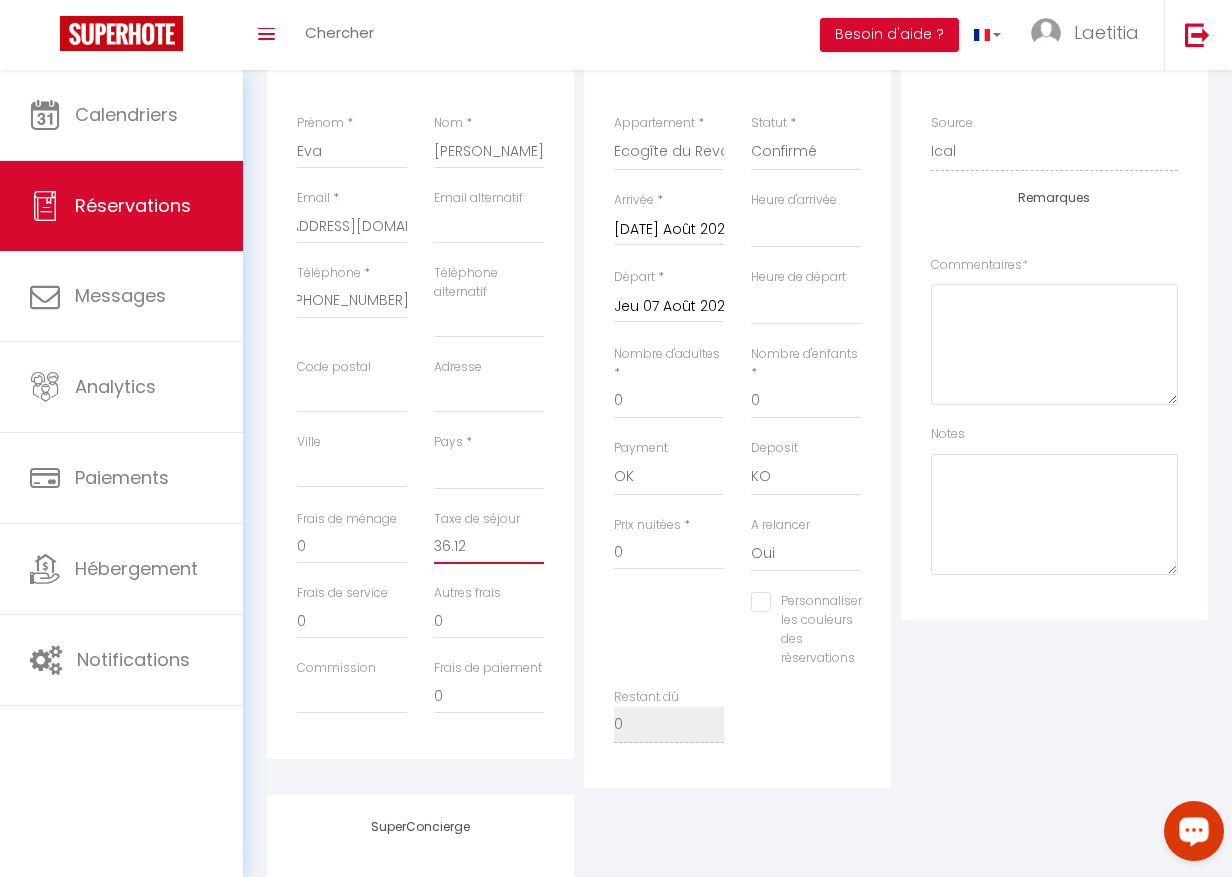 type on "36.12" 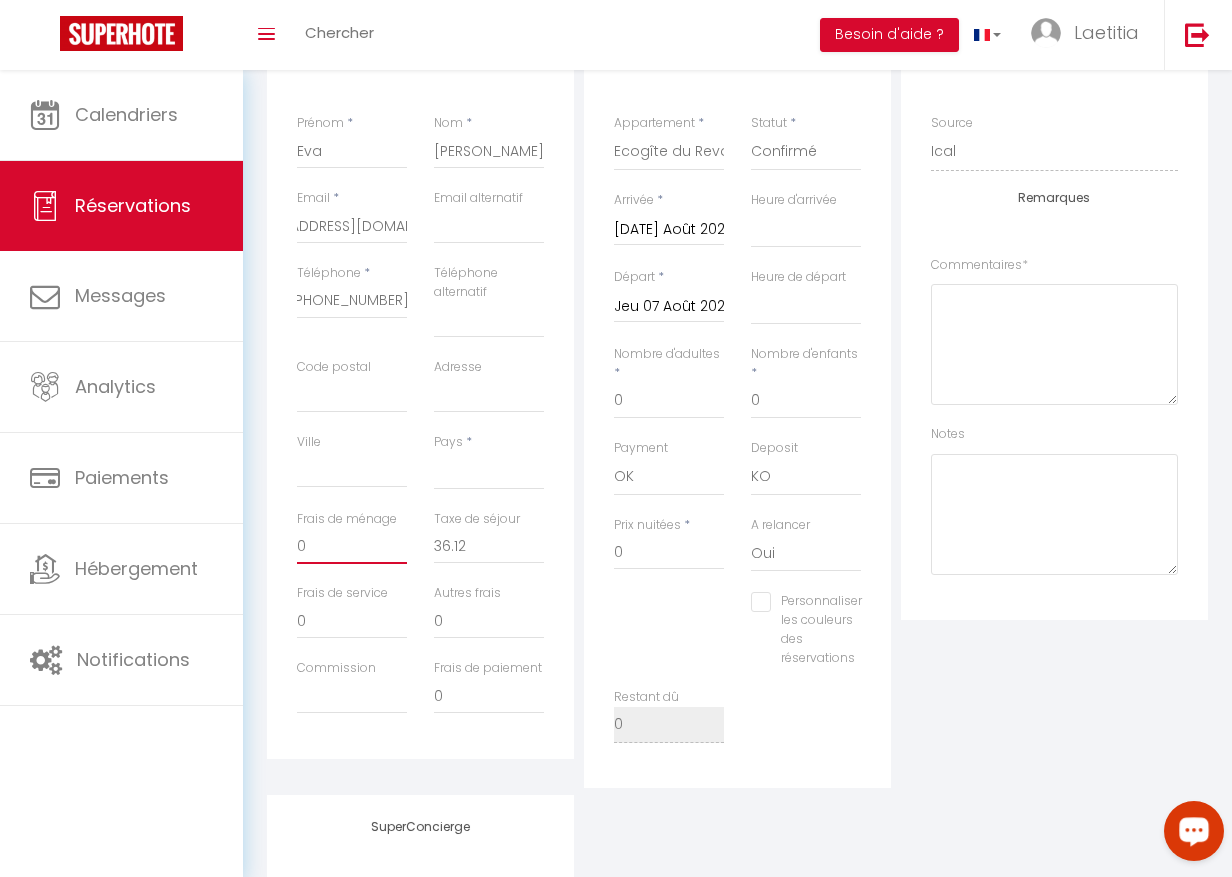 drag, startPoint x: 335, startPoint y: 555, endPoint x: 273, endPoint y: 555, distance: 62 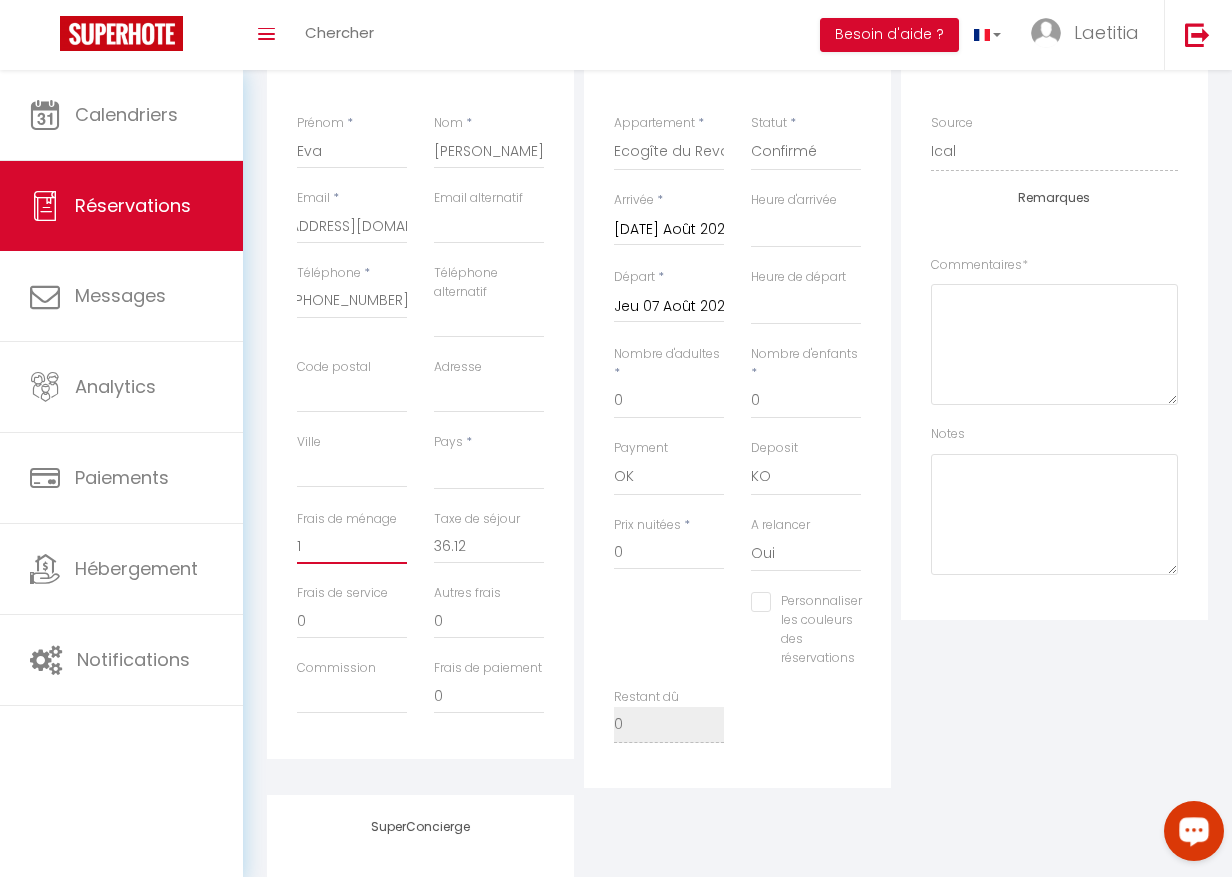 select 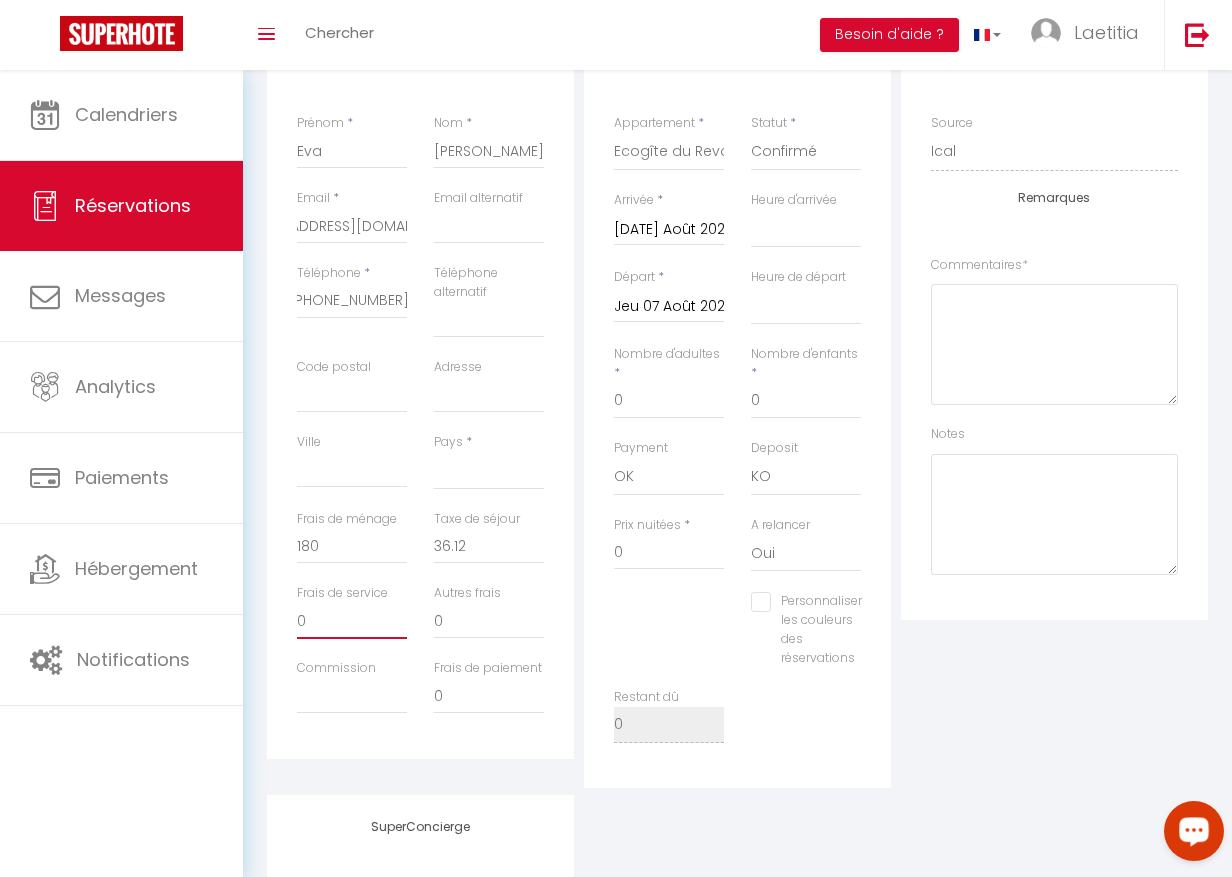 click on "0" at bounding box center [352, 621] 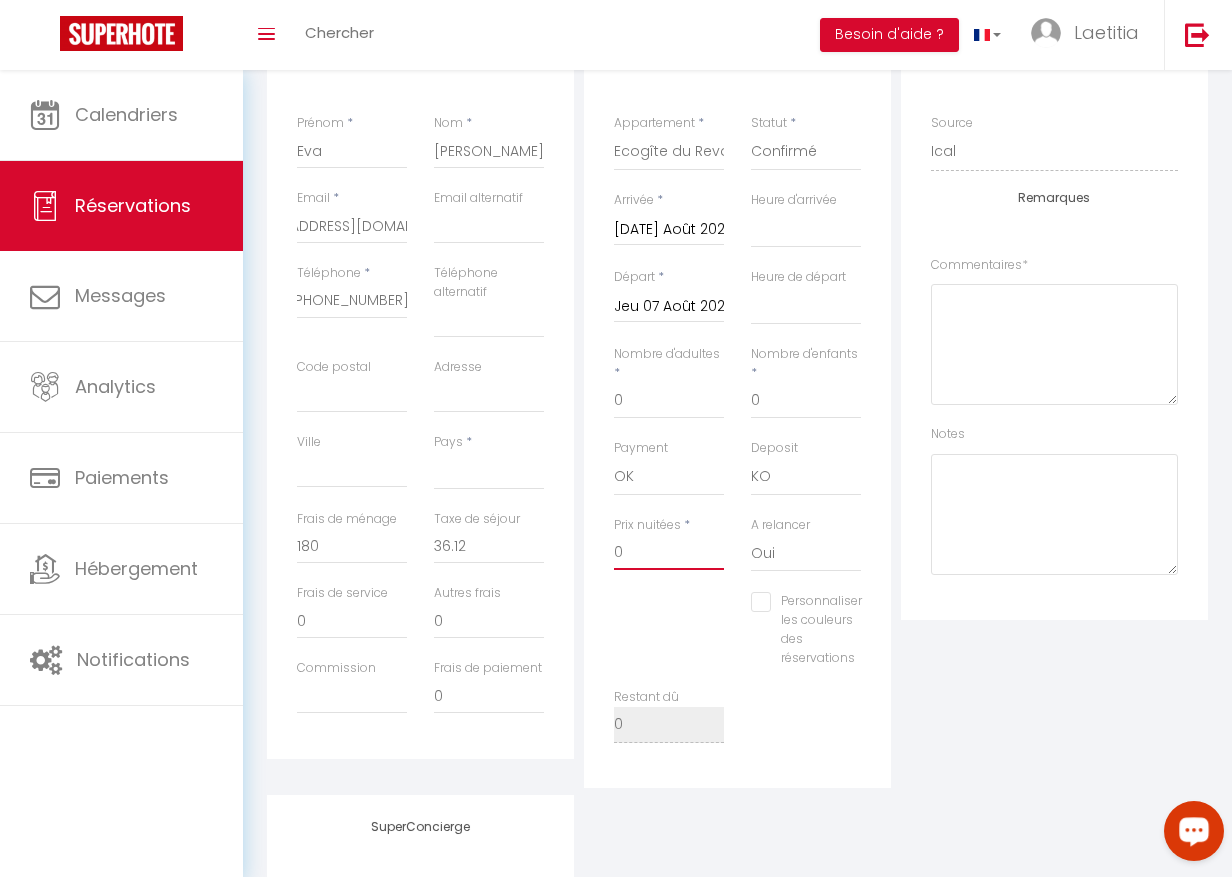 click on "0" at bounding box center [669, 552] 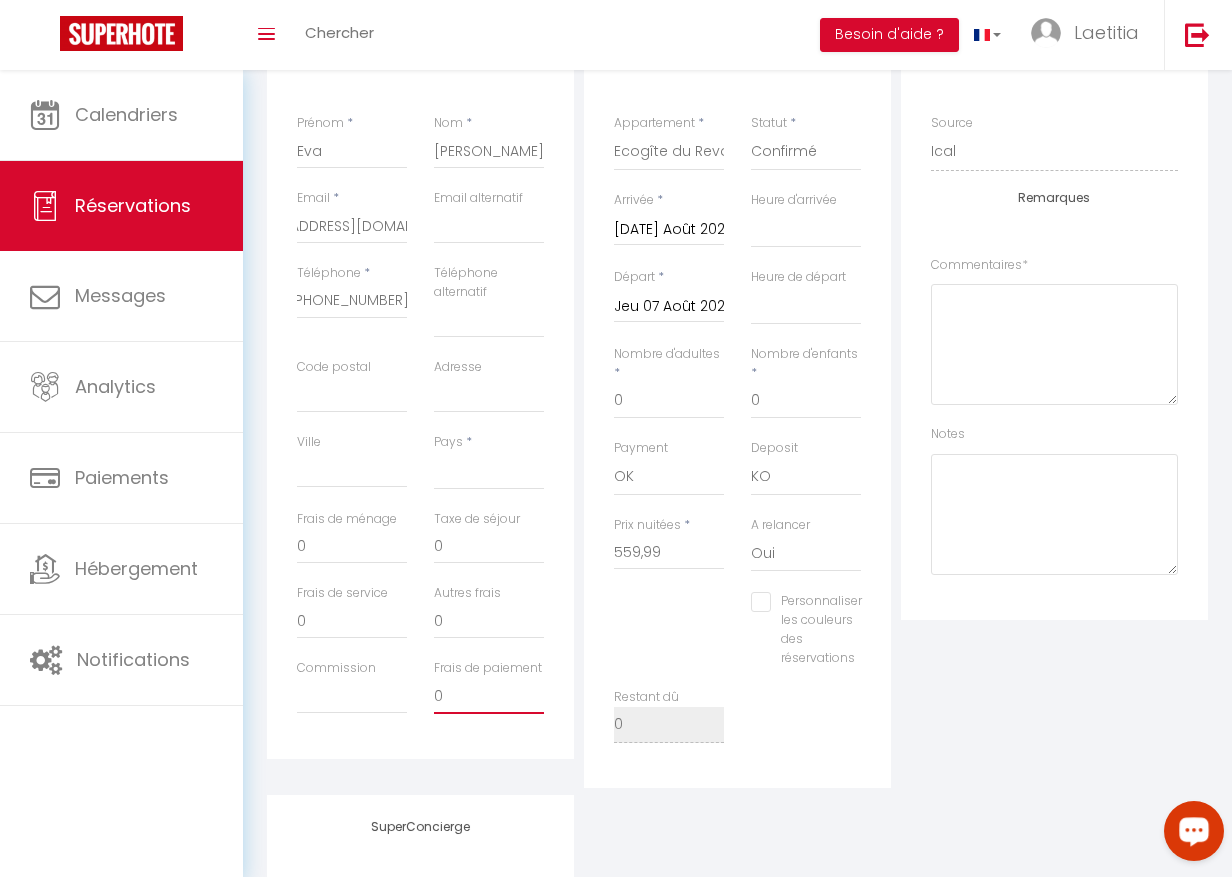 click on "0" at bounding box center (489, 696) 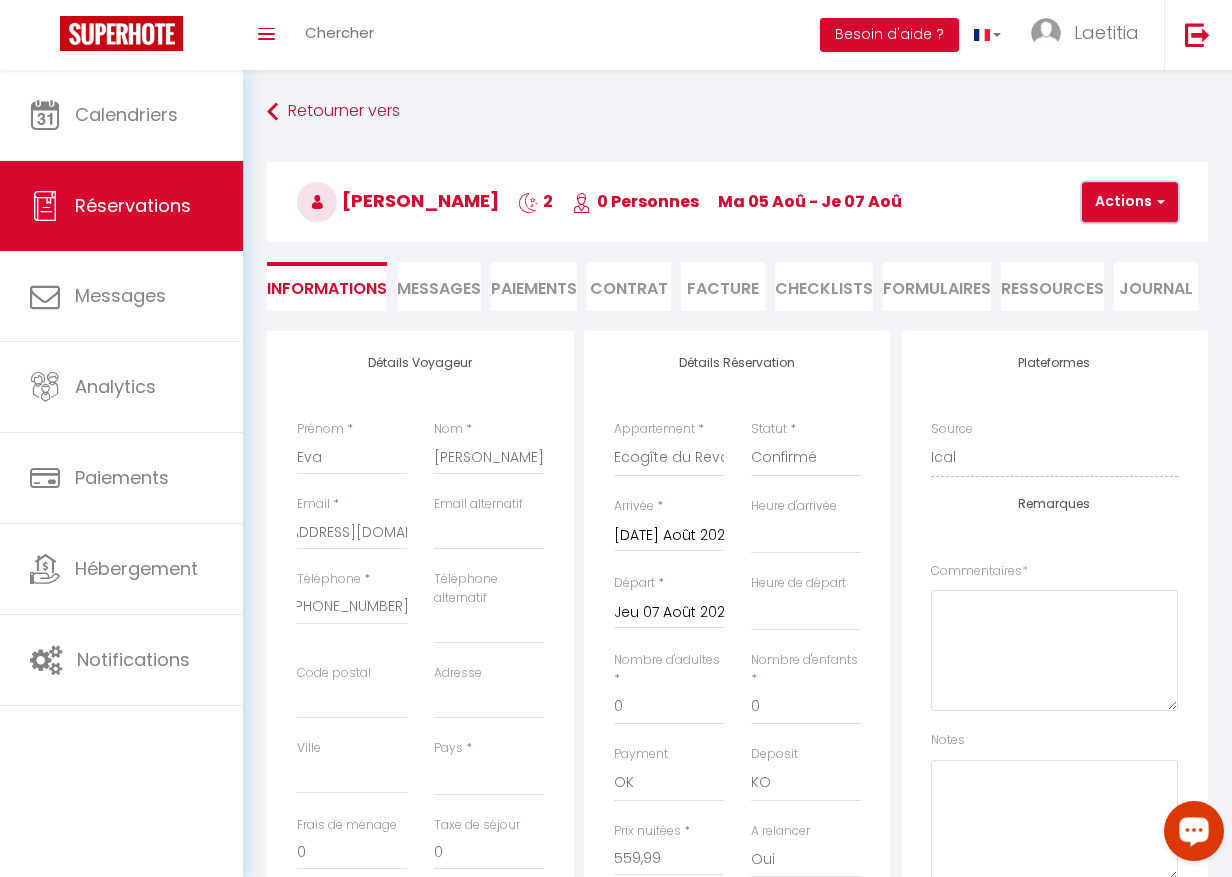 click on "Actions" at bounding box center [1130, 202] 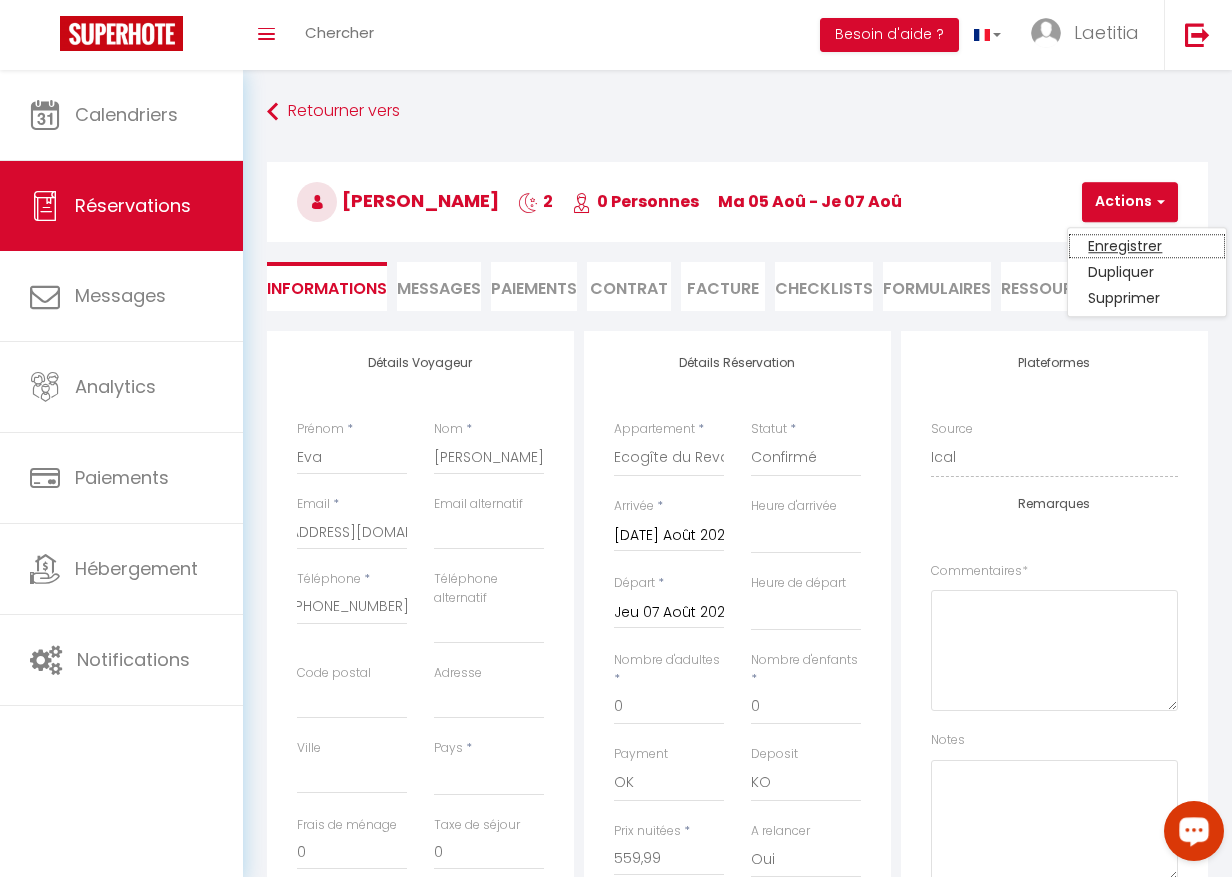 click on "Enregistrer" at bounding box center (1147, 246) 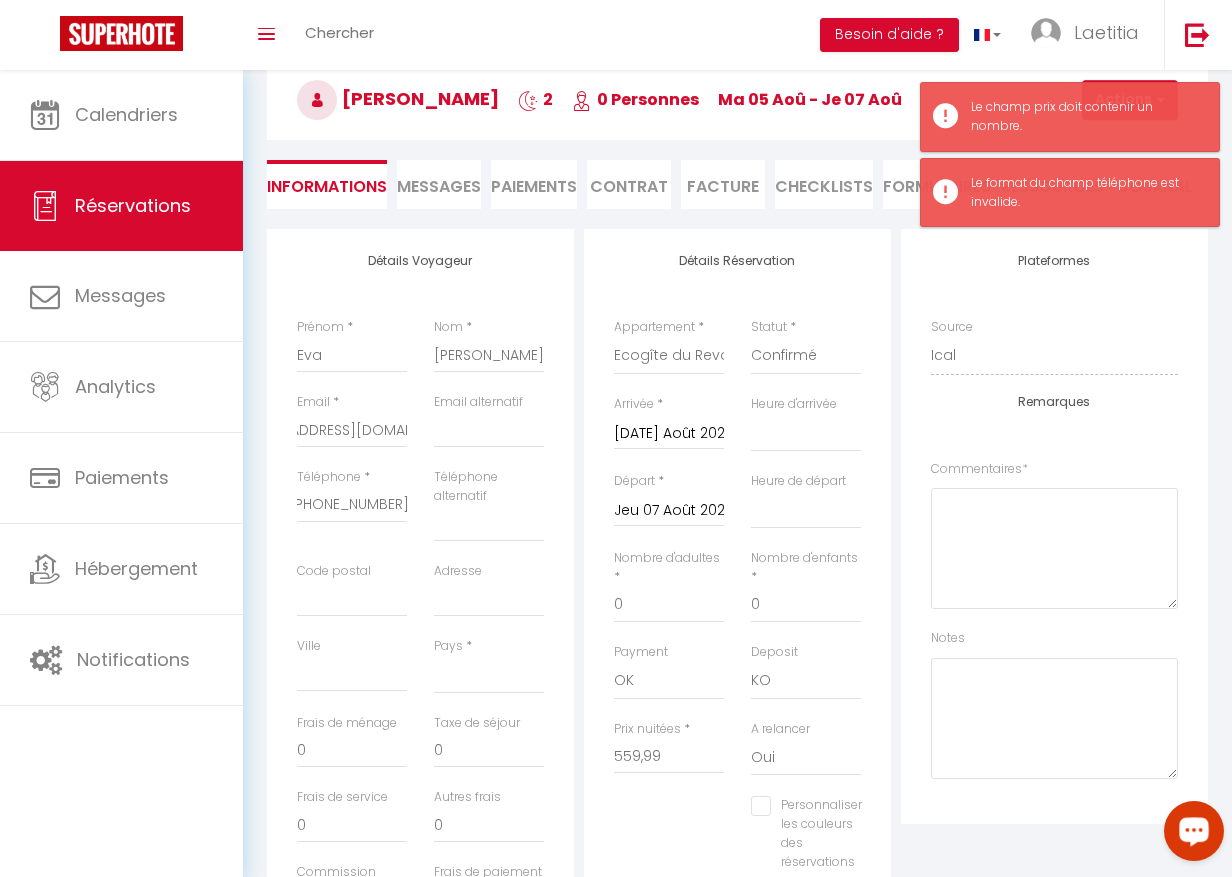 scroll, scrollTop: 204, scrollLeft: 0, axis: vertical 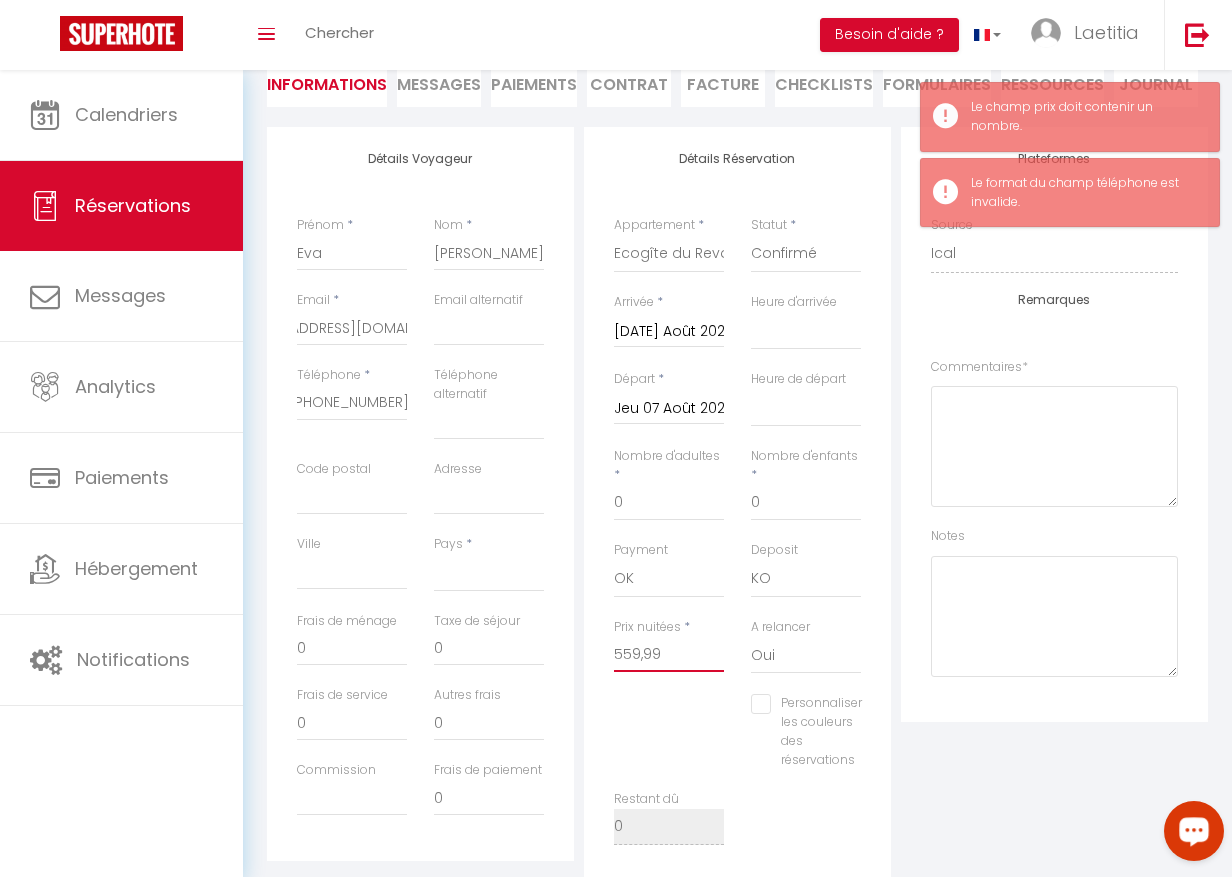 click on "559,99" at bounding box center (669, 654) 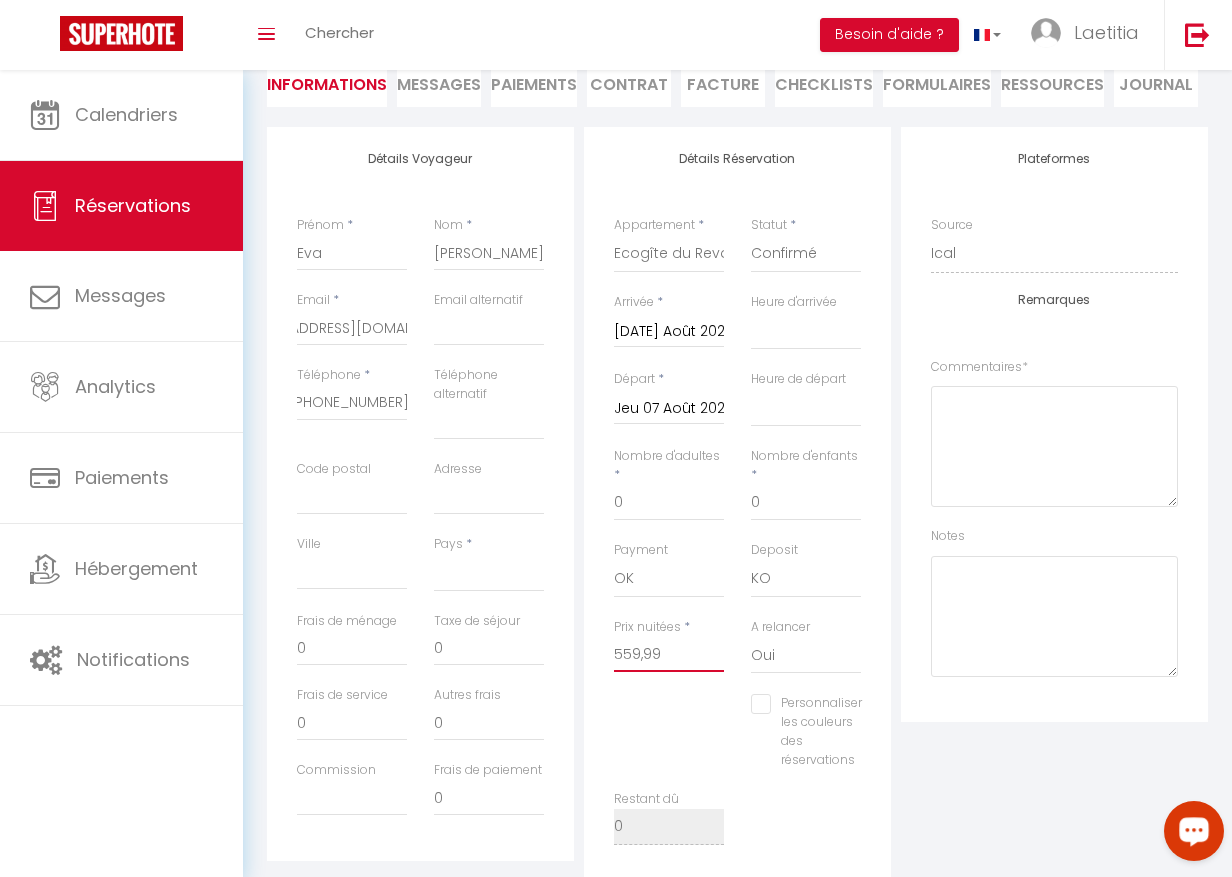 drag, startPoint x: 662, startPoint y: 660, endPoint x: 637, endPoint y: 660, distance: 25 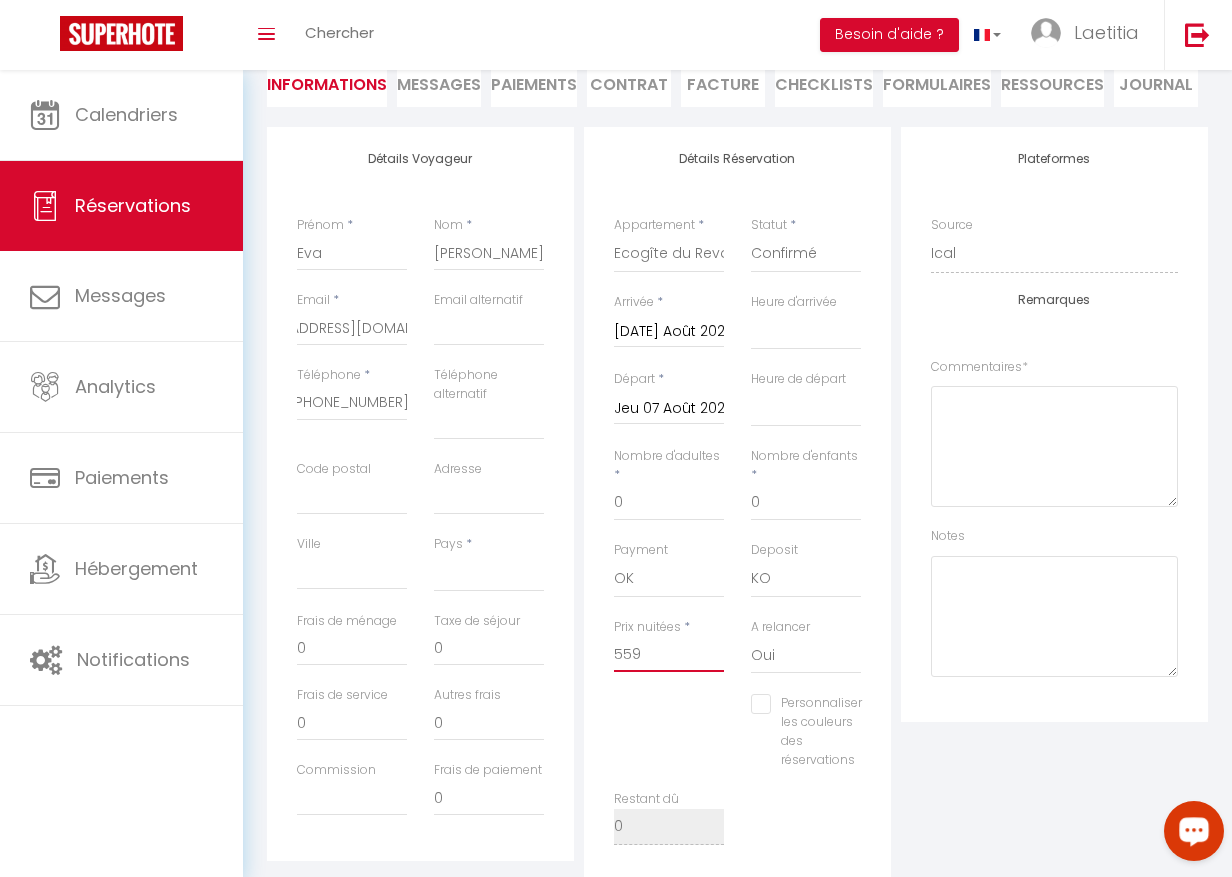 scroll, scrollTop: 102, scrollLeft: 0, axis: vertical 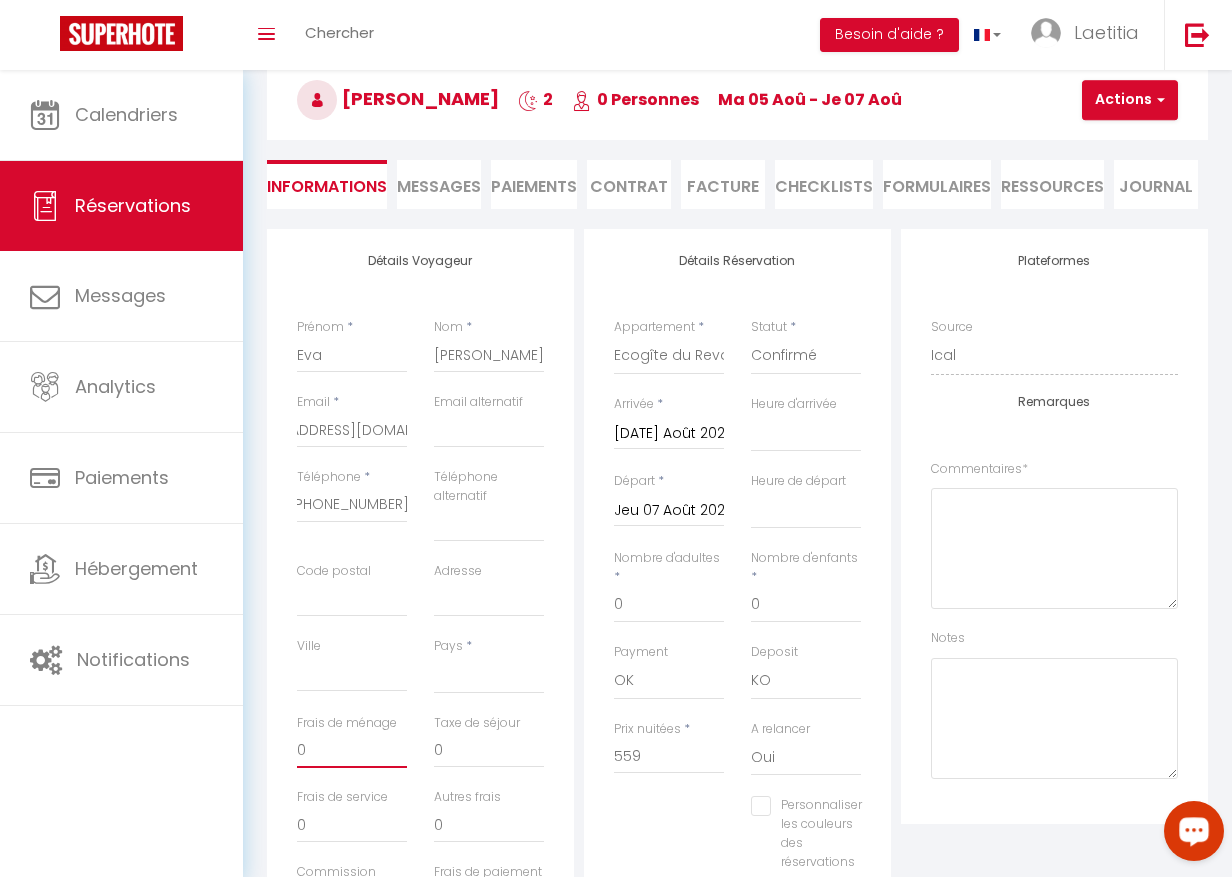 drag, startPoint x: 309, startPoint y: 743, endPoint x: 269, endPoint y: 744, distance: 40.012497 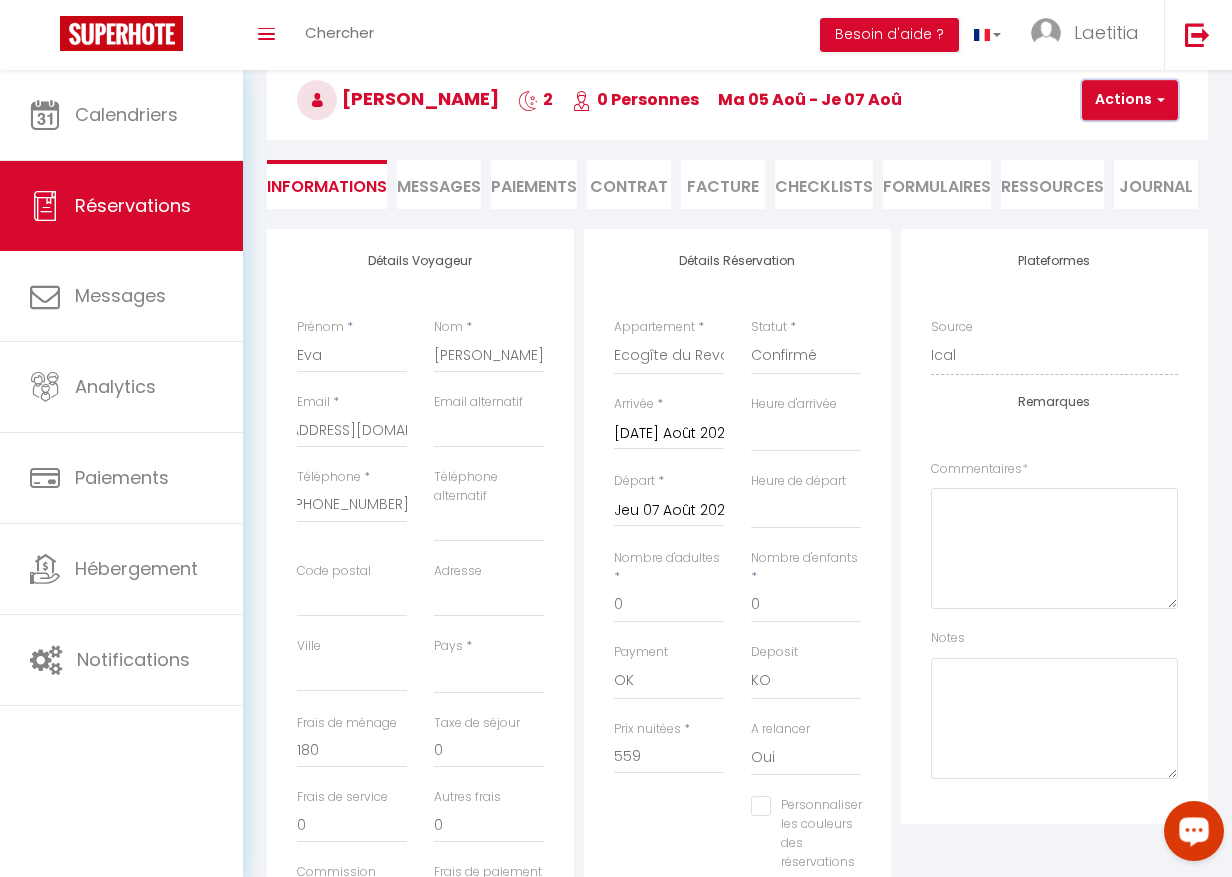 click on "Actions" at bounding box center (1130, 100) 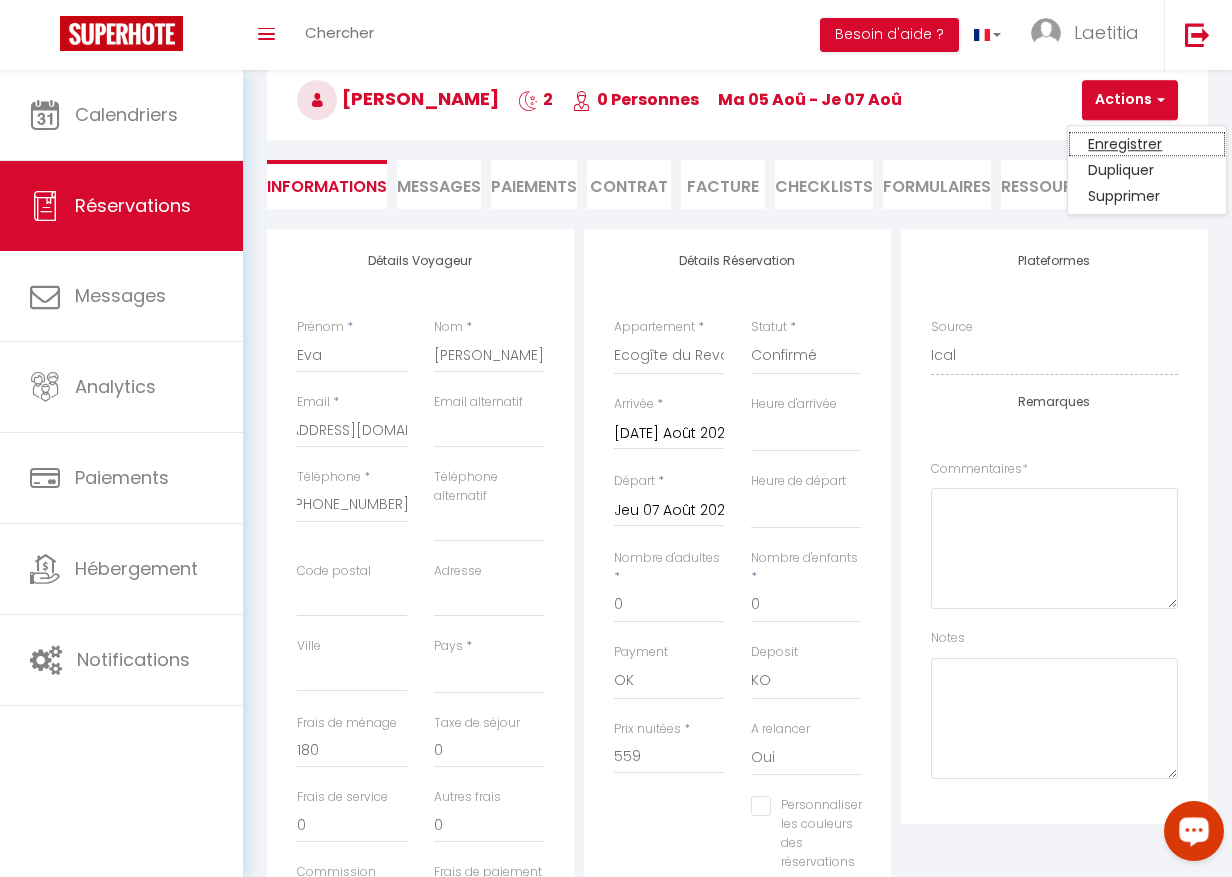 click on "Enregistrer" at bounding box center [1147, 144] 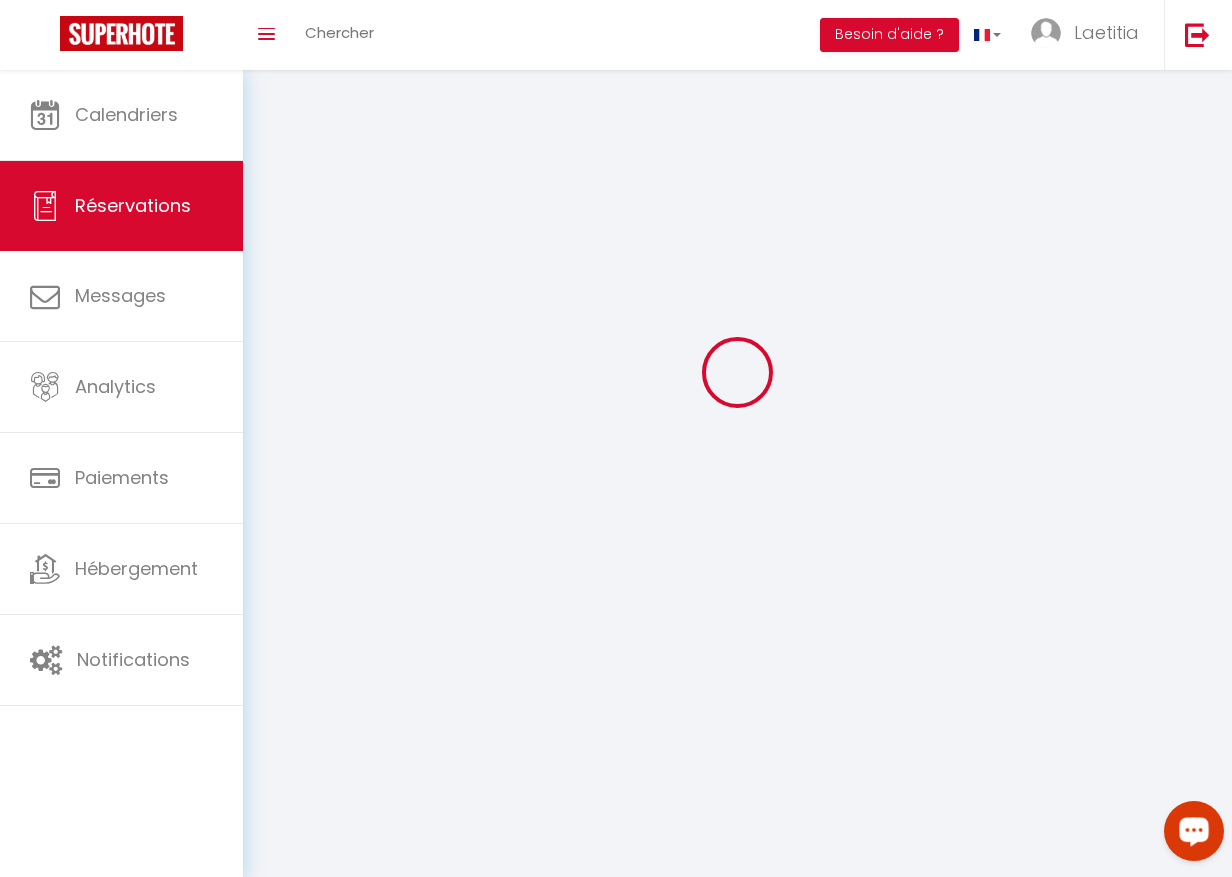 scroll, scrollTop: 70, scrollLeft: 0, axis: vertical 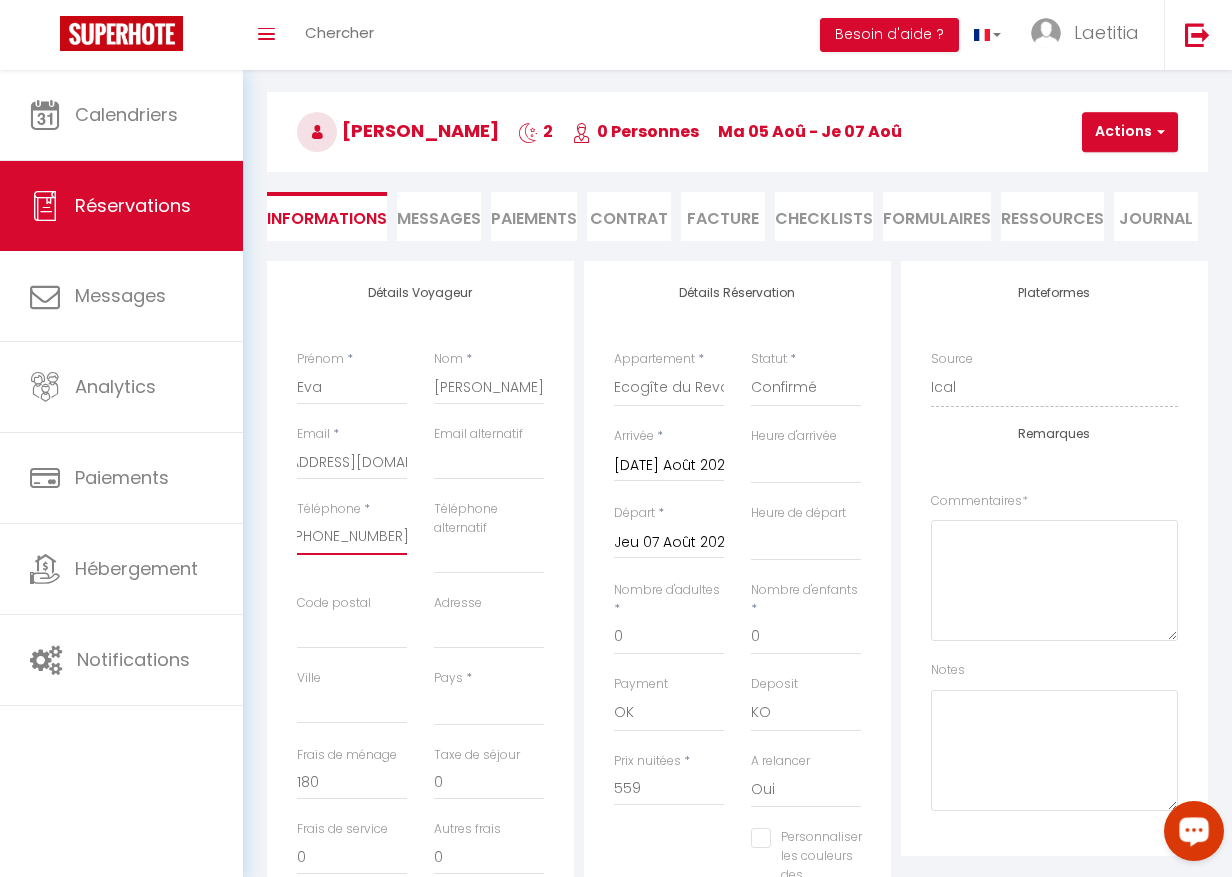 click on "+1 438-926-9628" at bounding box center [352, 537] 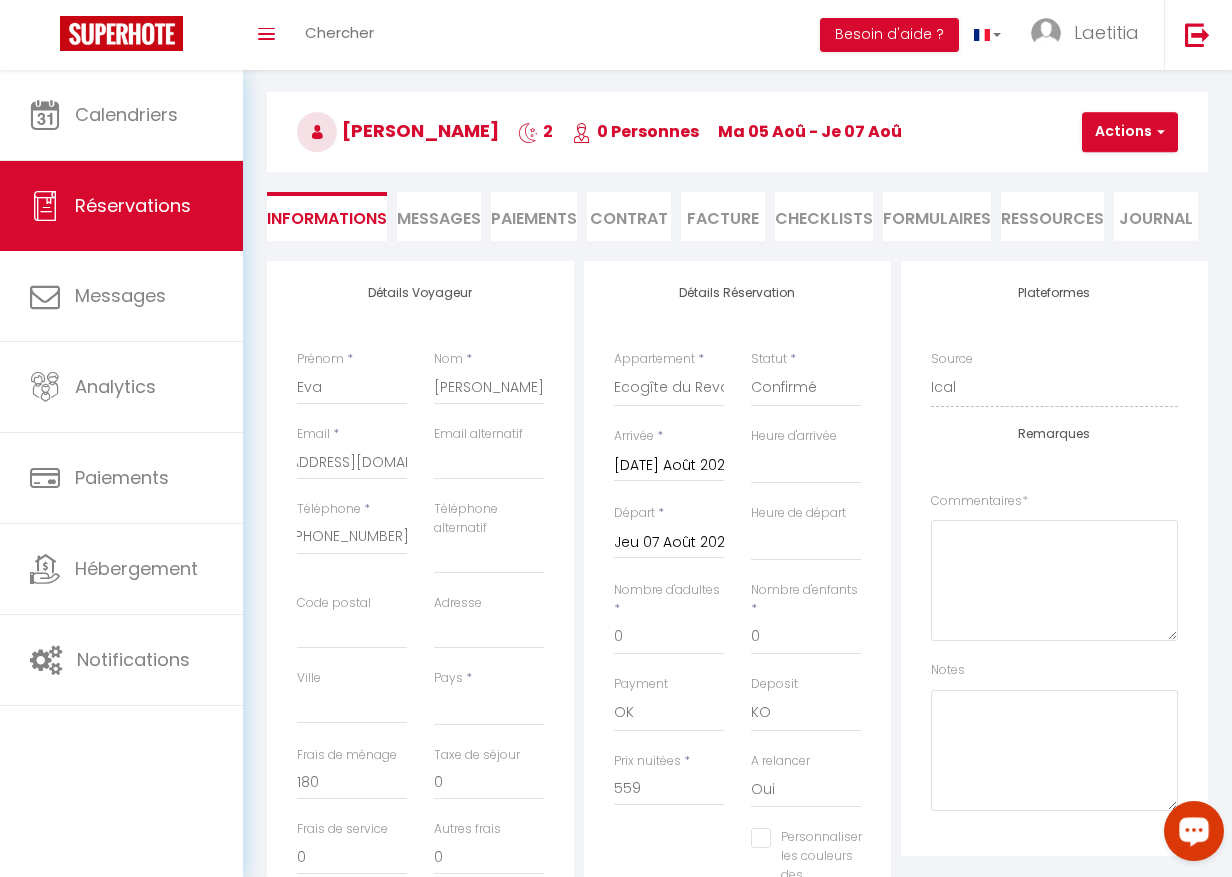 click on "Téléphone   *   +1 438-926-9628" at bounding box center [352, 547] 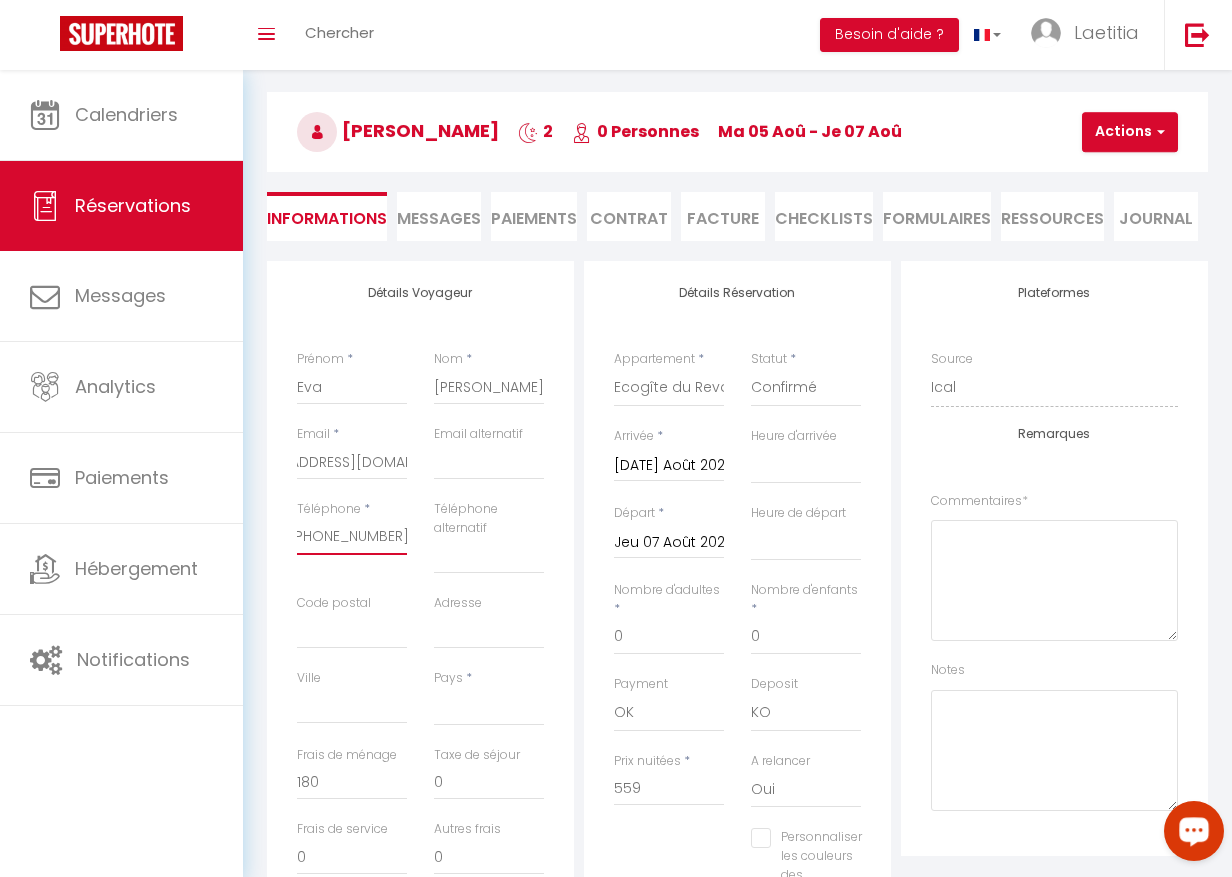 drag, startPoint x: 398, startPoint y: 538, endPoint x: 229, endPoint y: 536, distance: 169.01184 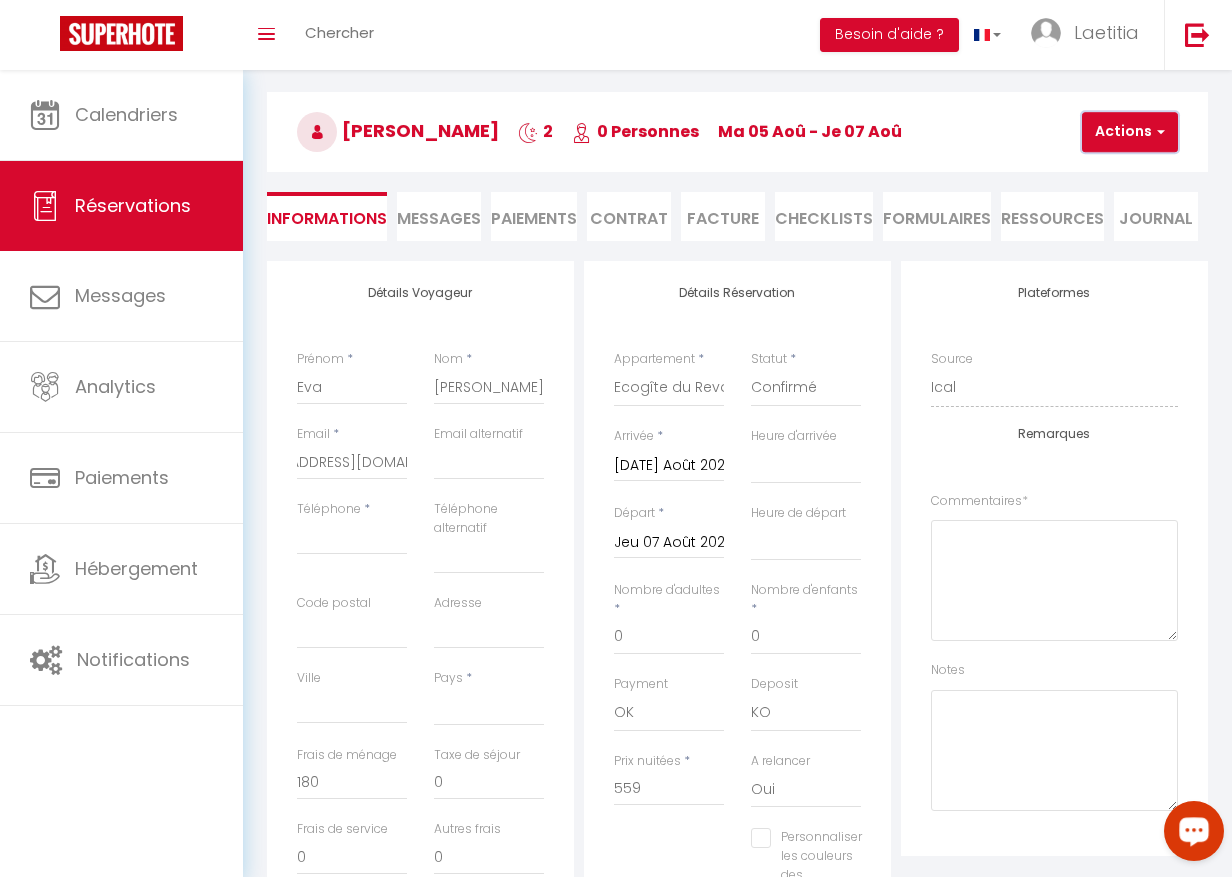 click on "Actions" at bounding box center (1130, 132) 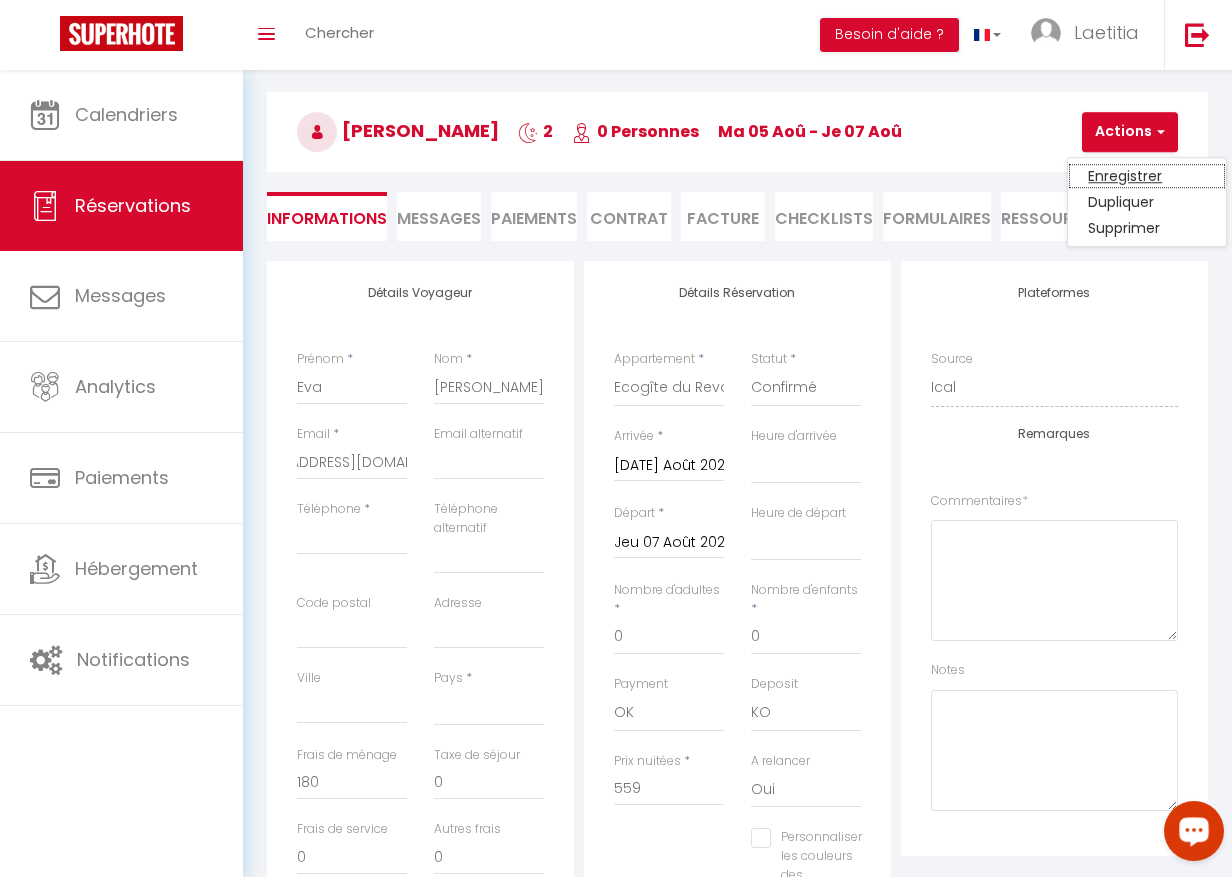 click on "Enregistrer" at bounding box center (1147, 176) 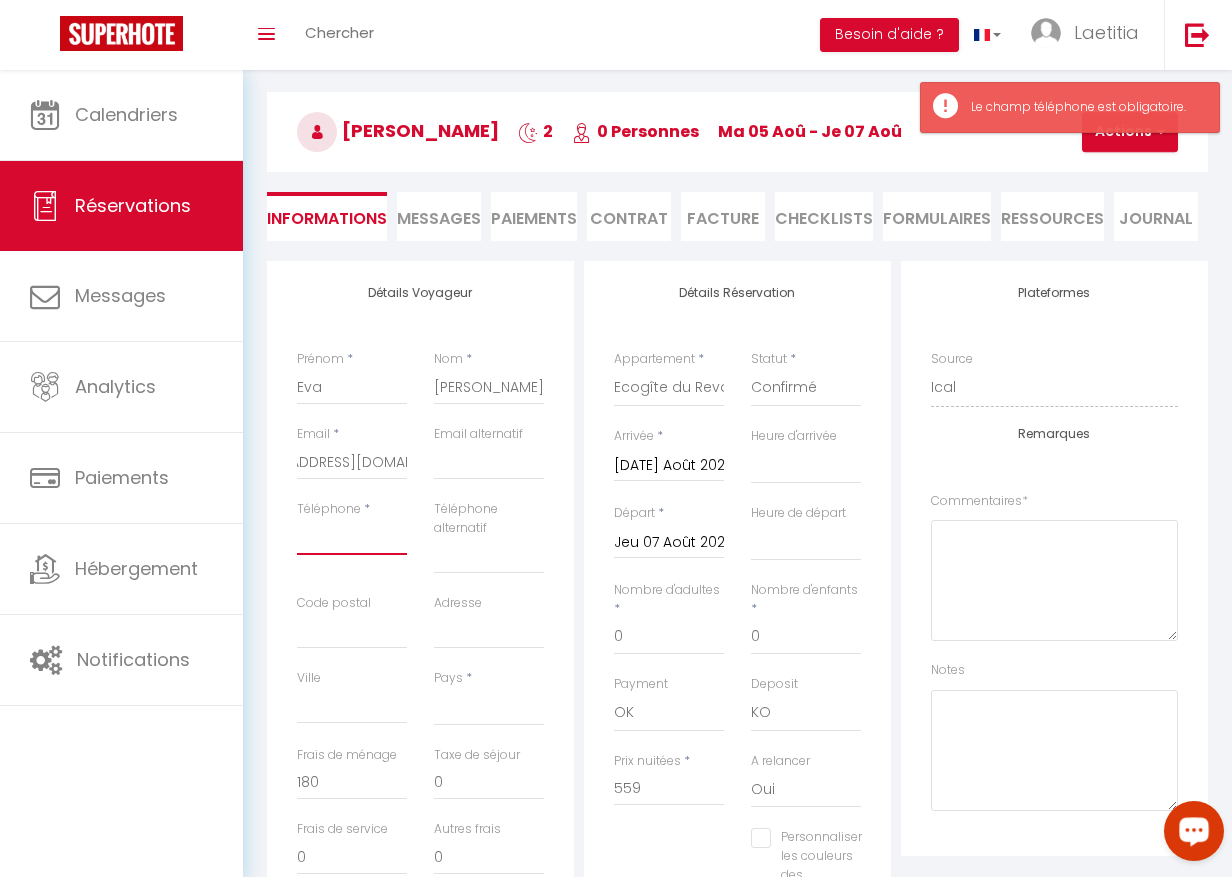 click on "Téléphone" at bounding box center (352, 537) 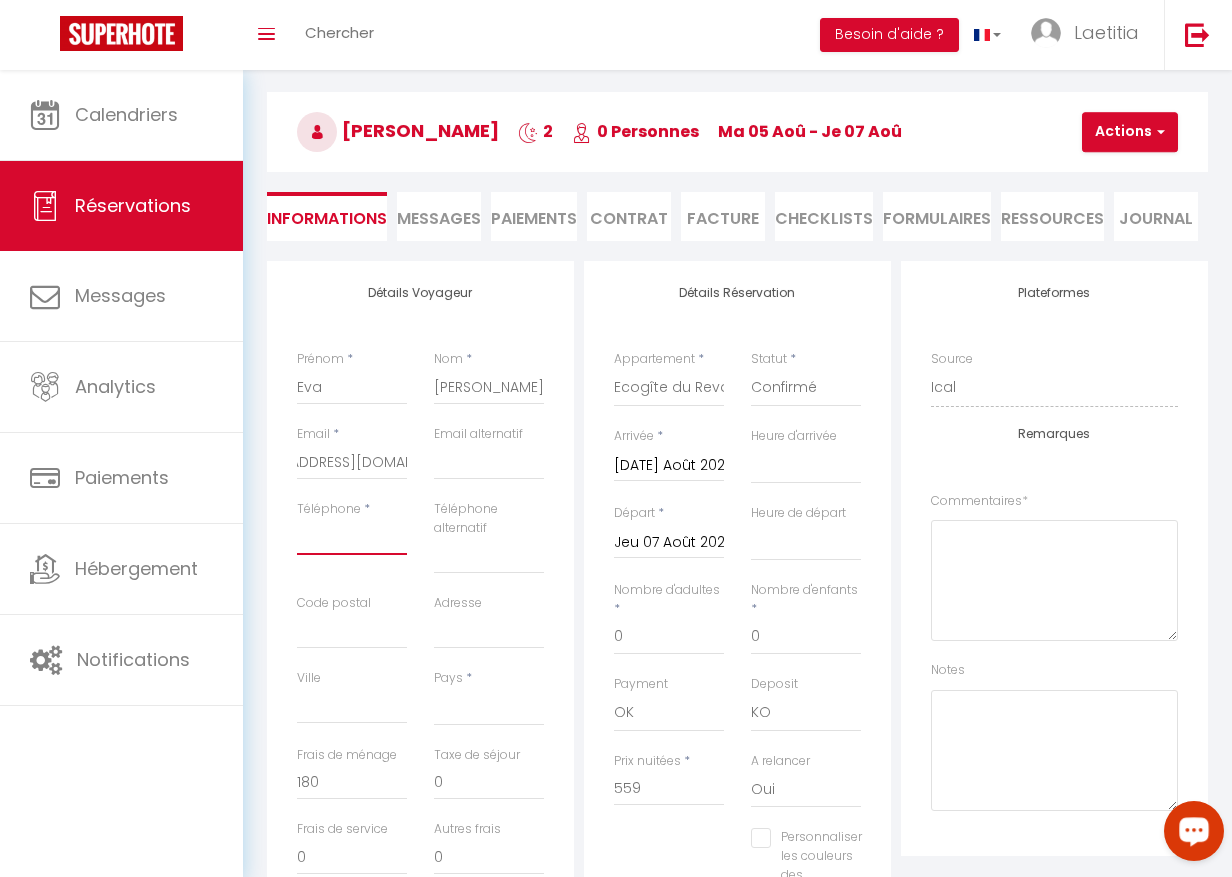 paste on "+1 438-926-9628" 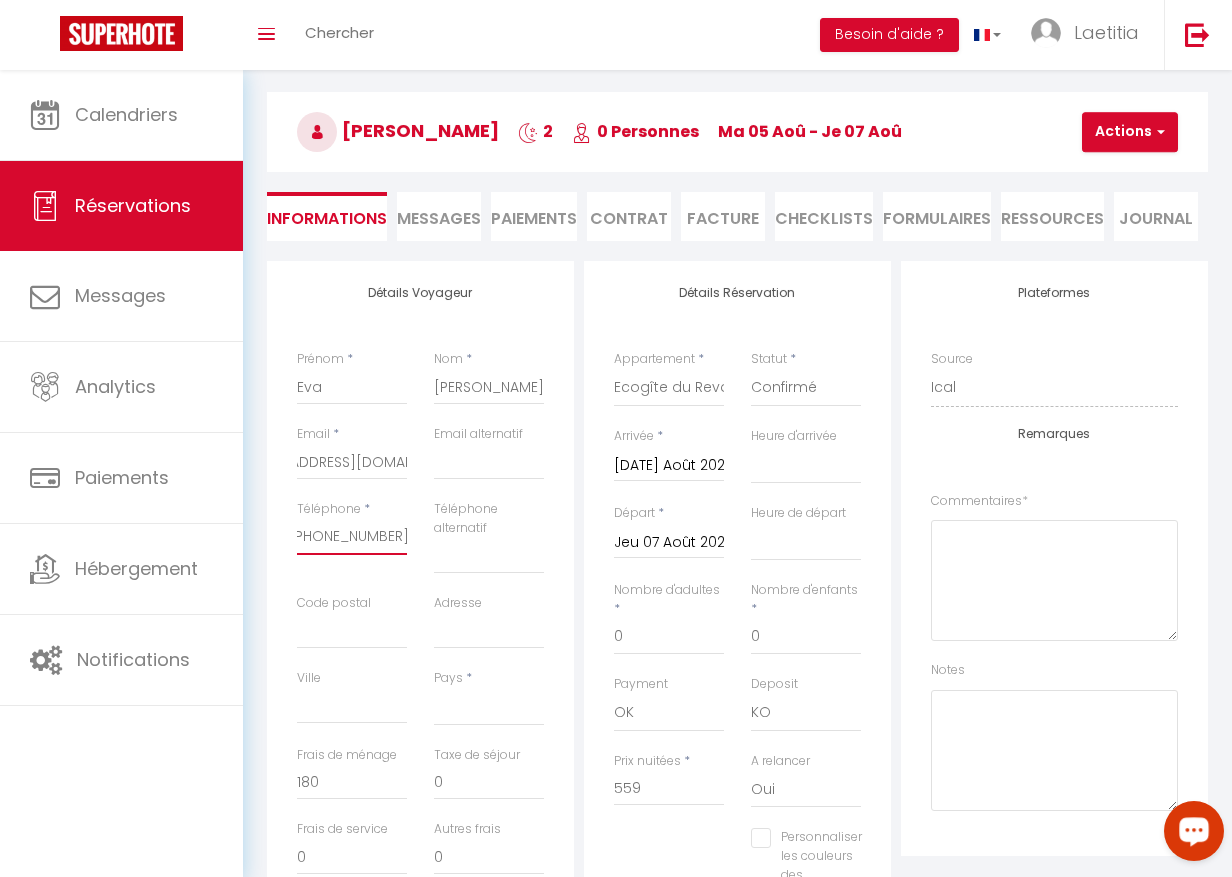 scroll, scrollTop: 0, scrollLeft: 12, axis: horizontal 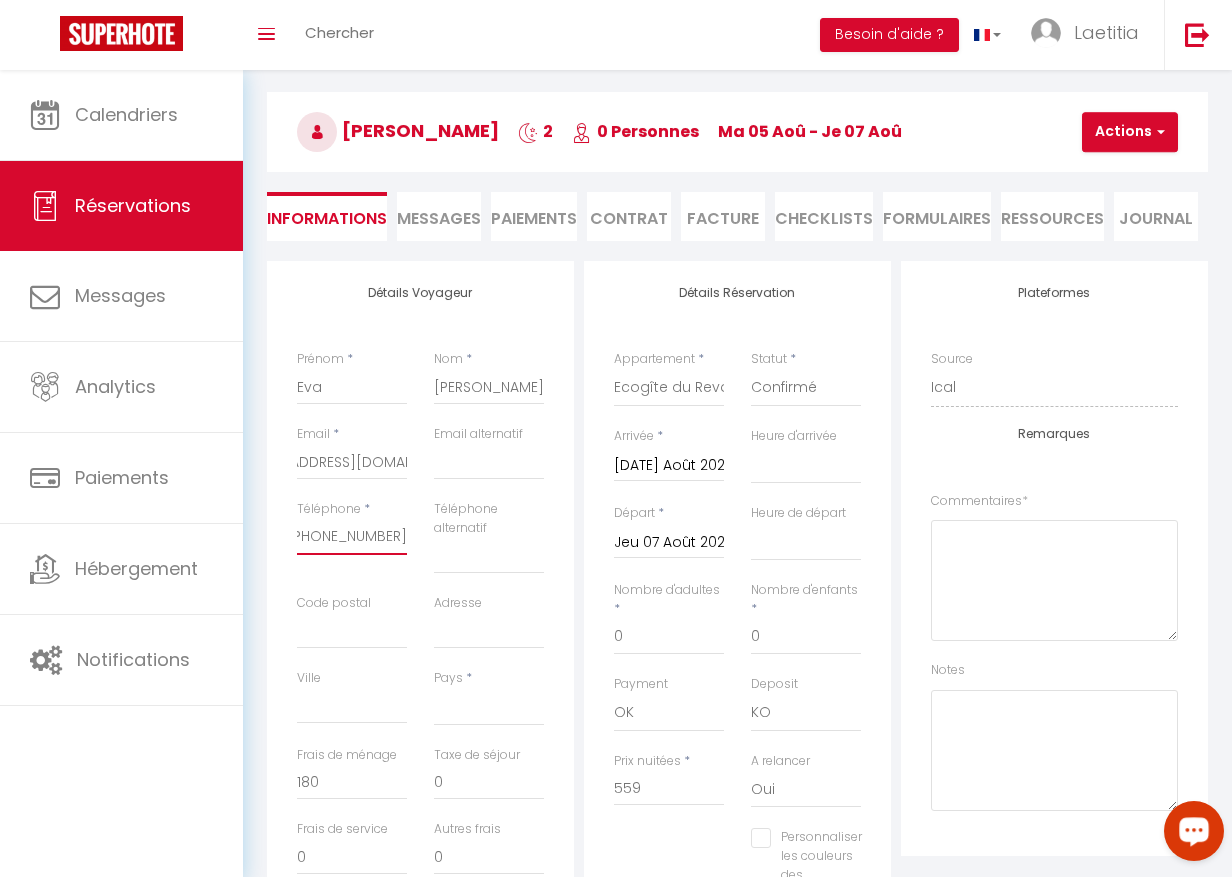 drag, startPoint x: 332, startPoint y: 534, endPoint x: 340, endPoint y: 542, distance: 11.313708 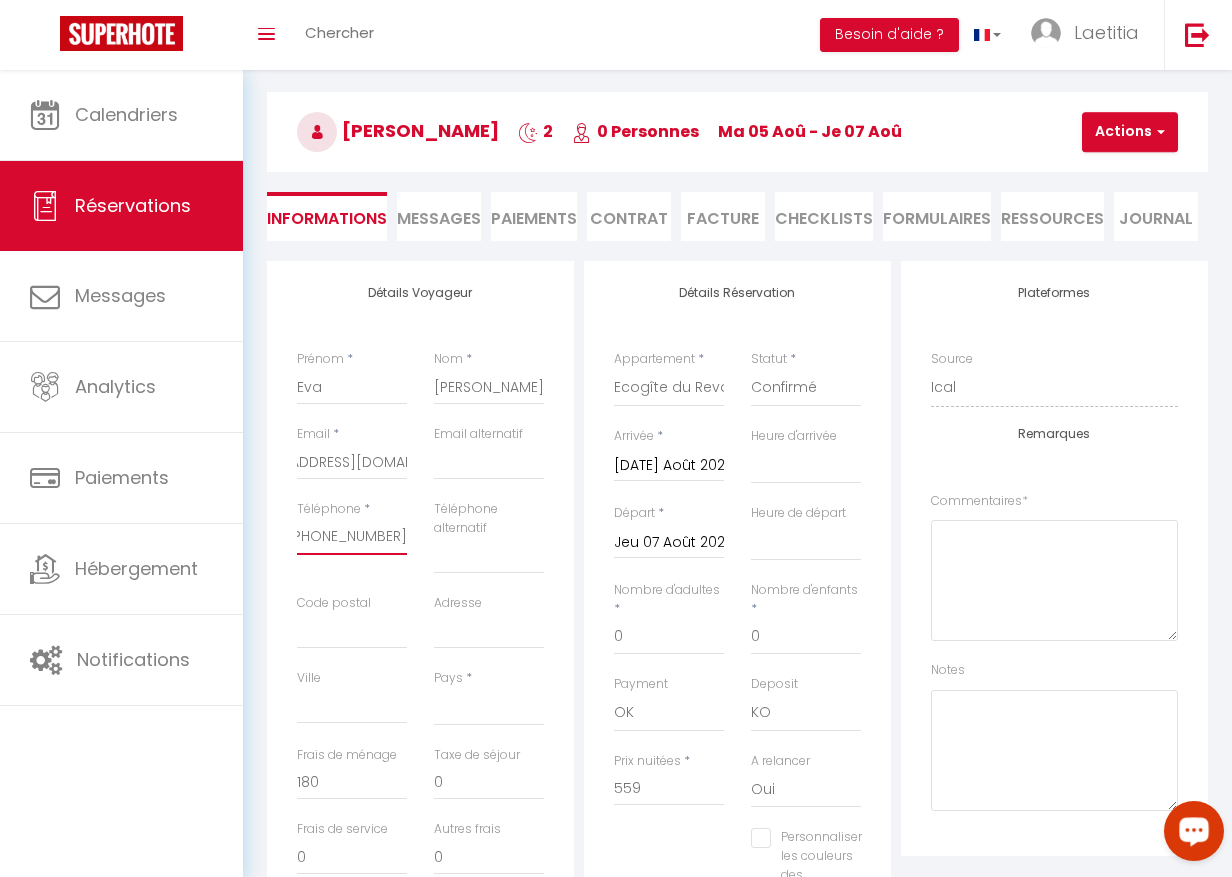 scroll, scrollTop: 0, scrollLeft: 5, axis: horizontal 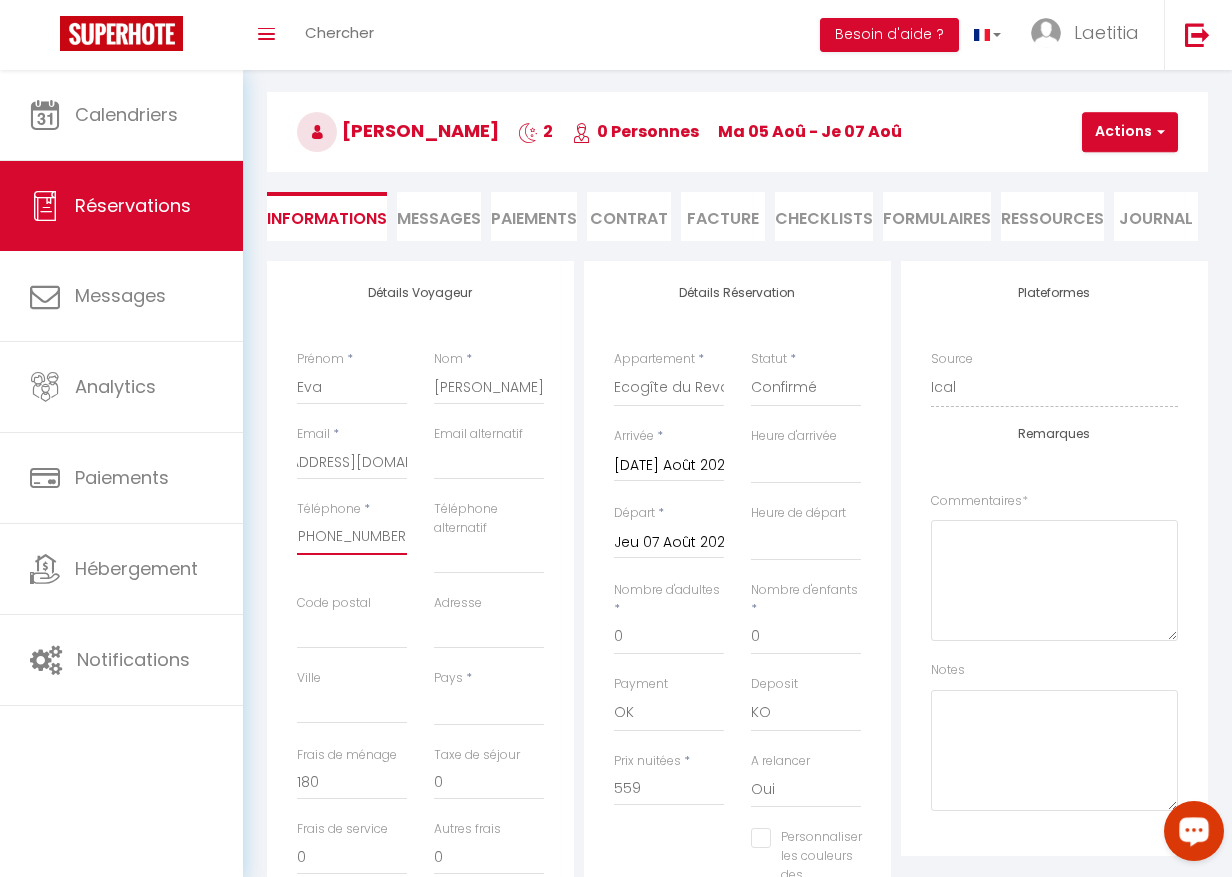 click on "+1 438926-9628" at bounding box center (352, 537) 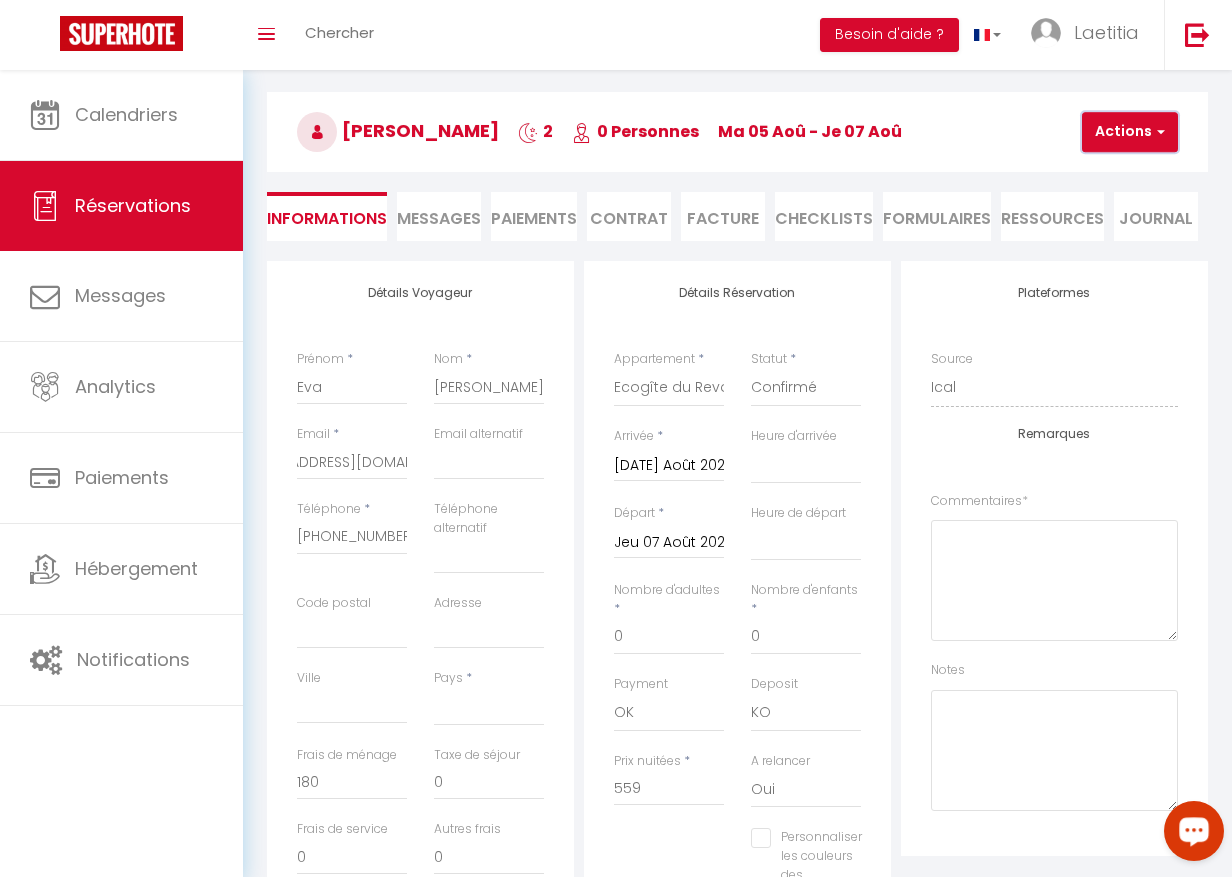 click on "Actions" at bounding box center [1130, 132] 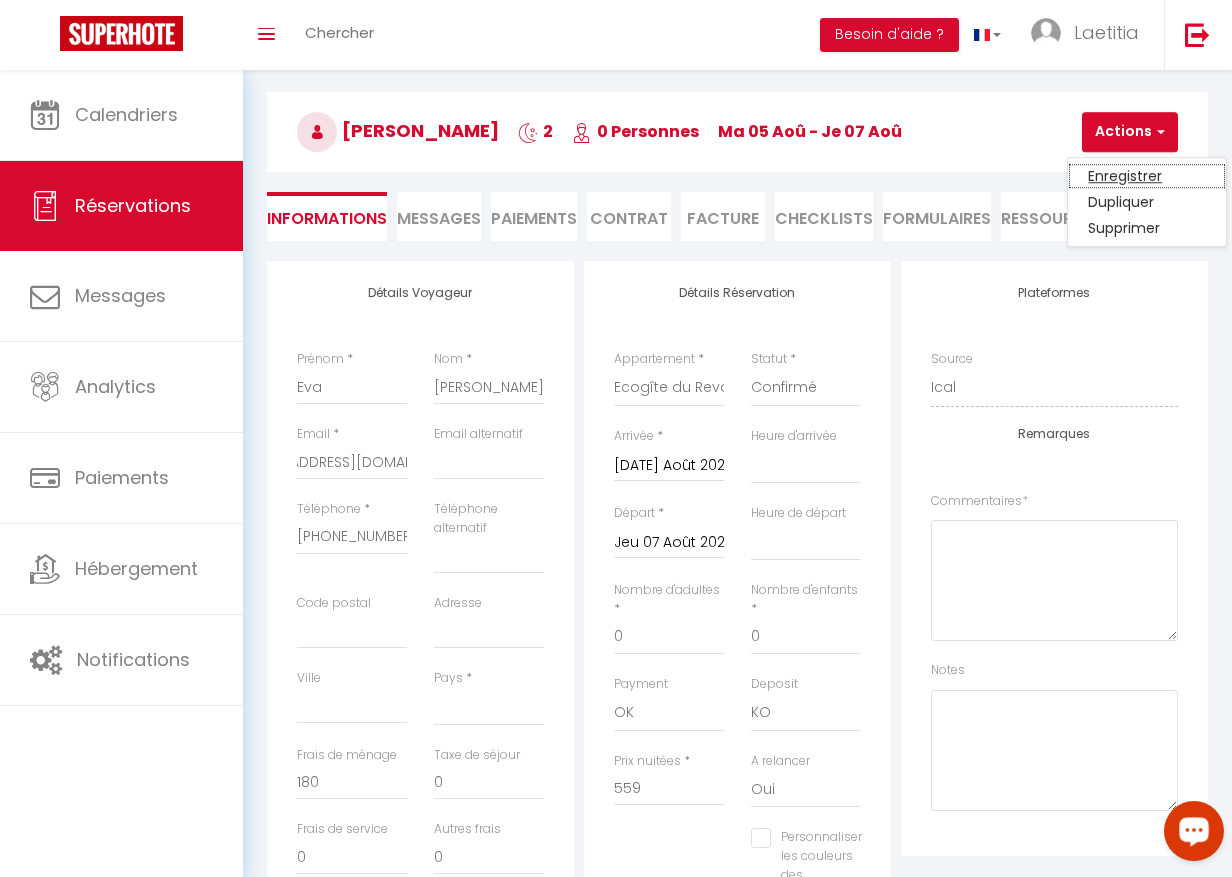 click on "Enregistrer" at bounding box center [1147, 176] 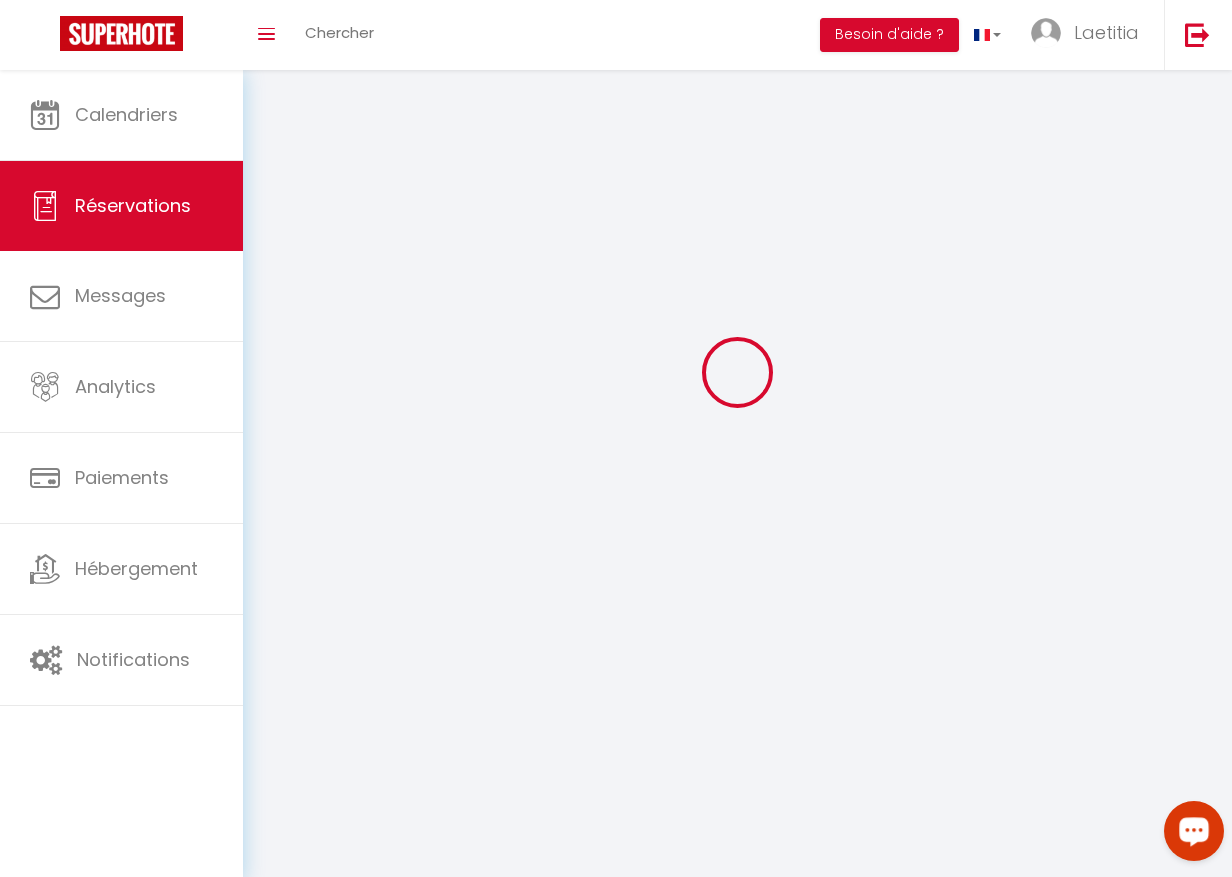scroll, scrollTop: 0, scrollLeft: 0, axis: both 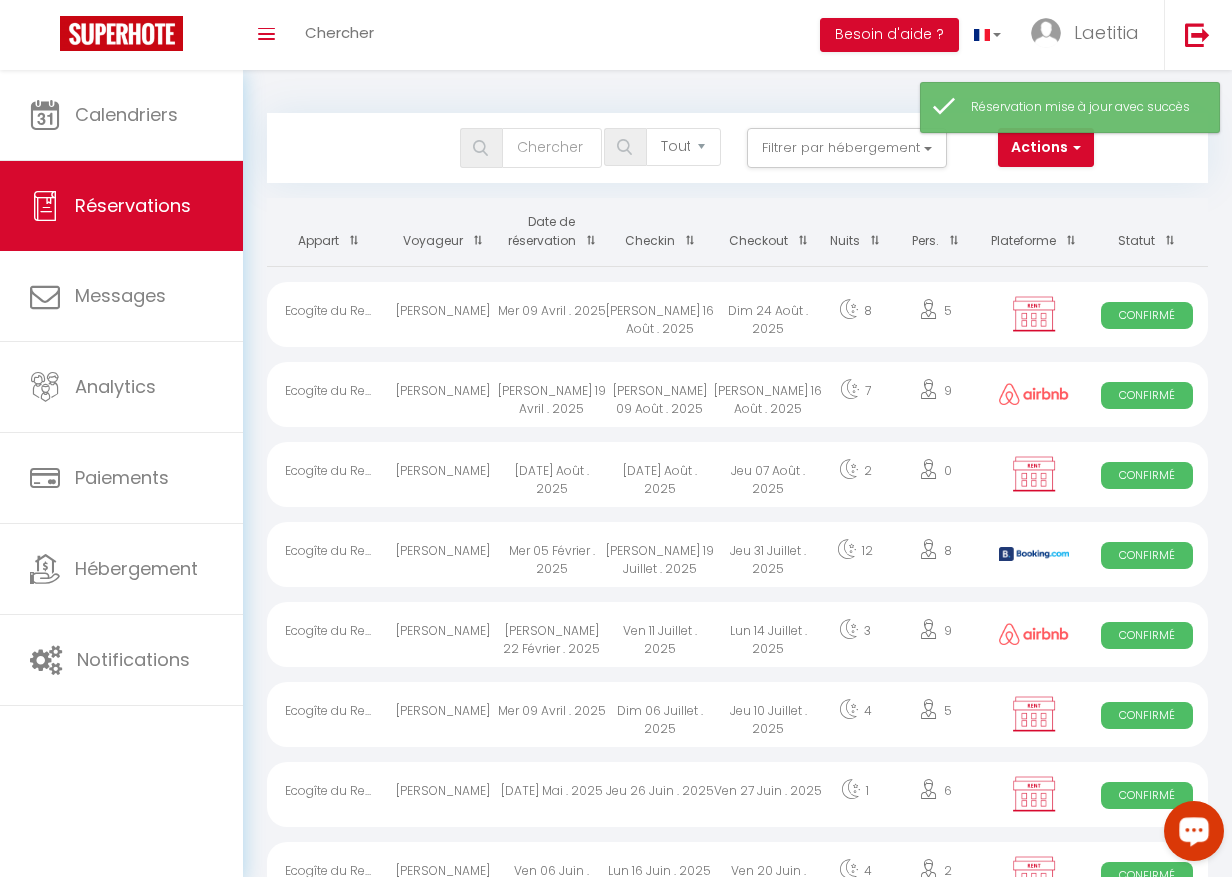 click on "Jeu 07 Août . 2025" at bounding box center [768, 474] 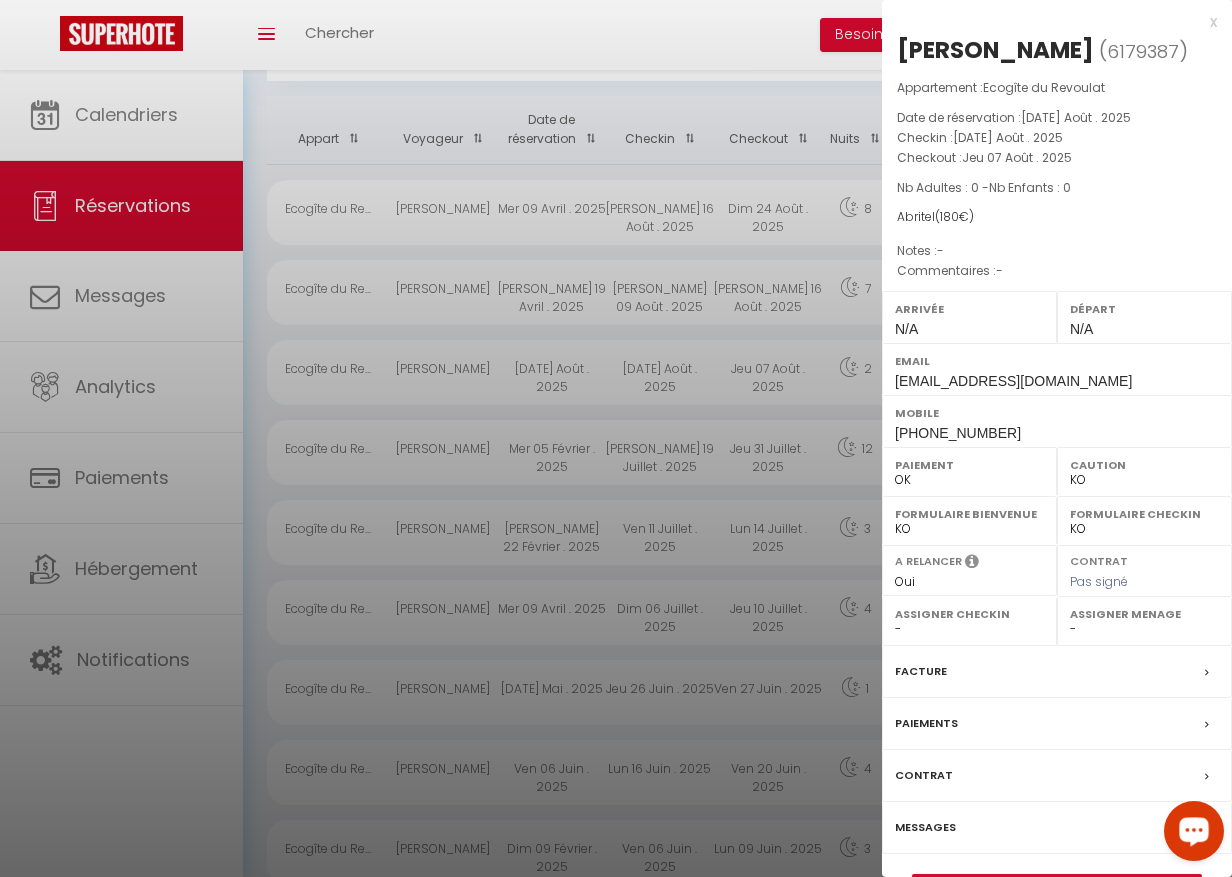 scroll, scrollTop: 204, scrollLeft: 0, axis: vertical 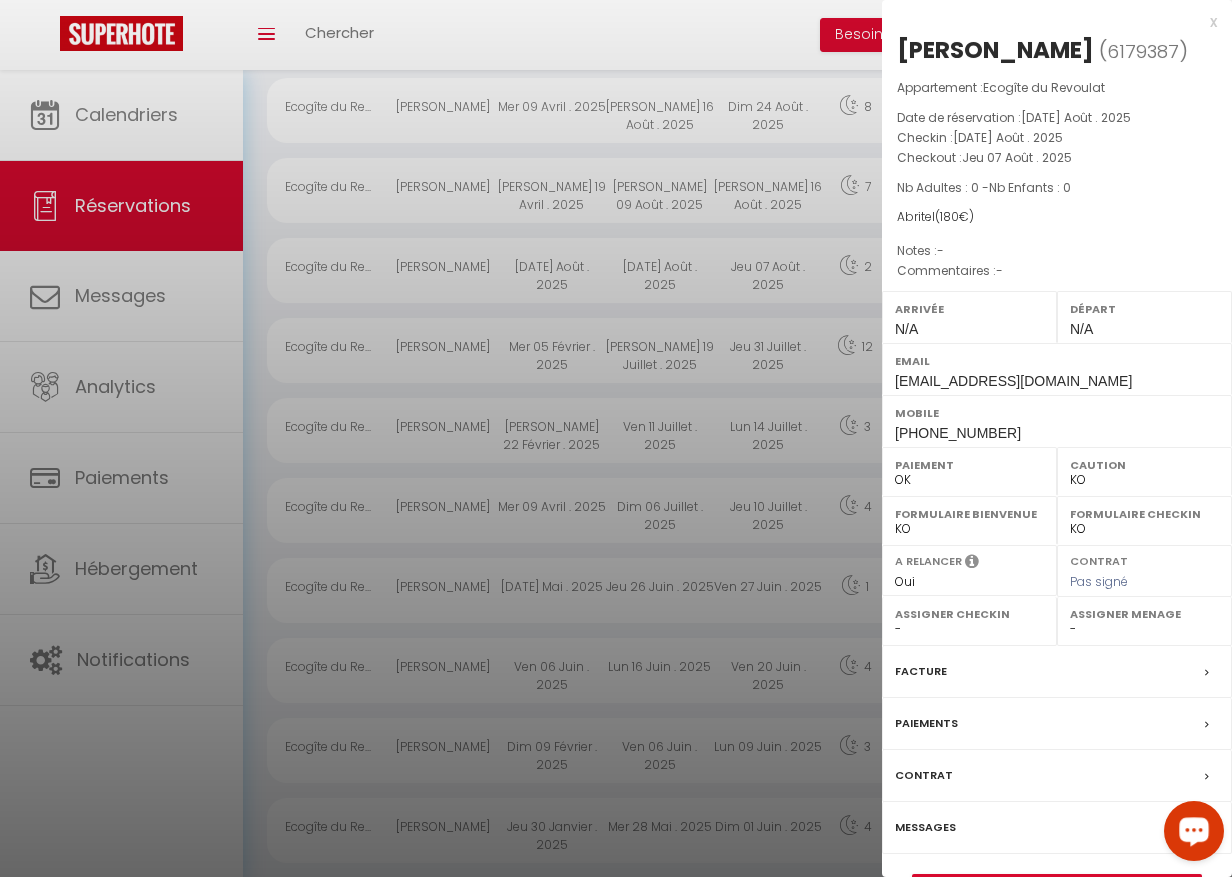 click on "Facture" at bounding box center [1057, 672] 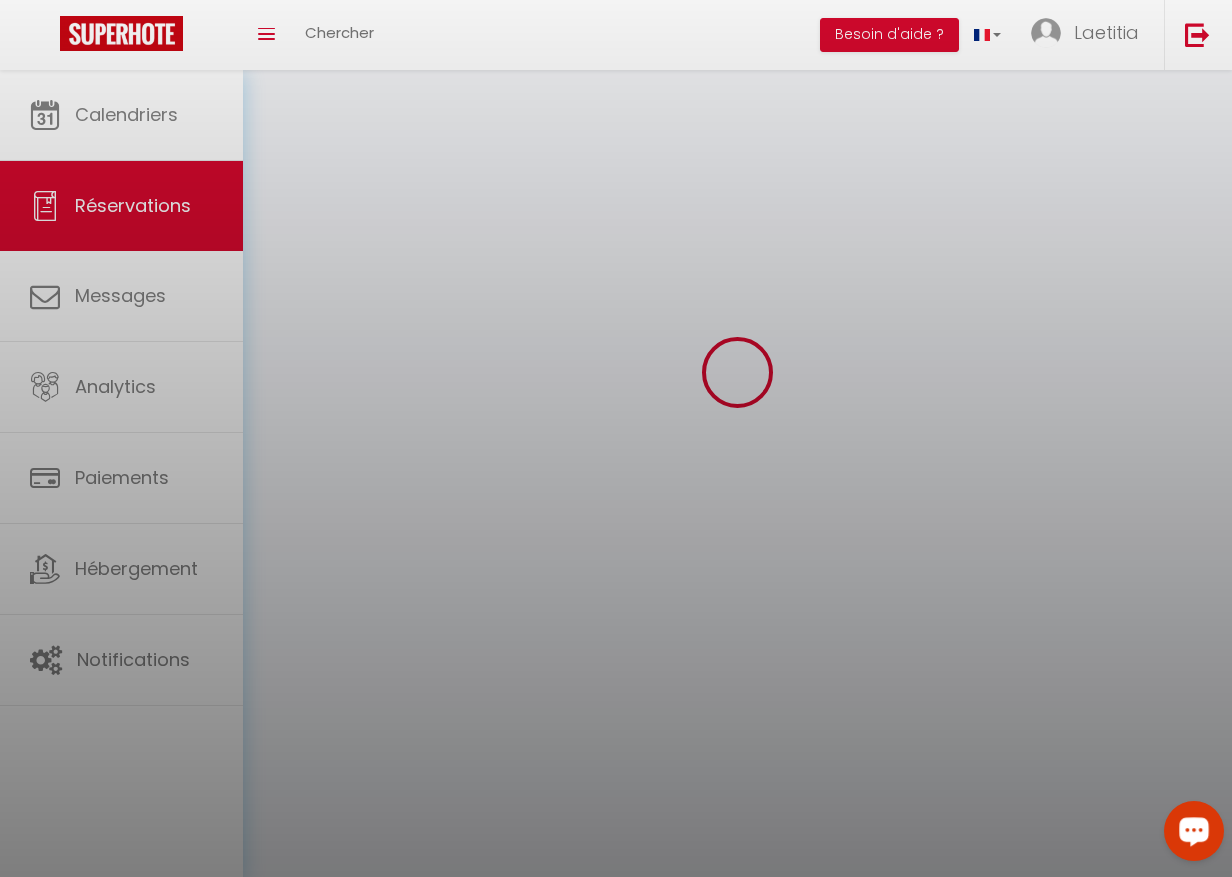 scroll, scrollTop: 0, scrollLeft: 0, axis: both 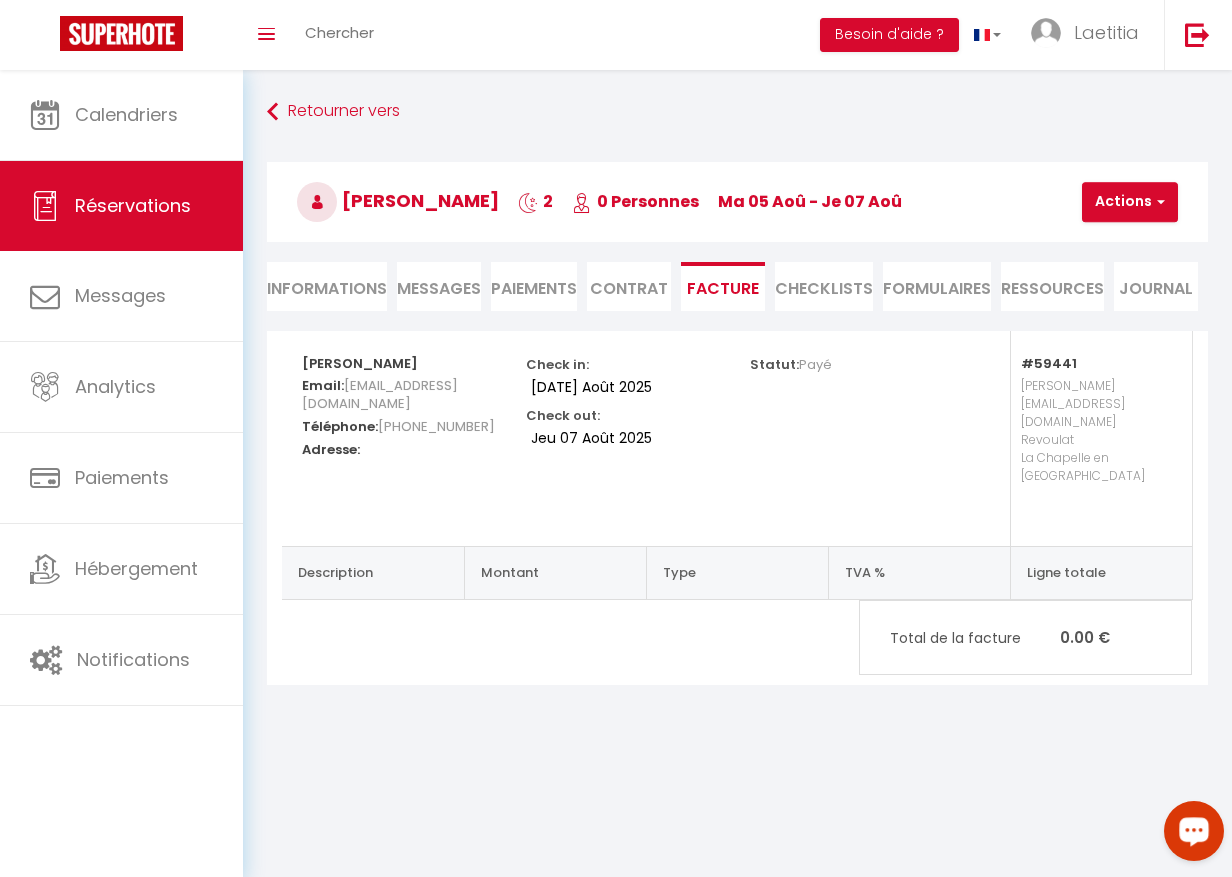 click on "Paiements" at bounding box center (534, 286) 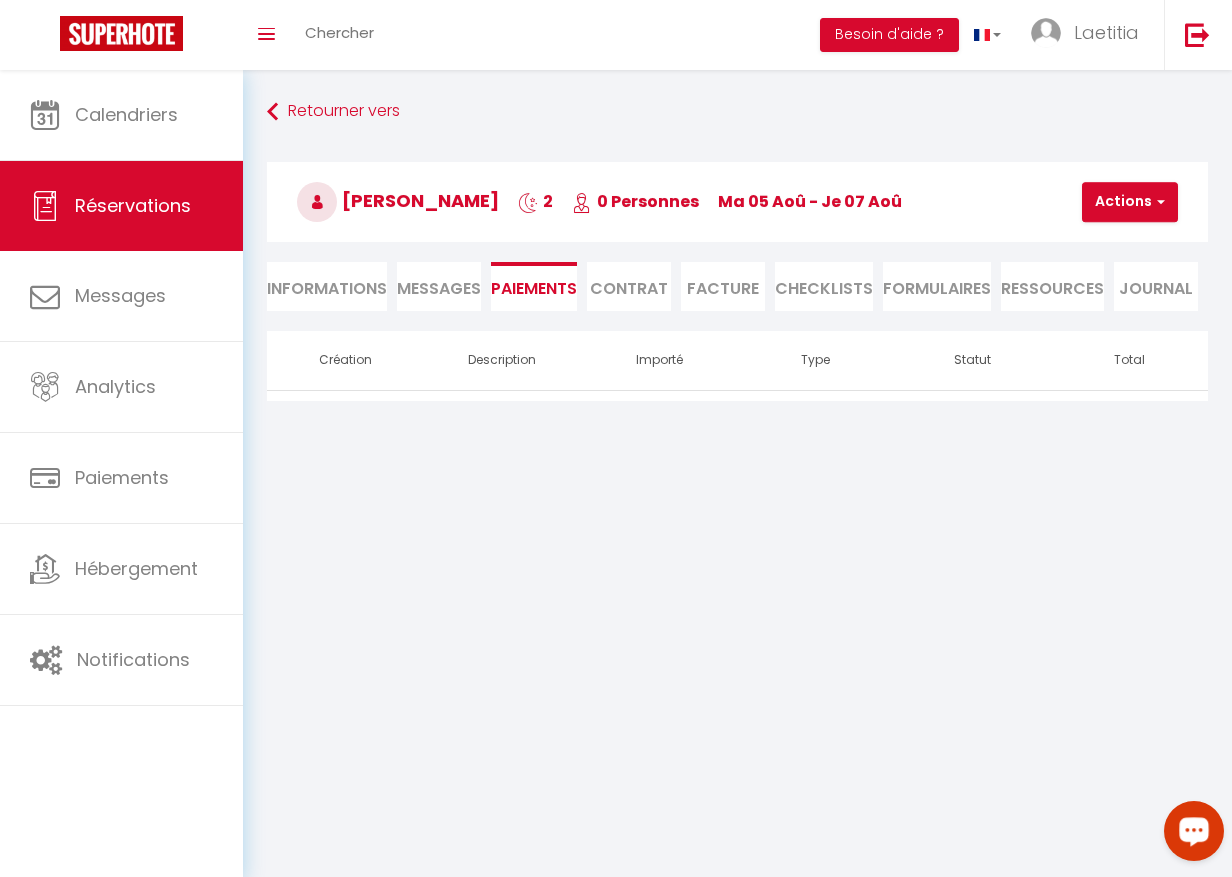 click on "Informations" at bounding box center (327, 286) 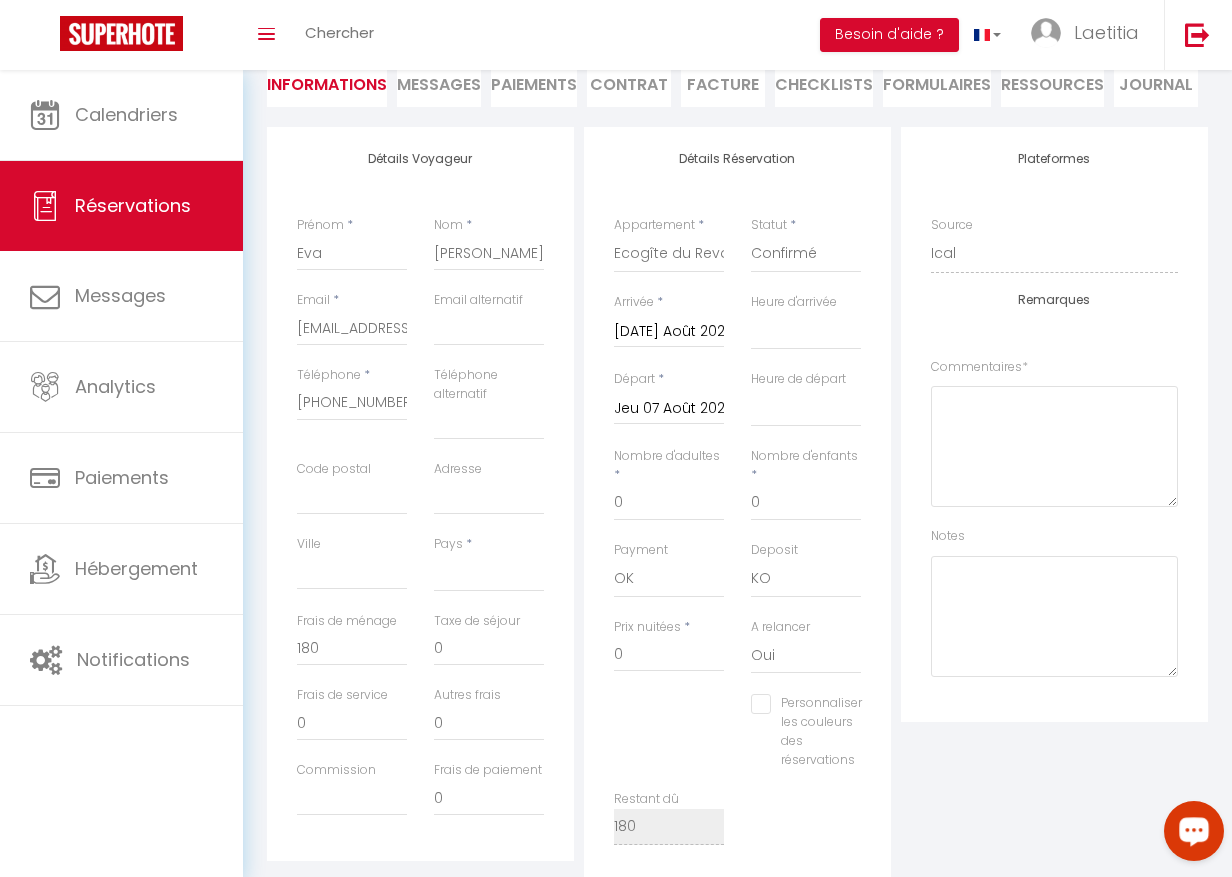 scroll, scrollTop: 306, scrollLeft: 0, axis: vertical 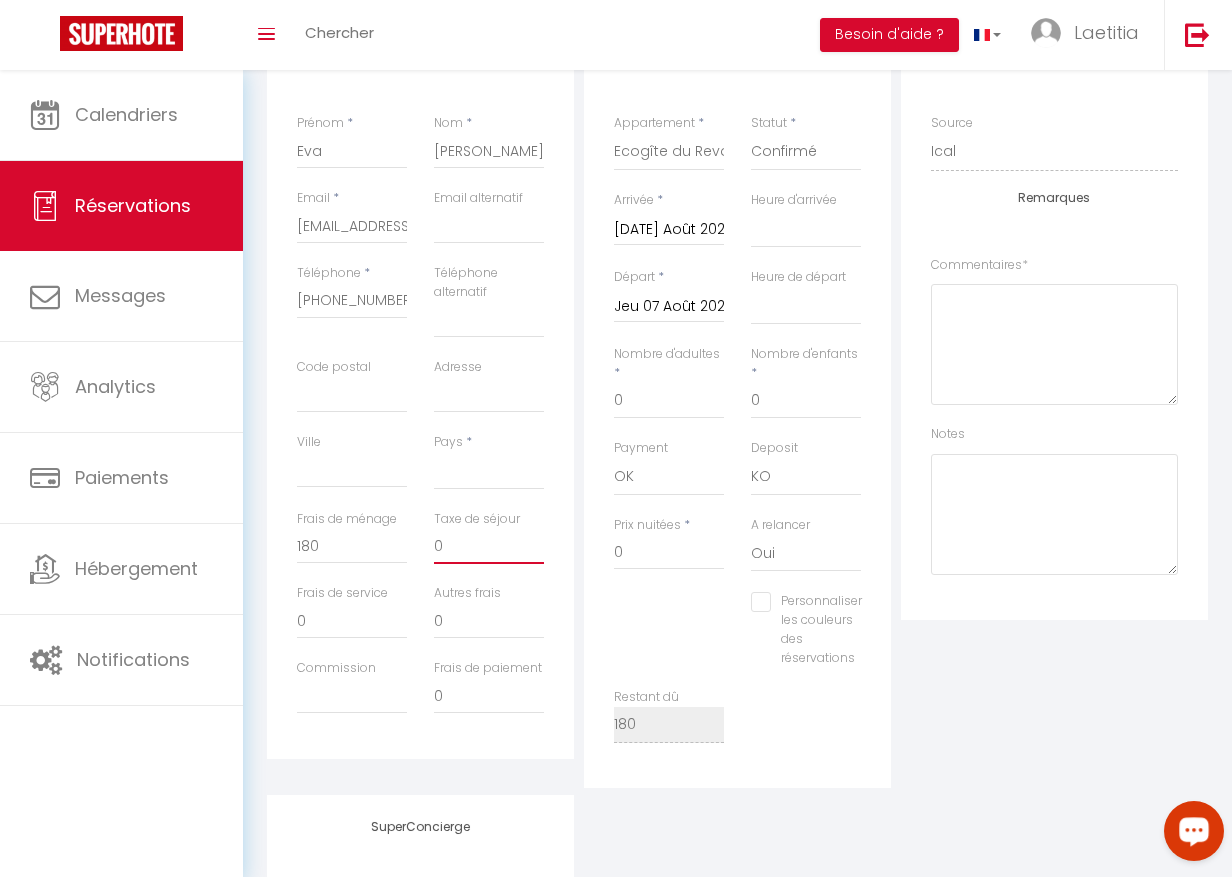 drag, startPoint x: 449, startPoint y: 539, endPoint x: 420, endPoint y: 539, distance: 29 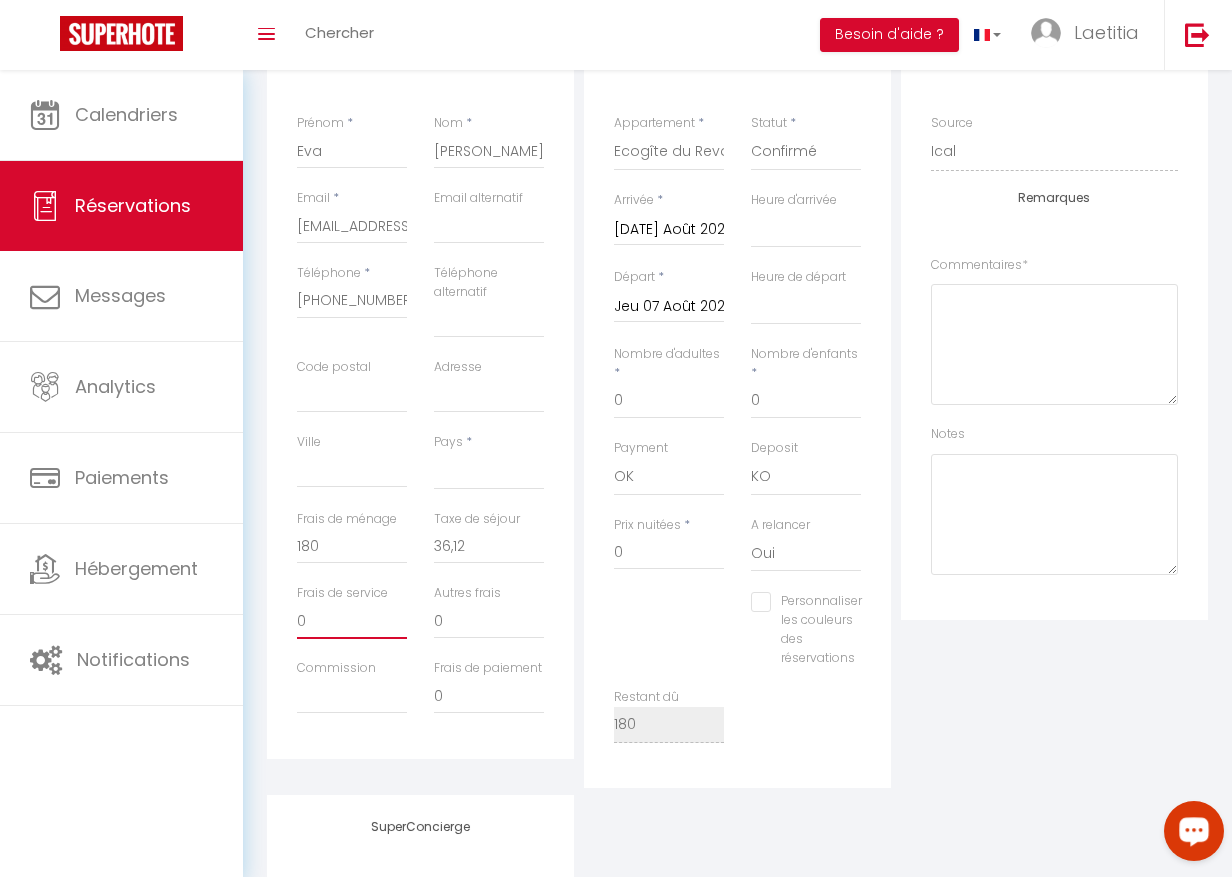 click on "0" at bounding box center [352, 621] 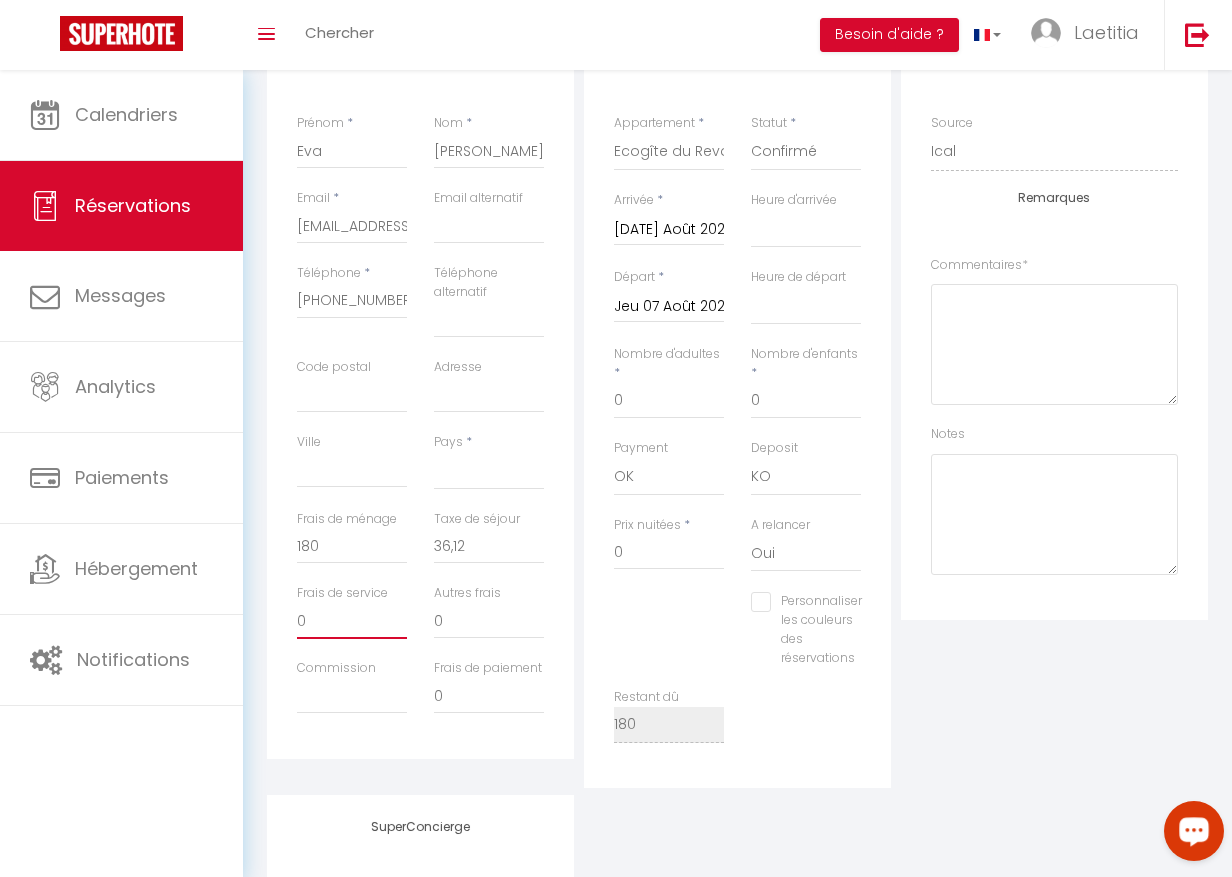drag, startPoint x: 322, startPoint y: 612, endPoint x: 250, endPoint y: 613, distance: 72.00694 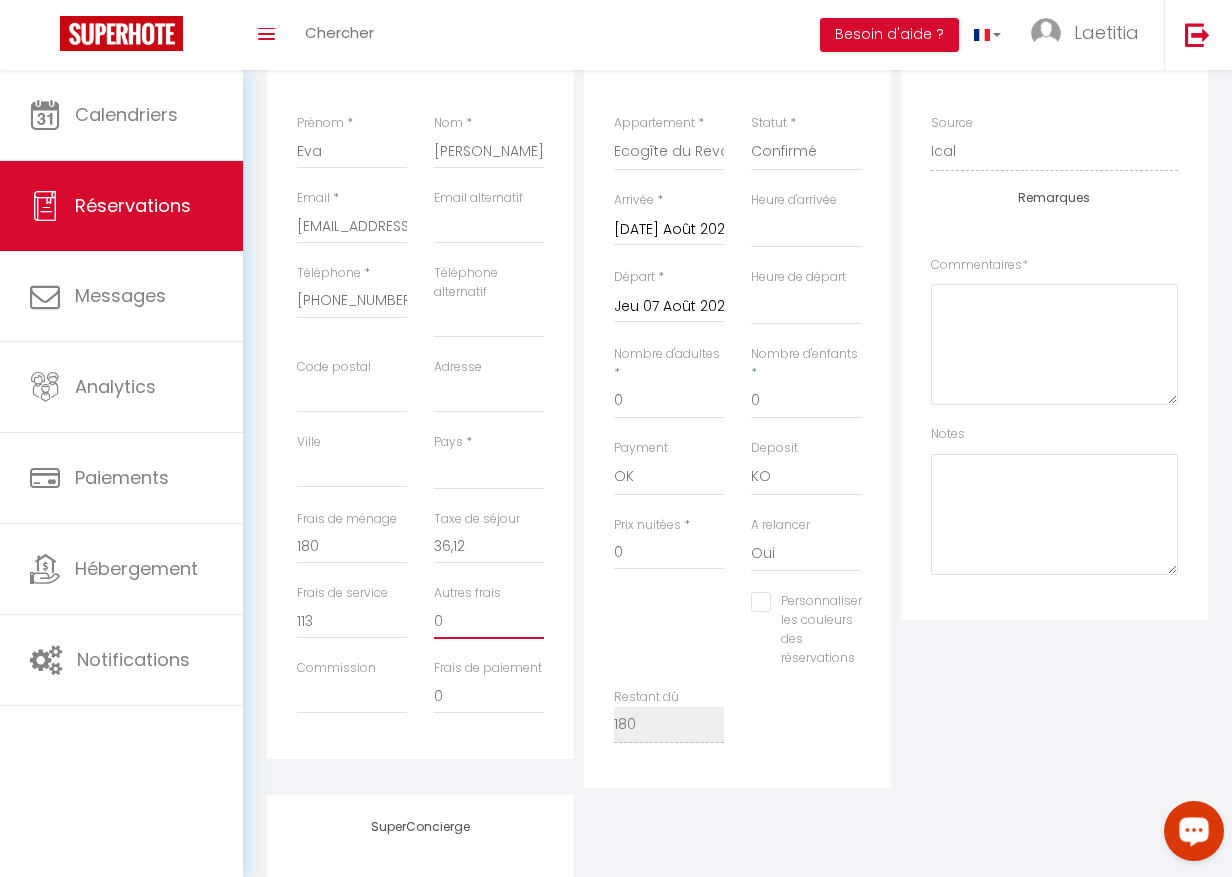 click on "0" at bounding box center [489, 621] 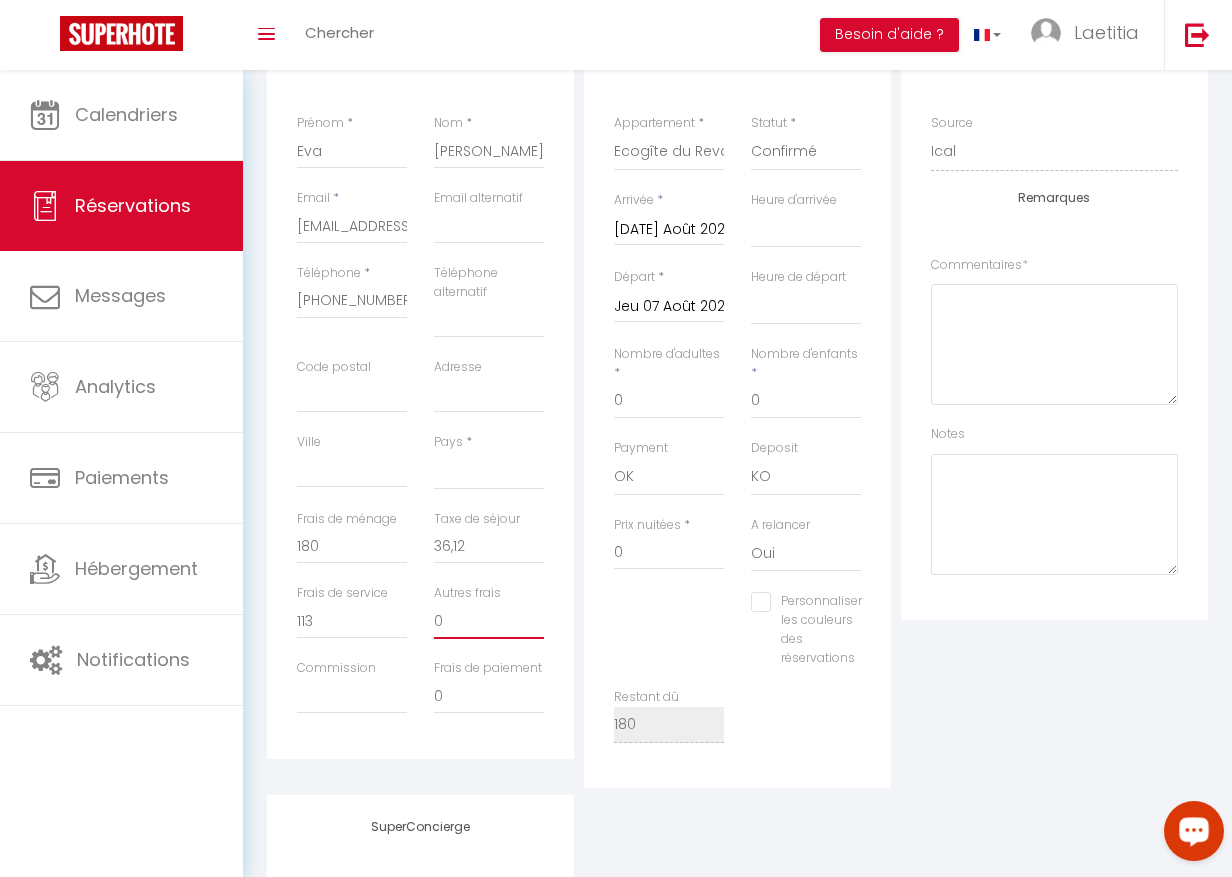 drag, startPoint x: 455, startPoint y: 621, endPoint x: 384, endPoint y: 622, distance: 71.00704 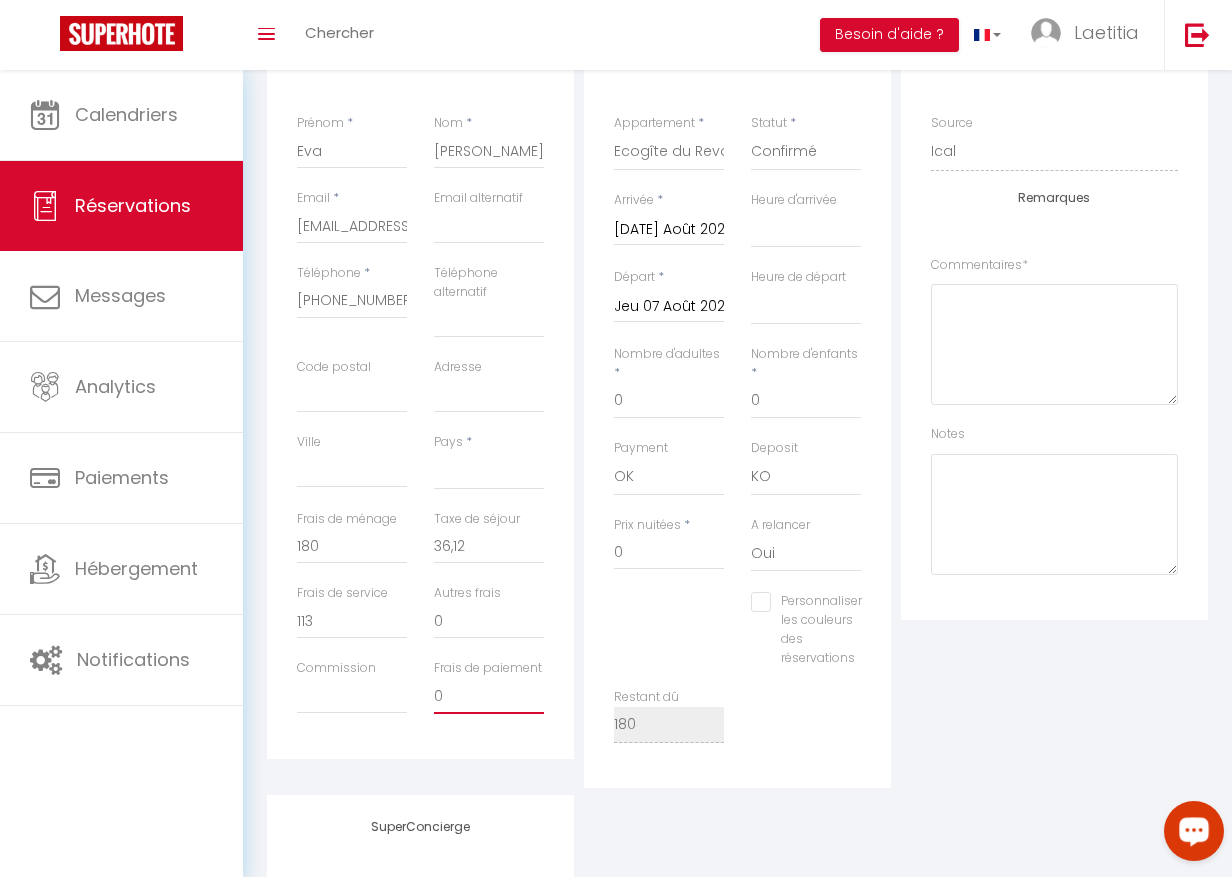 drag, startPoint x: 444, startPoint y: 694, endPoint x: 403, endPoint y: 694, distance: 41 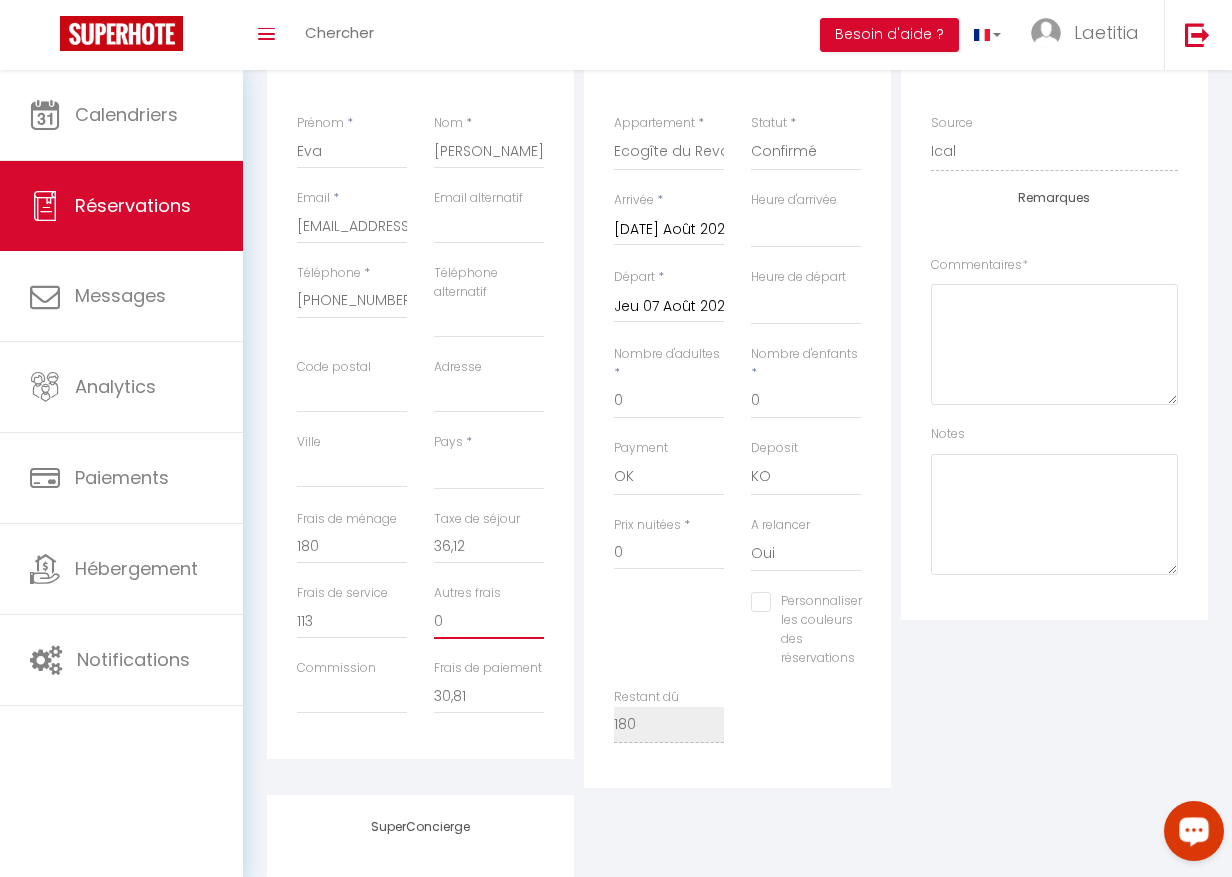 click on "0" at bounding box center [489, 621] 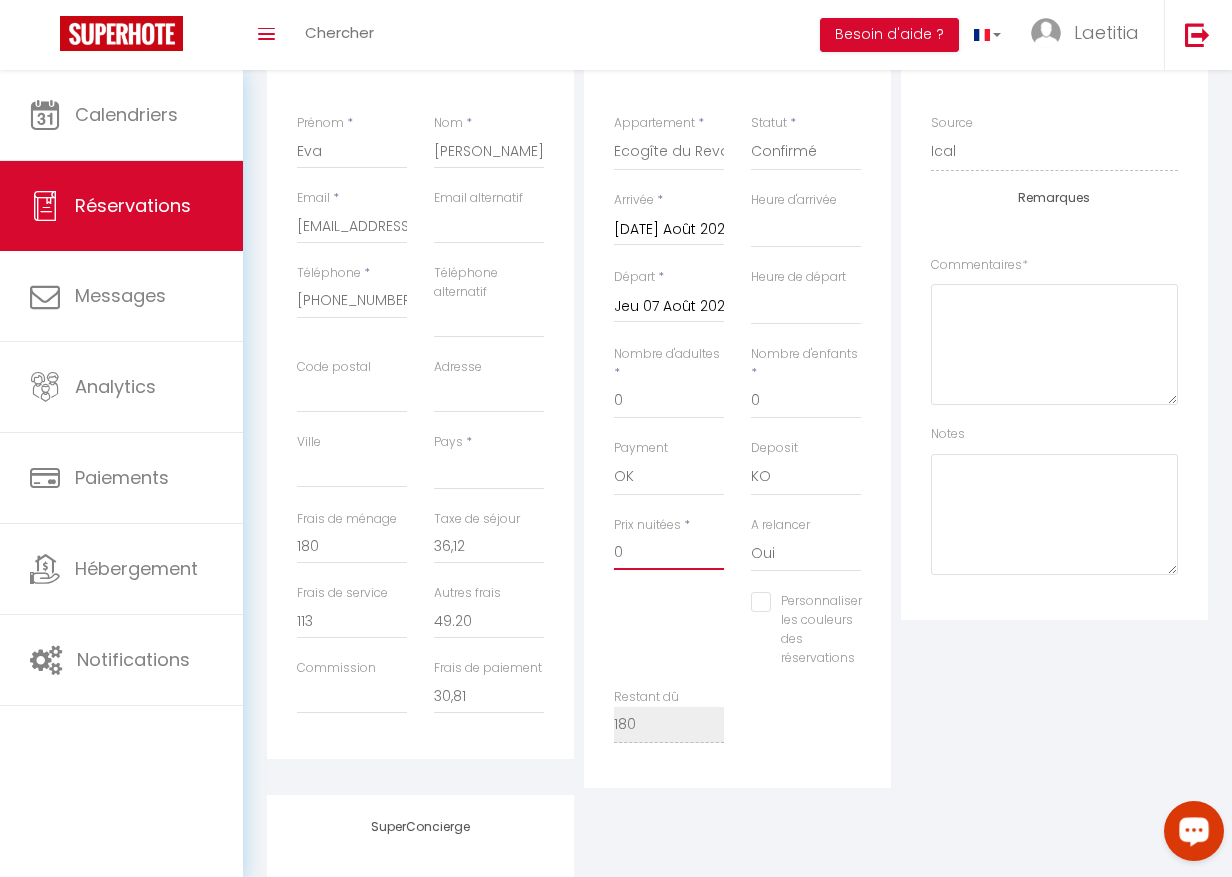 click on "0" at bounding box center [669, 552] 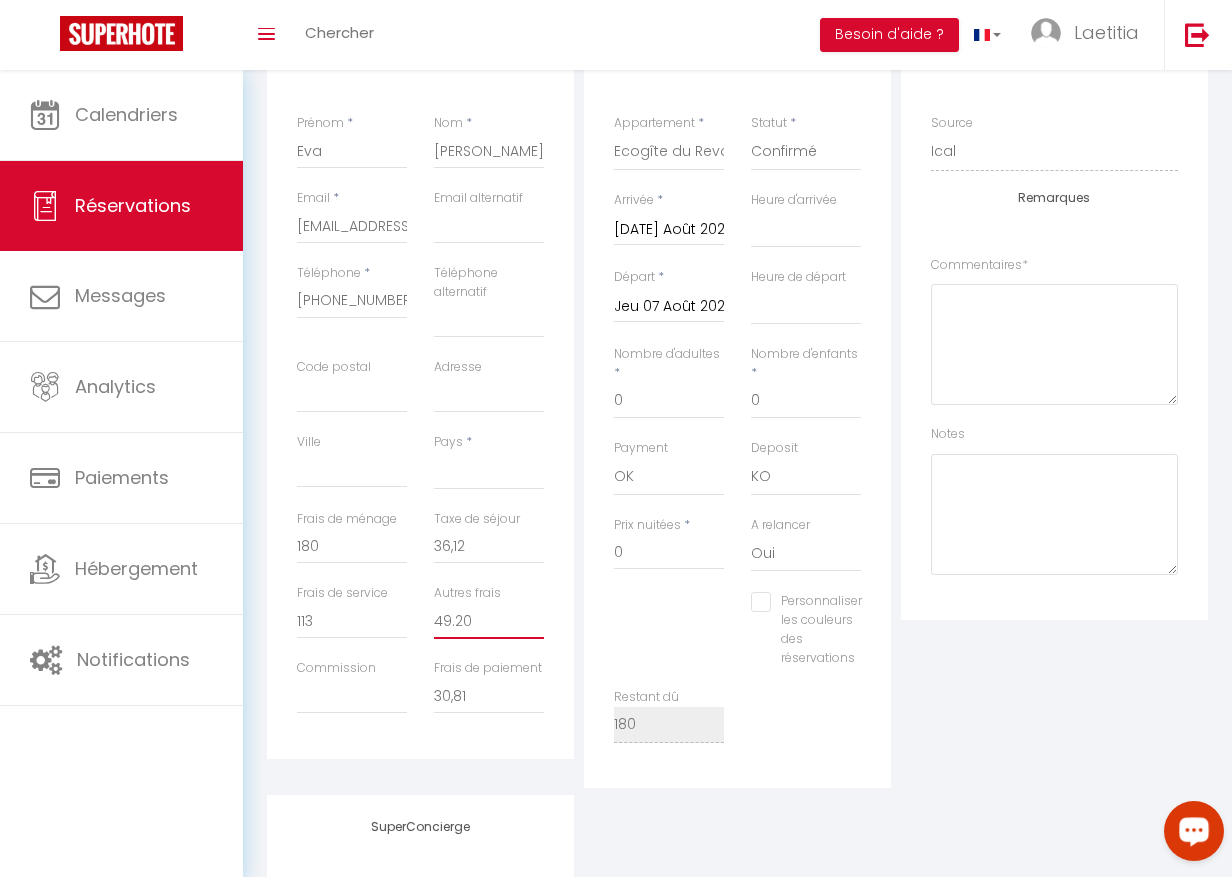 click on "49.20" at bounding box center [489, 621] 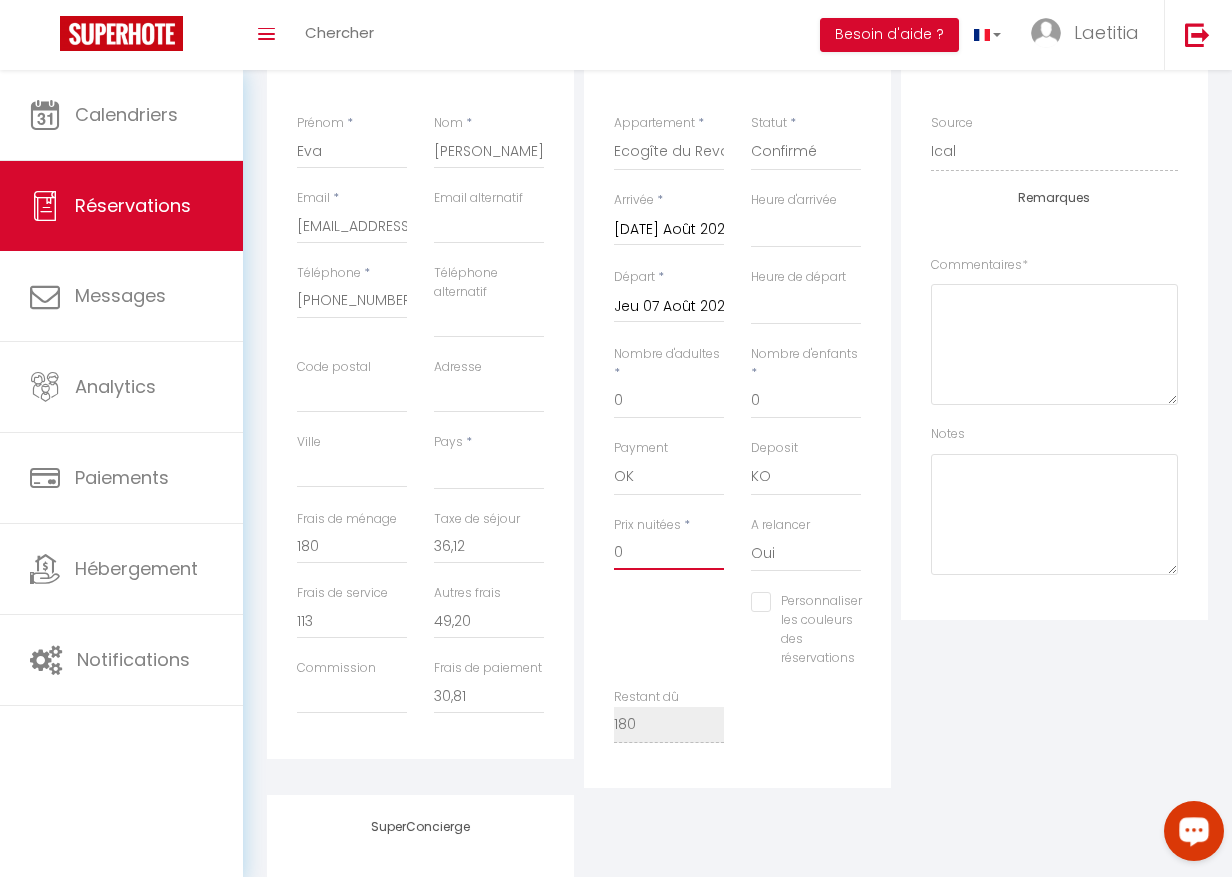 click on "0" at bounding box center (669, 552) 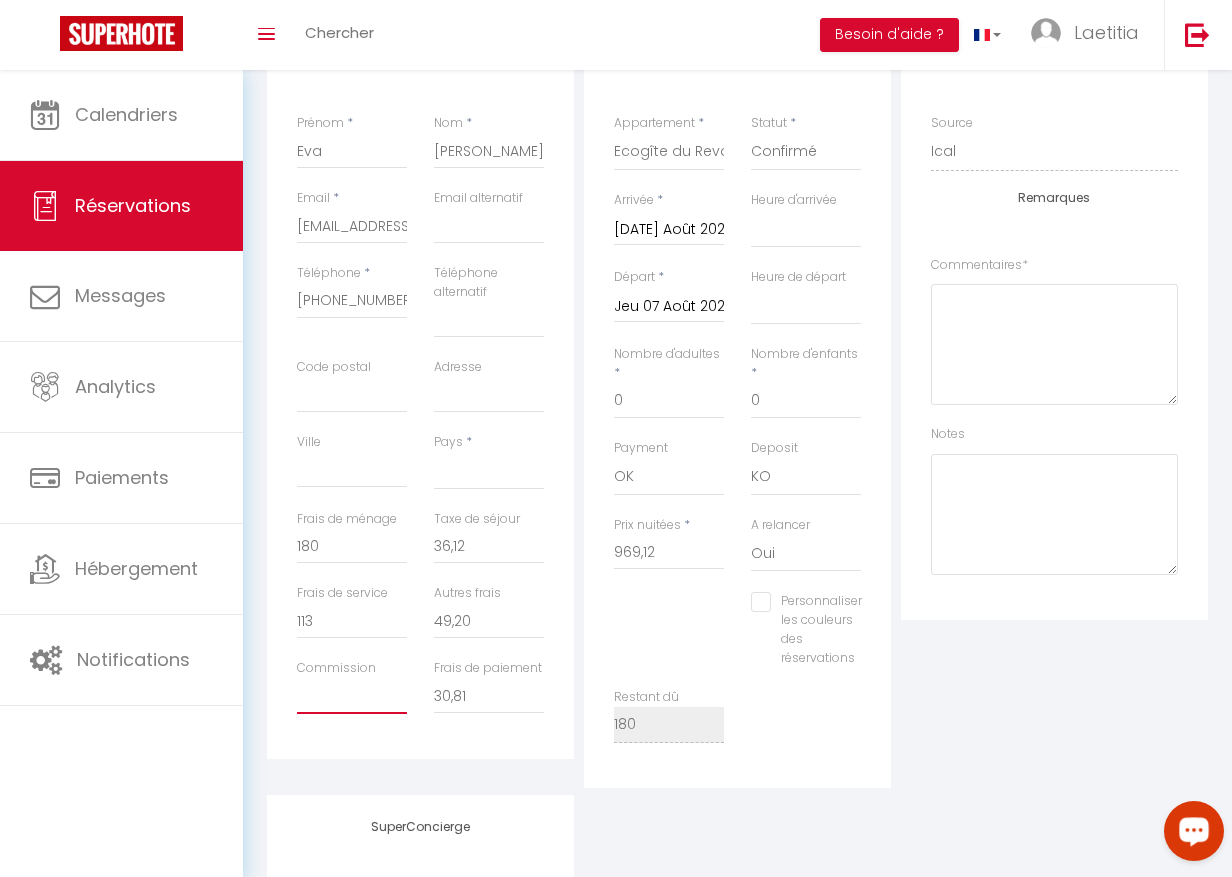 click on "Commission" at bounding box center [352, 696] 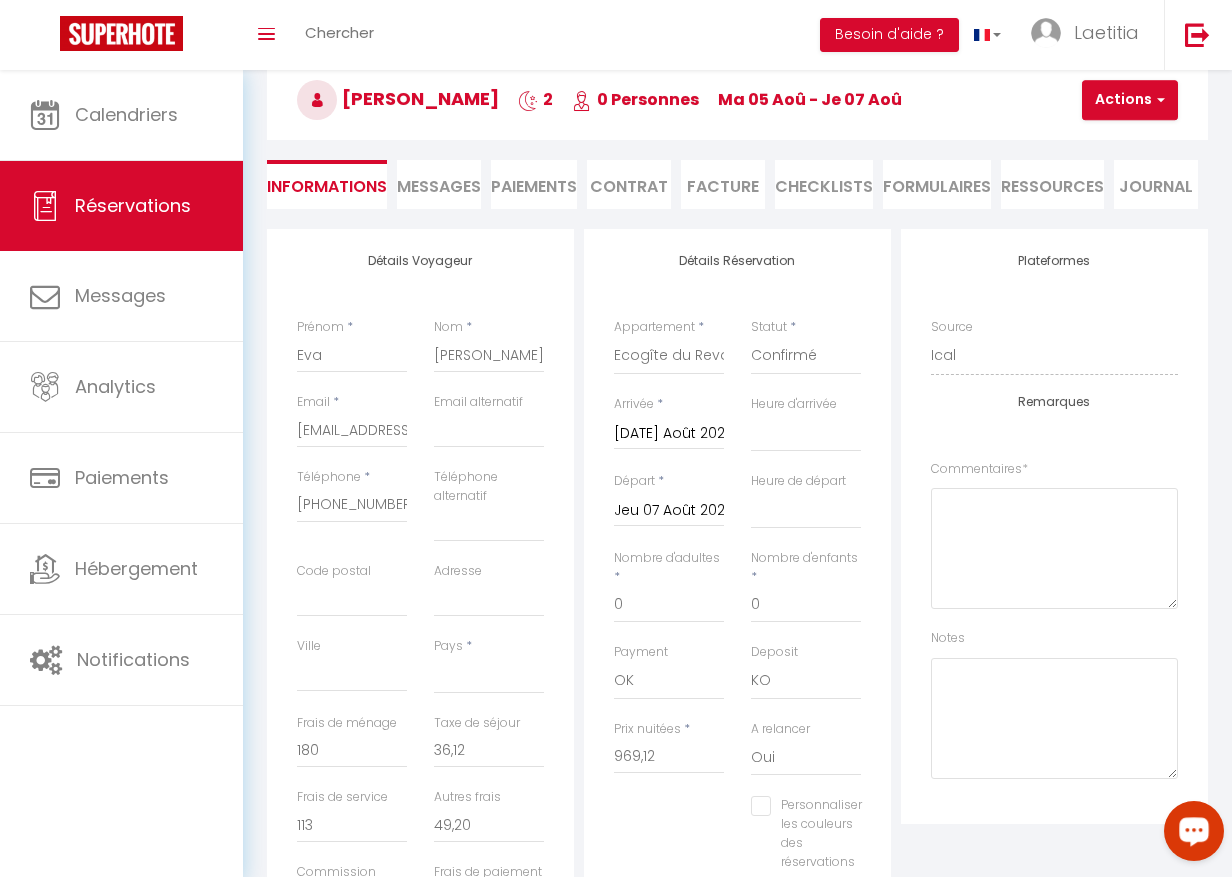 scroll, scrollTop: 0, scrollLeft: 0, axis: both 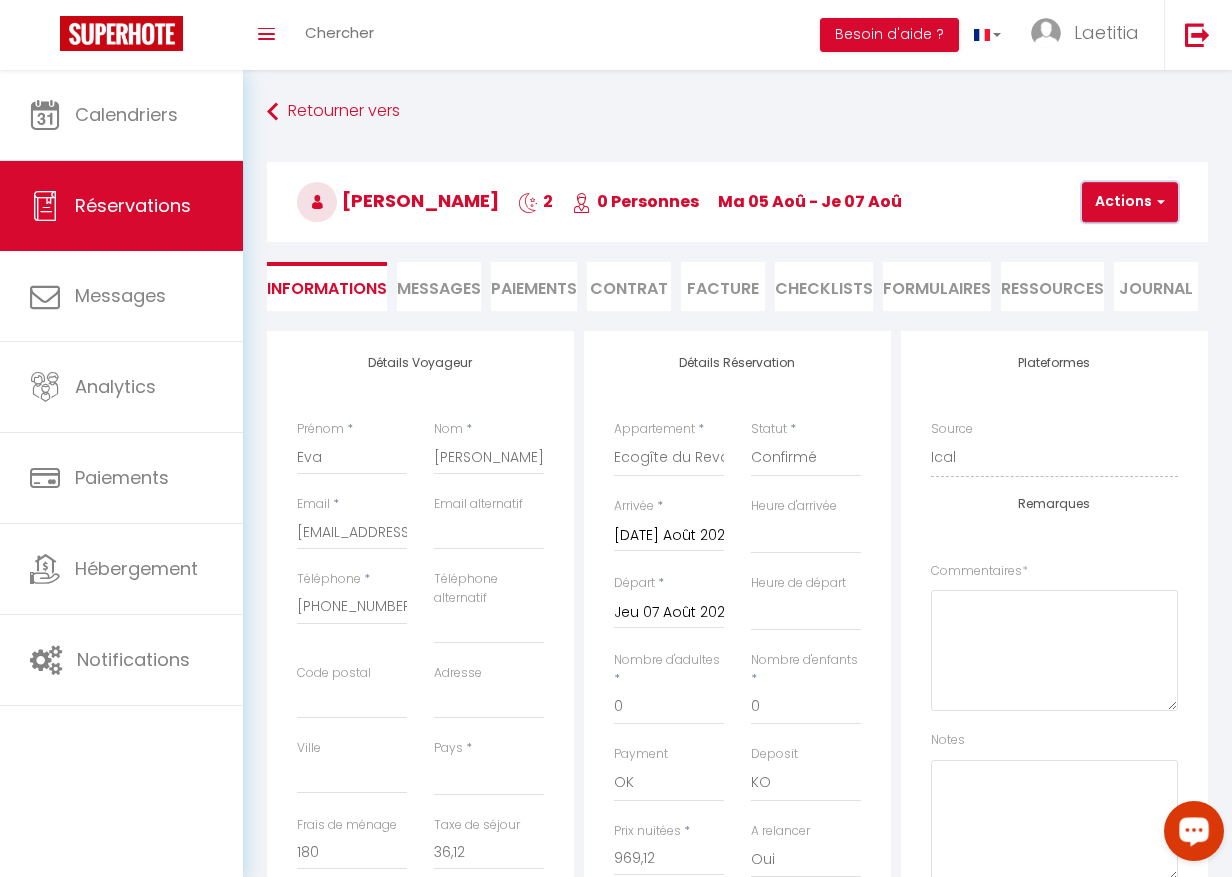 click on "Actions" at bounding box center (1130, 202) 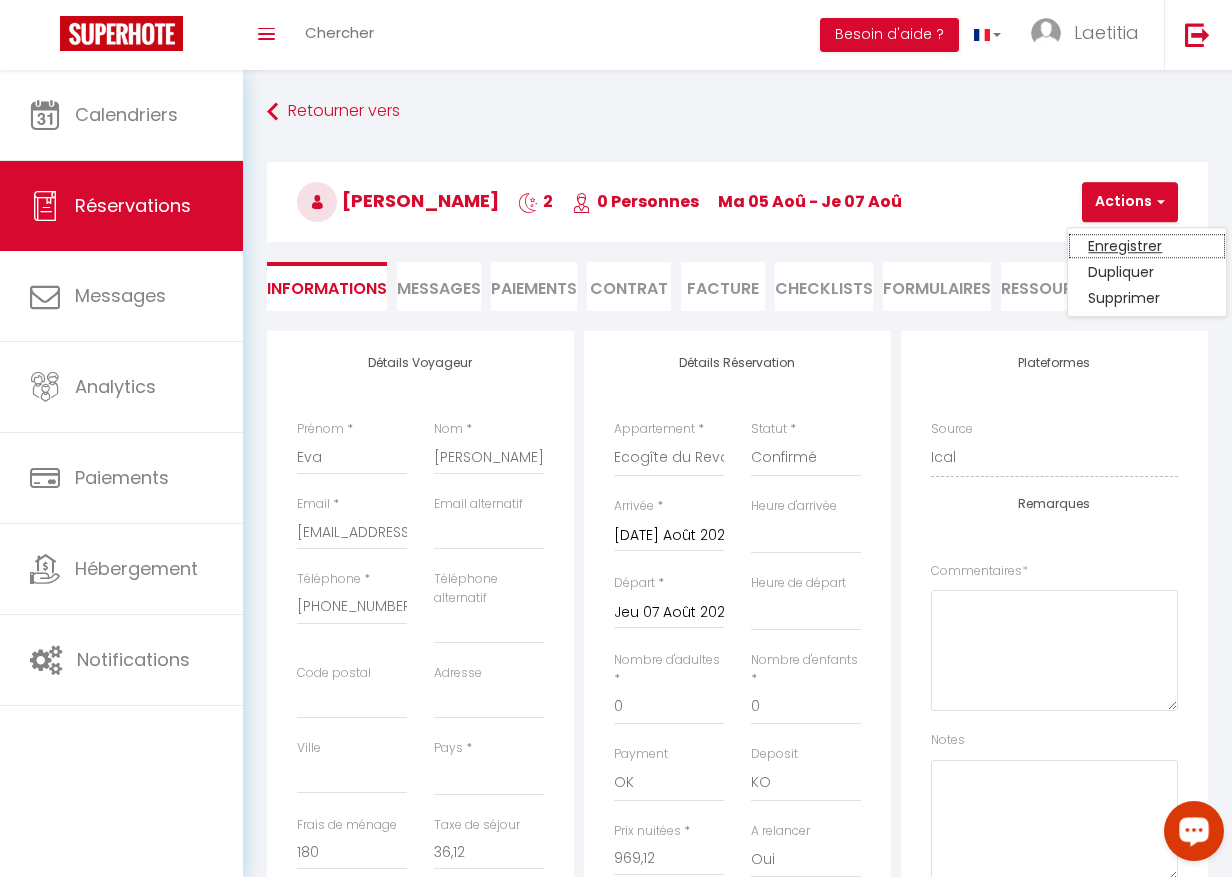 click on "Enregistrer" at bounding box center [1147, 246] 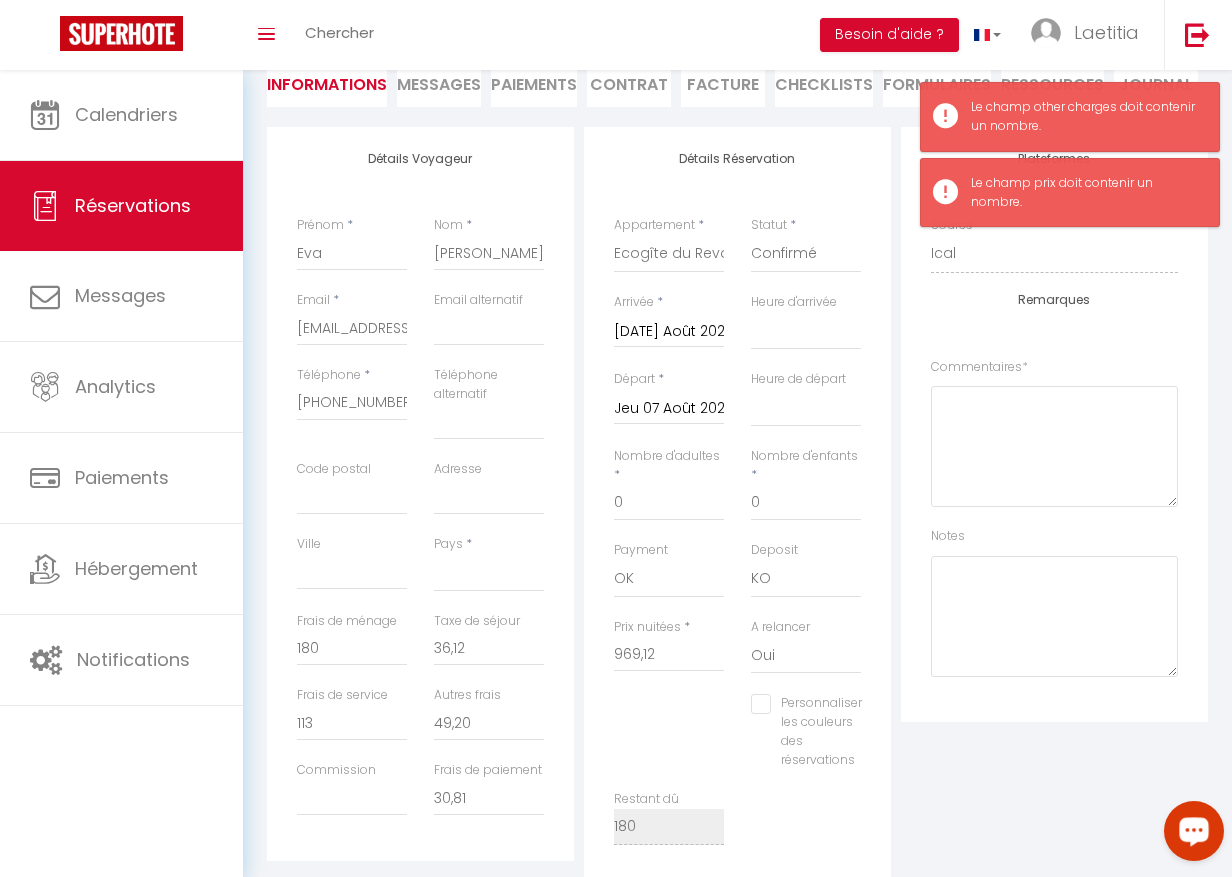 scroll, scrollTop: 306, scrollLeft: 0, axis: vertical 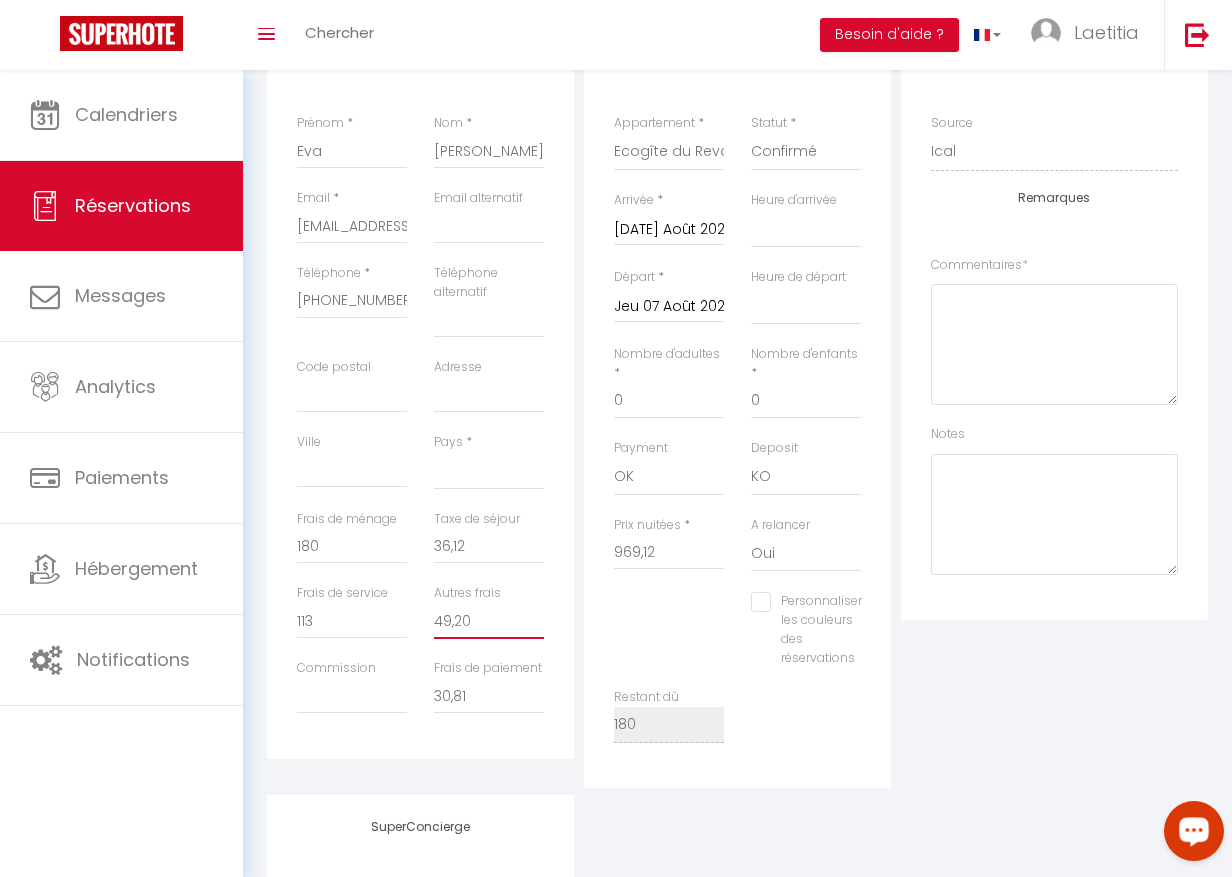 drag, startPoint x: 451, startPoint y: 622, endPoint x: 474, endPoint y: 625, distance: 23.194826 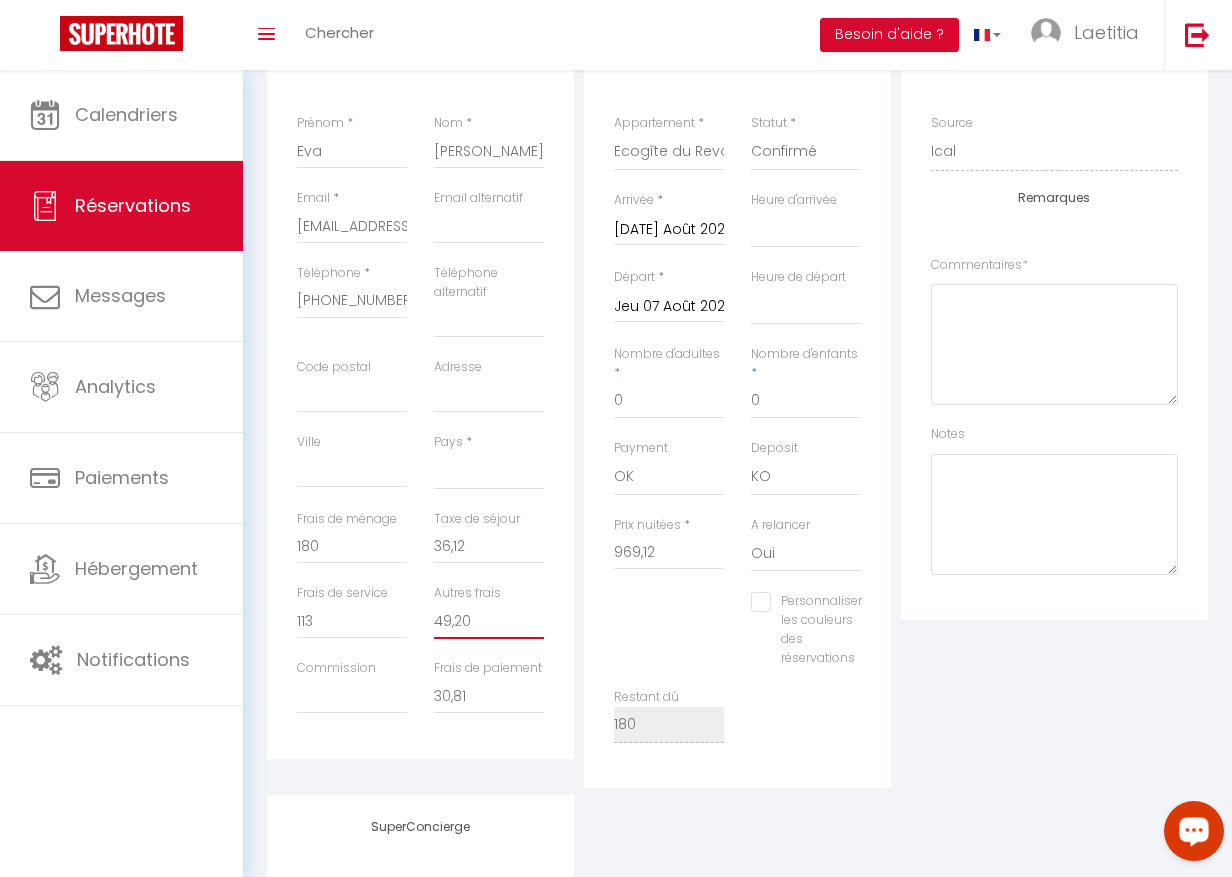 click on "49,20" at bounding box center (489, 621) 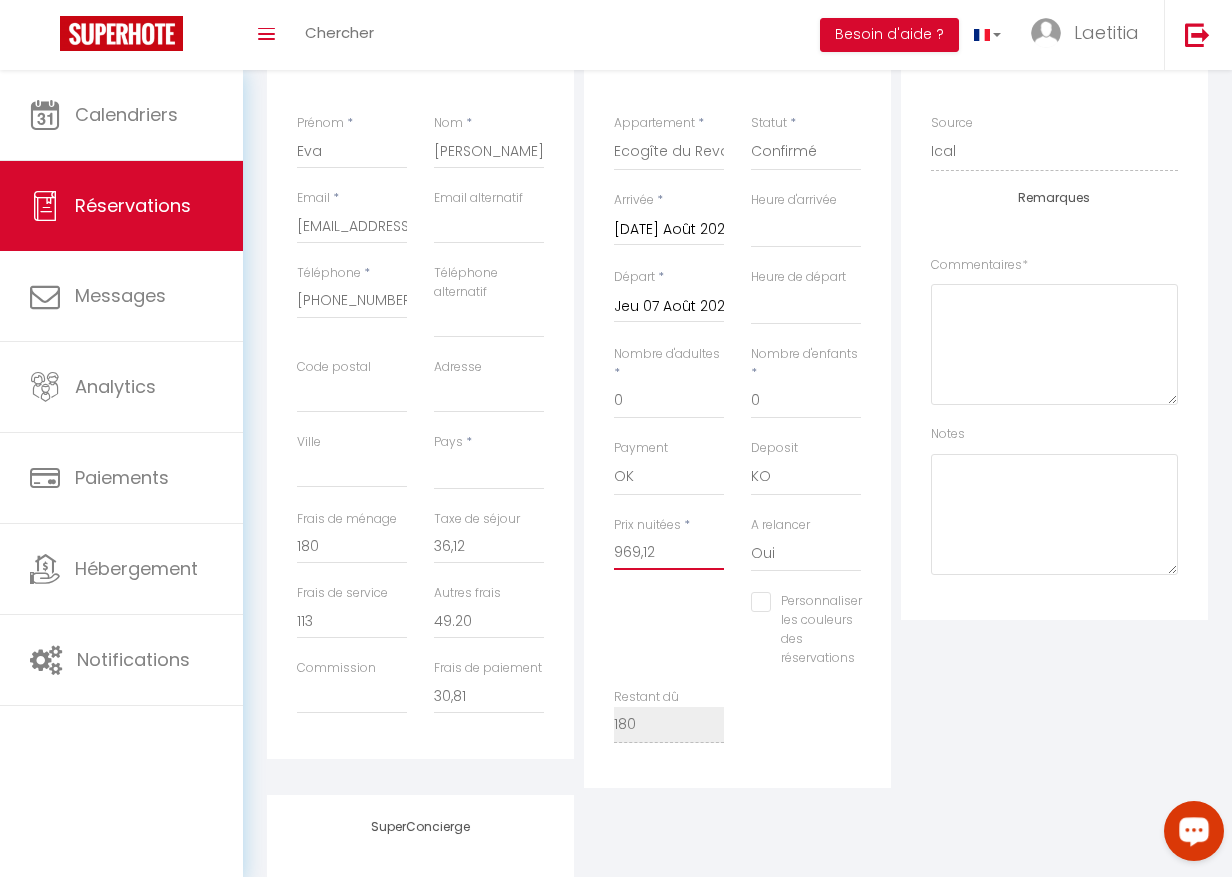 click on "969,12" at bounding box center [669, 552] 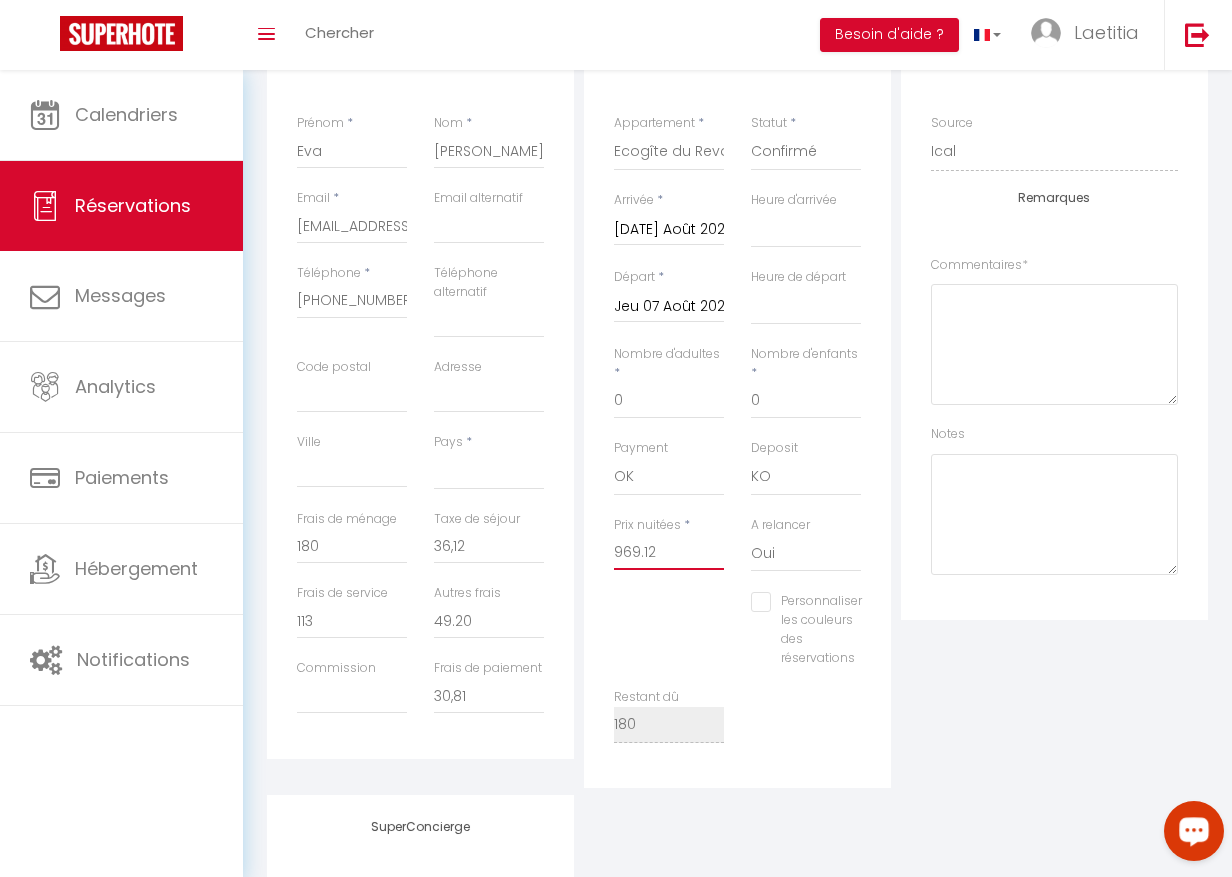 scroll, scrollTop: 0, scrollLeft: 0, axis: both 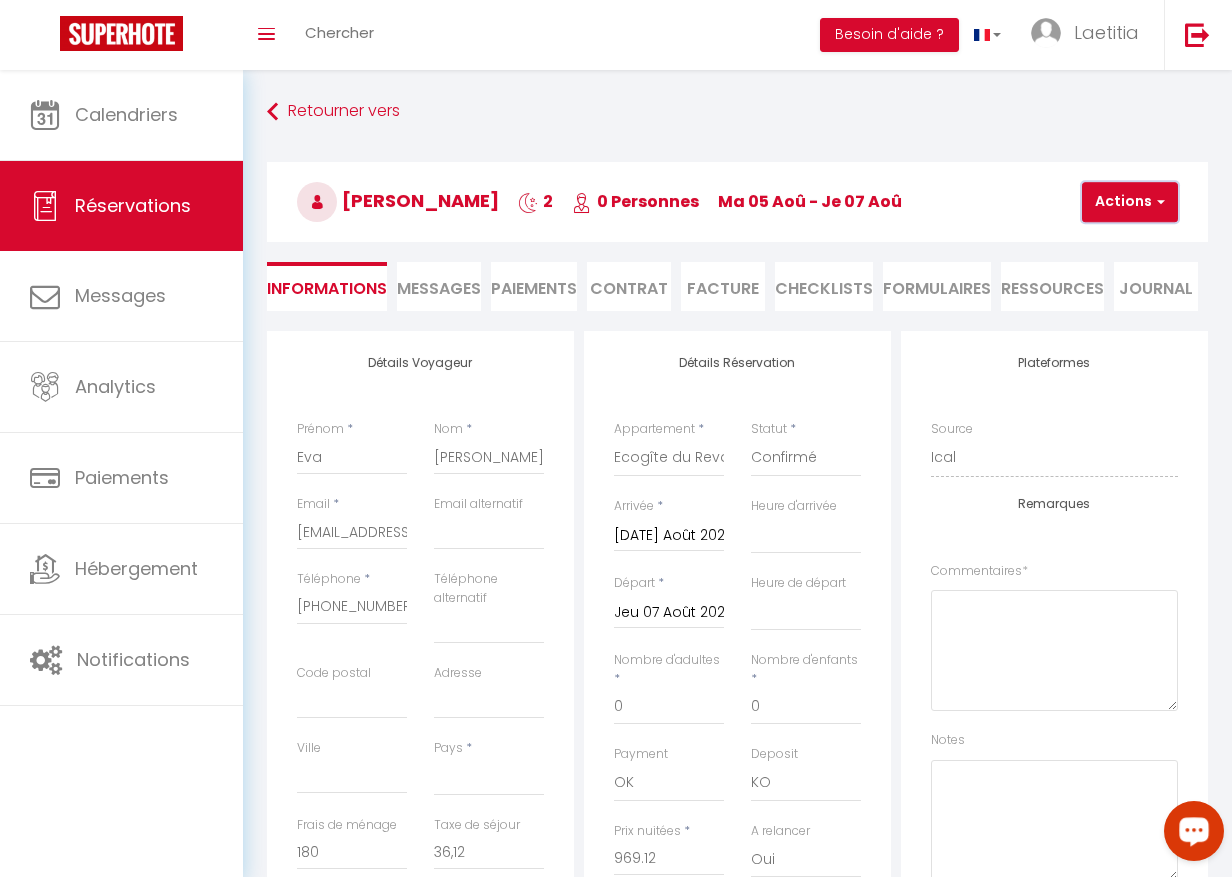 click on "Actions" at bounding box center (1130, 202) 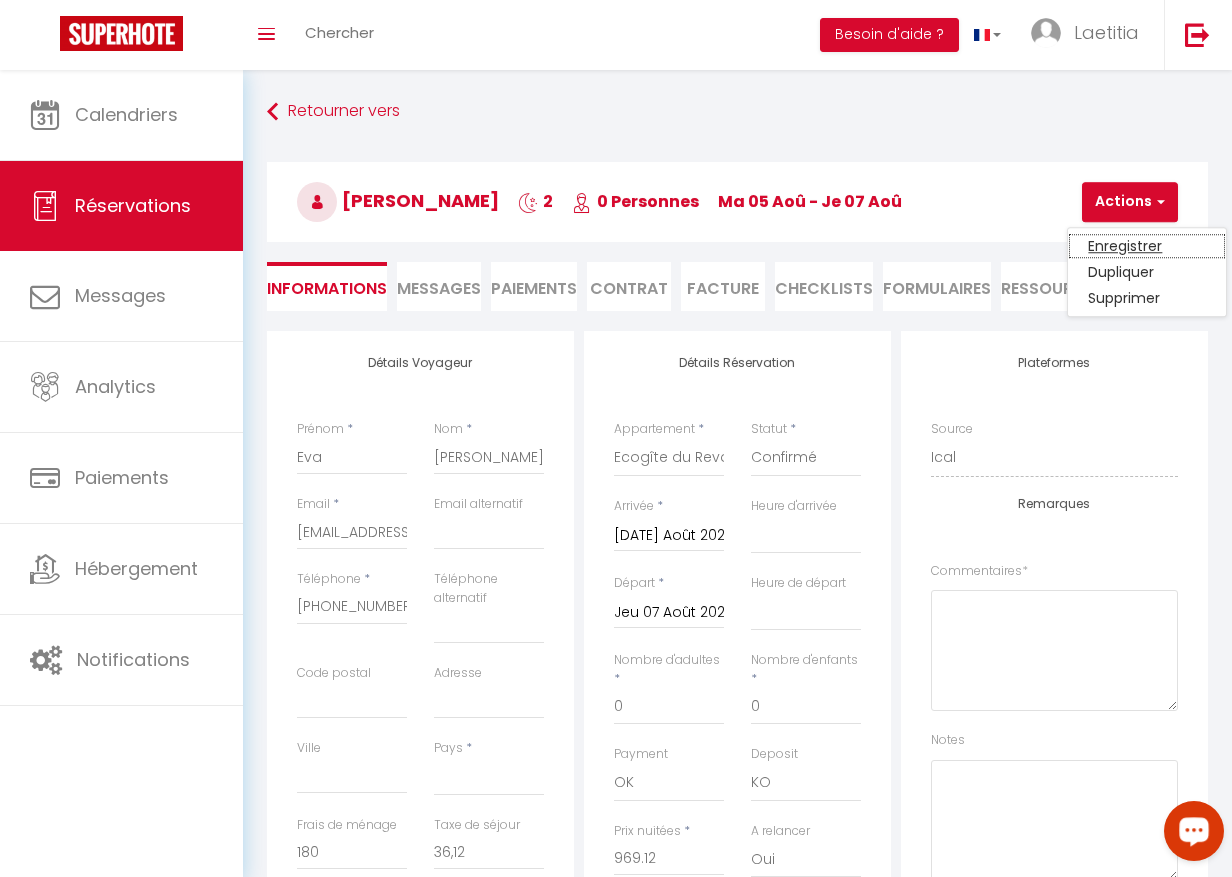 click on "Enregistrer" at bounding box center [1147, 246] 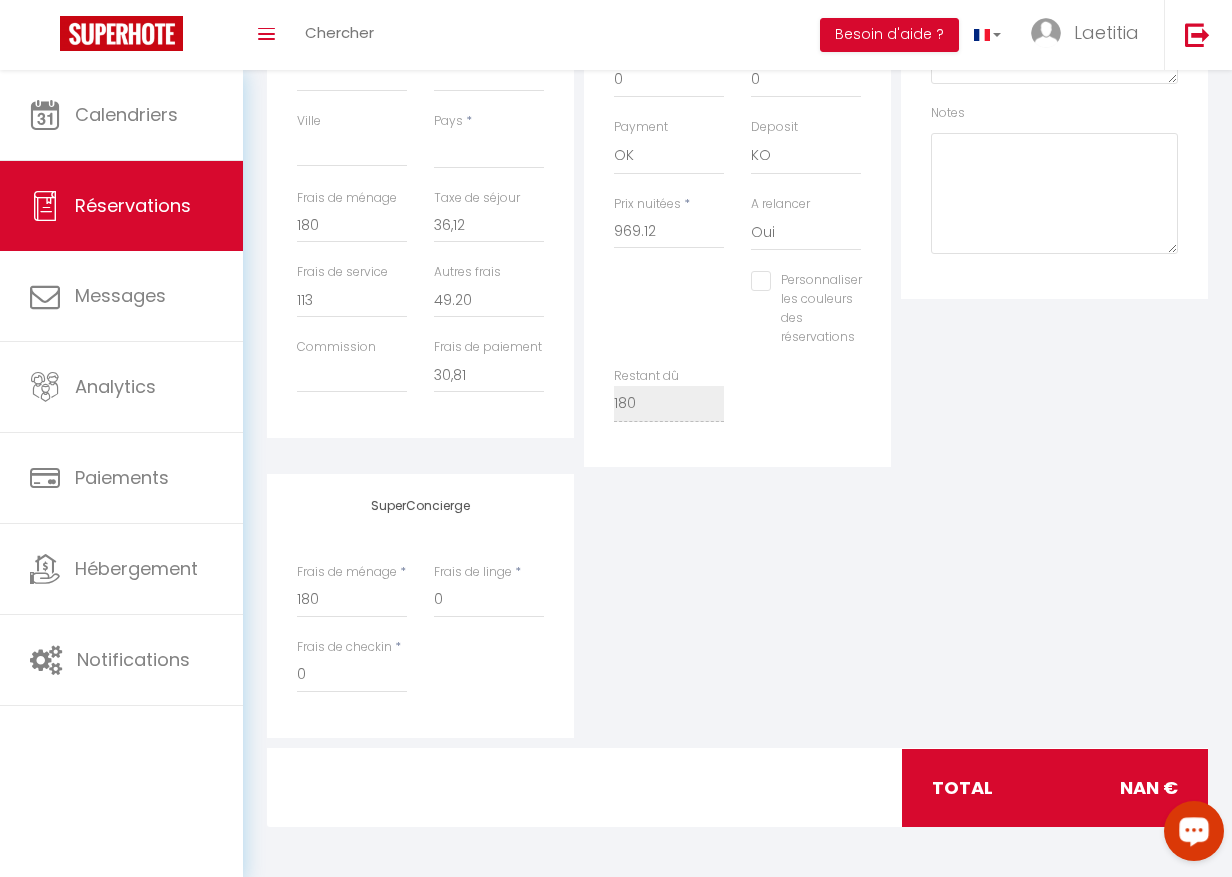 scroll, scrollTop: 15, scrollLeft: 0, axis: vertical 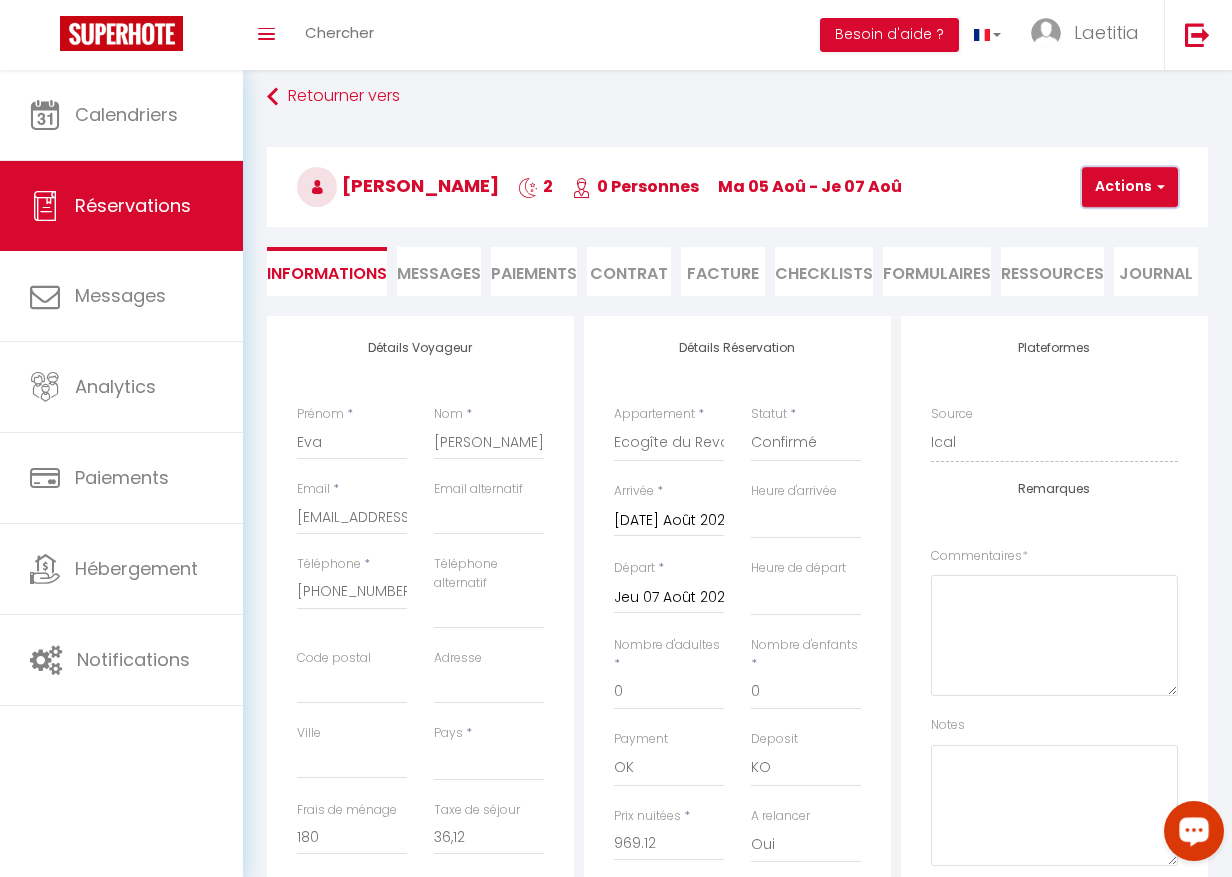 click on "Actions" at bounding box center (1130, 187) 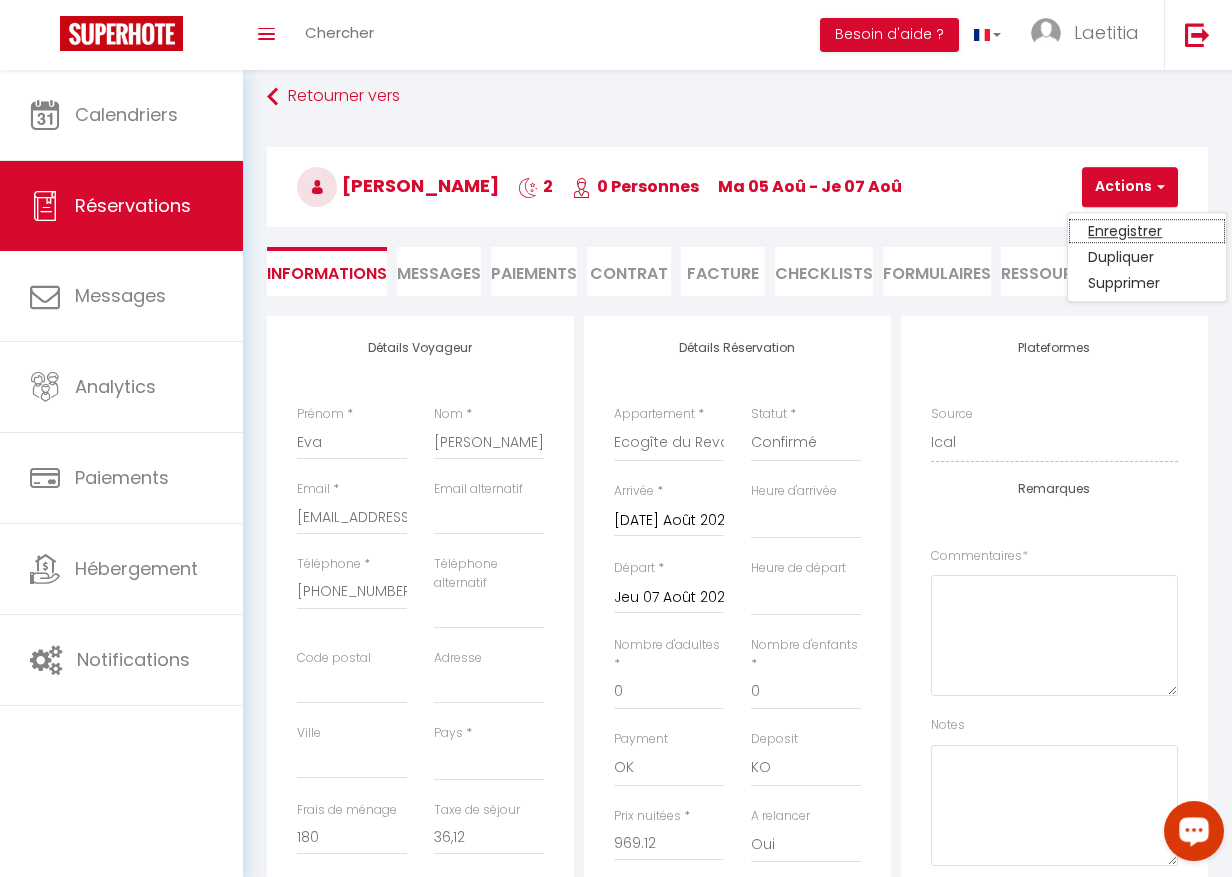 click on "Enregistrer" at bounding box center [1147, 231] 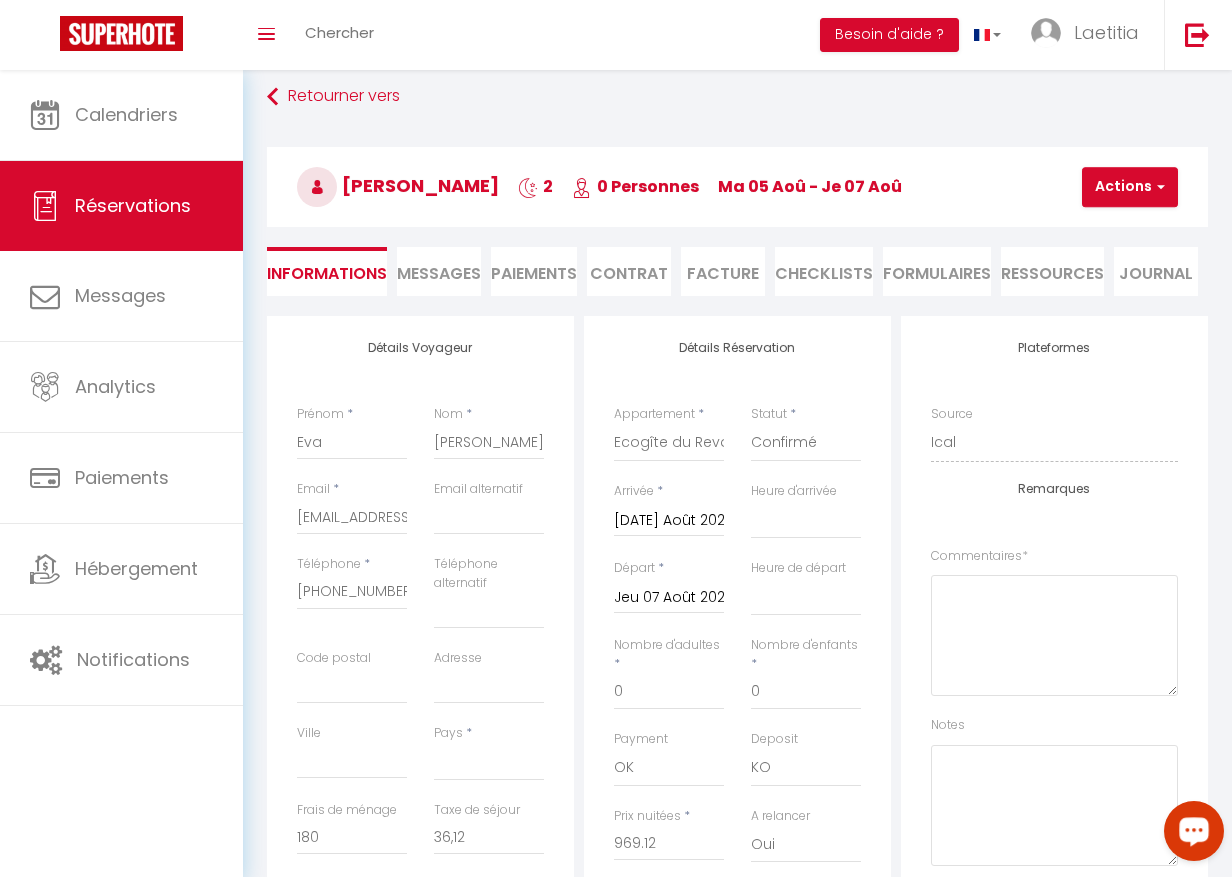 click on "Messages" at bounding box center (439, 273) 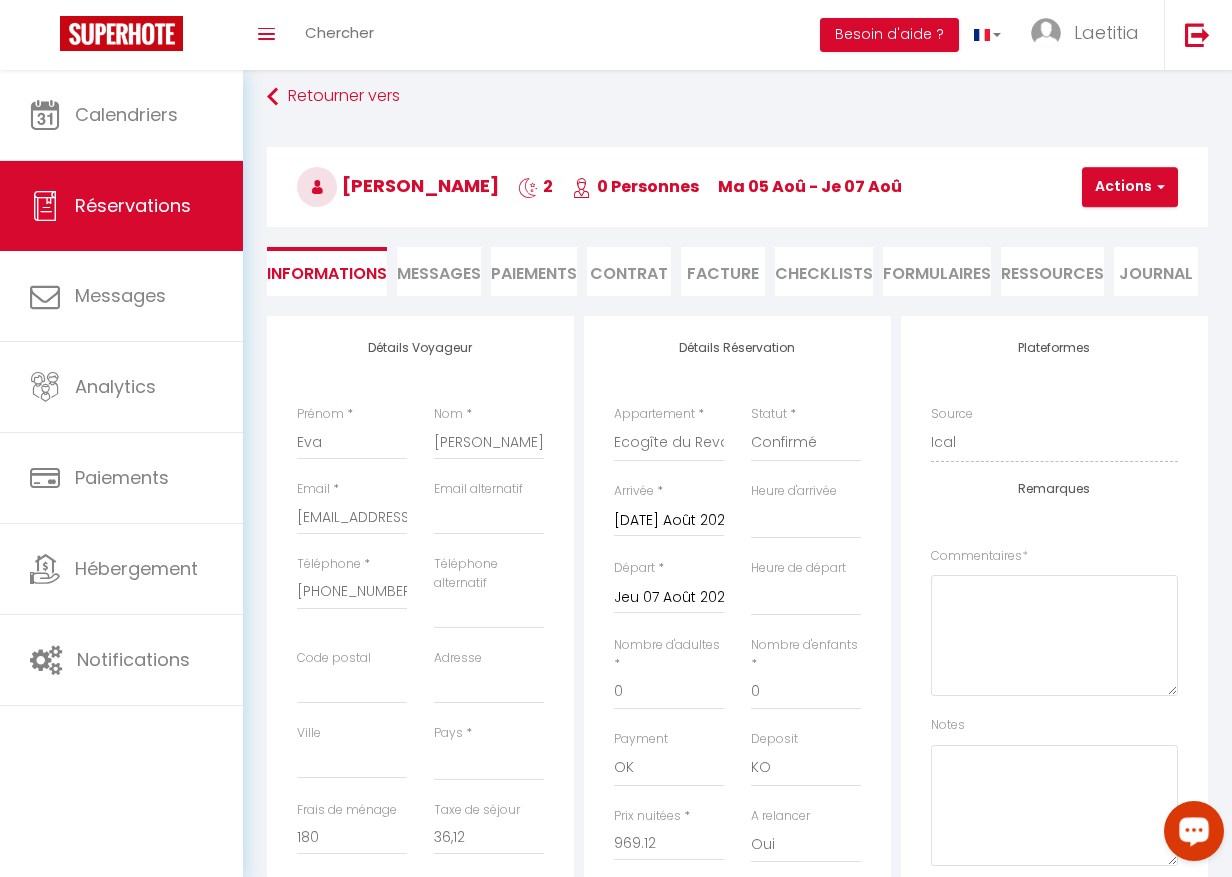 click on "Messages" at bounding box center [439, 273] 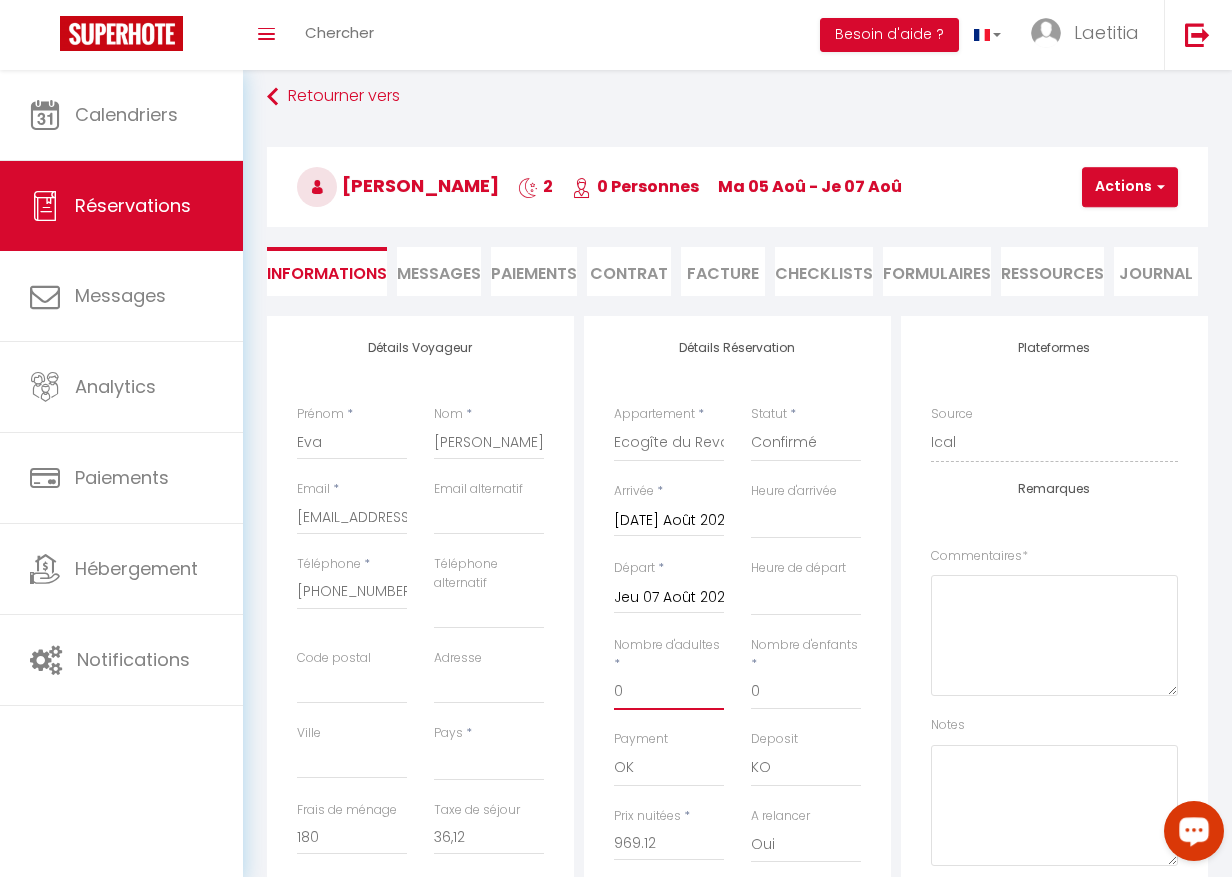 click on "0" at bounding box center (669, 692) 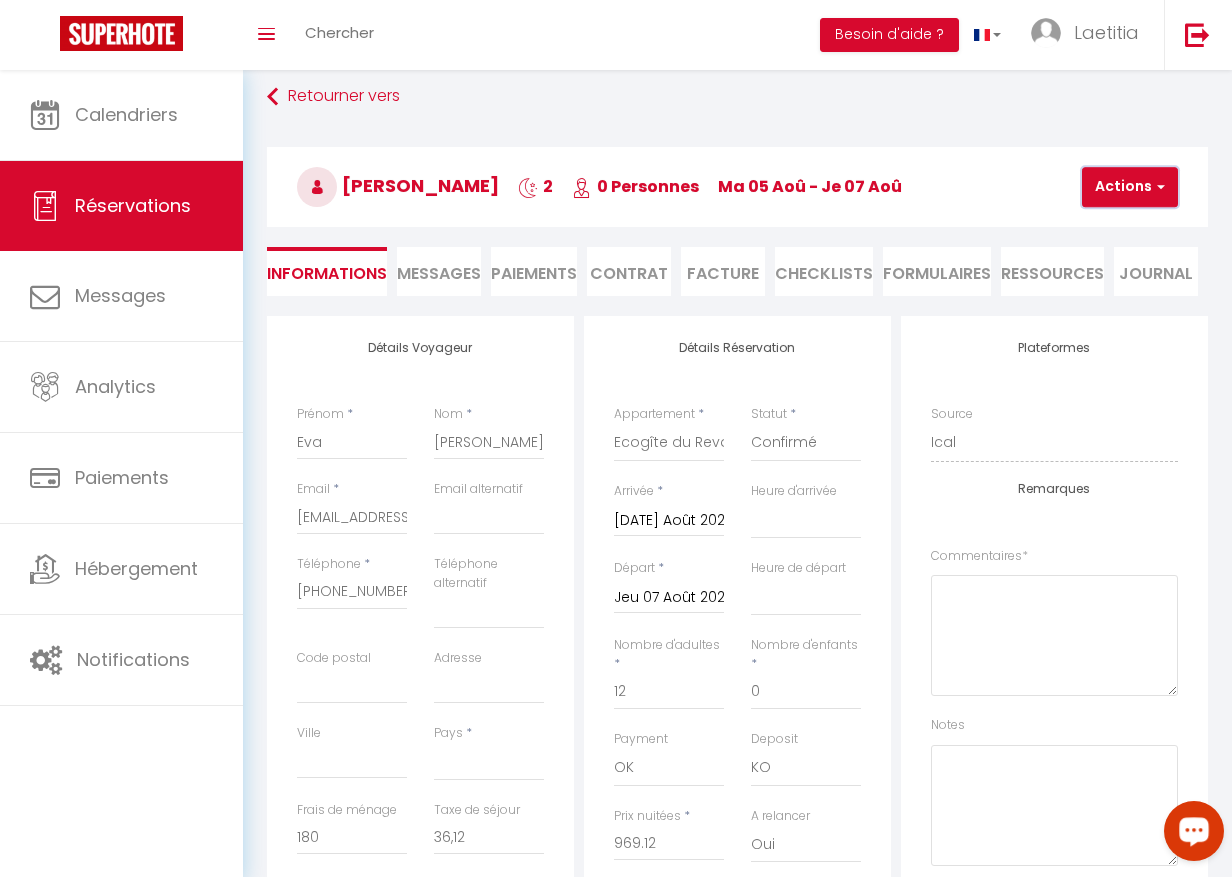 click on "Actions" at bounding box center (1130, 187) 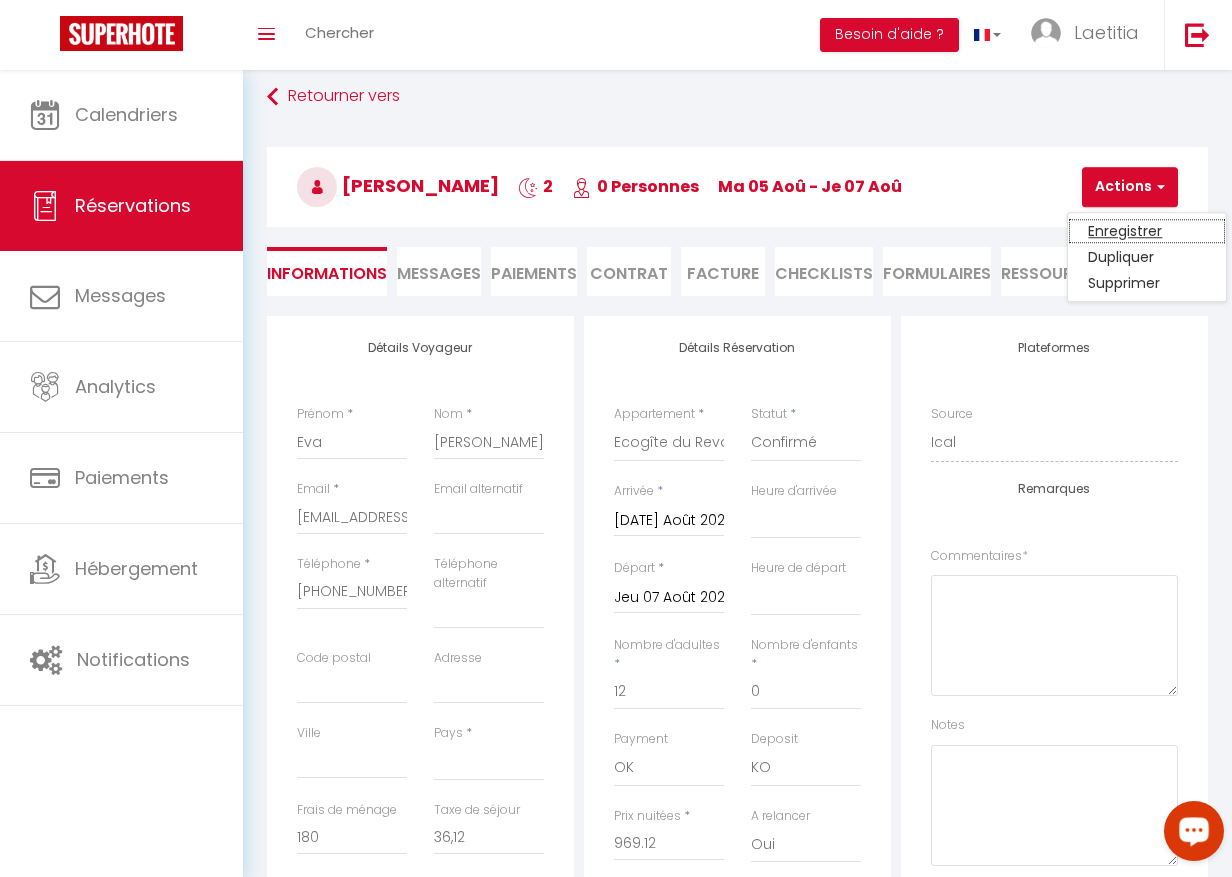 click on "Enregistrer" at bounding box center (1147, 231) 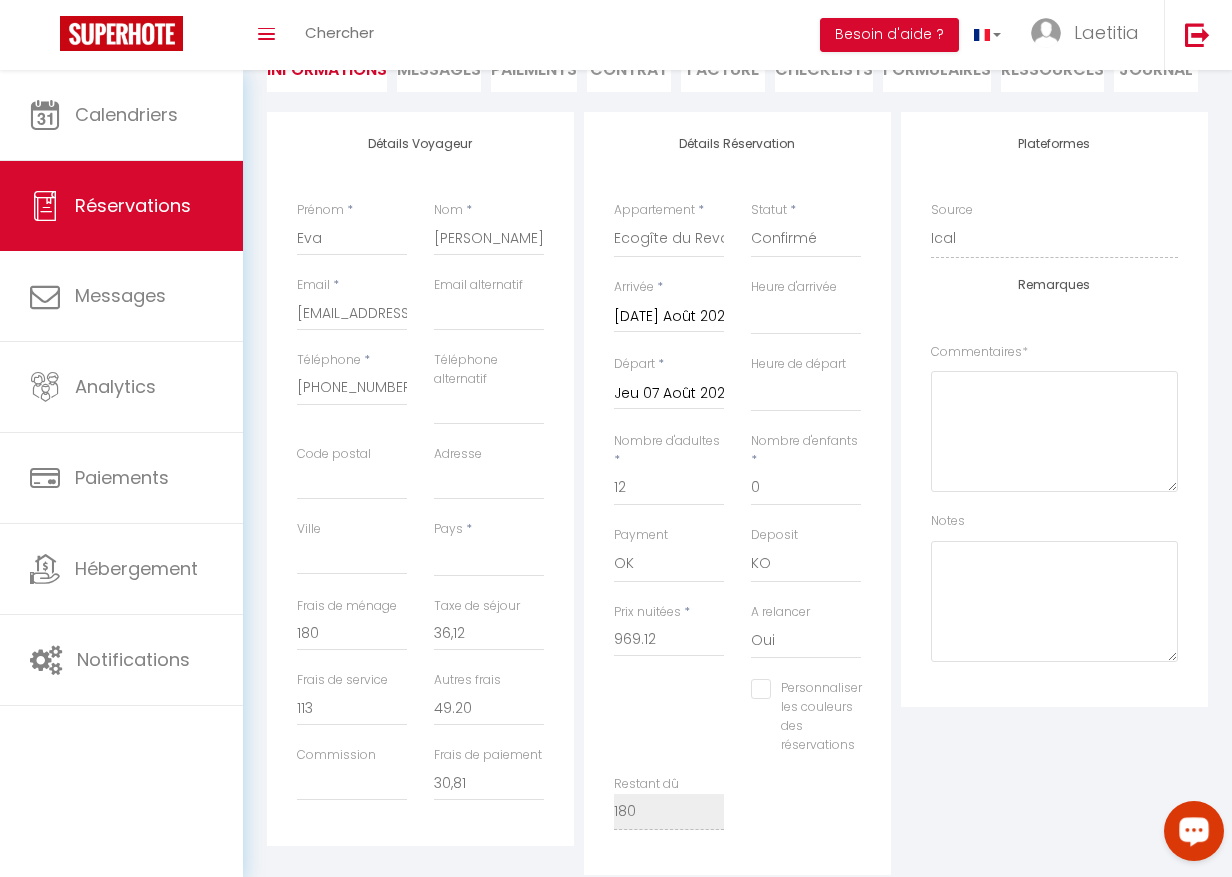 scroll, scrollTop: 0, scrollLeft: 0, axis: both 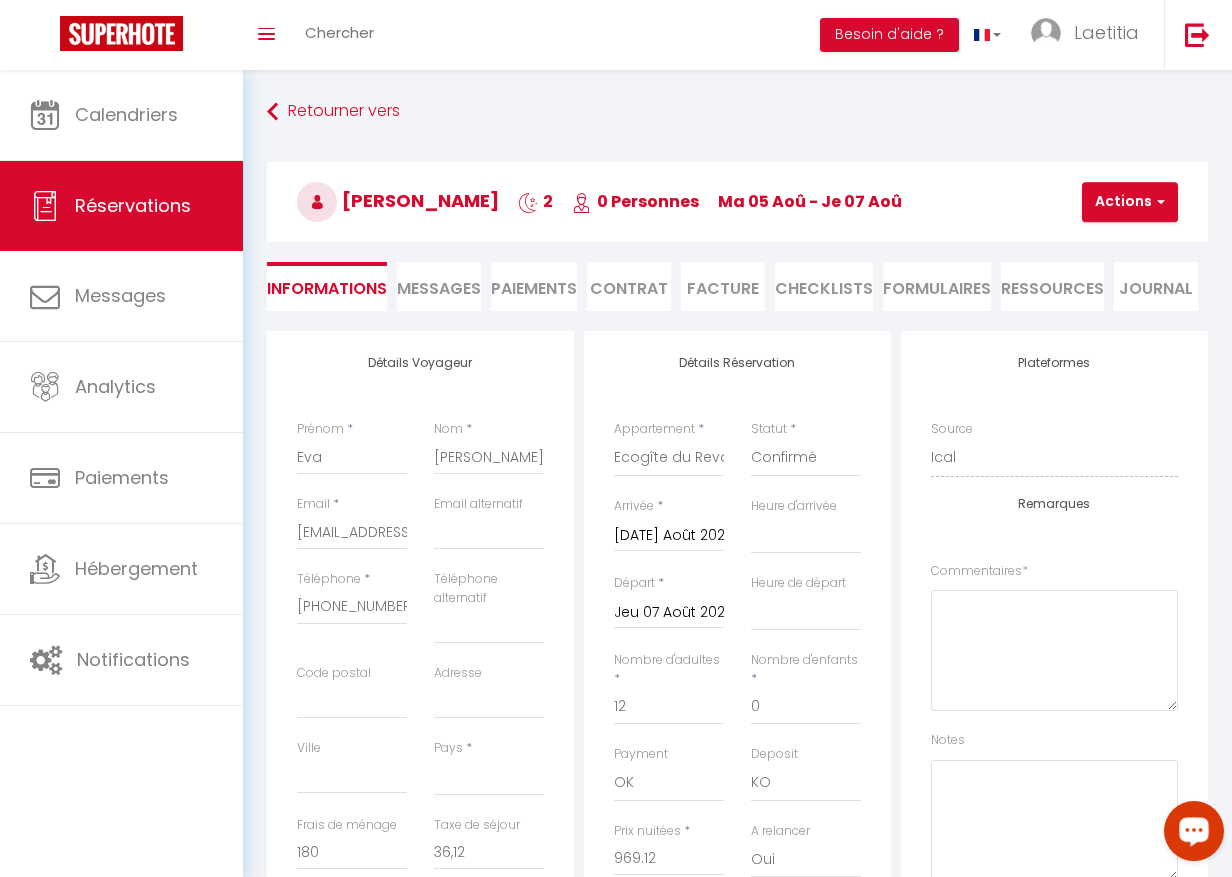 click on "Paiements" at bounding box center [534, 286] 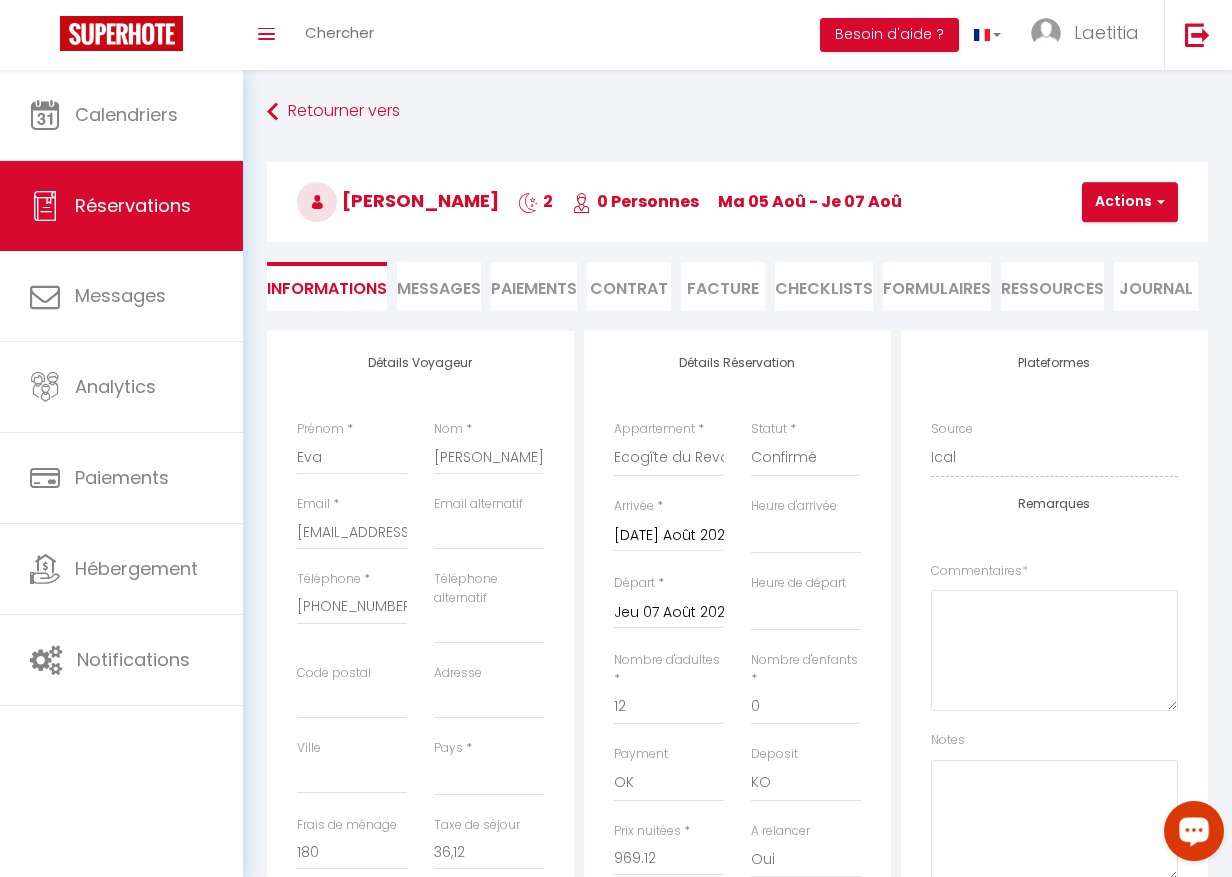 click on "Paiements" at bounding box center [534, 286] 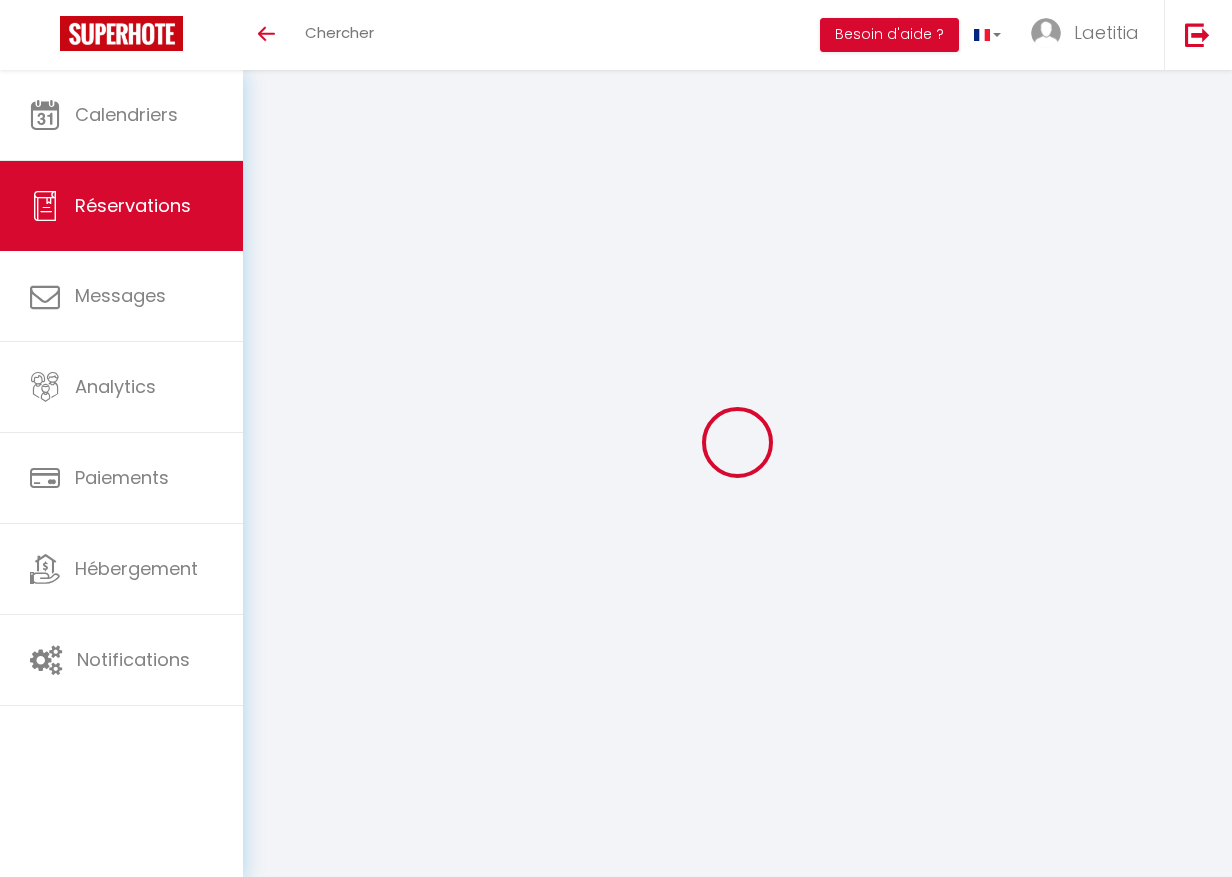 scroll, scrollTop: 0, scrollLeft: 0, axis: both 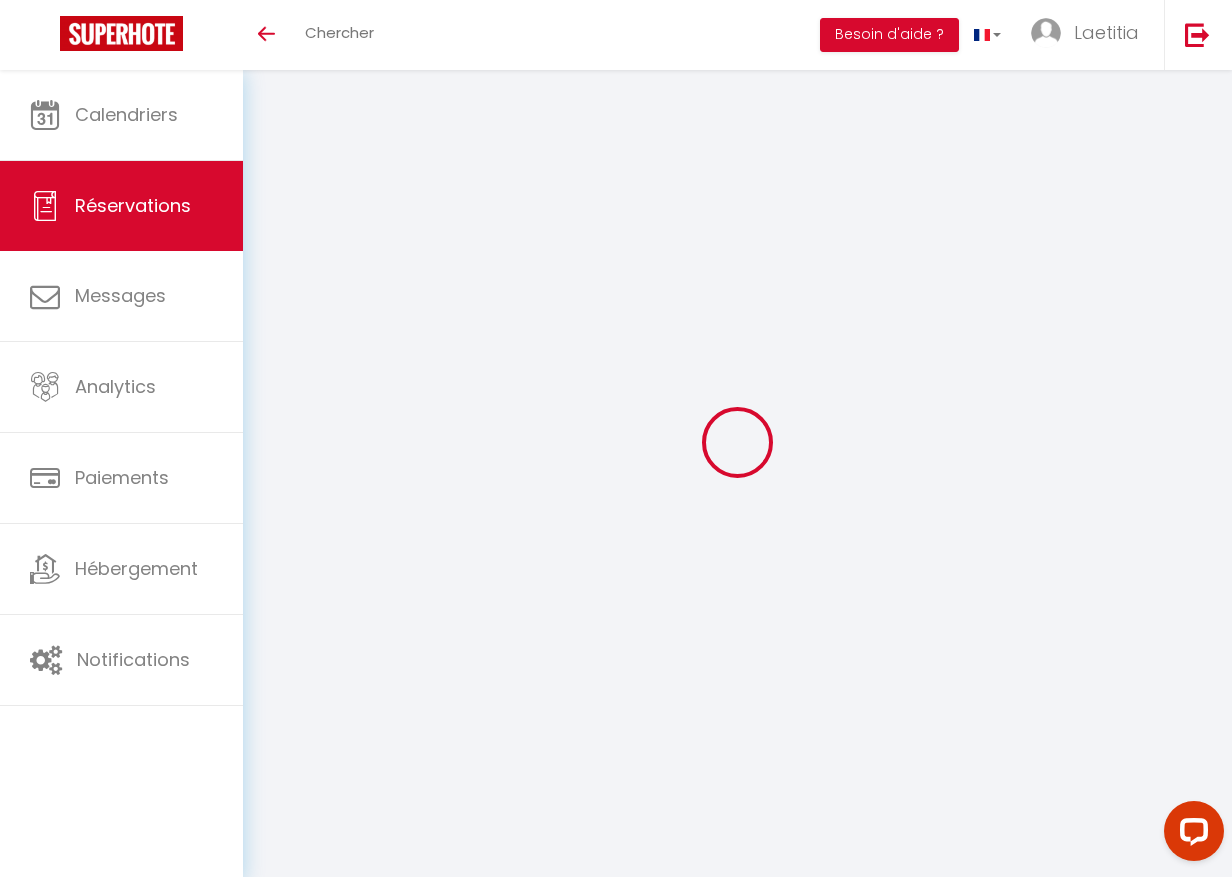 select 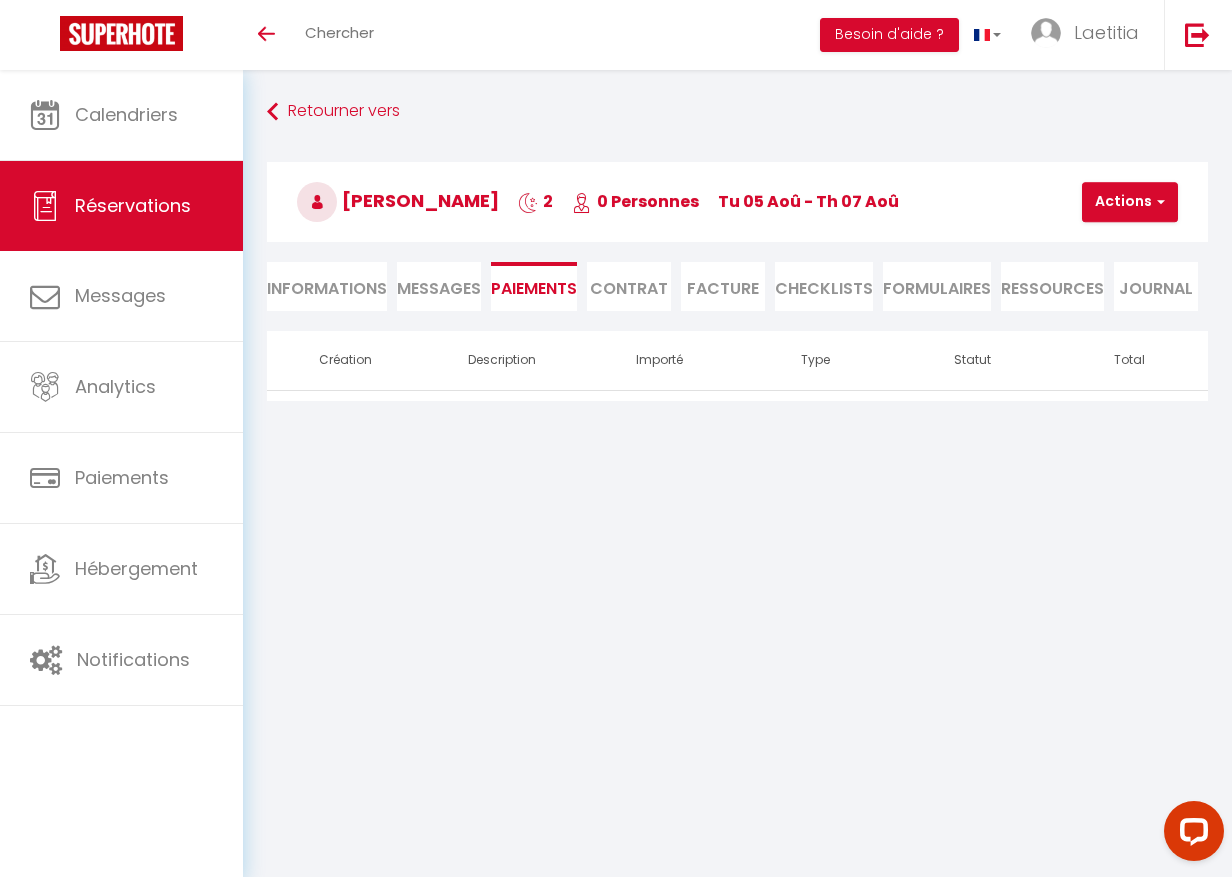 click on "Informations" at bounding box center (327, 286) 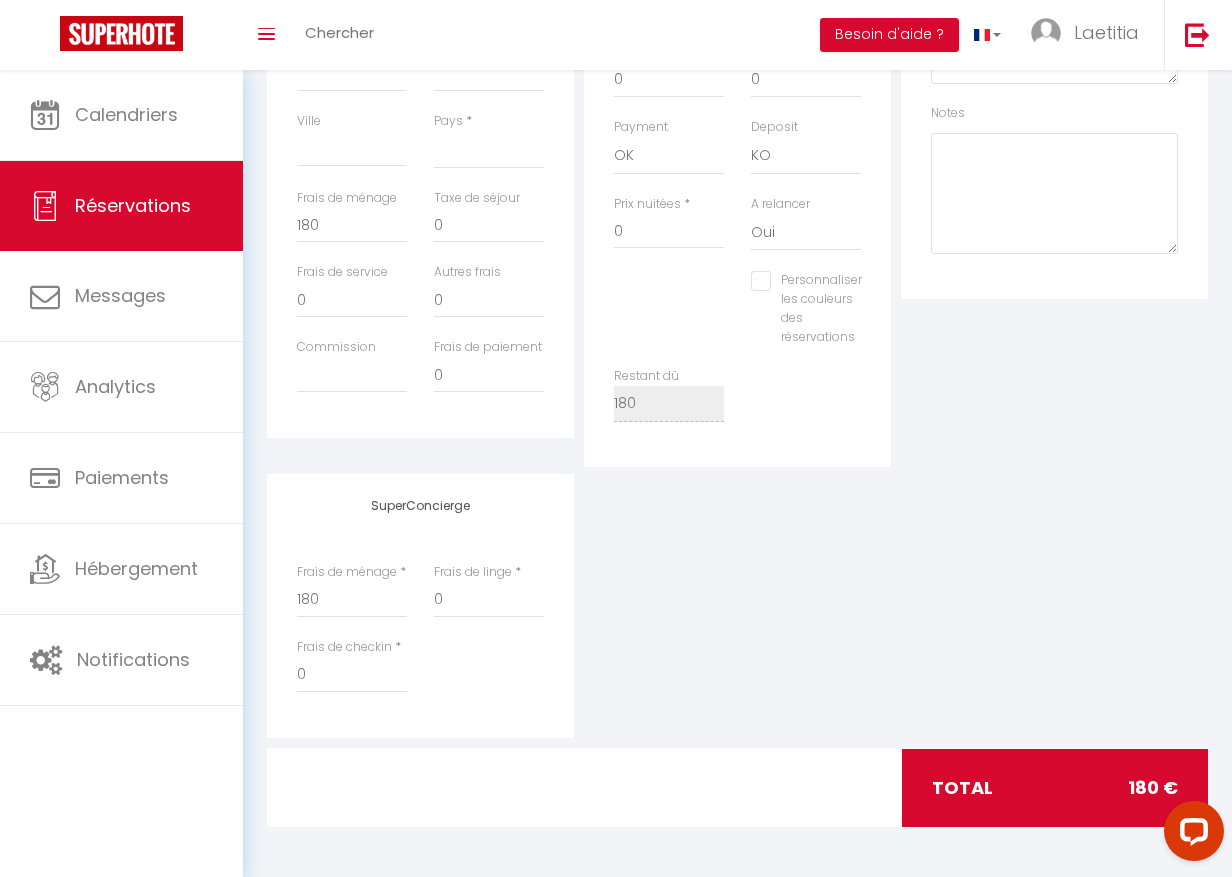 scroll, scrollTop: 423, scrollLeft: 0, axis: vertical 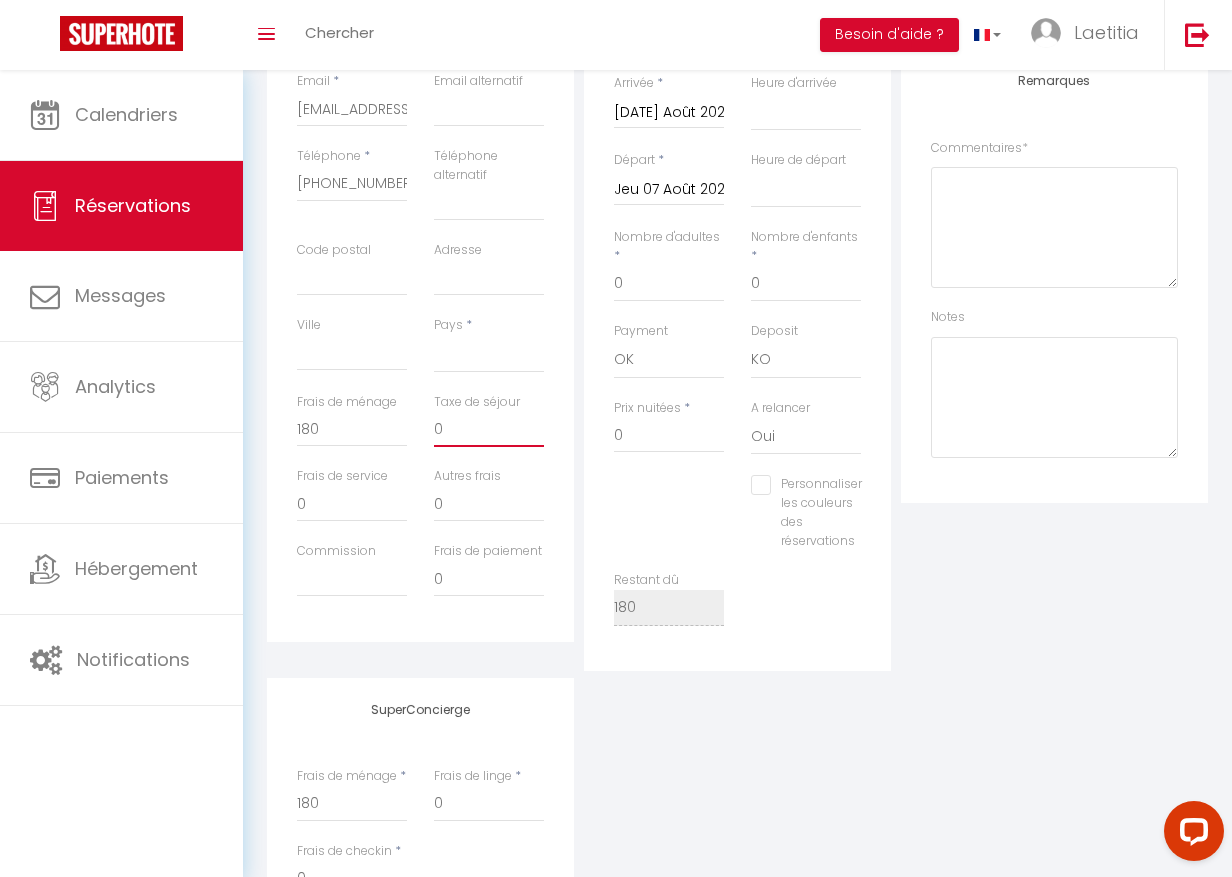 drag, startPoint x: 447, startPoint y: 436, endPoint x: 408, endPoint y: 440, distance: 39.20459 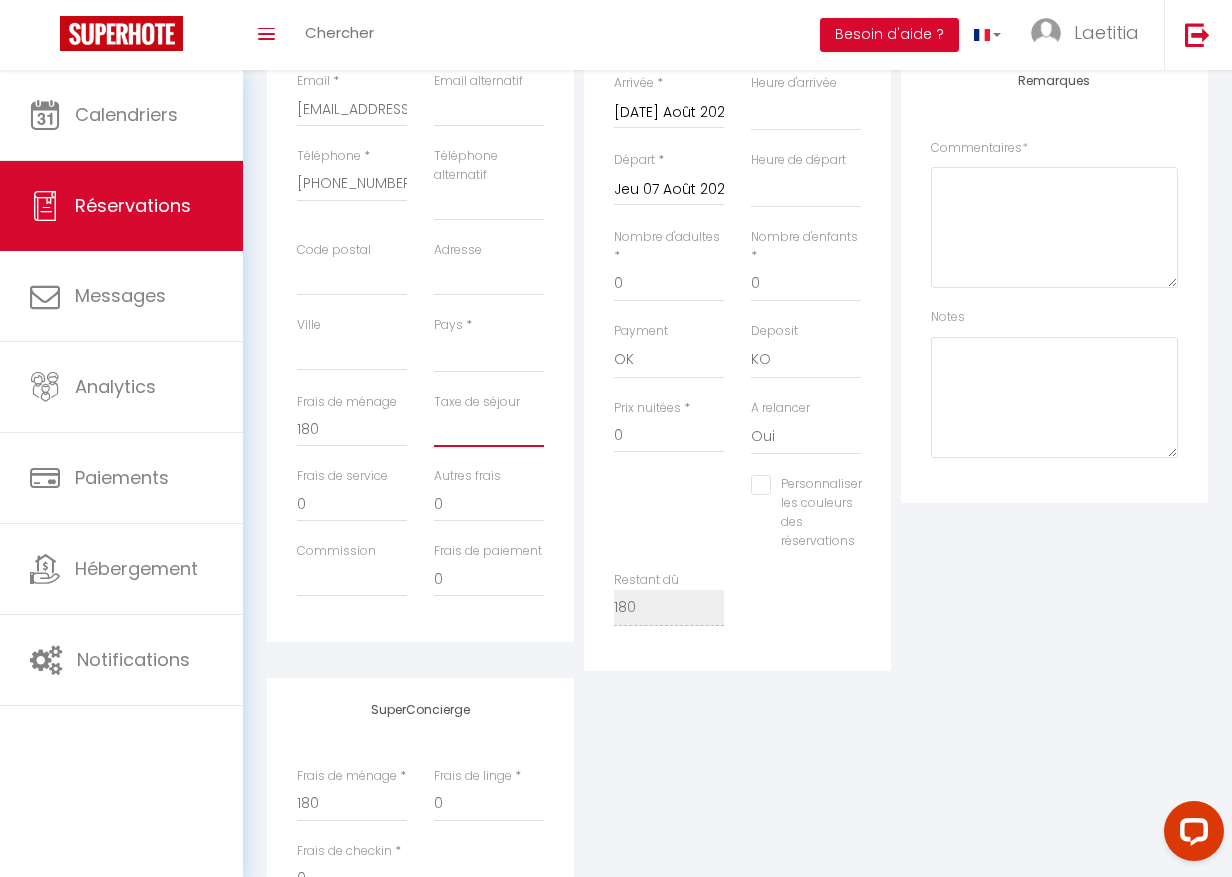 select 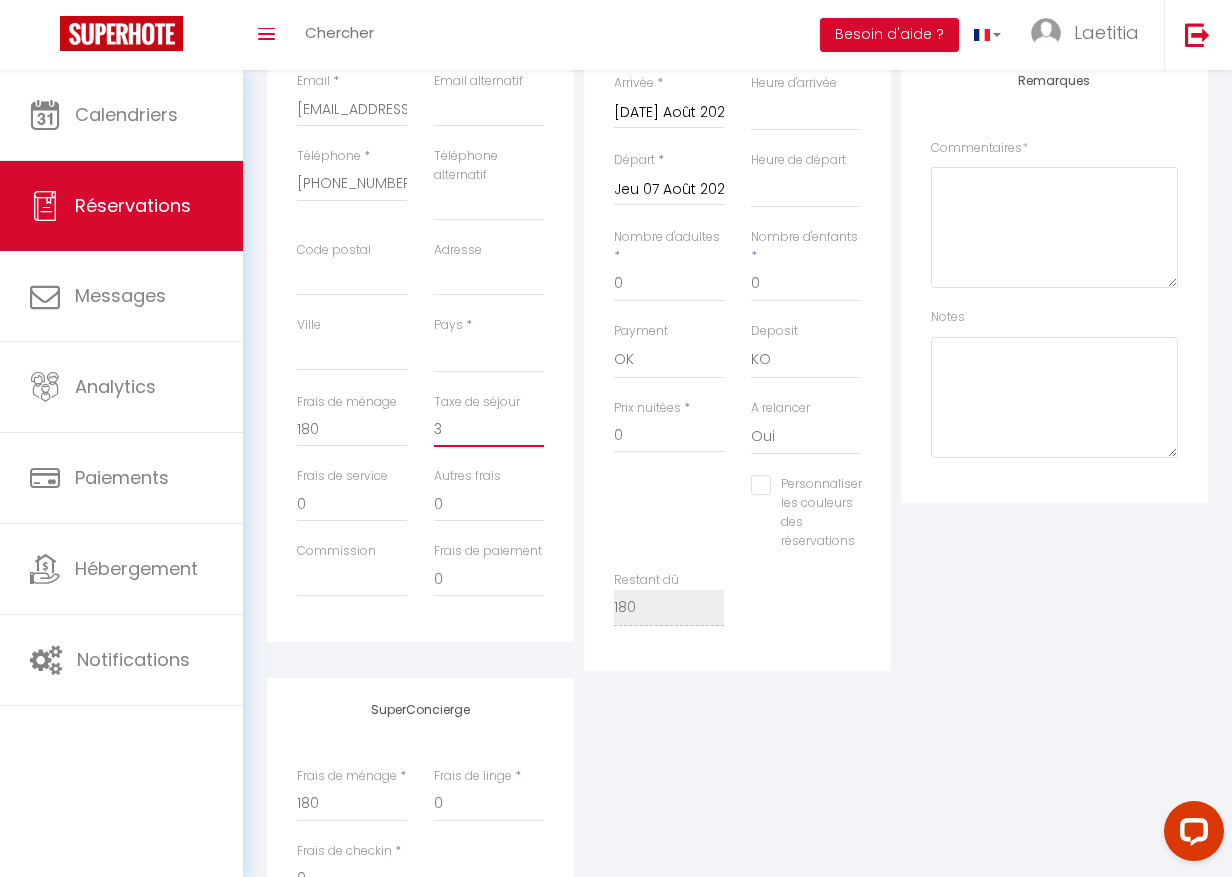 select 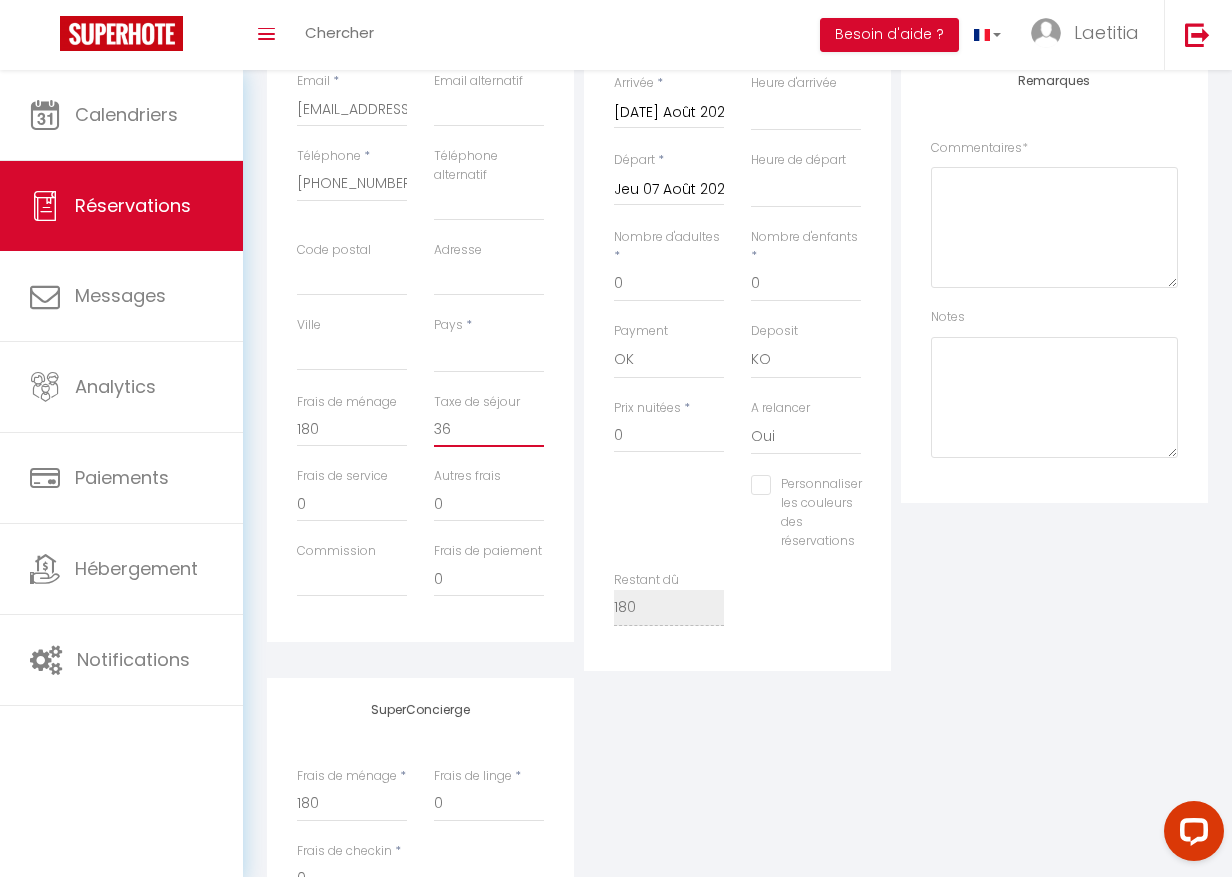 select 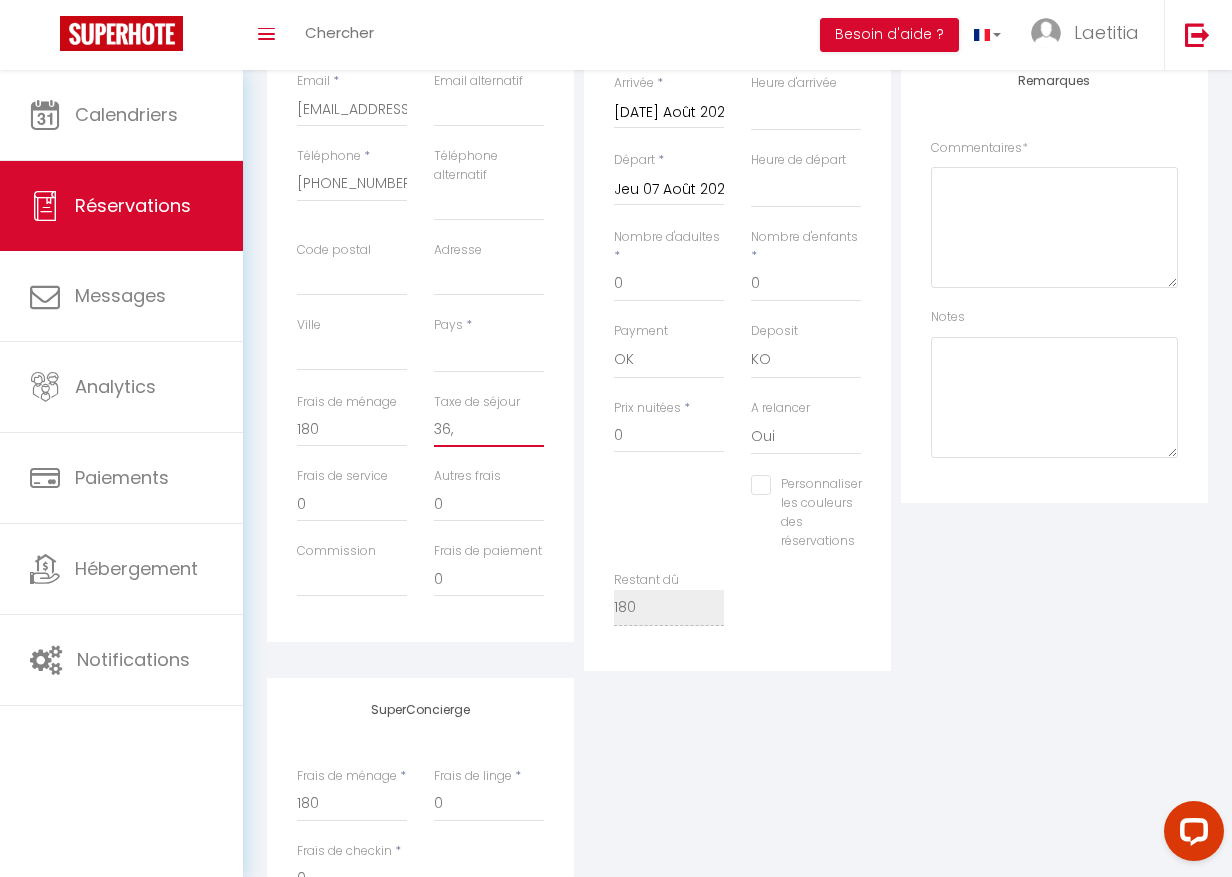 type on "36,1" 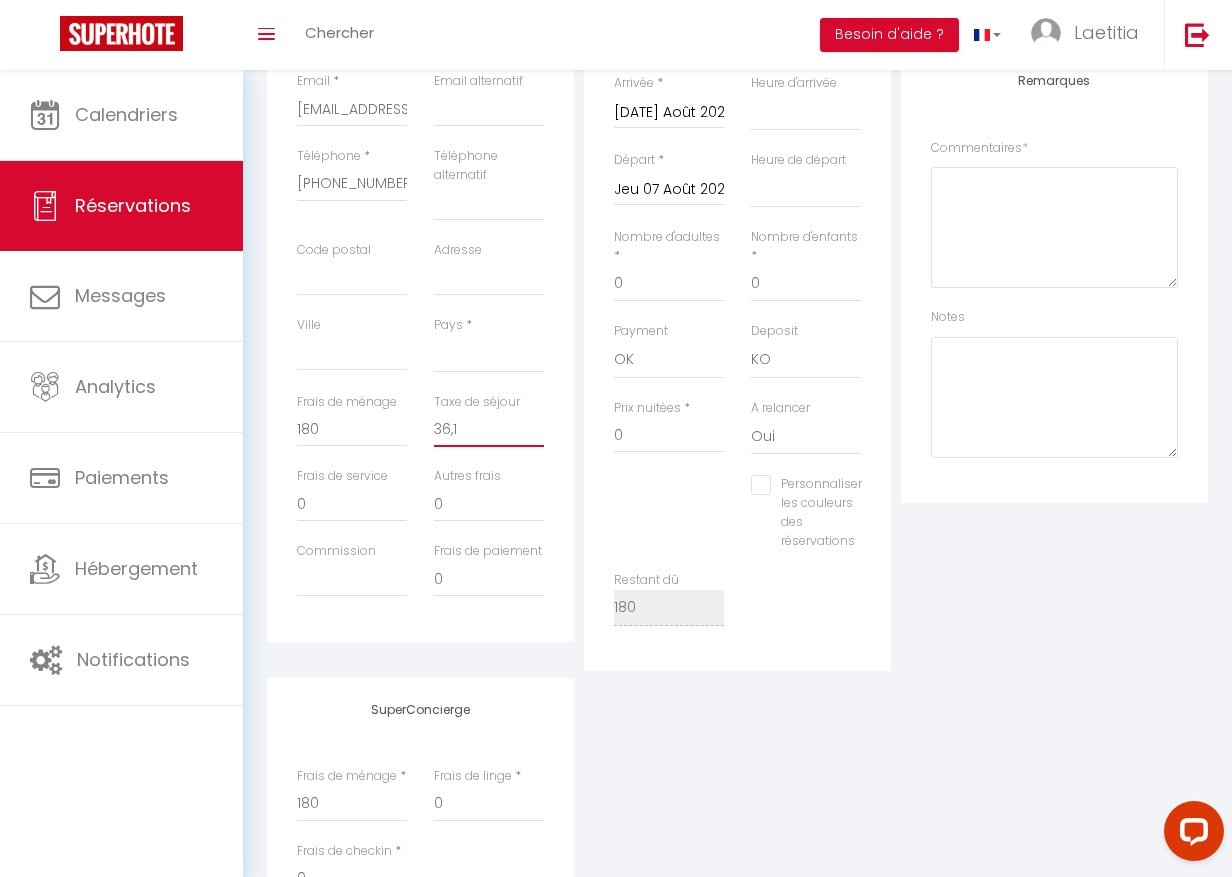 select 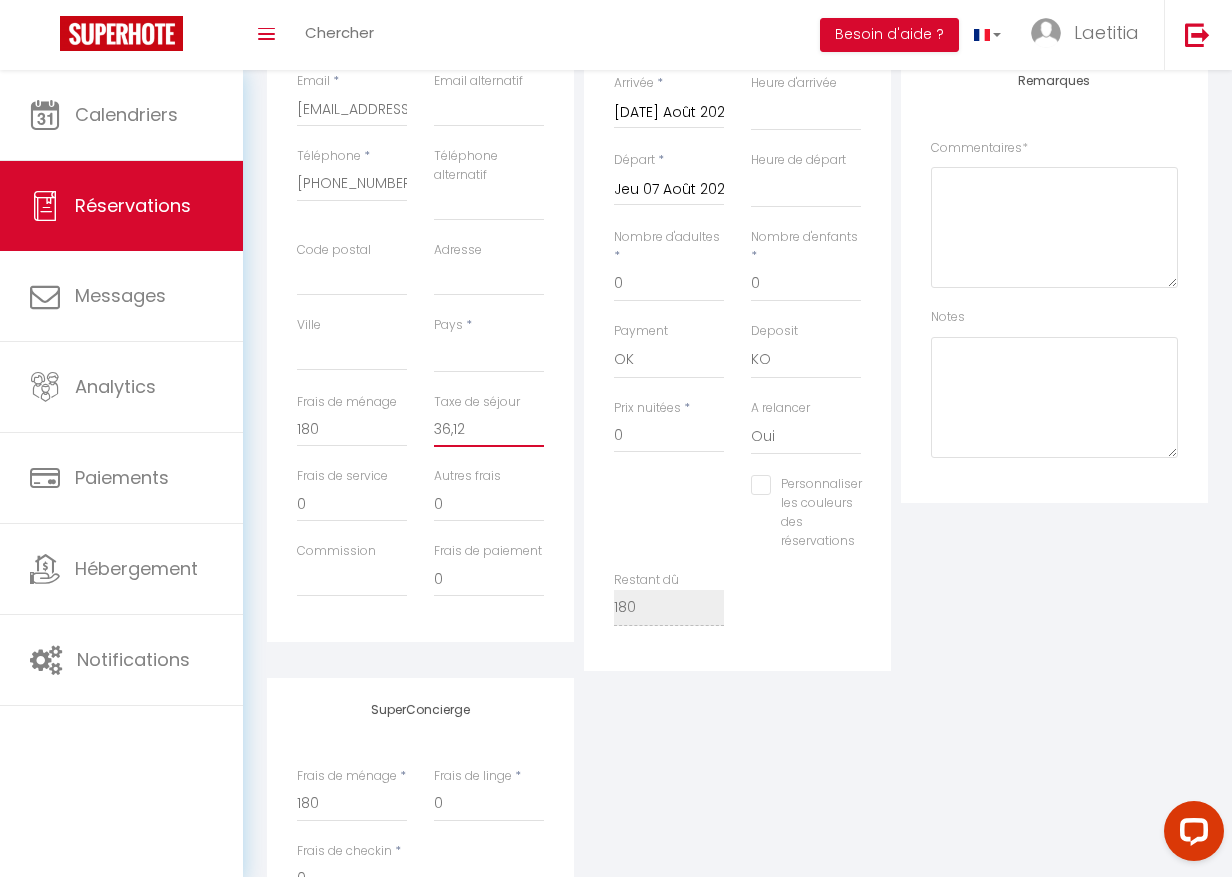 scroll, scrollTop: 15, scrollLeft: 0, axis: vertical 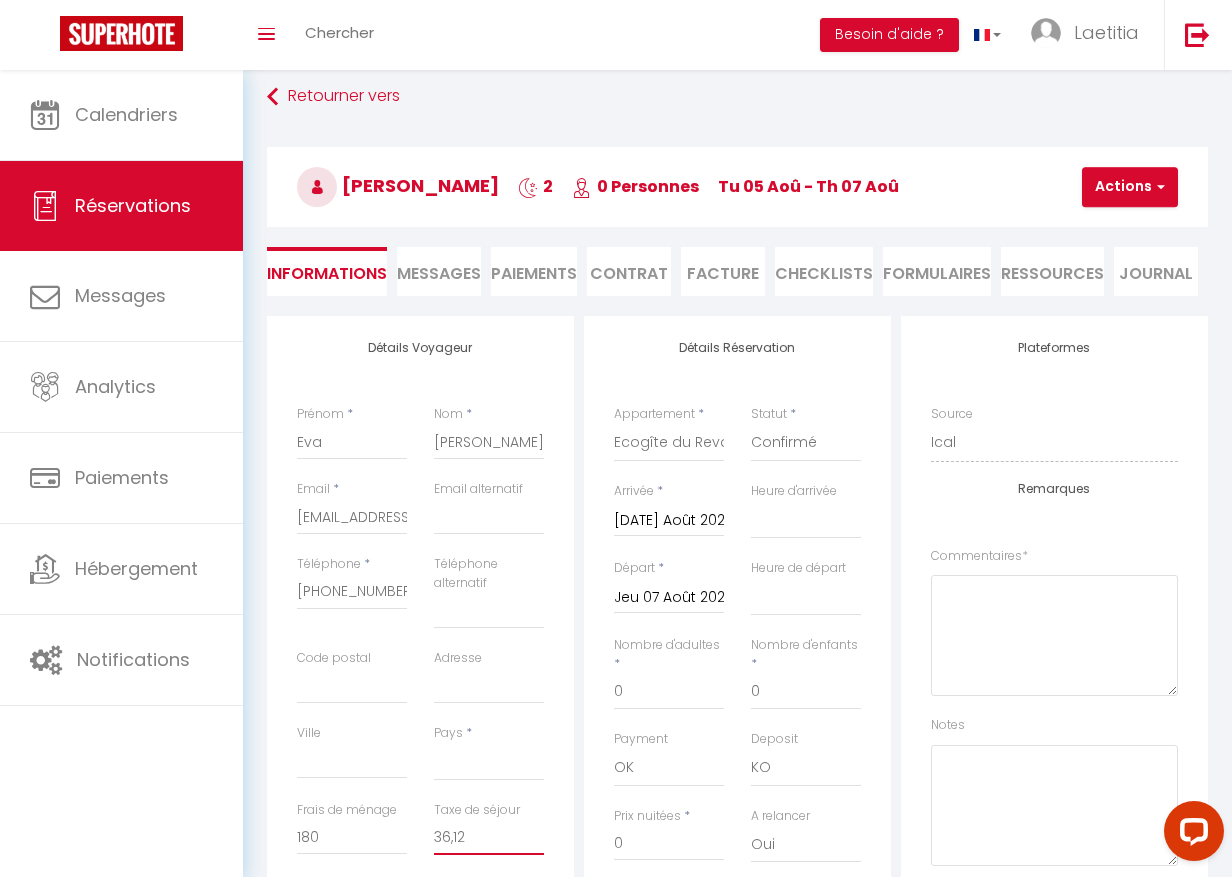 type on "36,12" 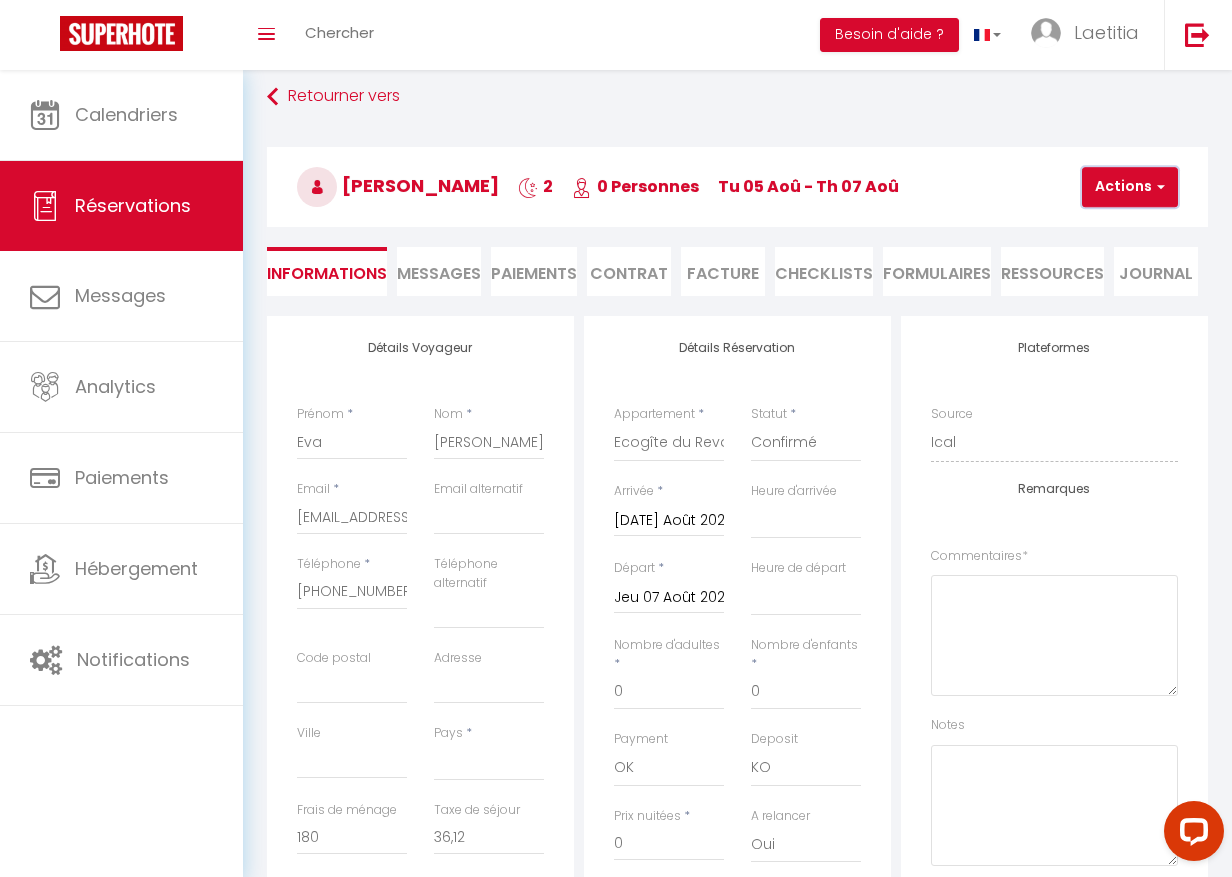 click at bounding box center (1158, 187) 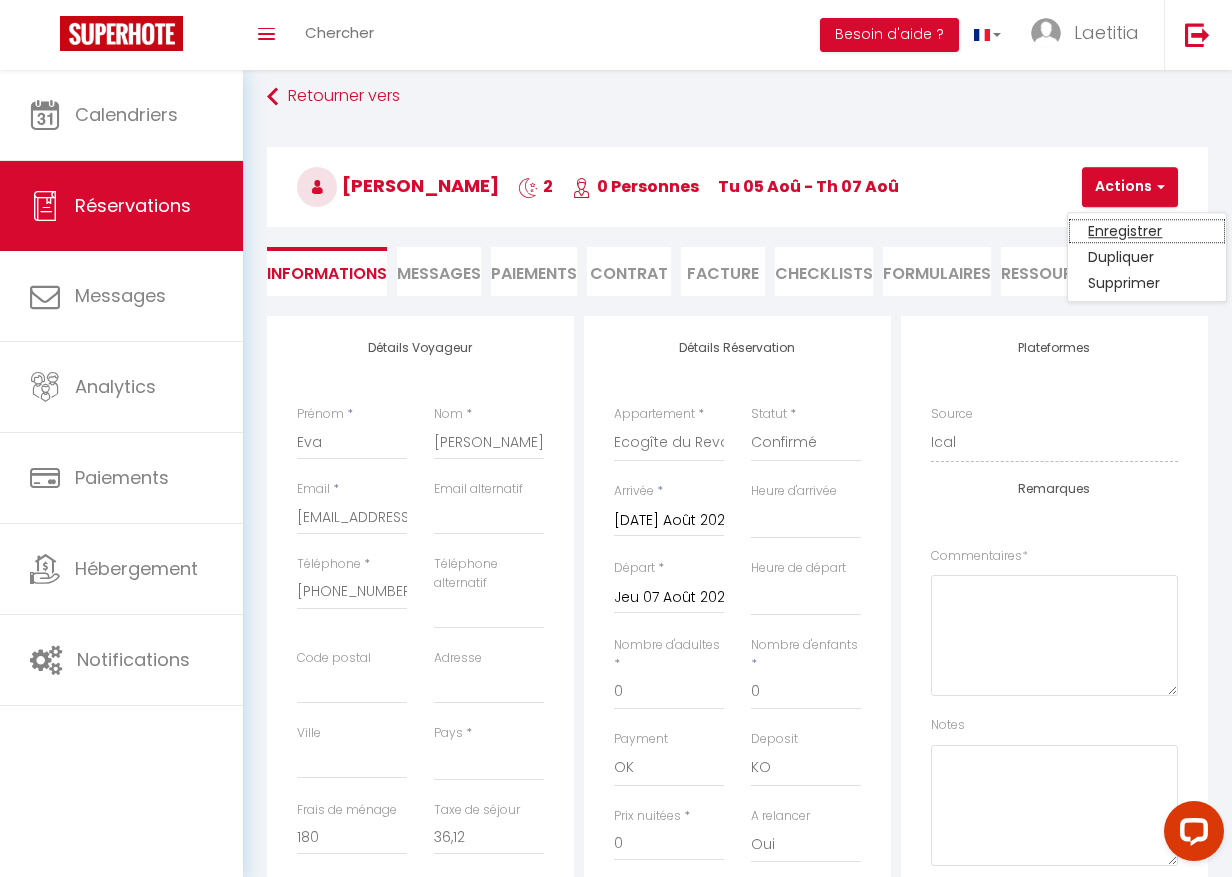 click on "Enregistrer" at bounding box center [1147, 231] 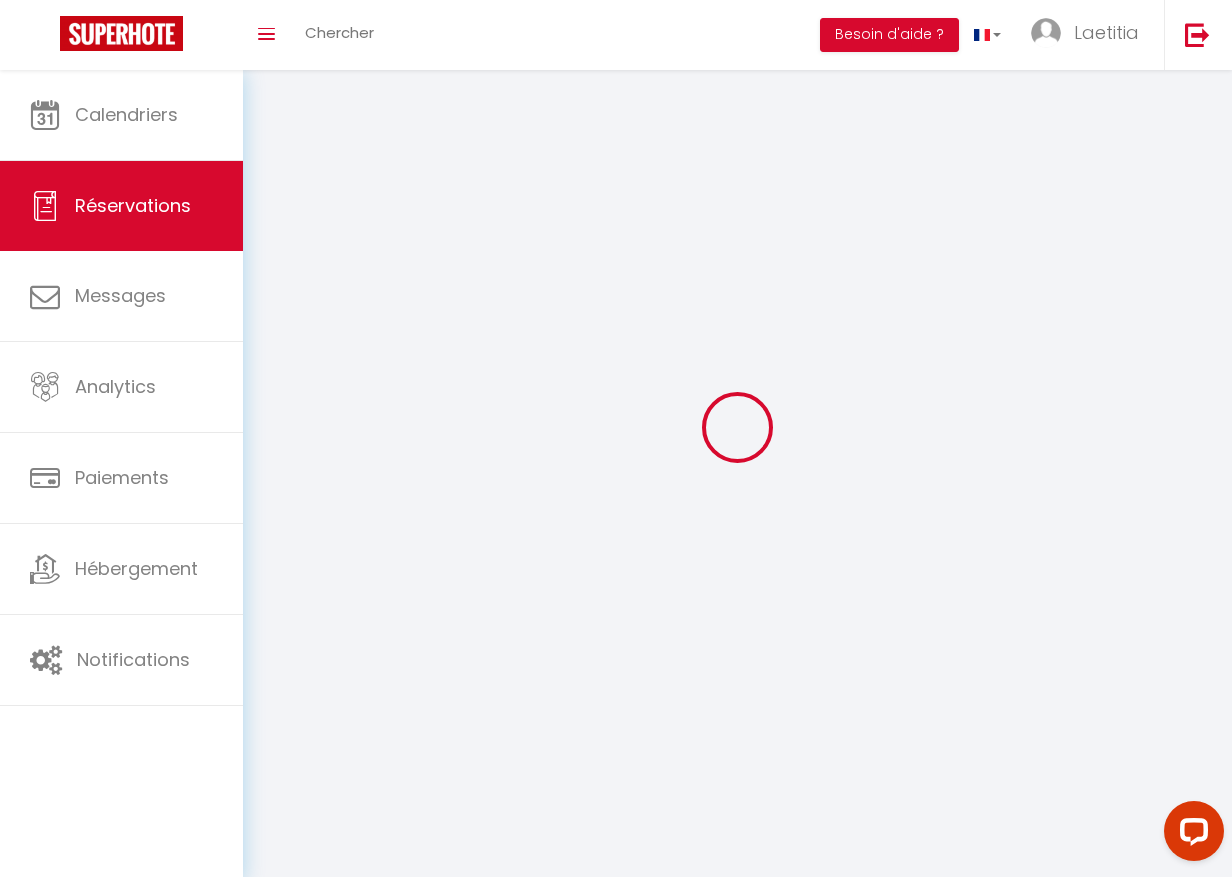 select 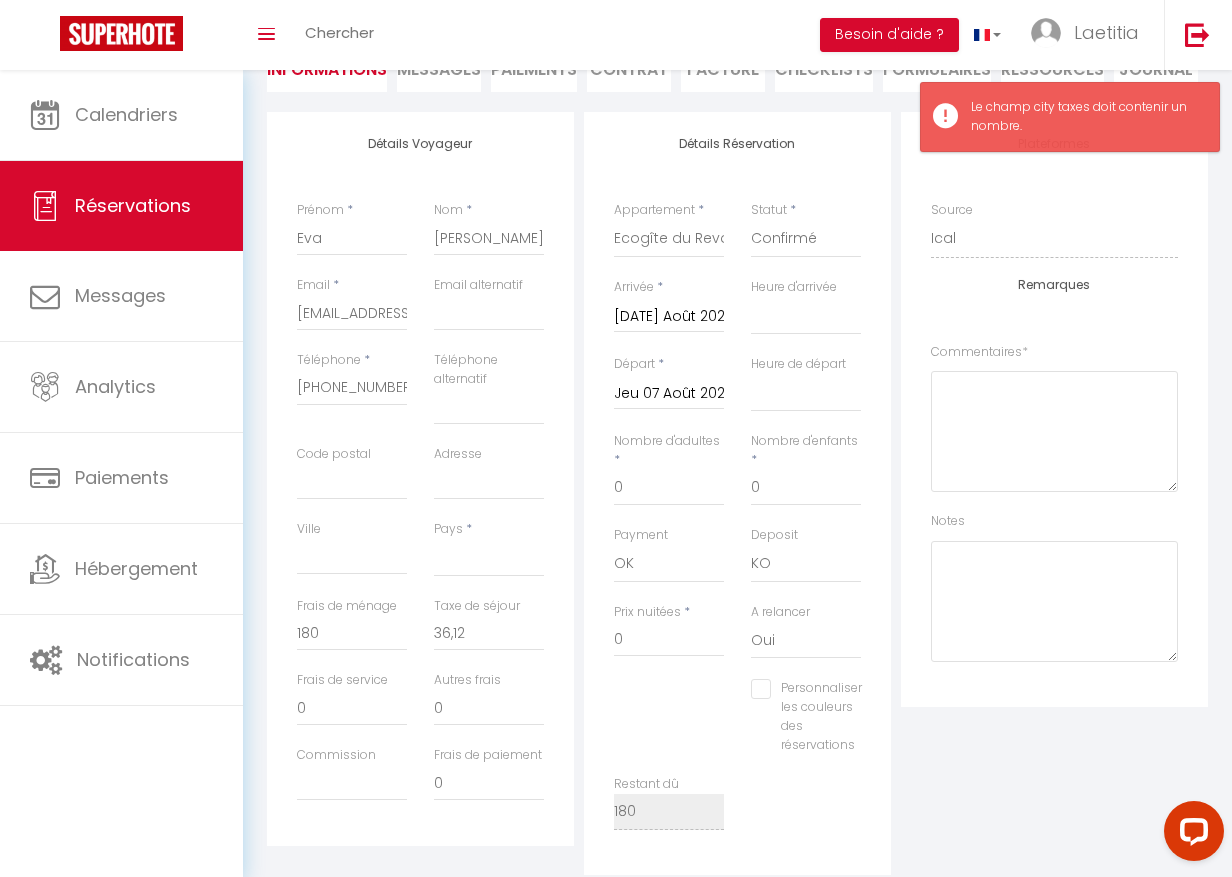 scroll, scrollTop: 321, scrollLeft: 0, axis: vertical 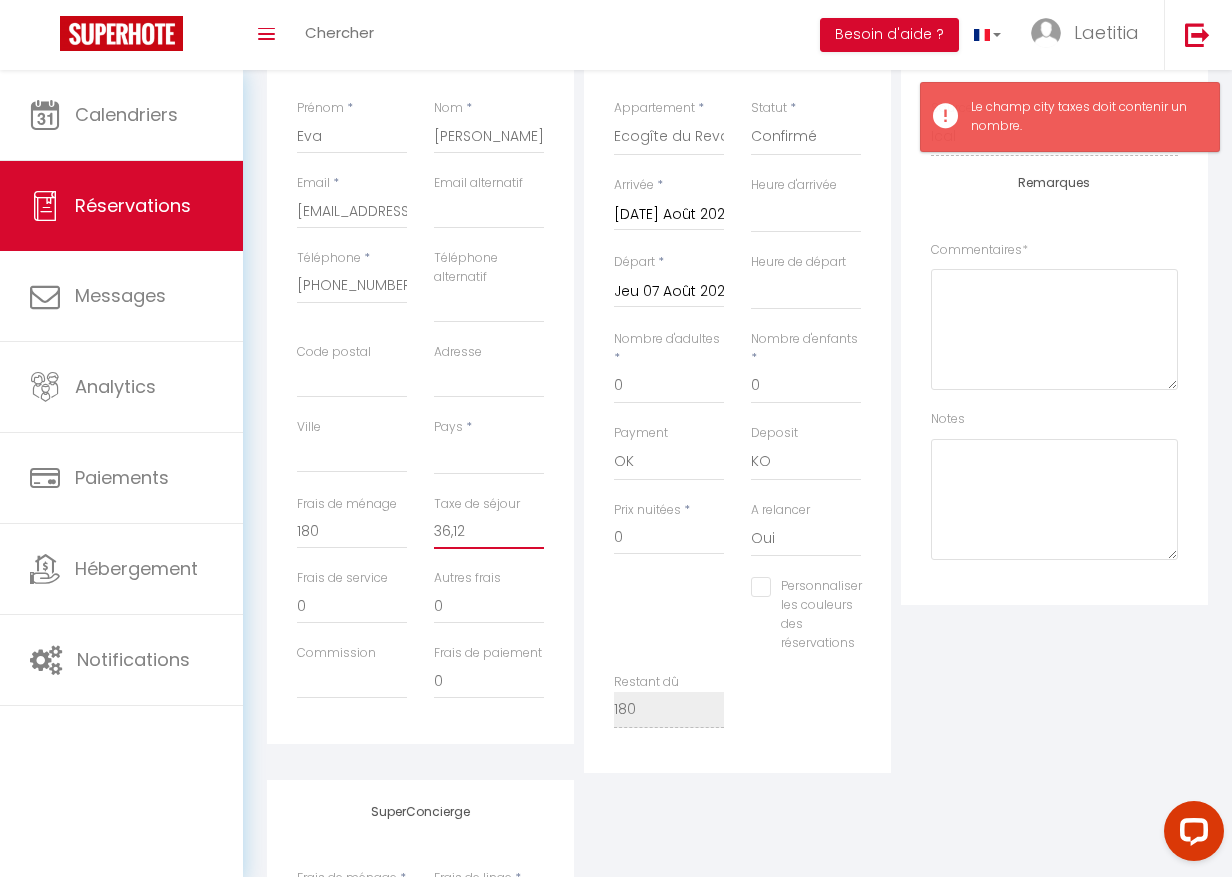 click on "36,12" at bounding box center (489, 531) 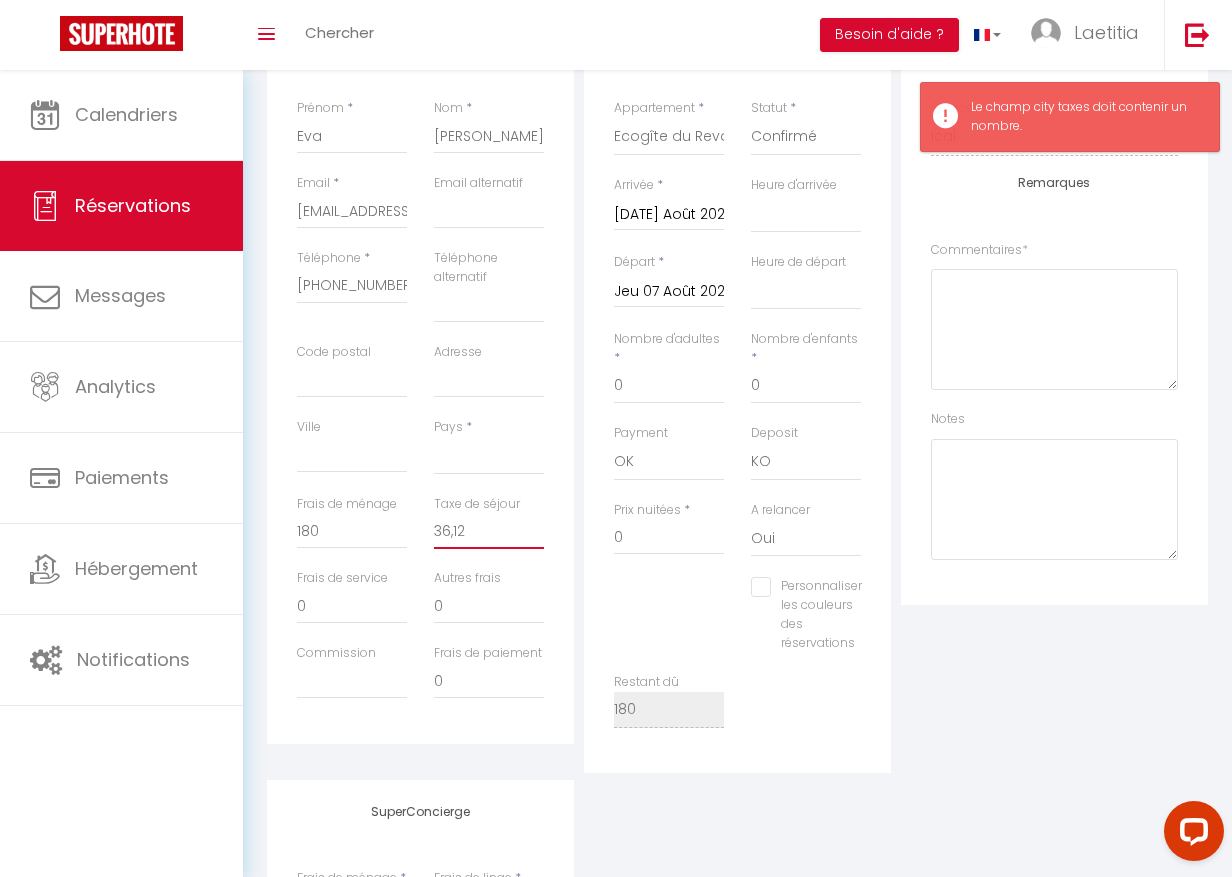 select 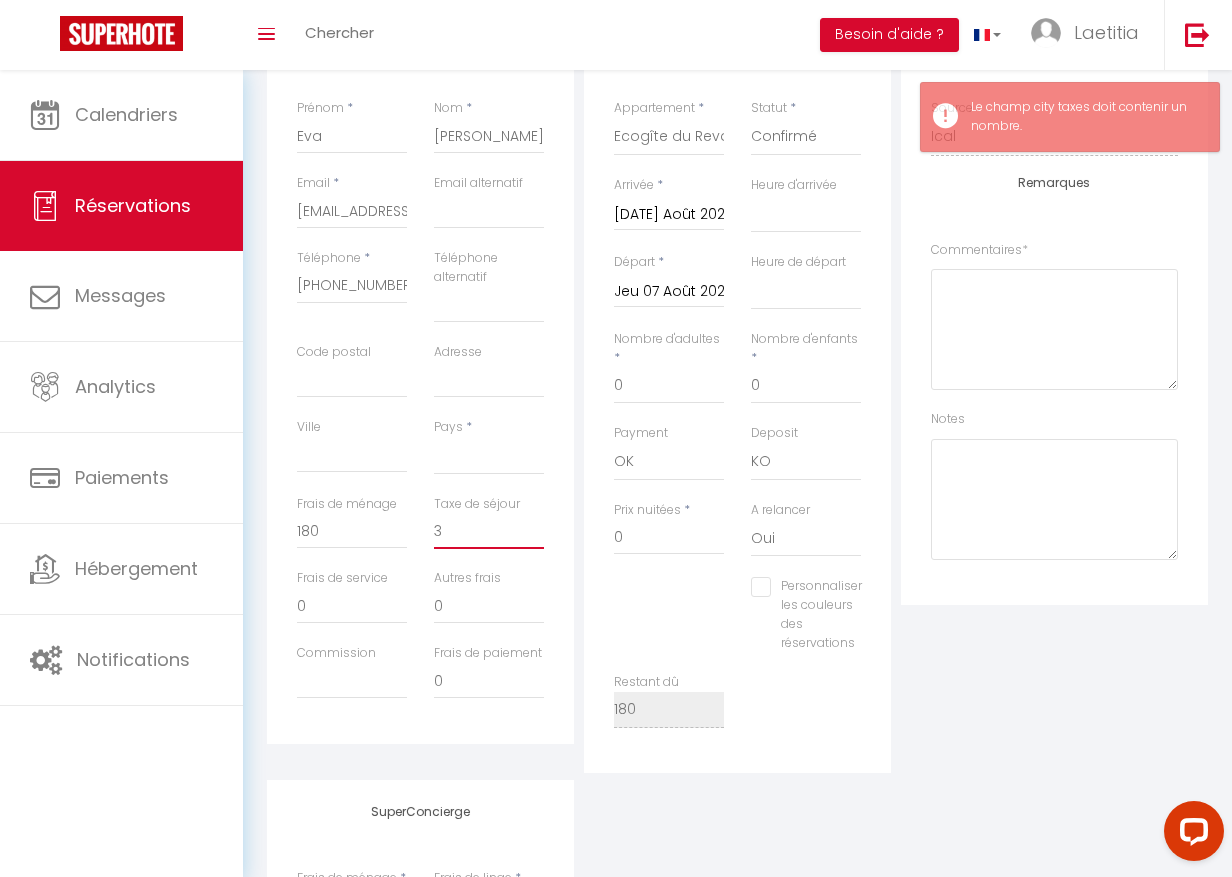 type on "36" 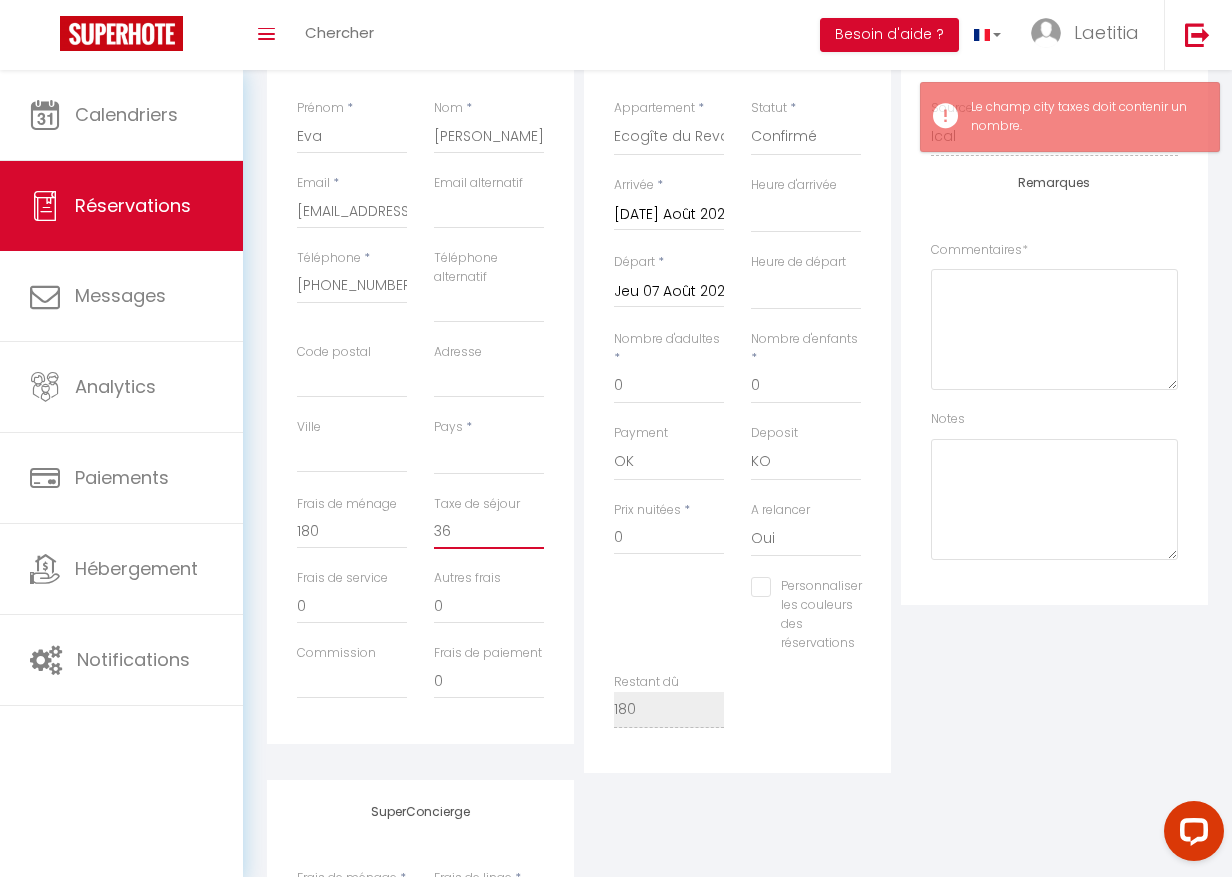 select 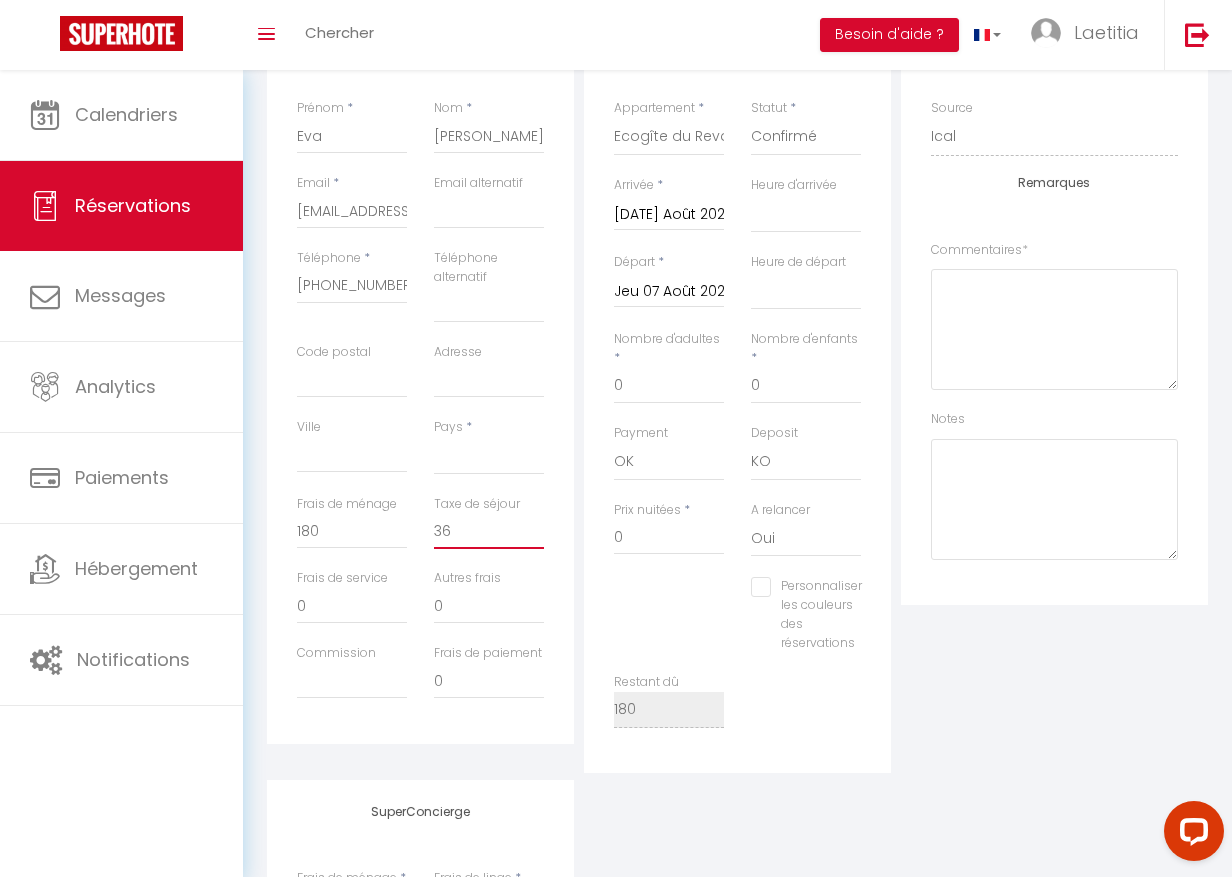 select 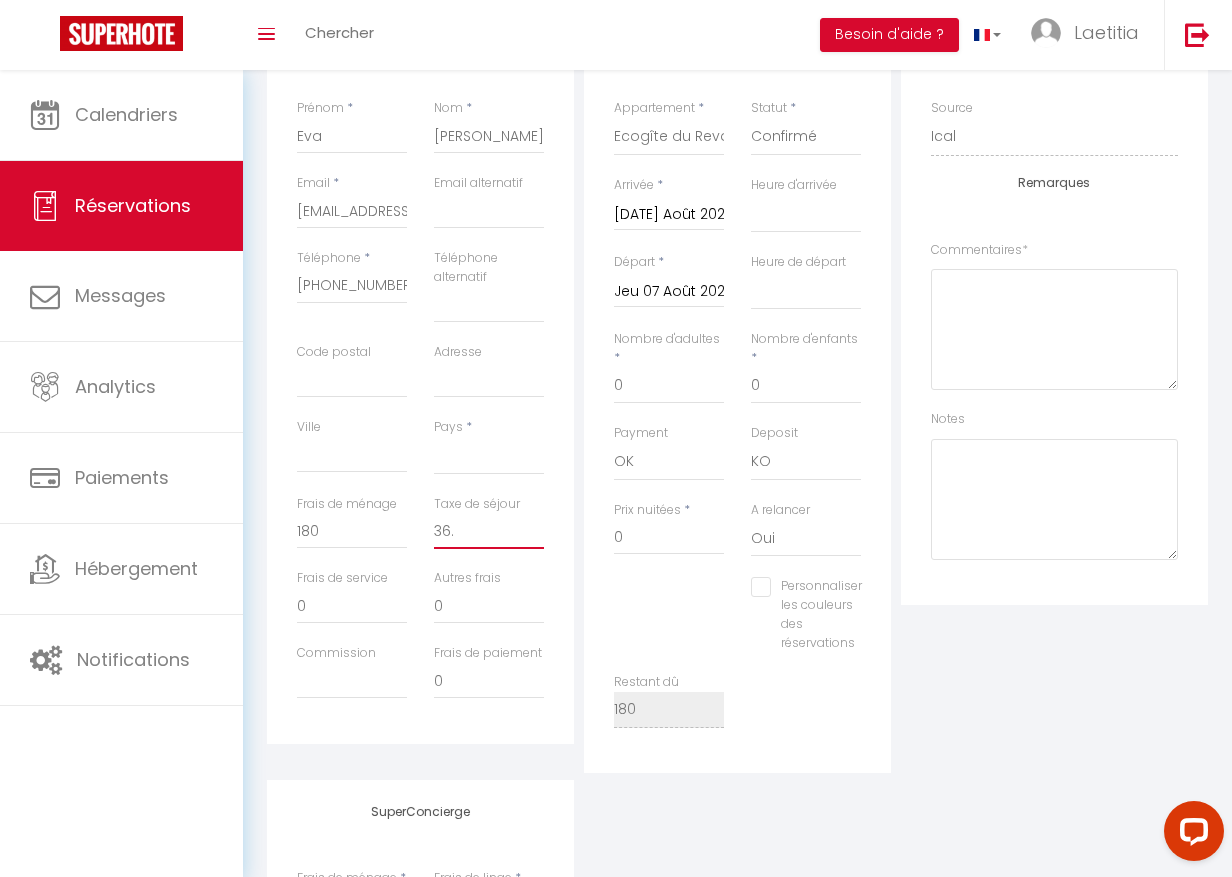 select 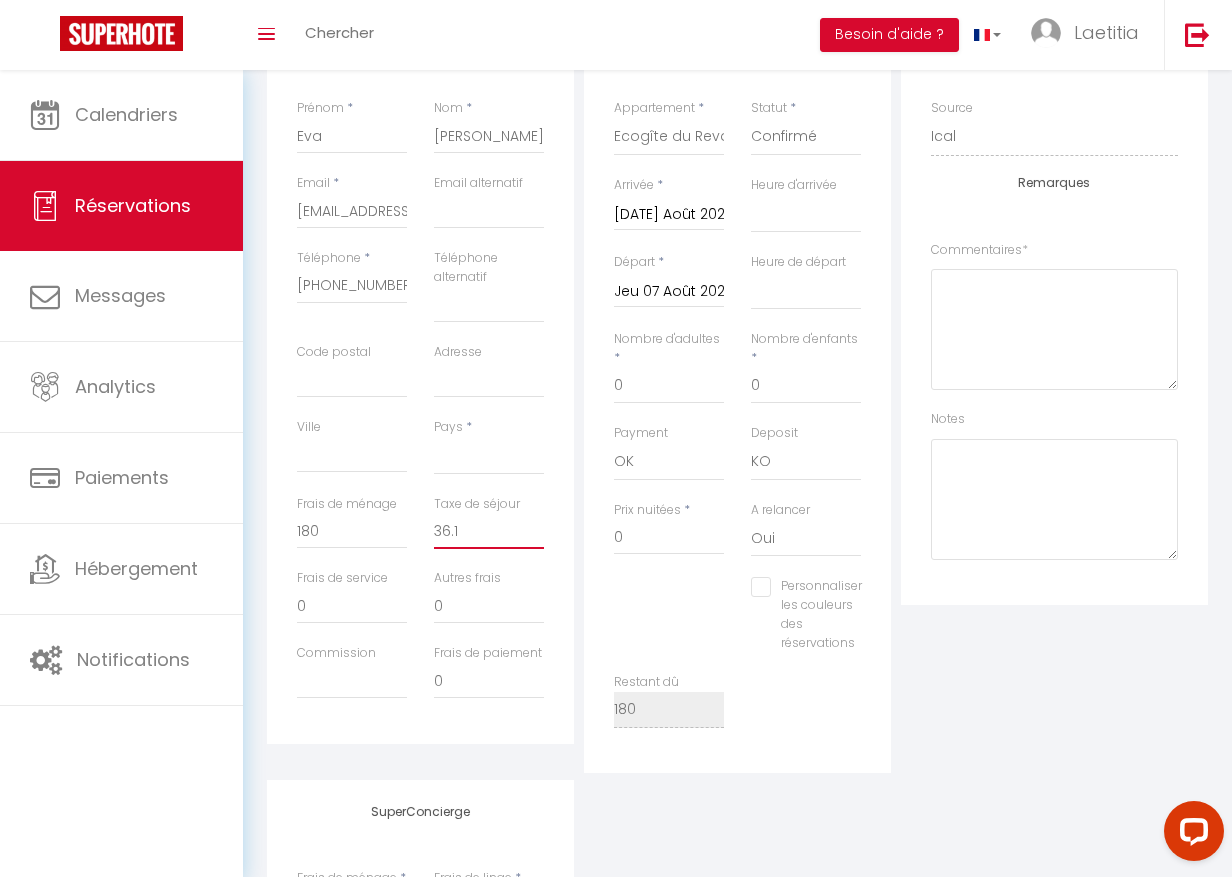 select 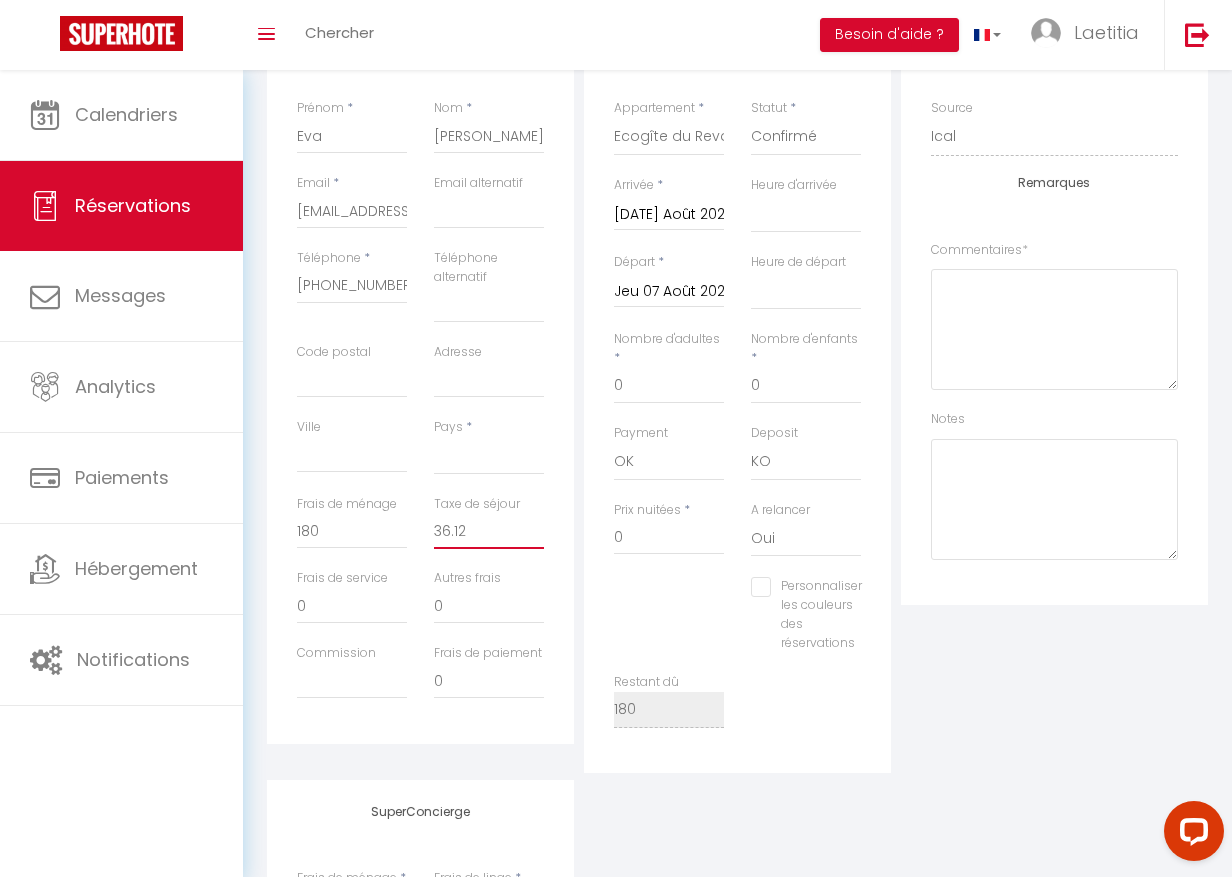 scroll, scrollTop: 117, scrollLeft: 0, axis: vertical 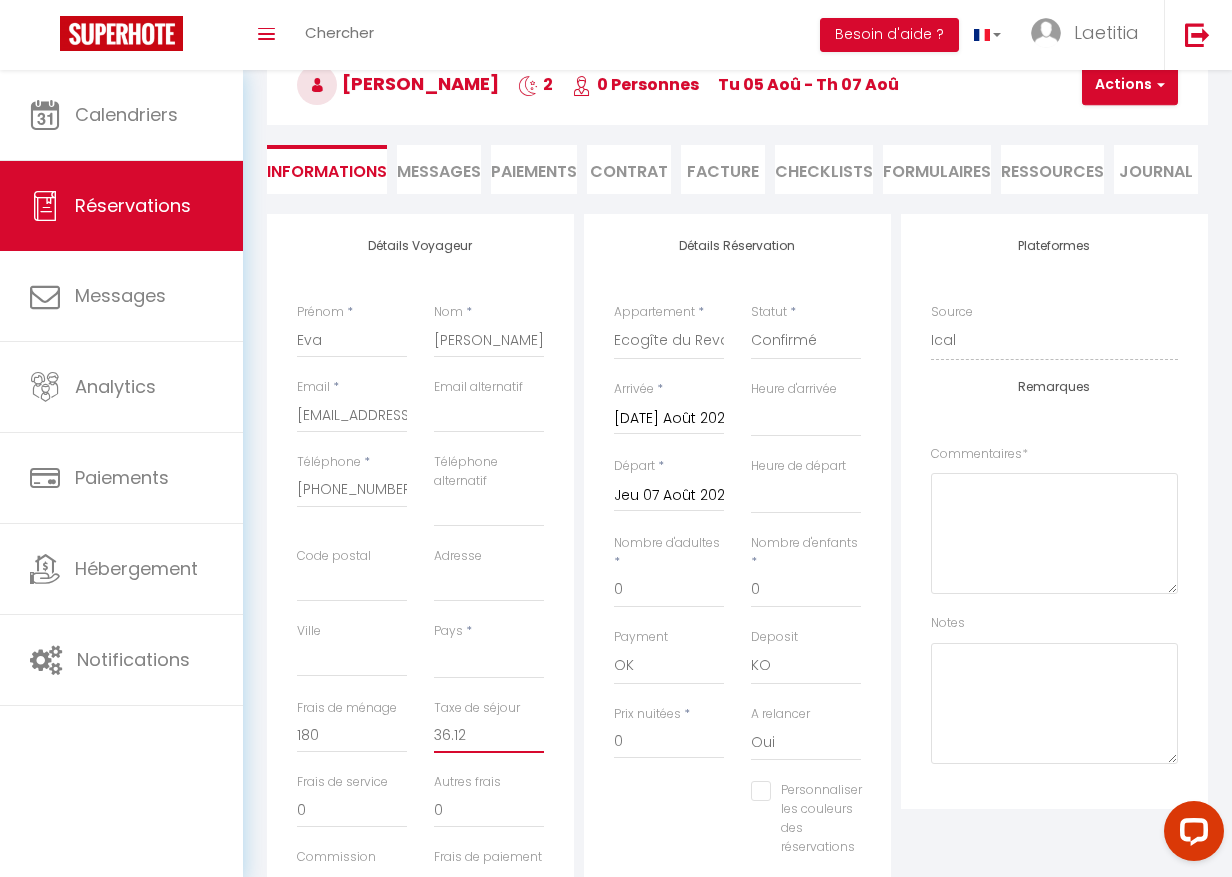 type on "36.12" 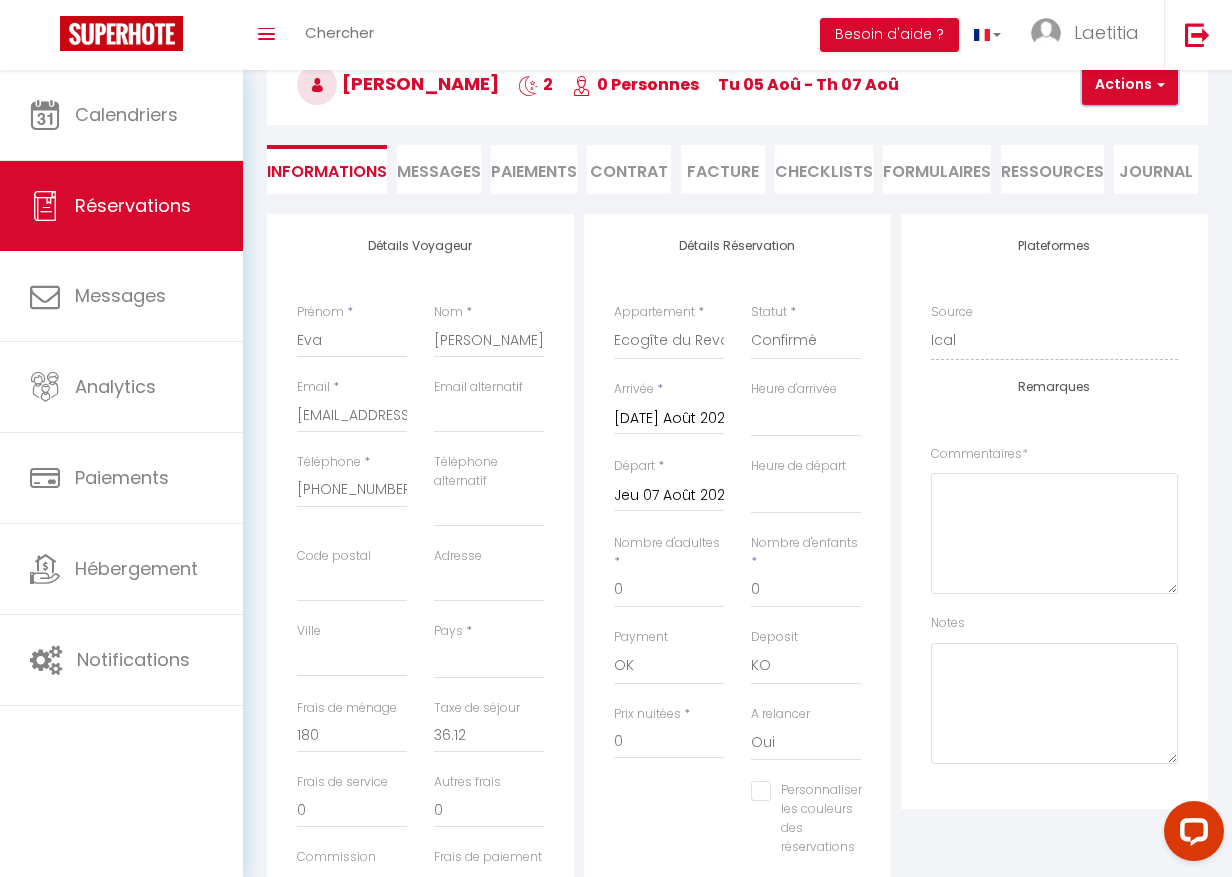 click on "Actions" at bounding box center (1130, 85) 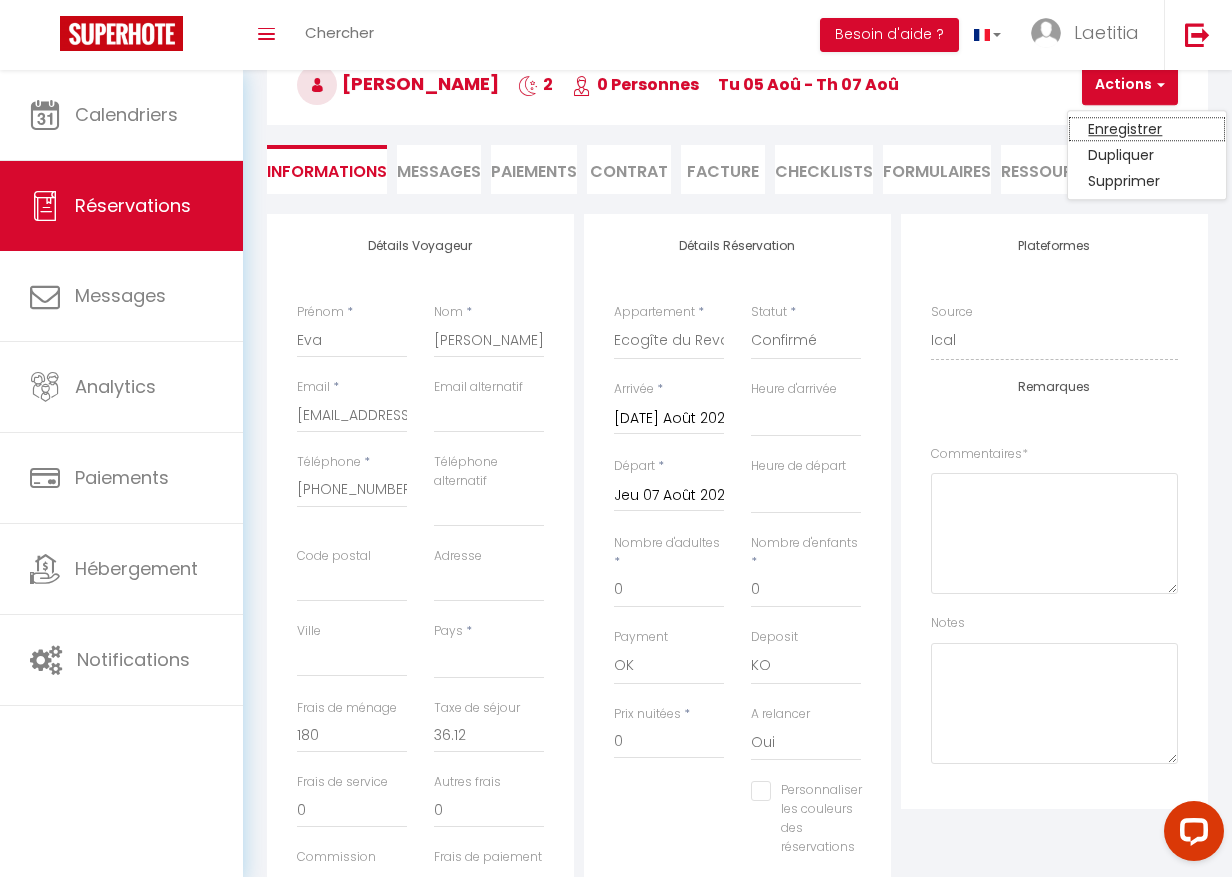 click on "Enregistrer" at bounding box center (1147, 129) 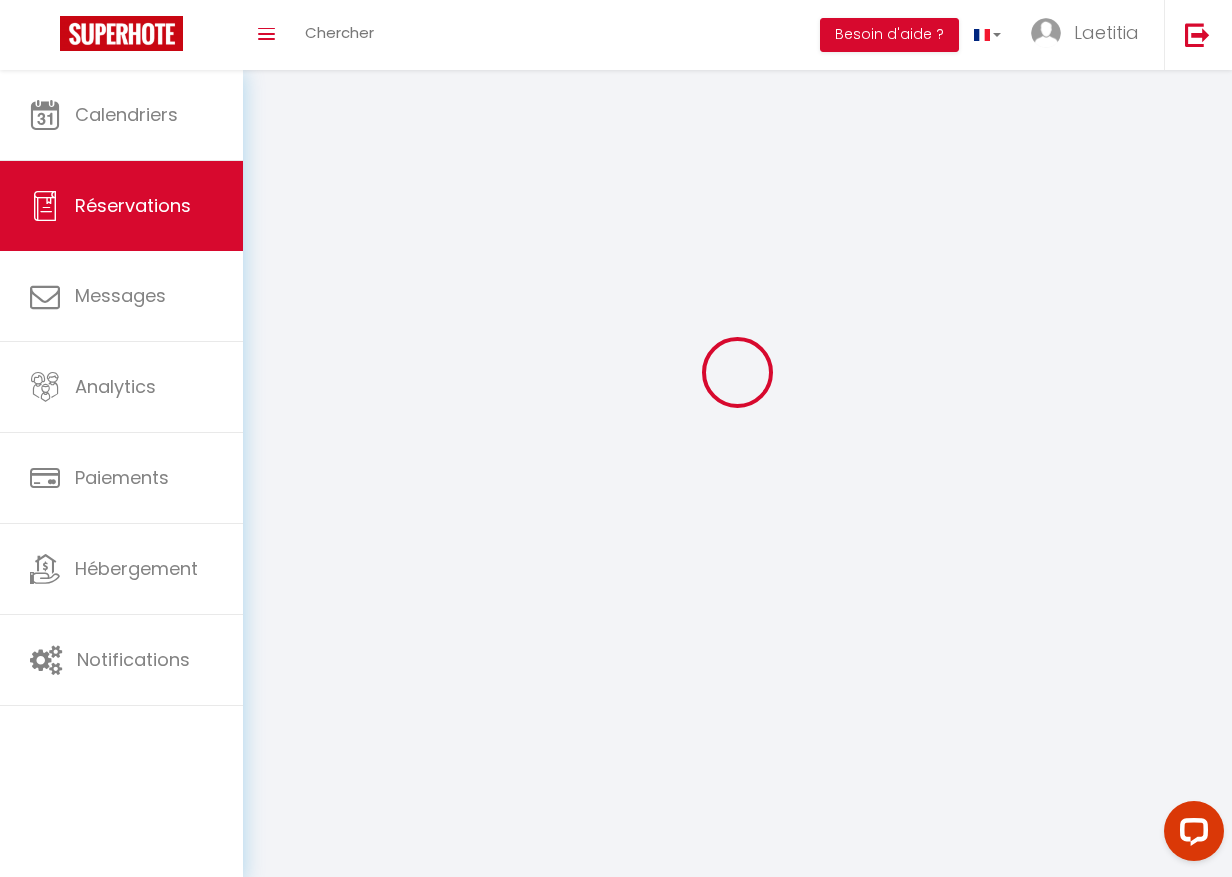 scroll, scrollTop: 70, scrollLeft: 0, axis: vertical 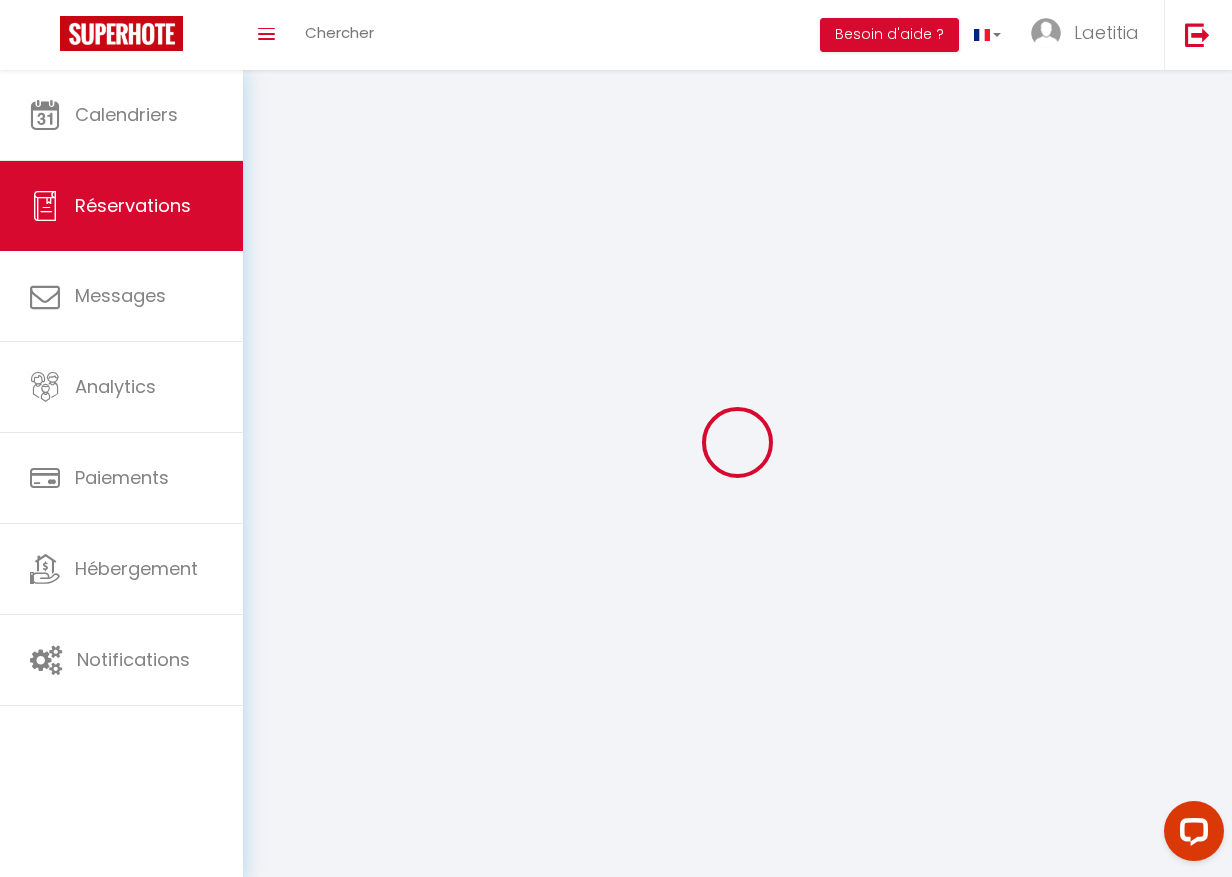 select on "not_cancelled" 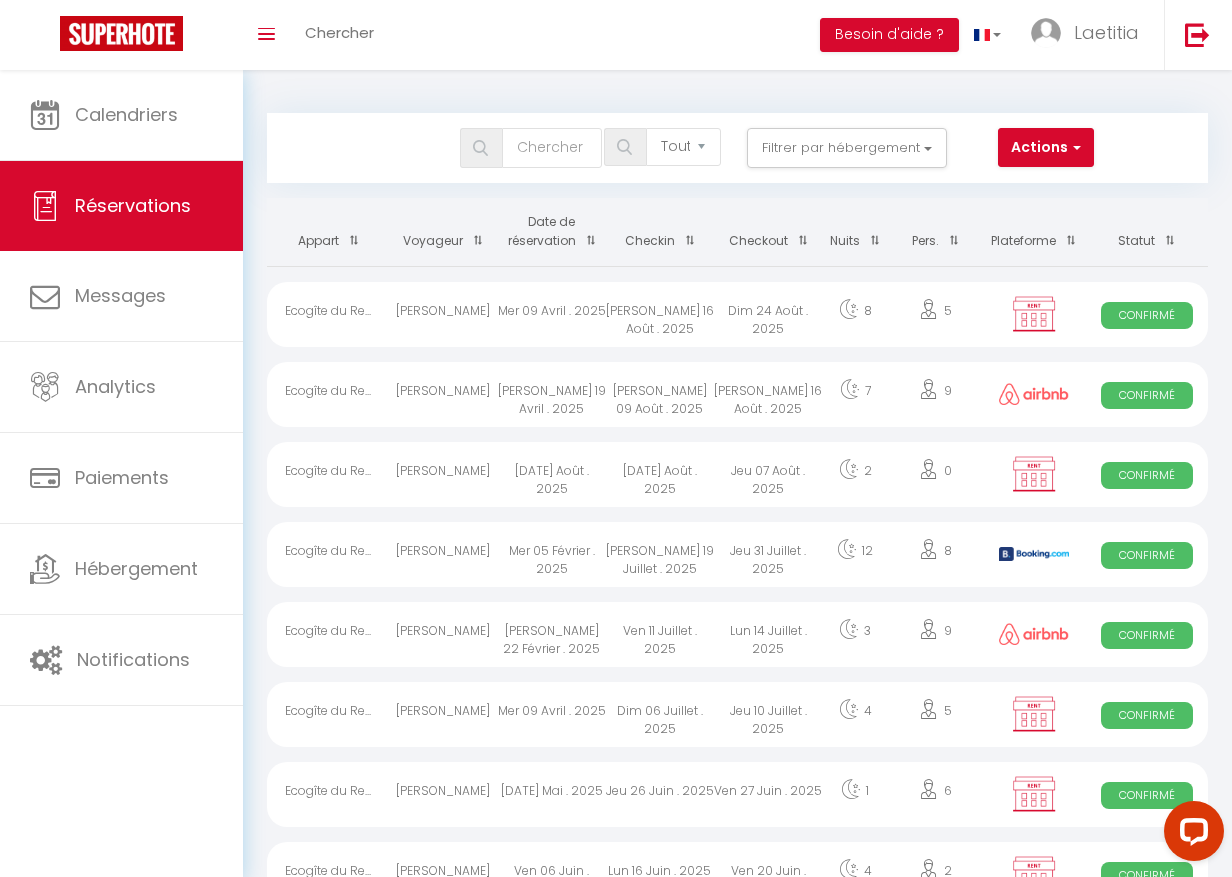 click on "[DATE] Août . 2025" at bounding box center (660, 474) 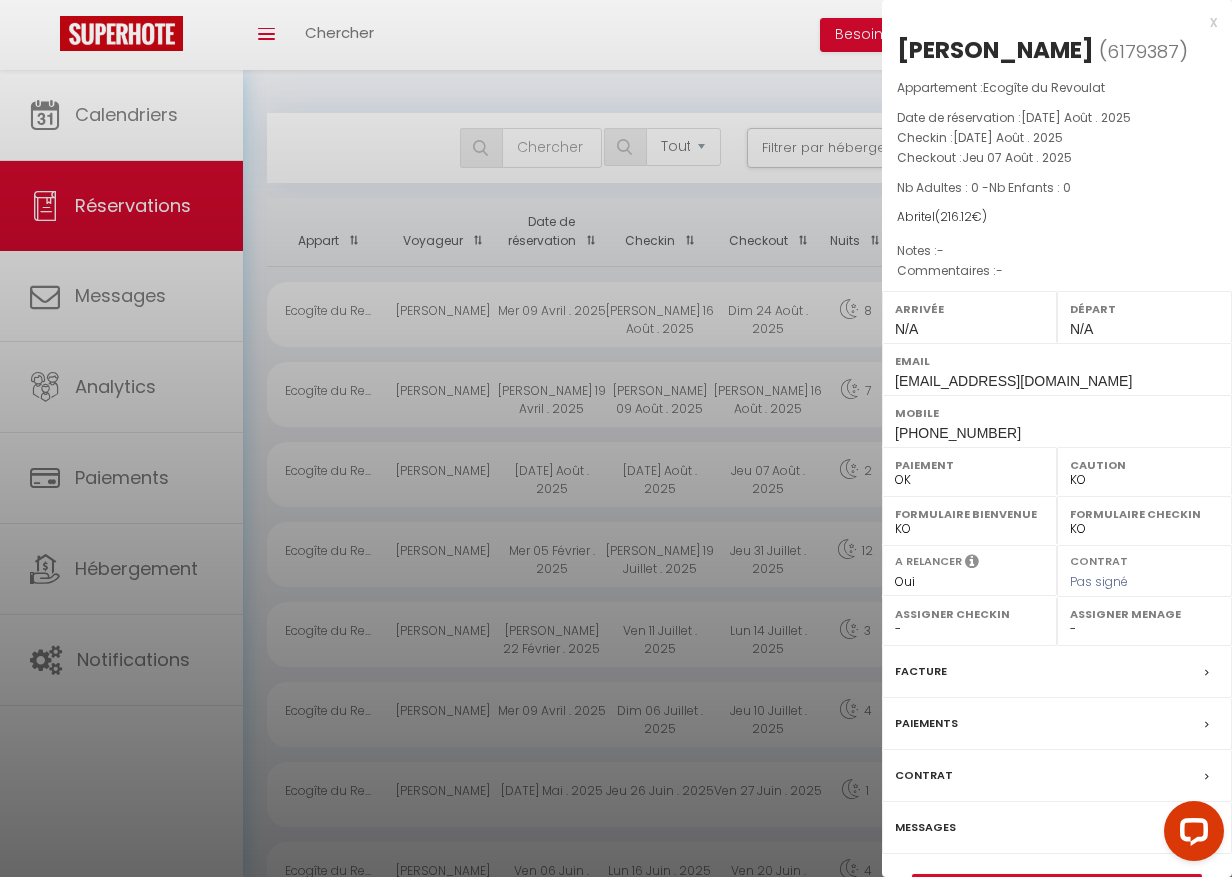 click on "Facture" at bounding box center [921, 671] 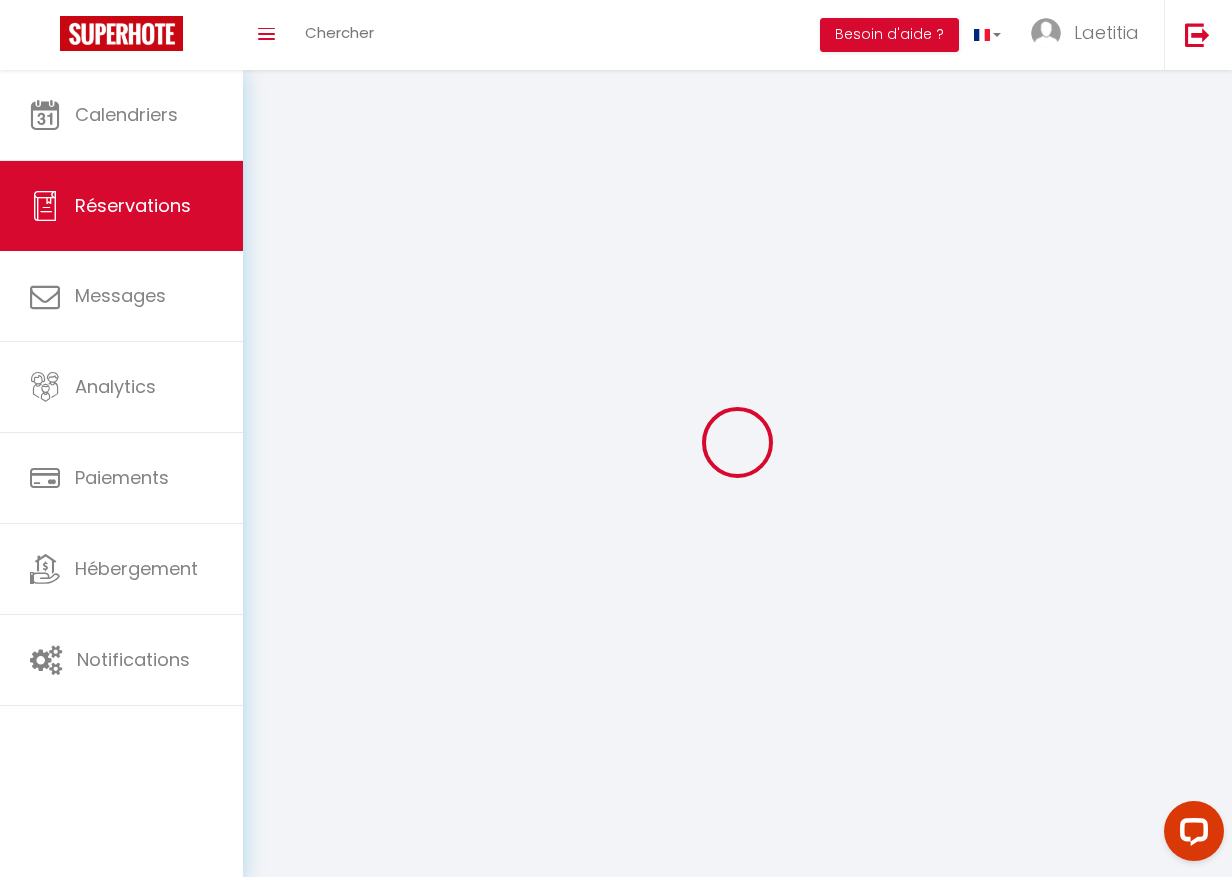 select 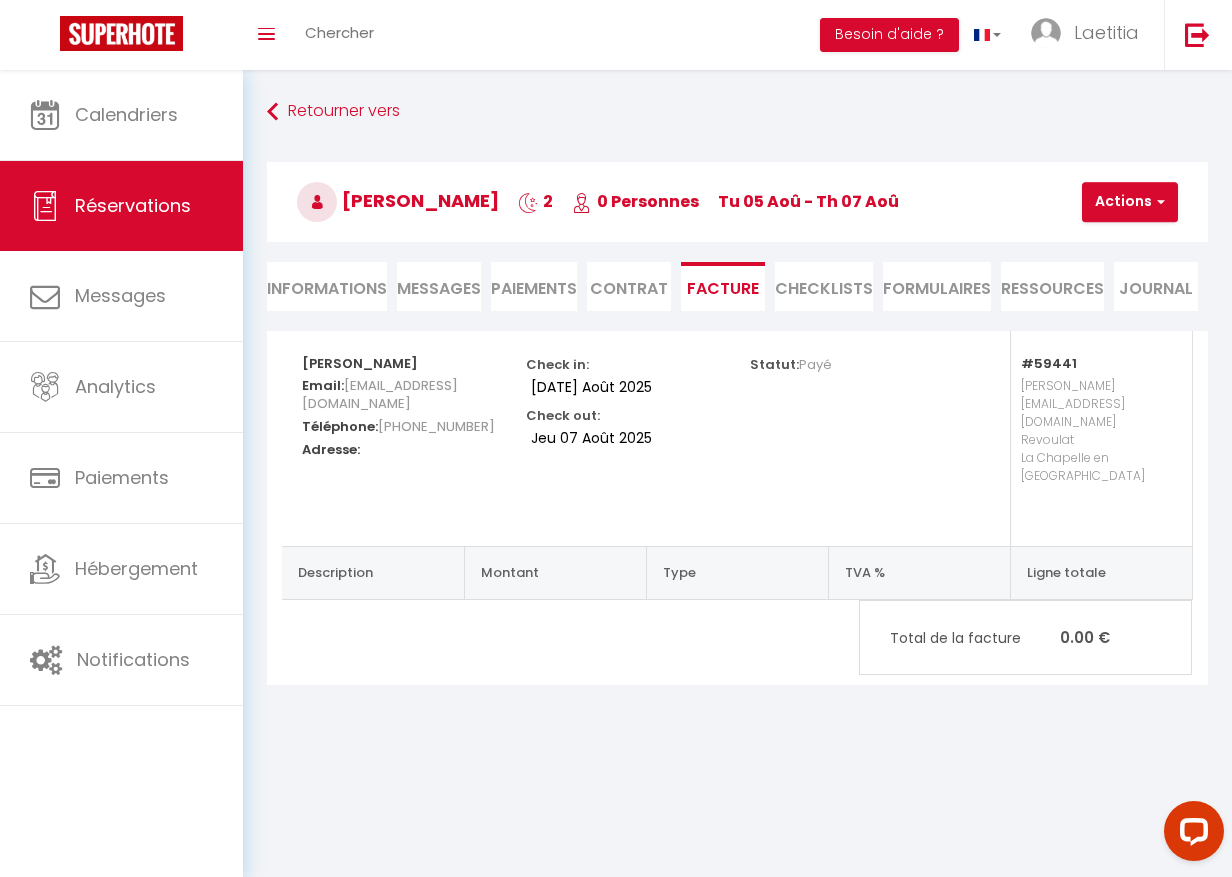 click on "Informations" at bounding box center (327, 286) 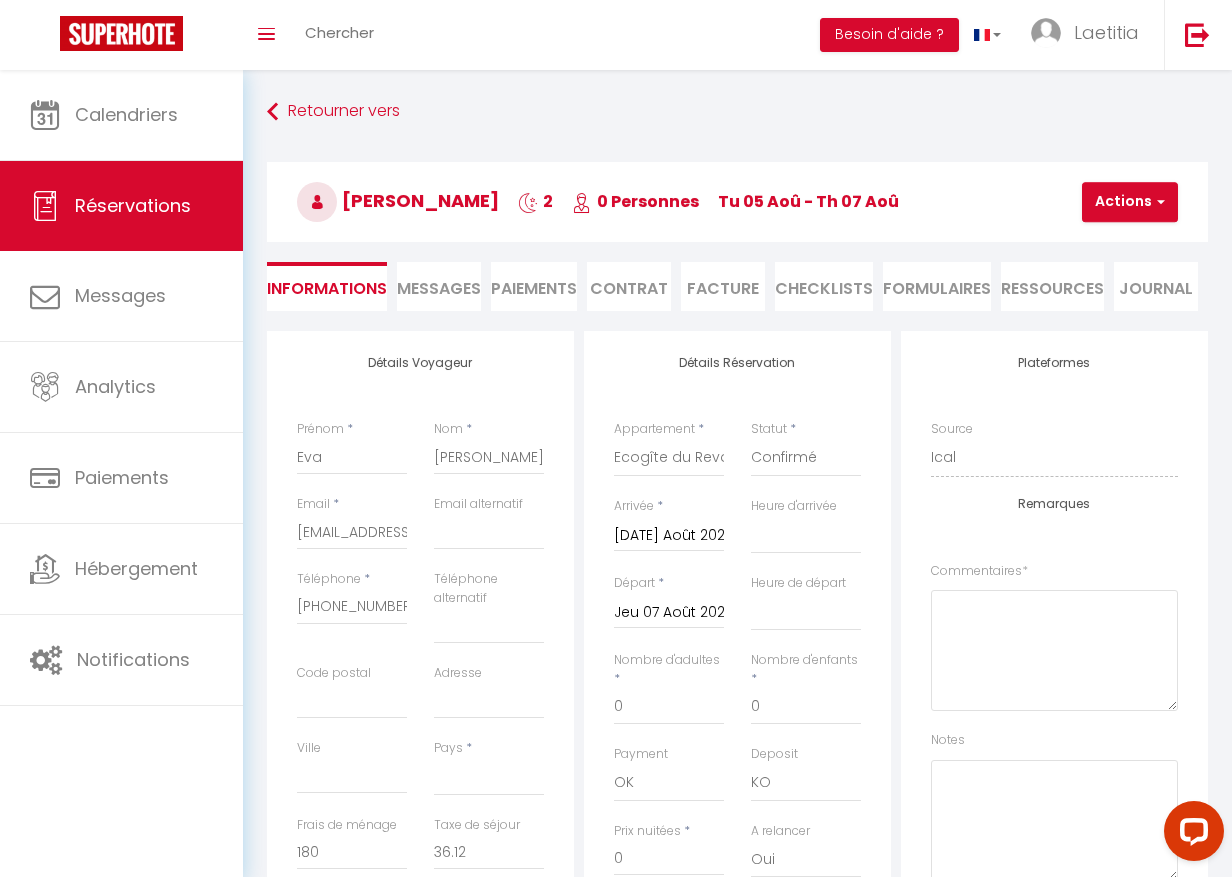 scroll, scrollTop: 204, scrollLeft: 0, axis: vertical 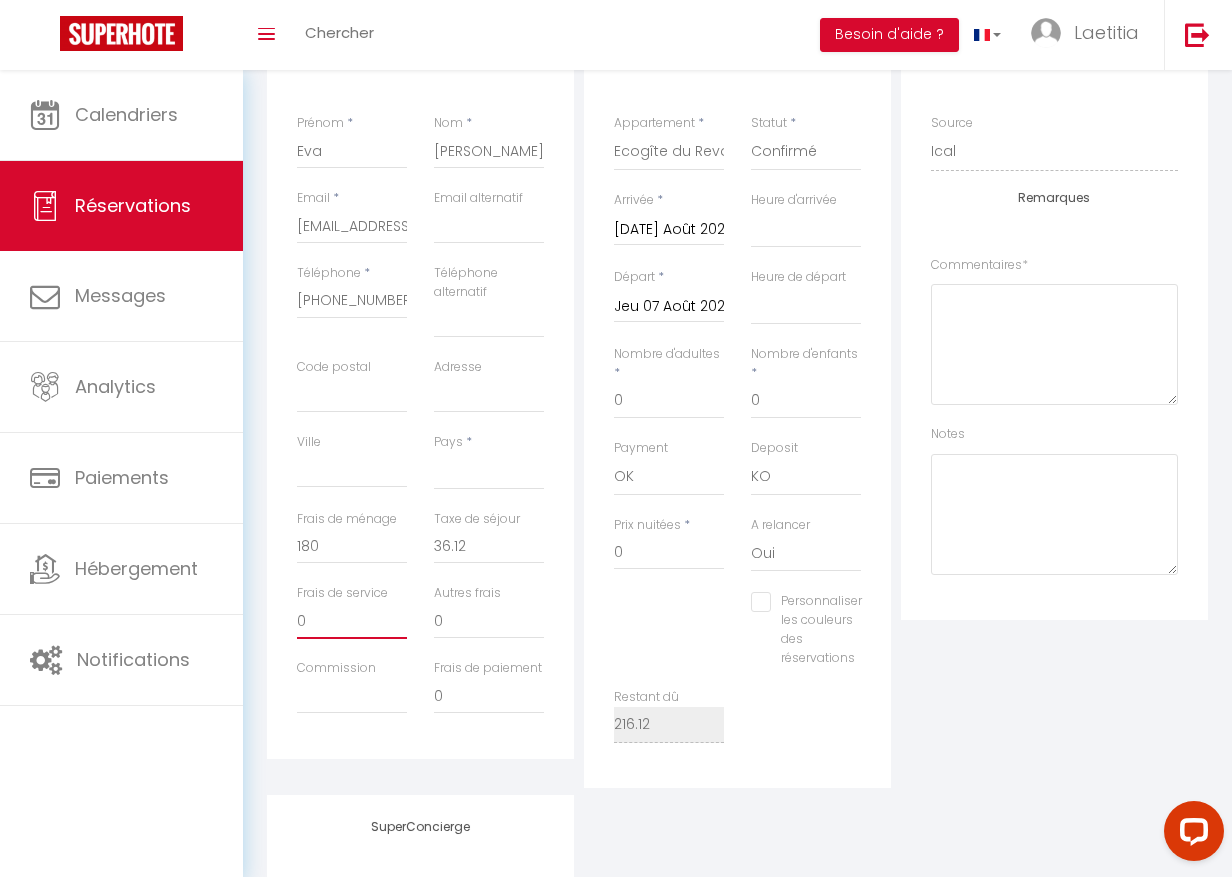 drag, startPoint x: 371, startPoint y: 621, endPoint x: 245, endPoint y: 622, distance: 126.00397 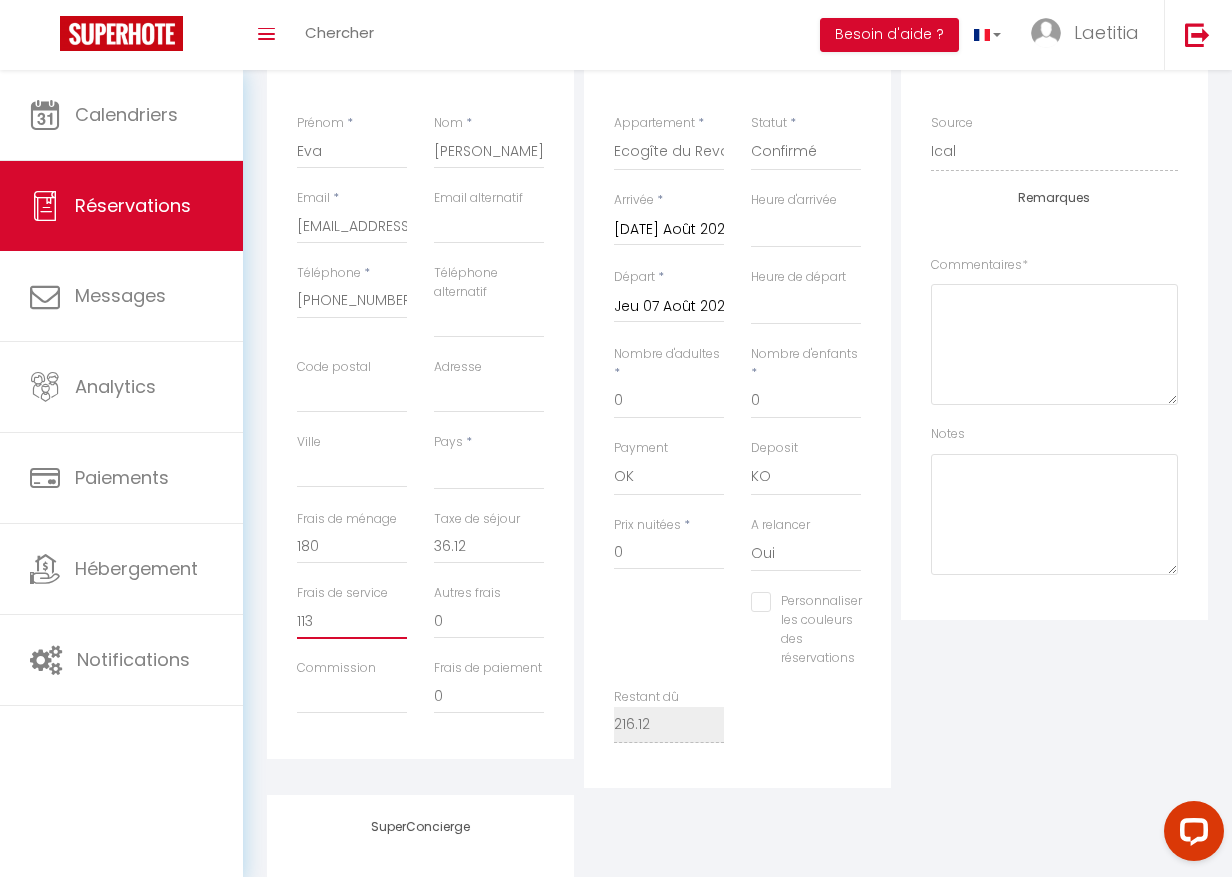 type on "113" 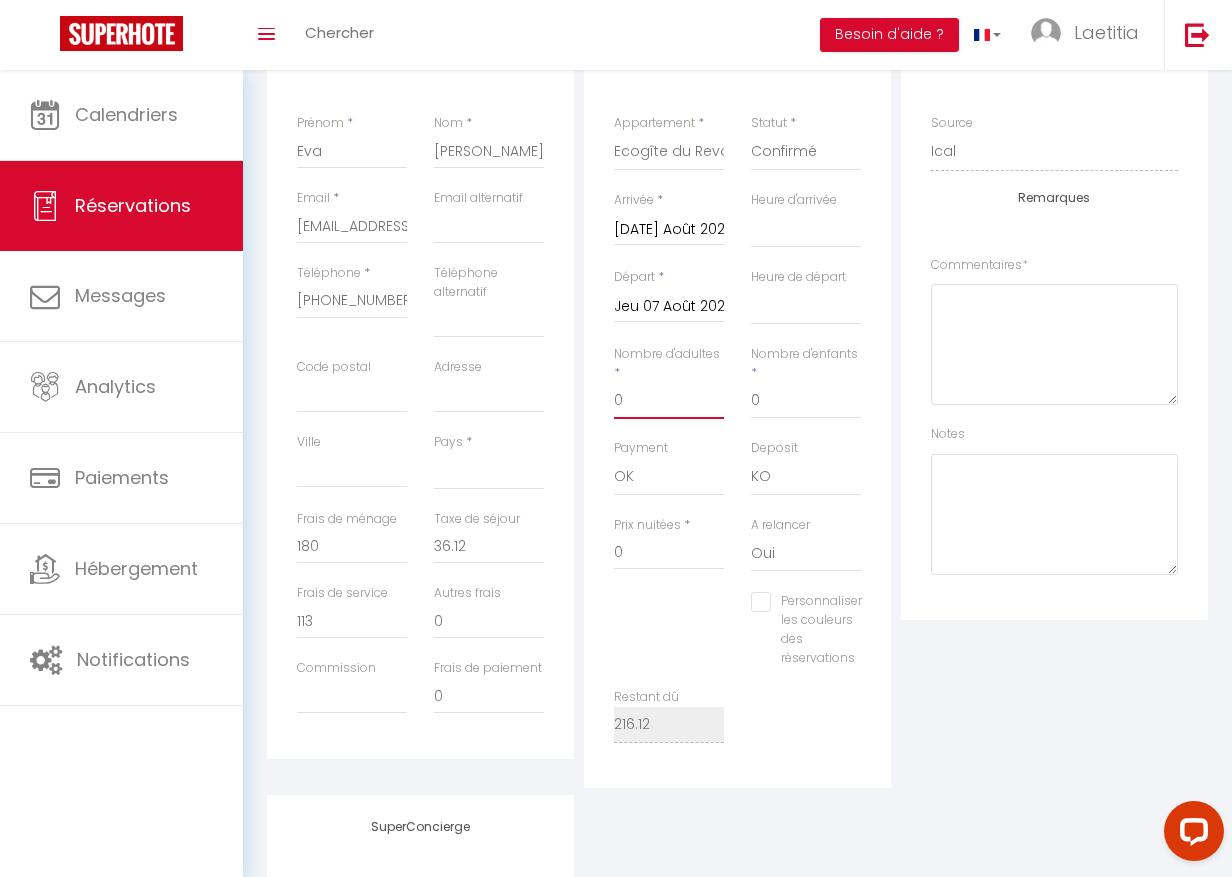 click on "0" at bounding box center (669, 401) 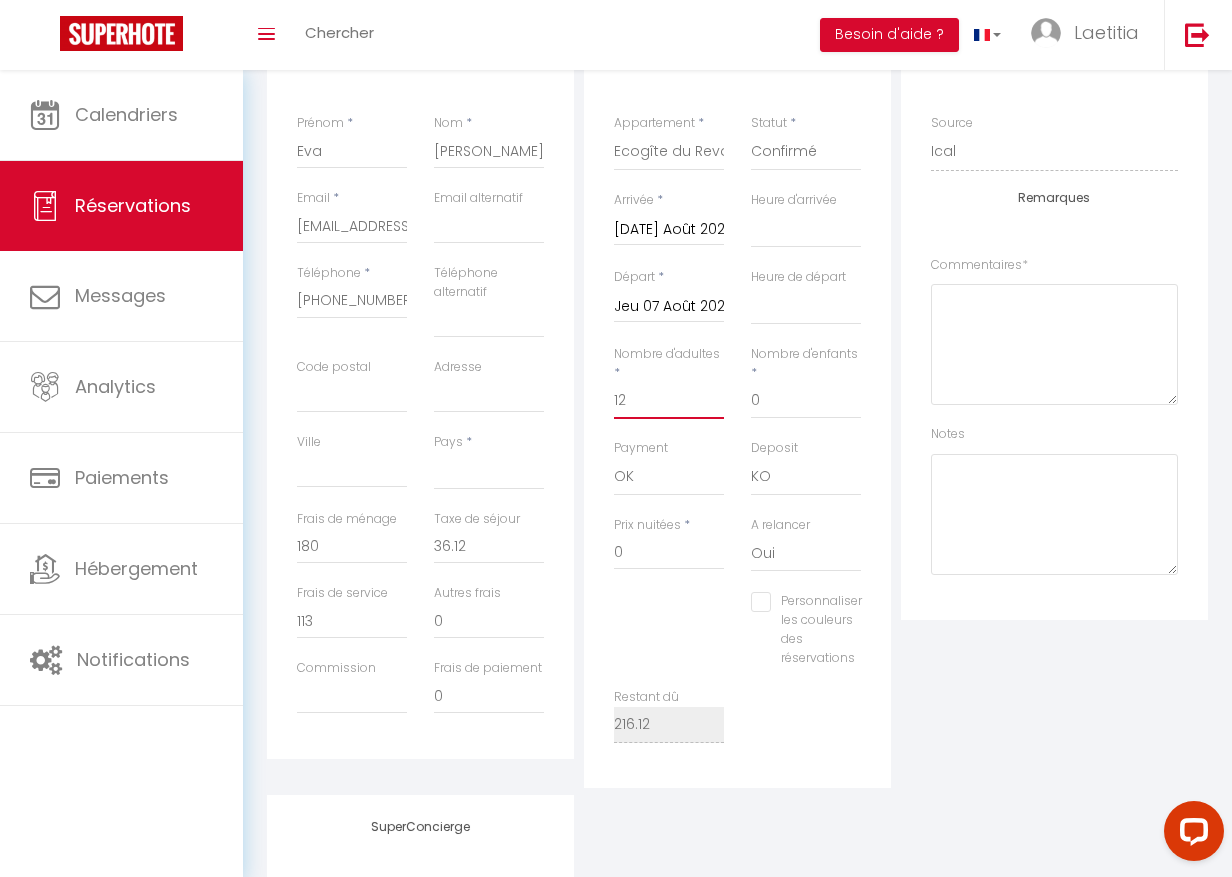 scroll, scrollTop: 102, scrollLeft: 0, axis: vertical 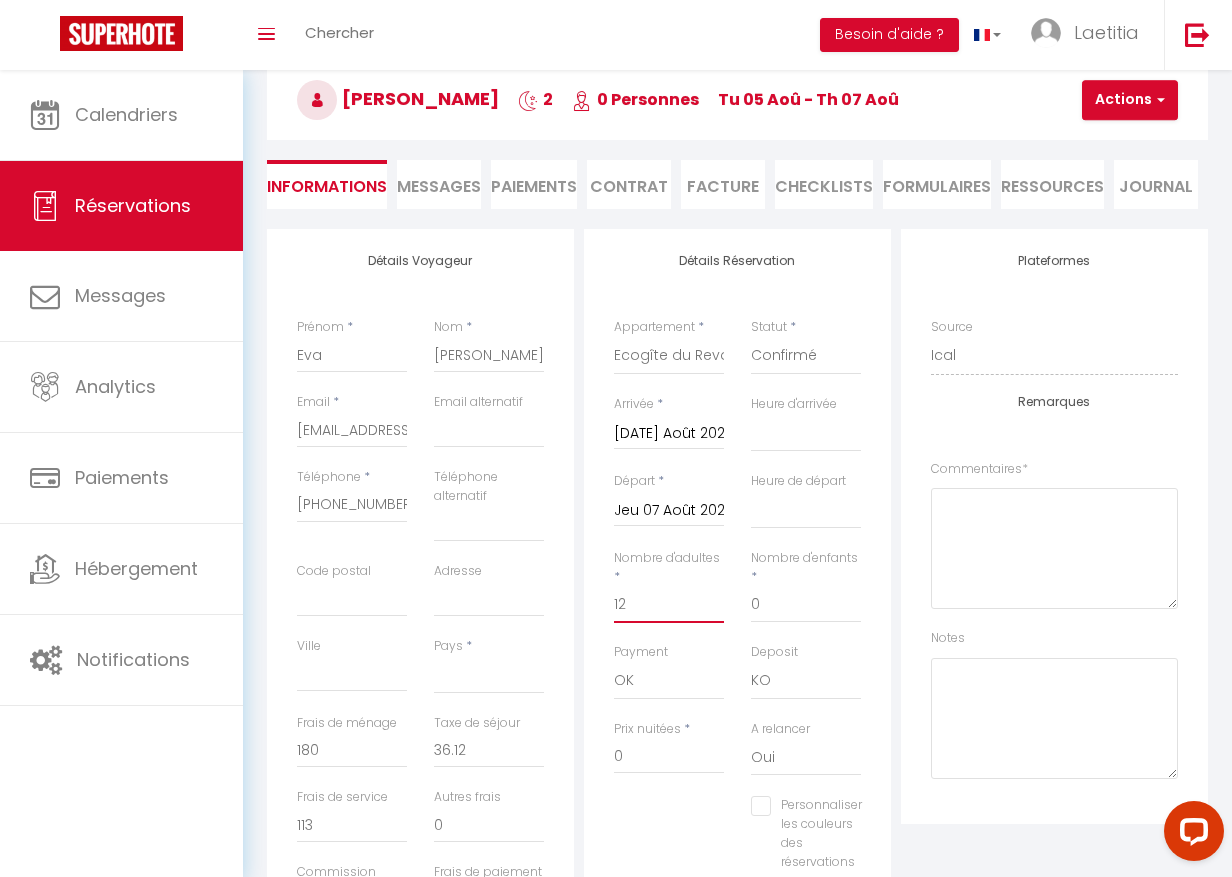 type on "12" 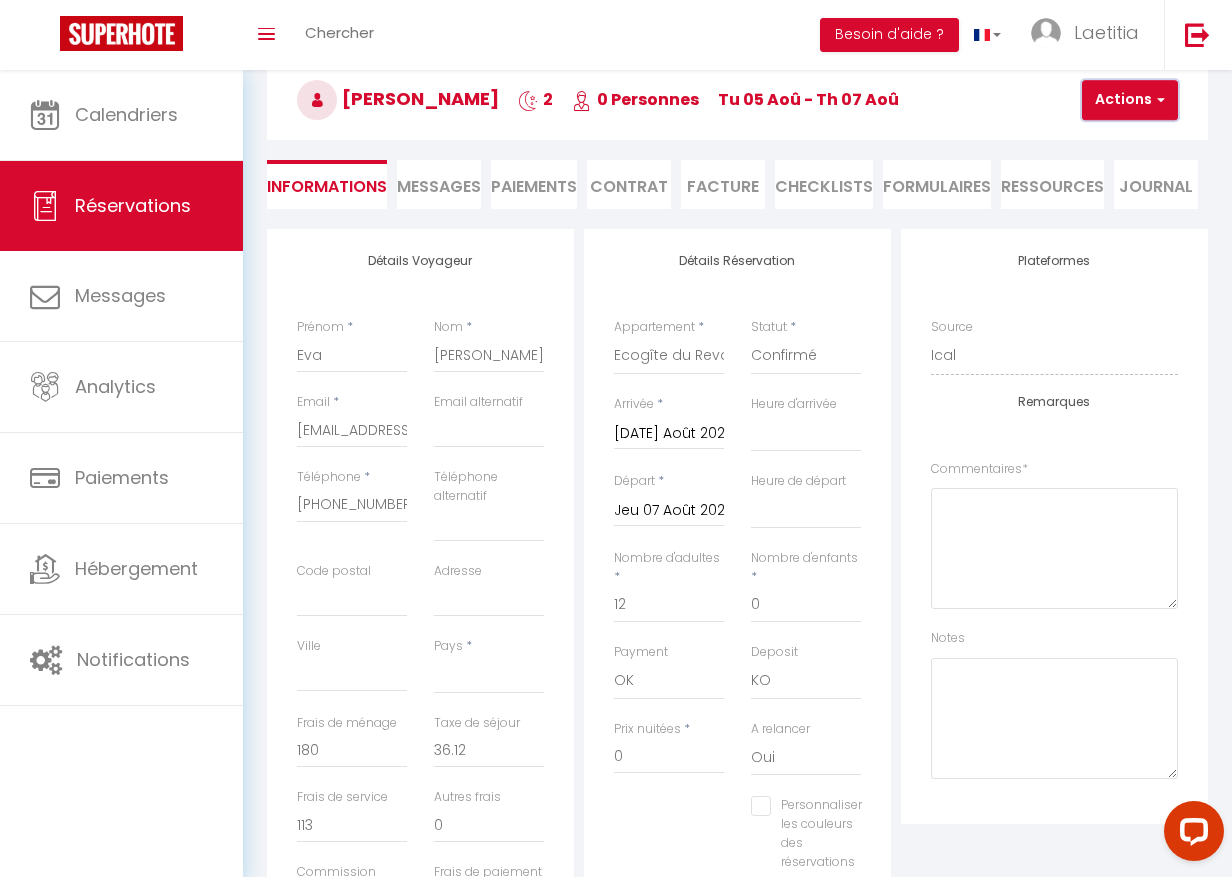 click on "Actions" at bounding box center [1130, 100] 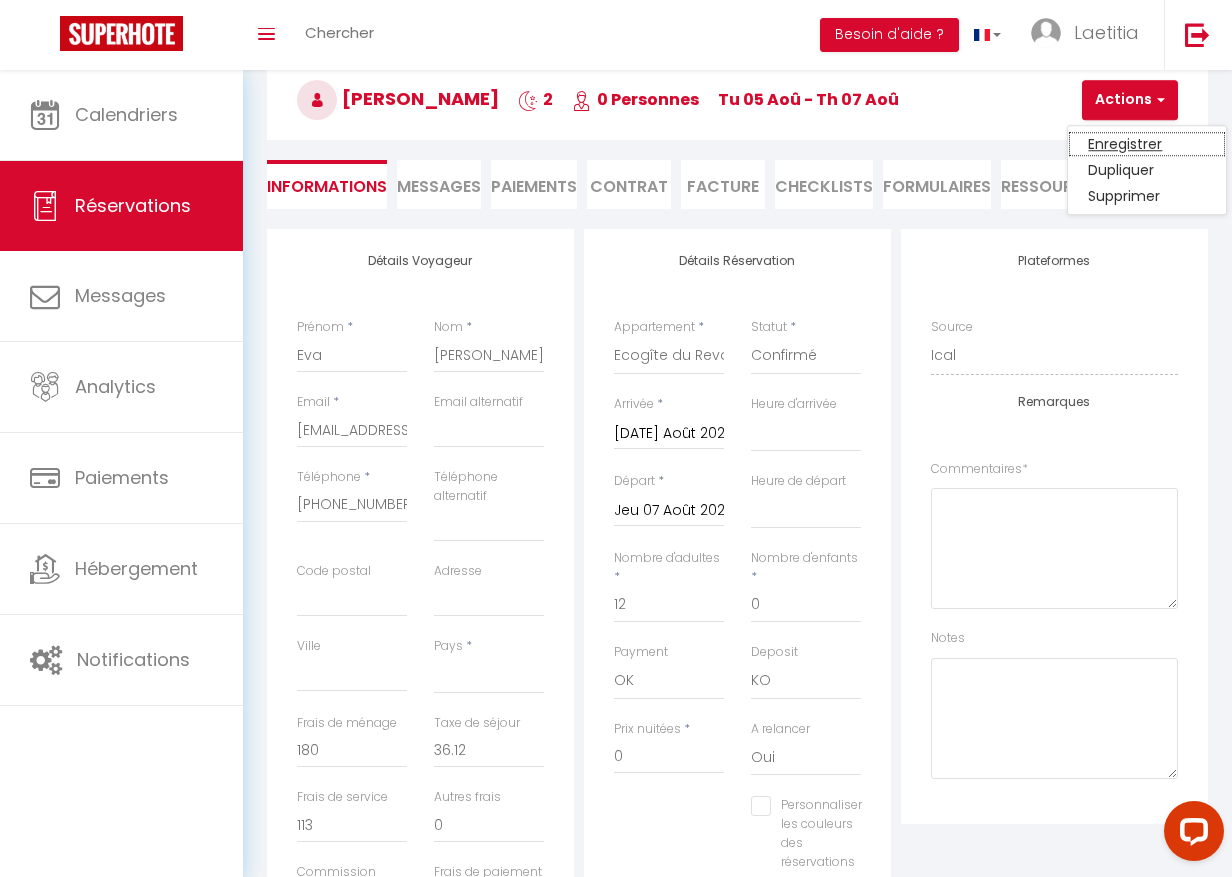click on "Enregistrer" at bounding box center (1147, 144) 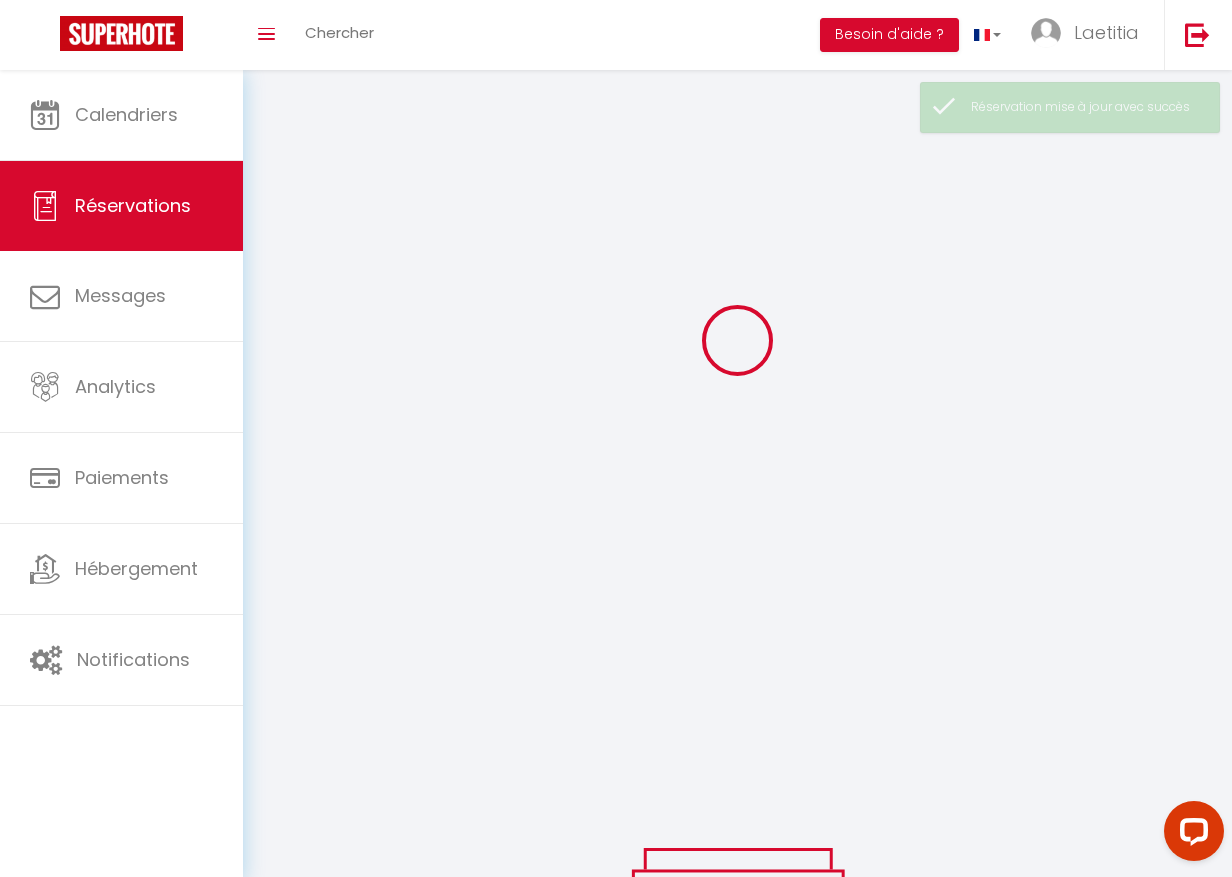 scroll, scrollTop: 32, scrollLeft: 0, axis: vertical 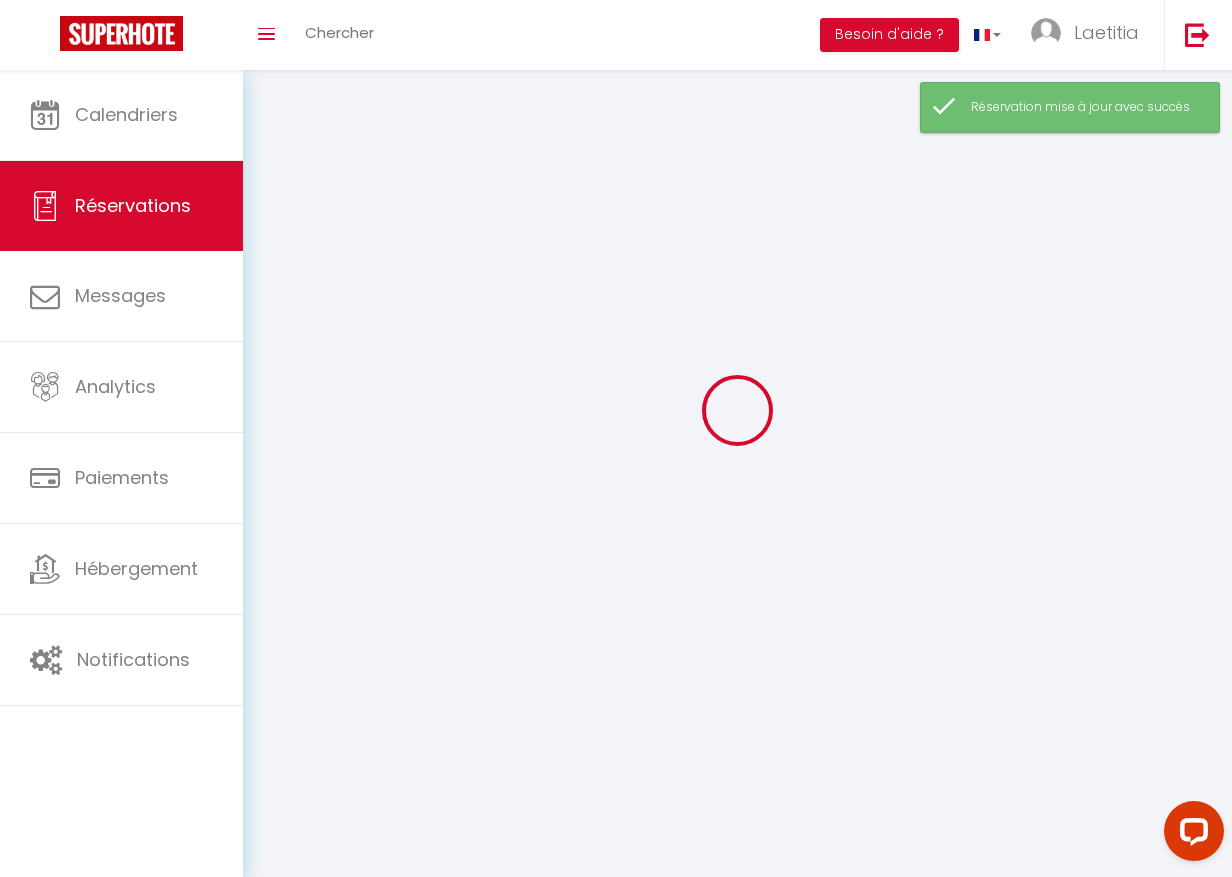select 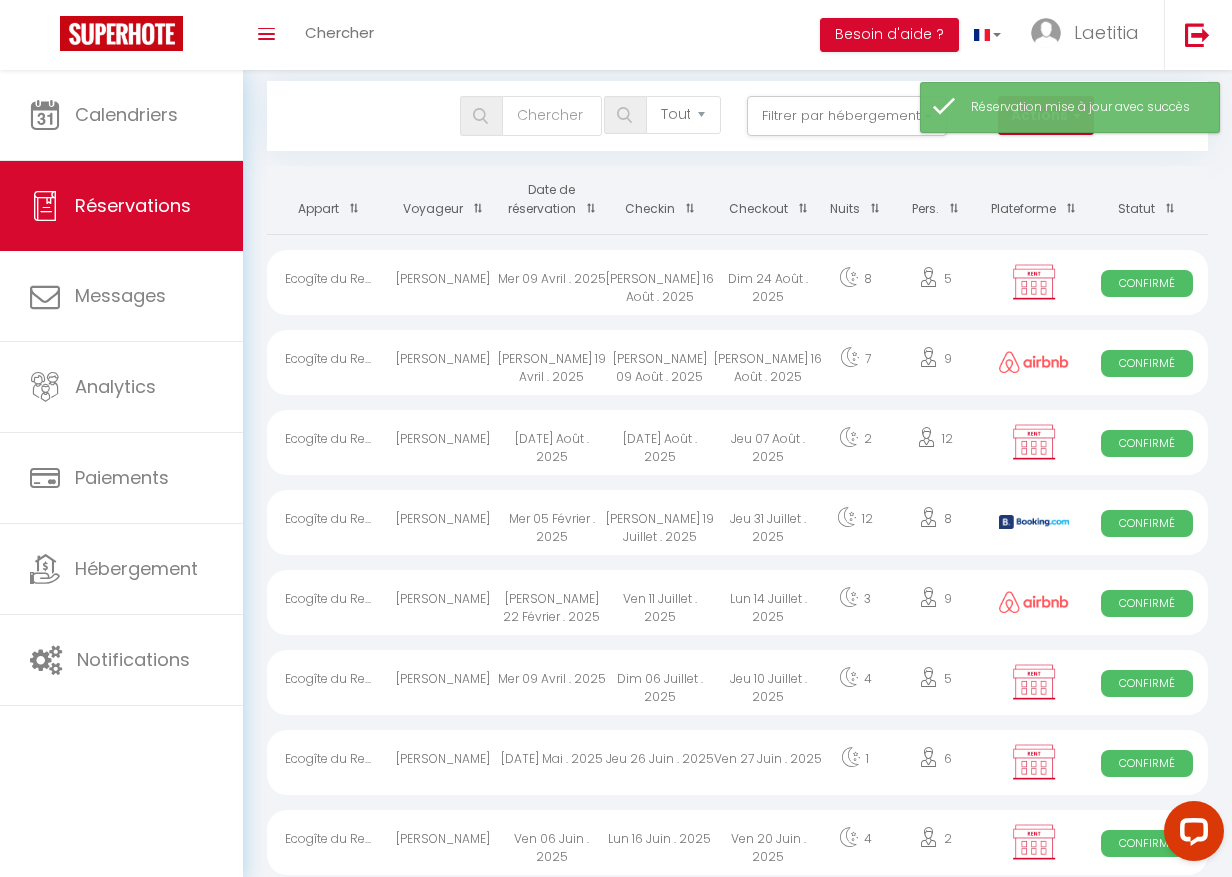 scroll, scrollTop: 135, scrollLeft: 0, axis: vertical 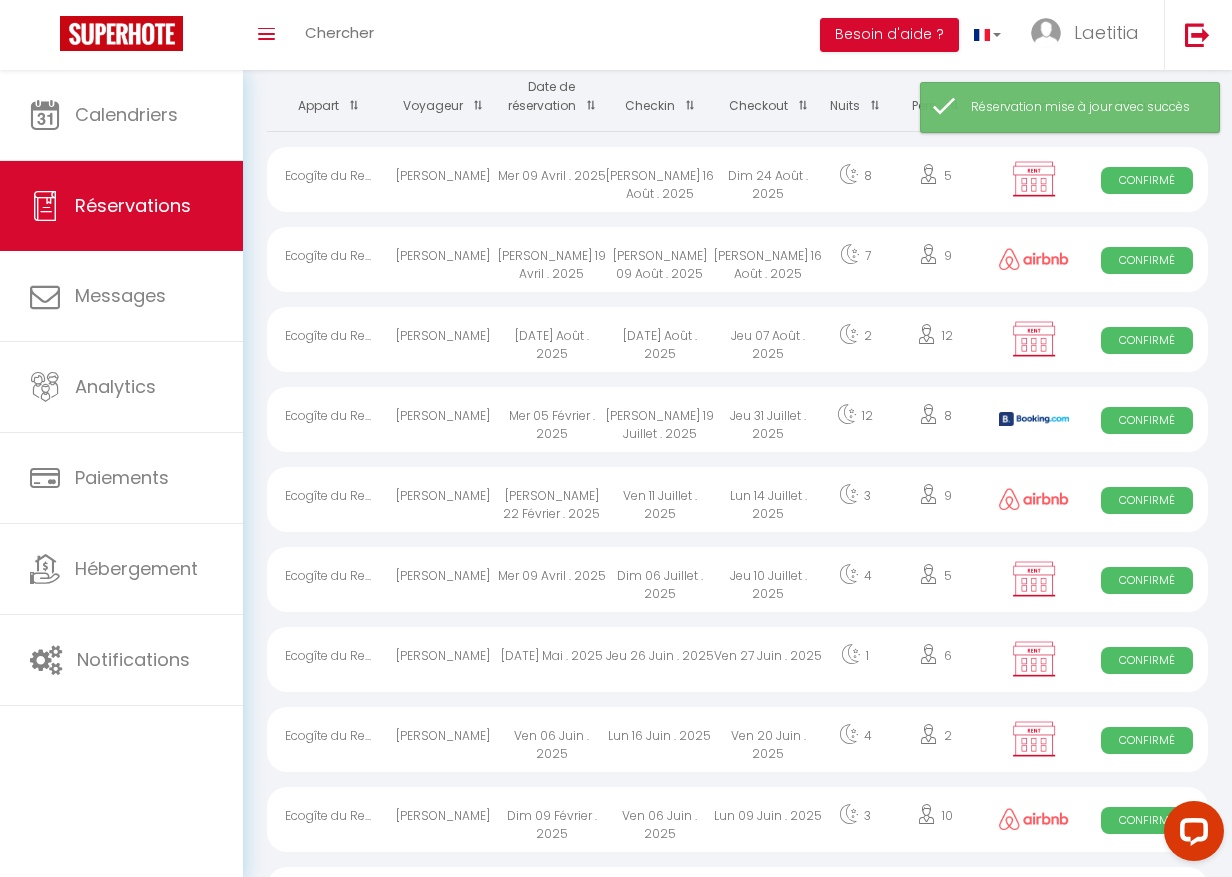 click on "[DATE] Août . 2025" at bounding box center [552, 339] 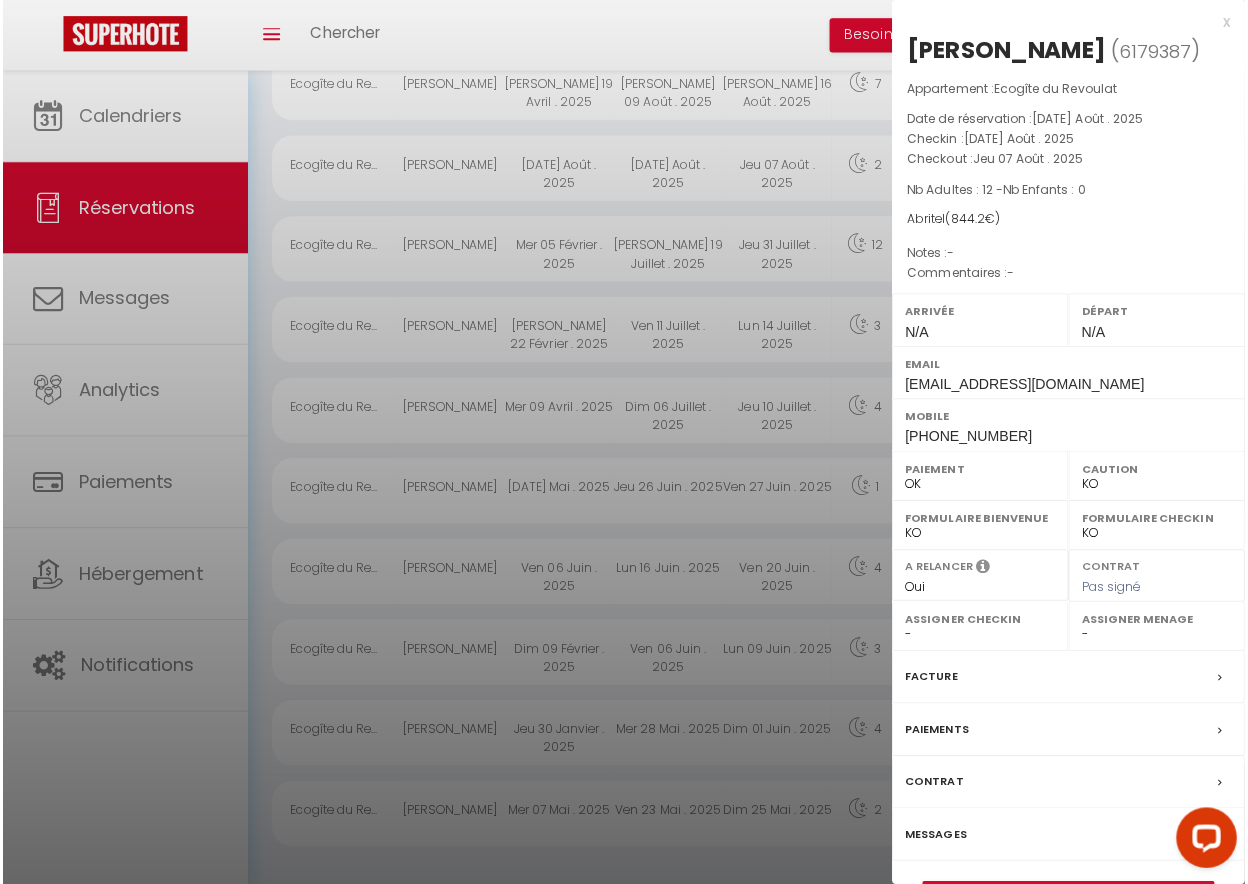 scroll, scrollTop: 301, scrollLeft: 0, axis: vertical 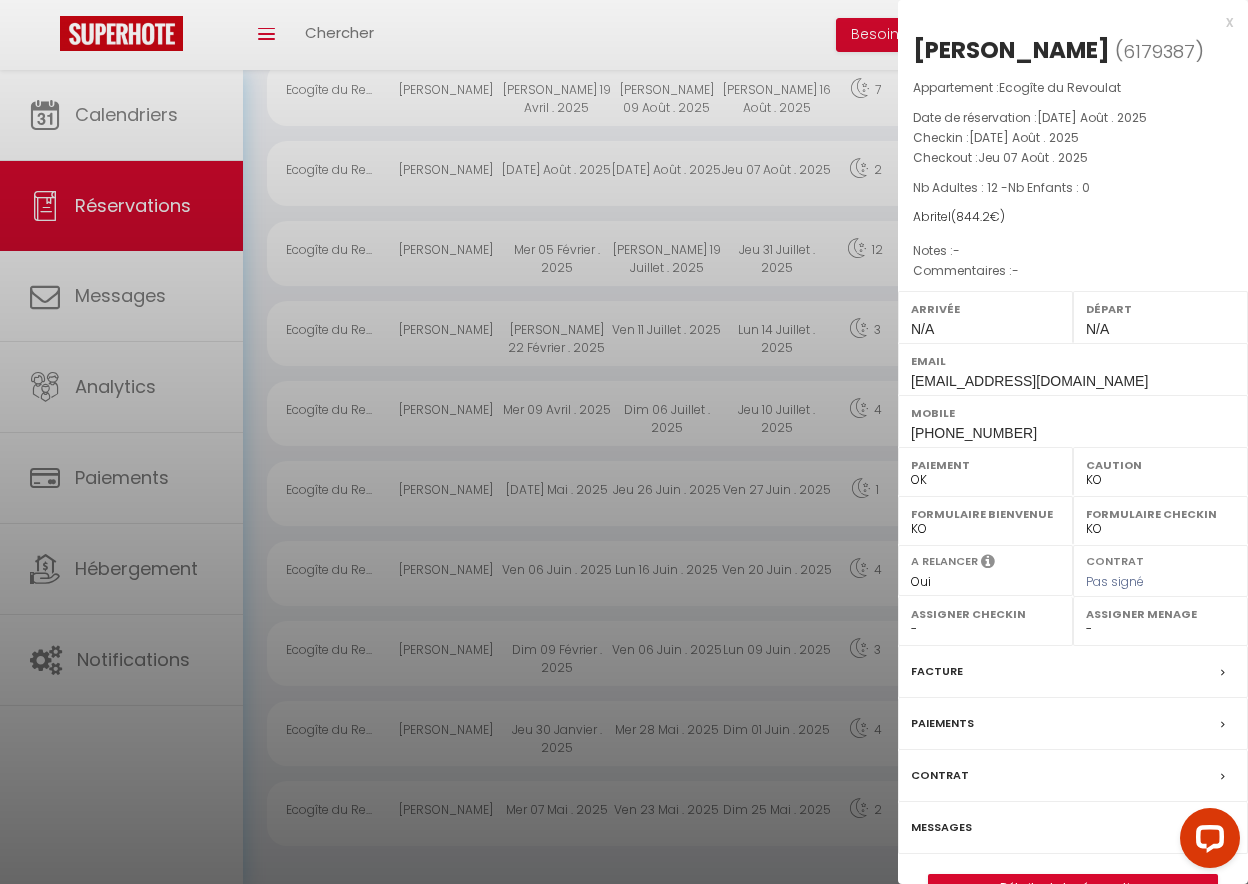 click at bounding box center [1206, 842] 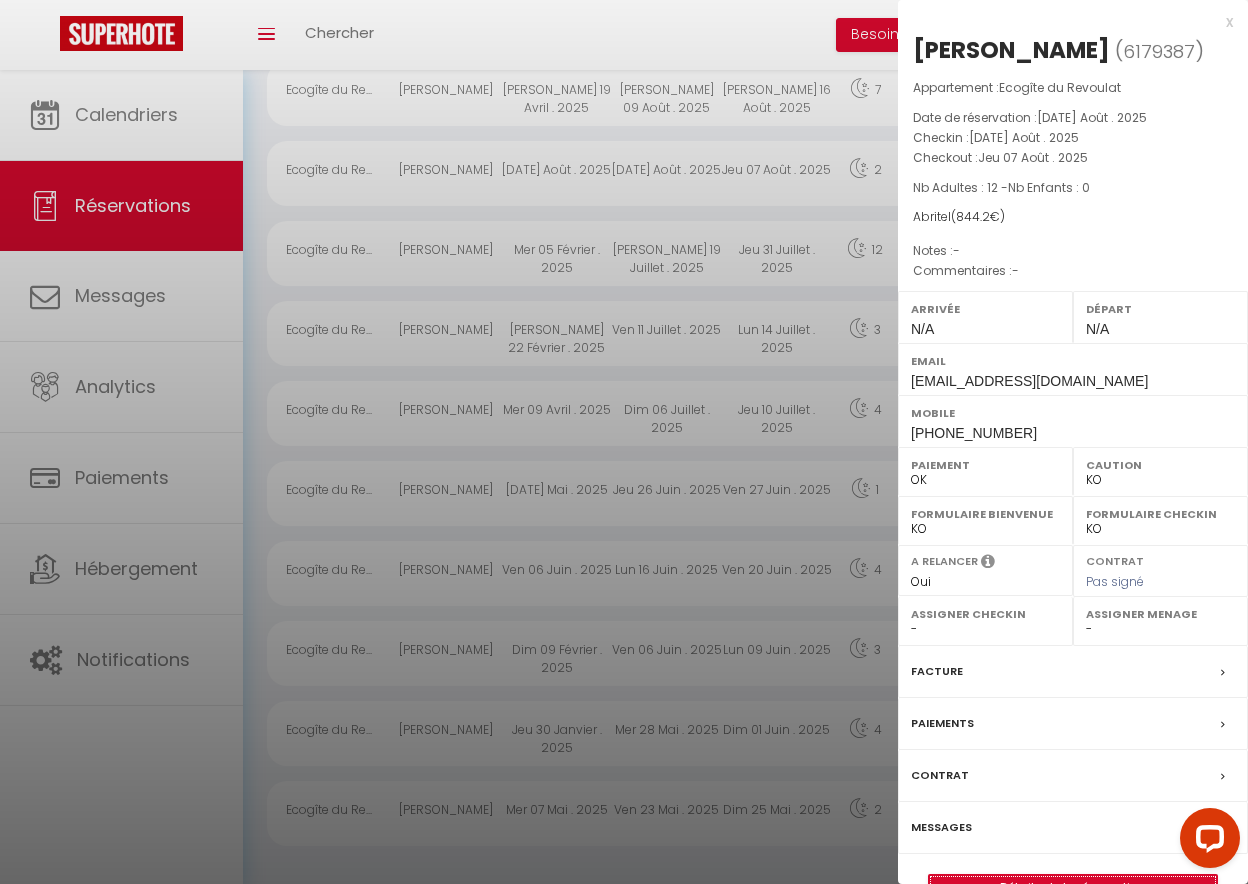 click on "Détails de la réservation" at bounding box center (1073, 888) 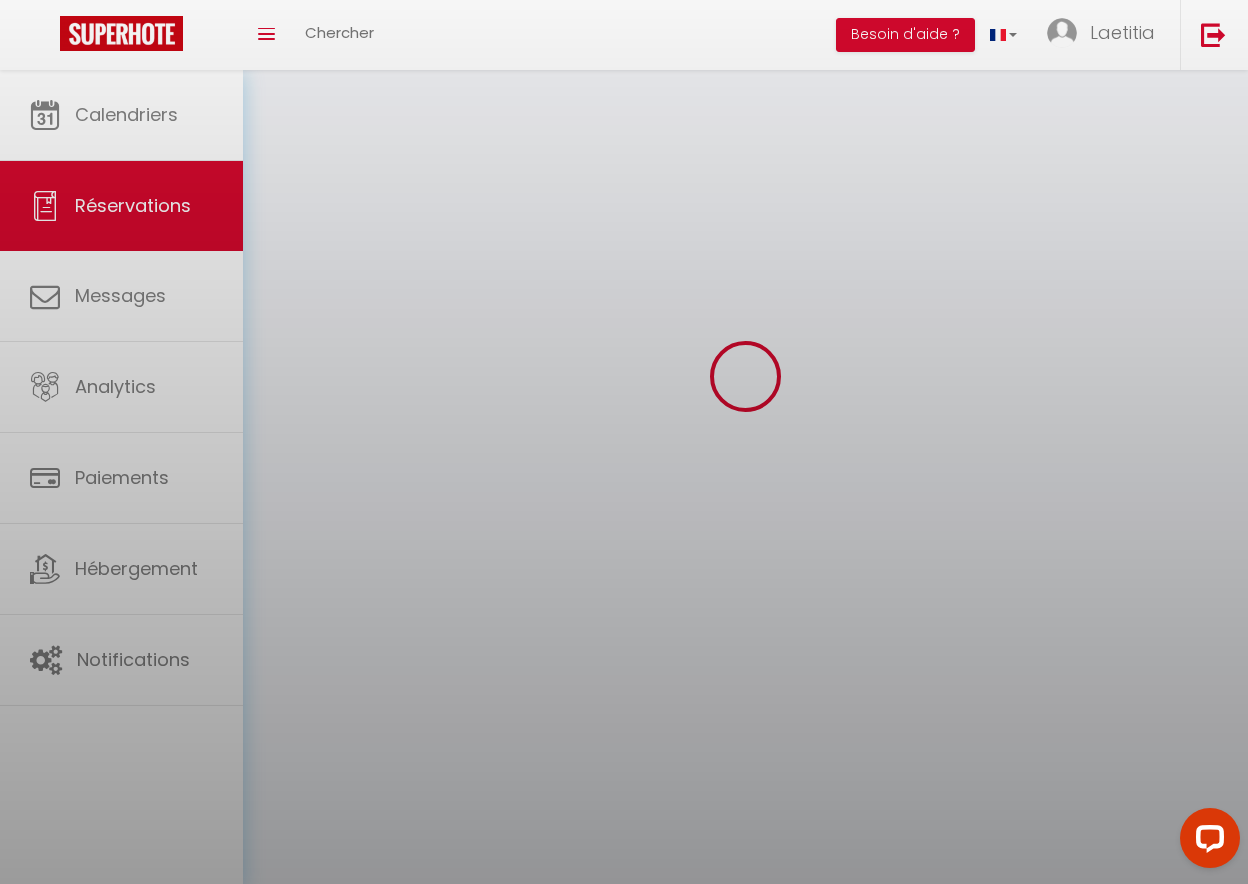 scroll, scrollTop: 0, scrollLeft: 0, axis: both 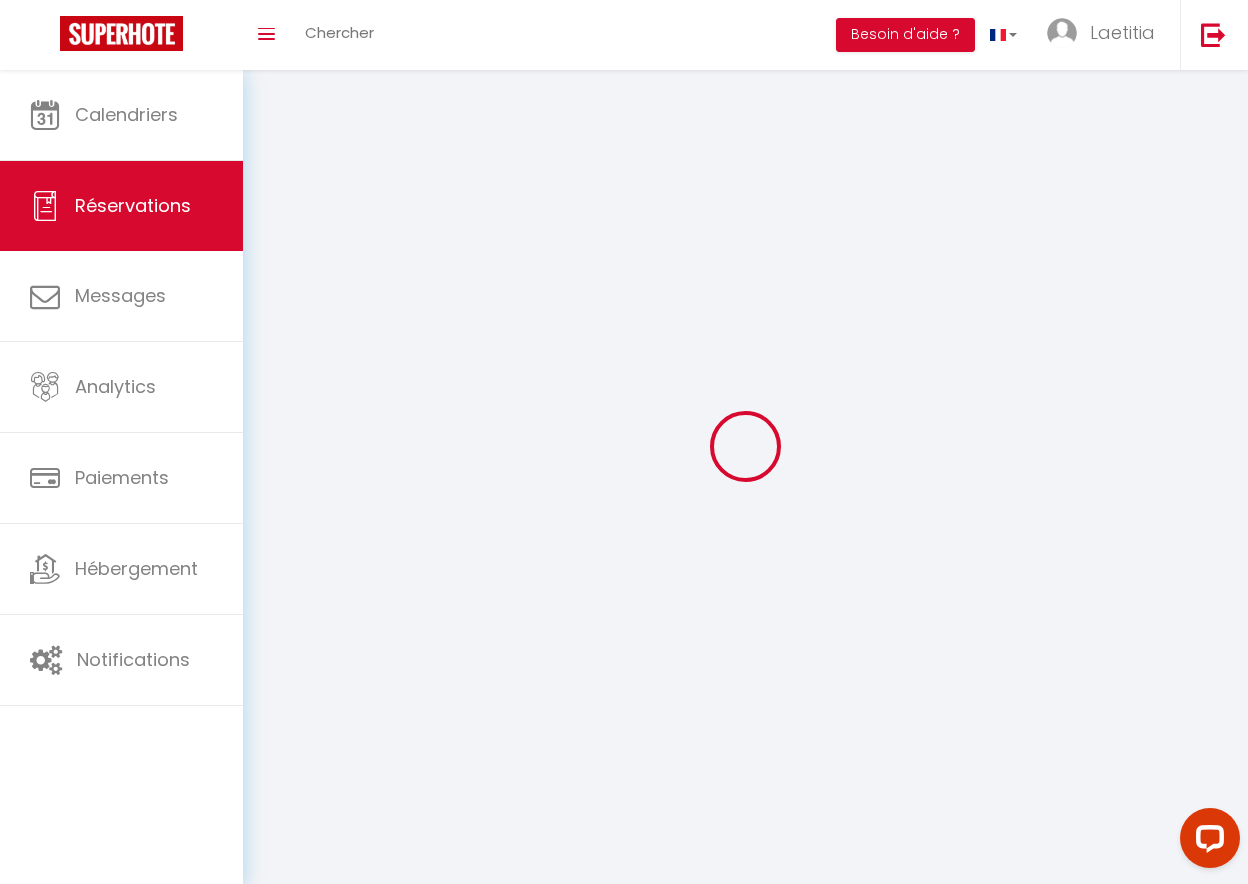 select 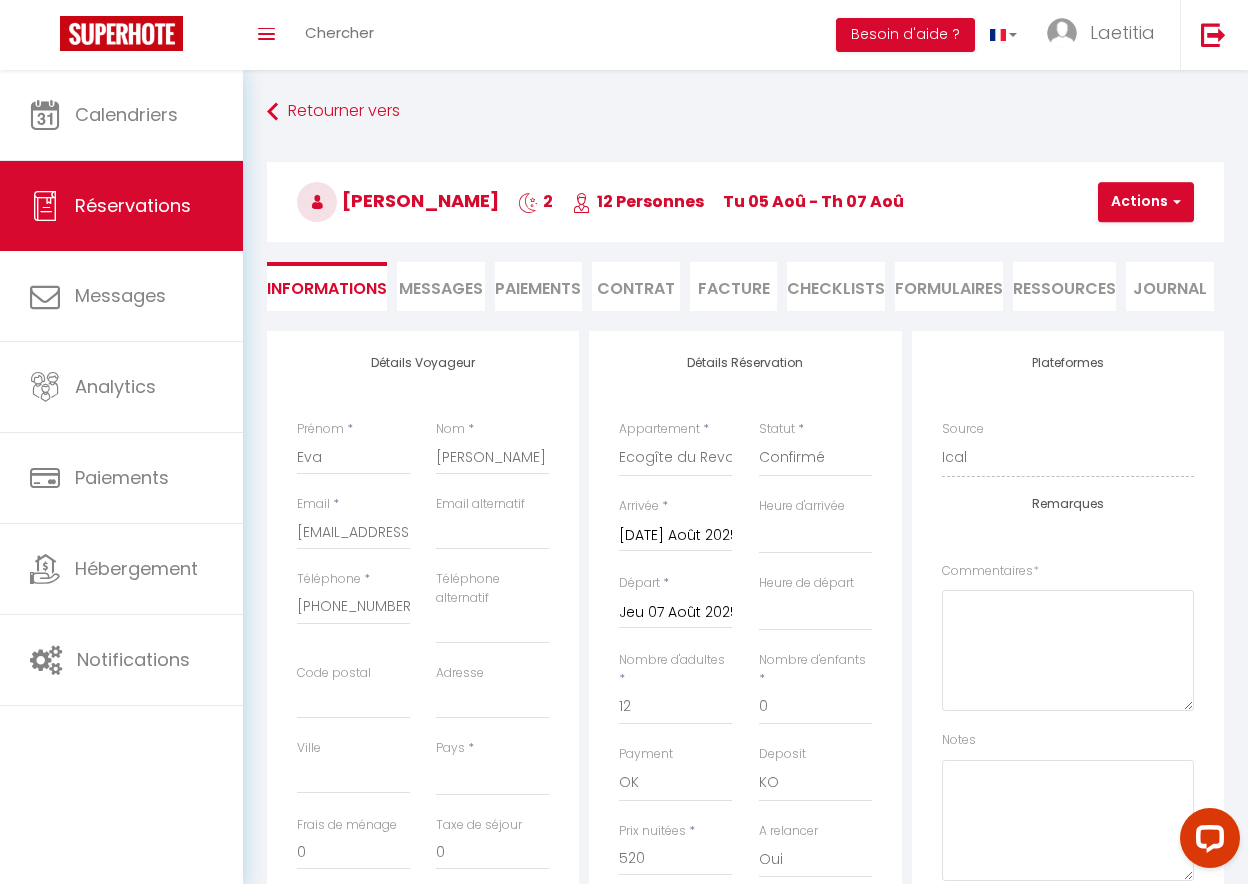 select 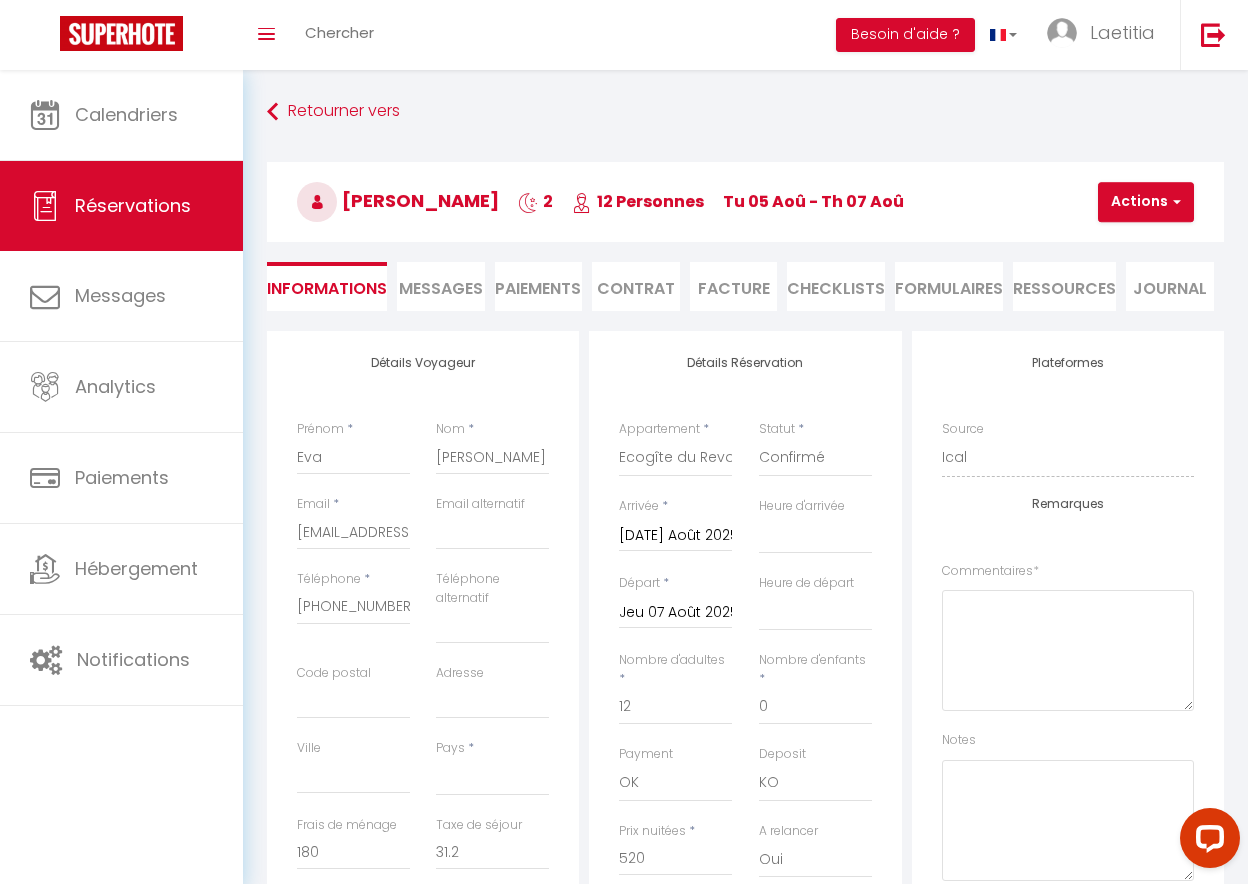 select 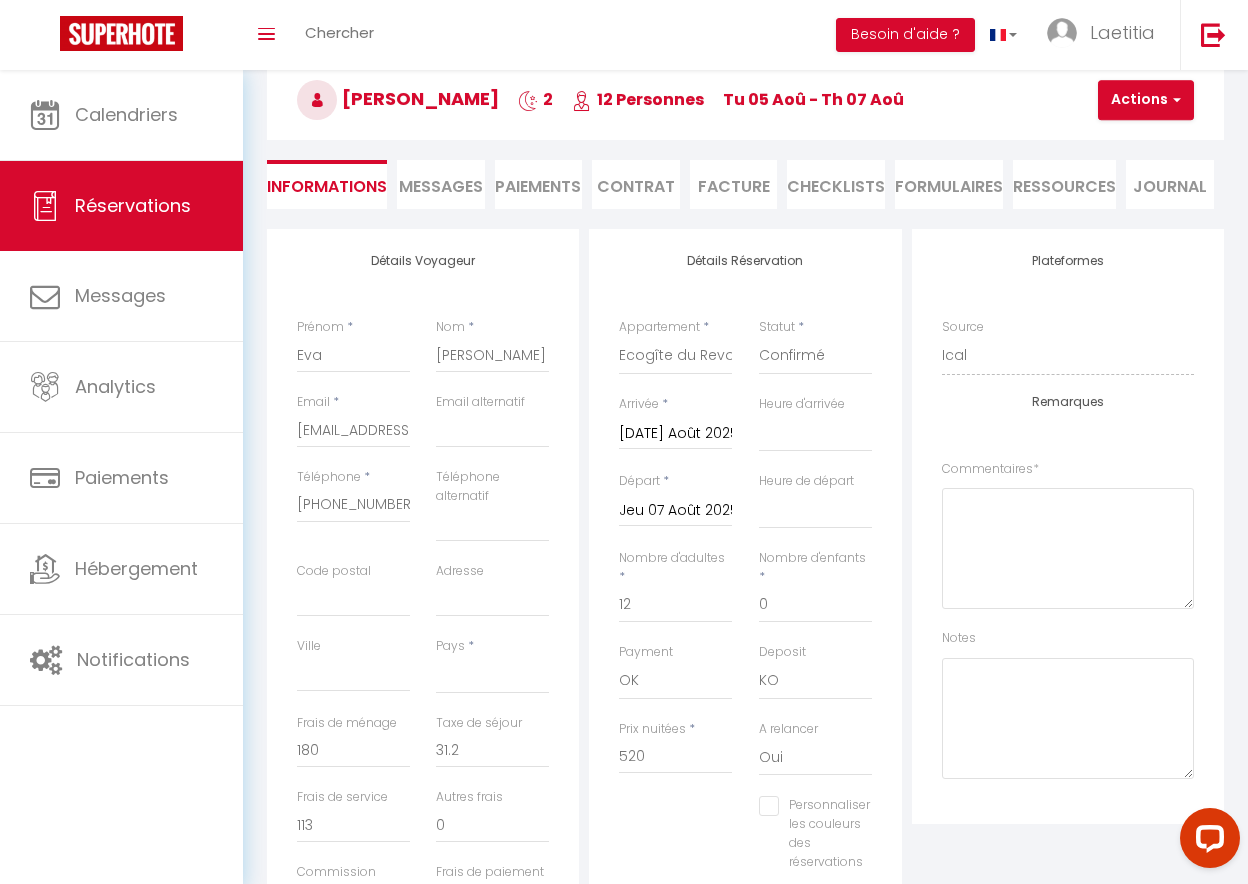 scroll, scrollTop: 204, scrollLeft: 0, axis: vertical 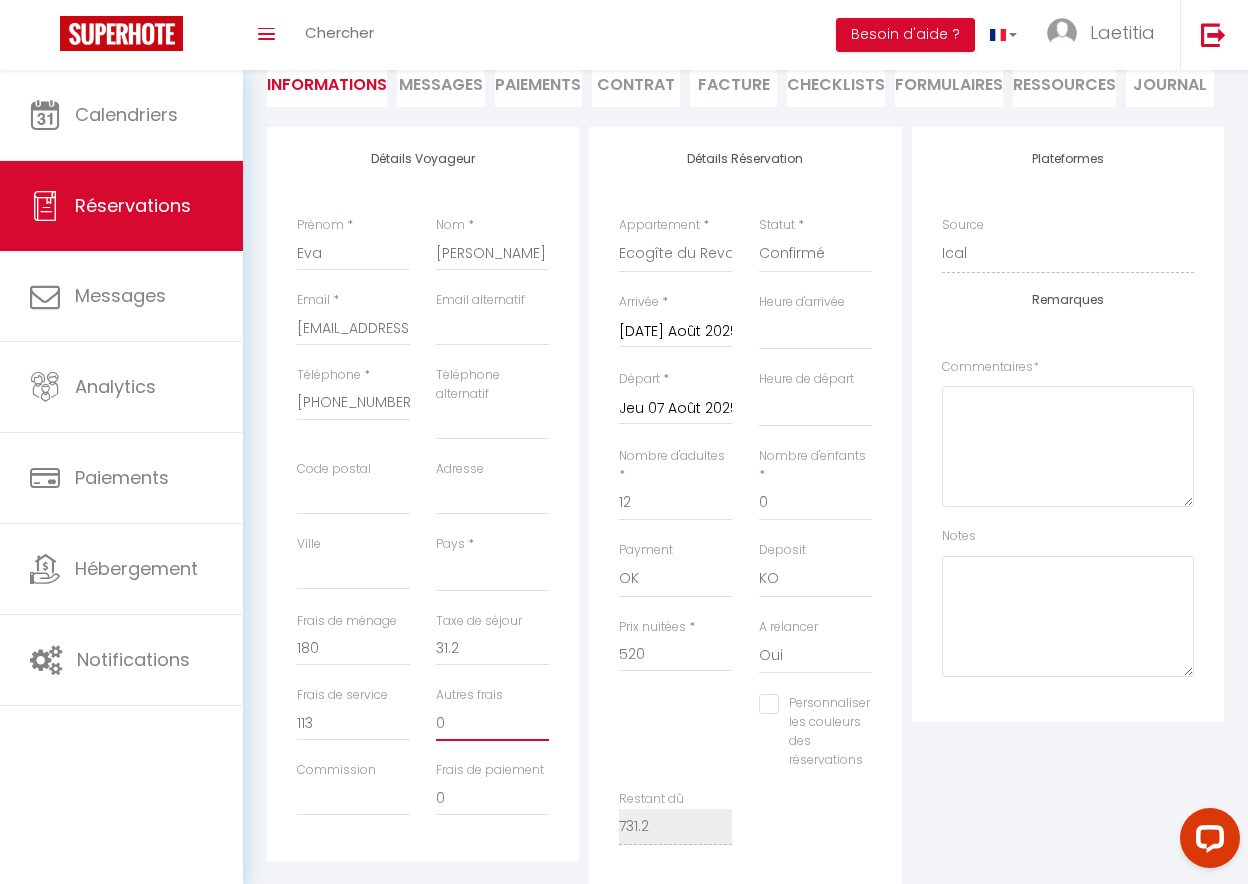 click on "0" at bounding box center (492, 723) 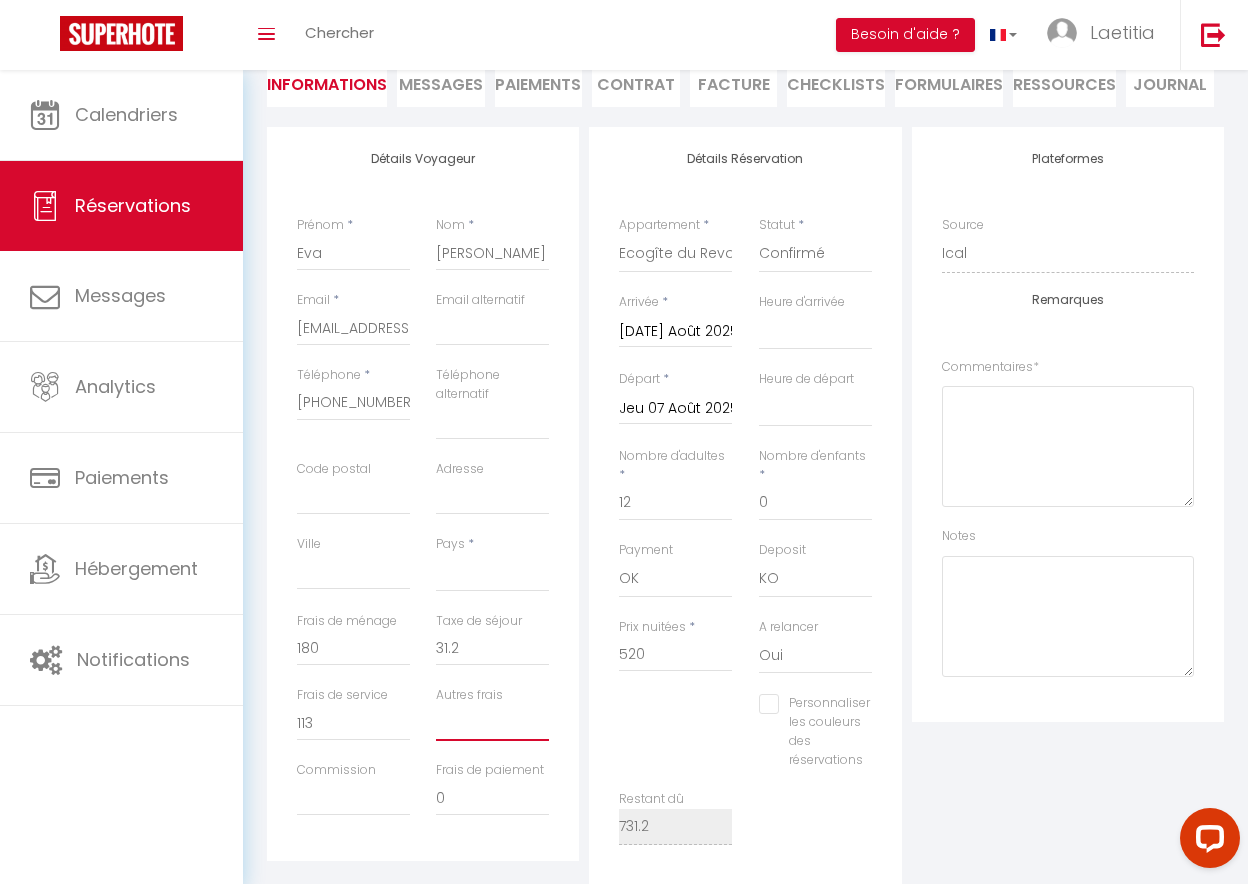 select 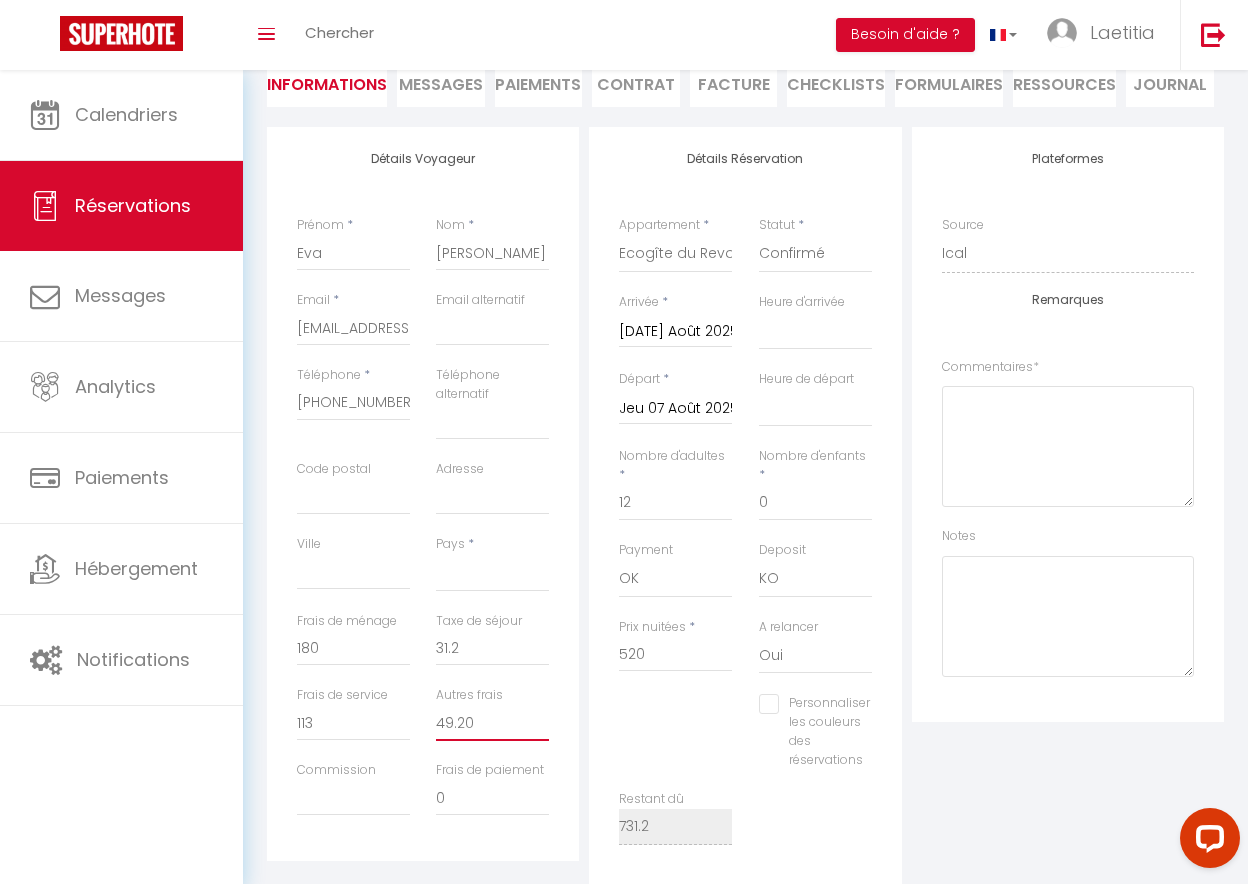 type on "49.20" 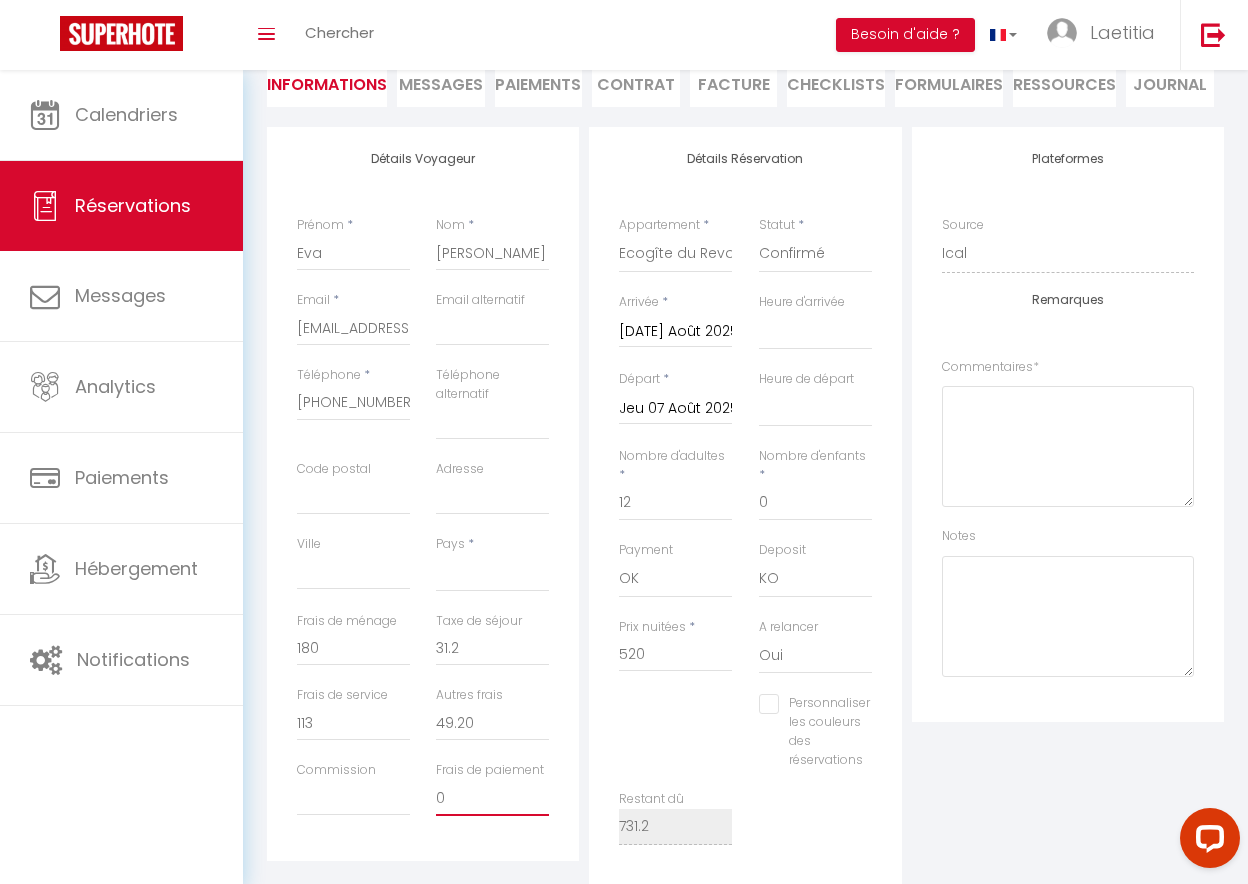 drag, startPoint x: 452, startPoint y: 803, endPoint x: 404, endPoint y: 802, distance: 48.010414 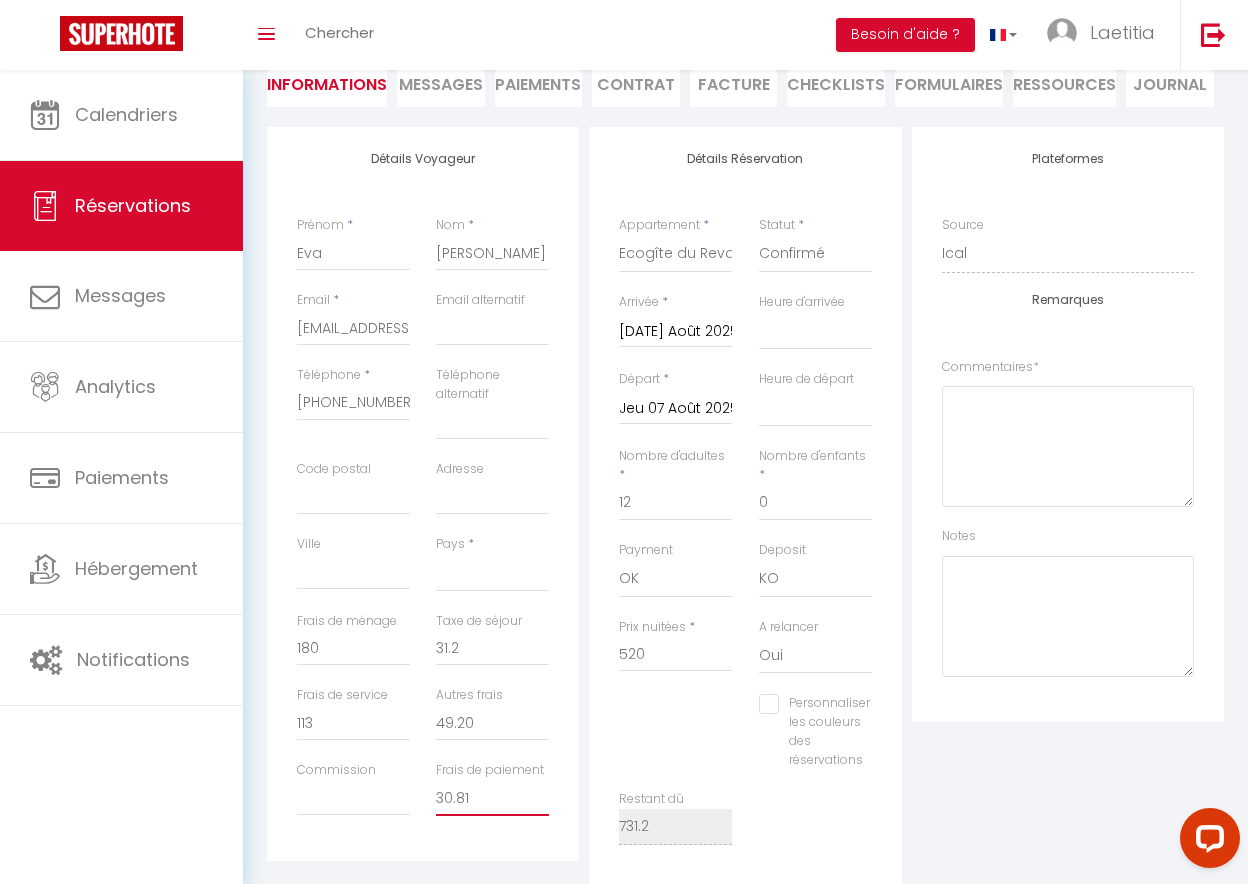 type on "30.81" 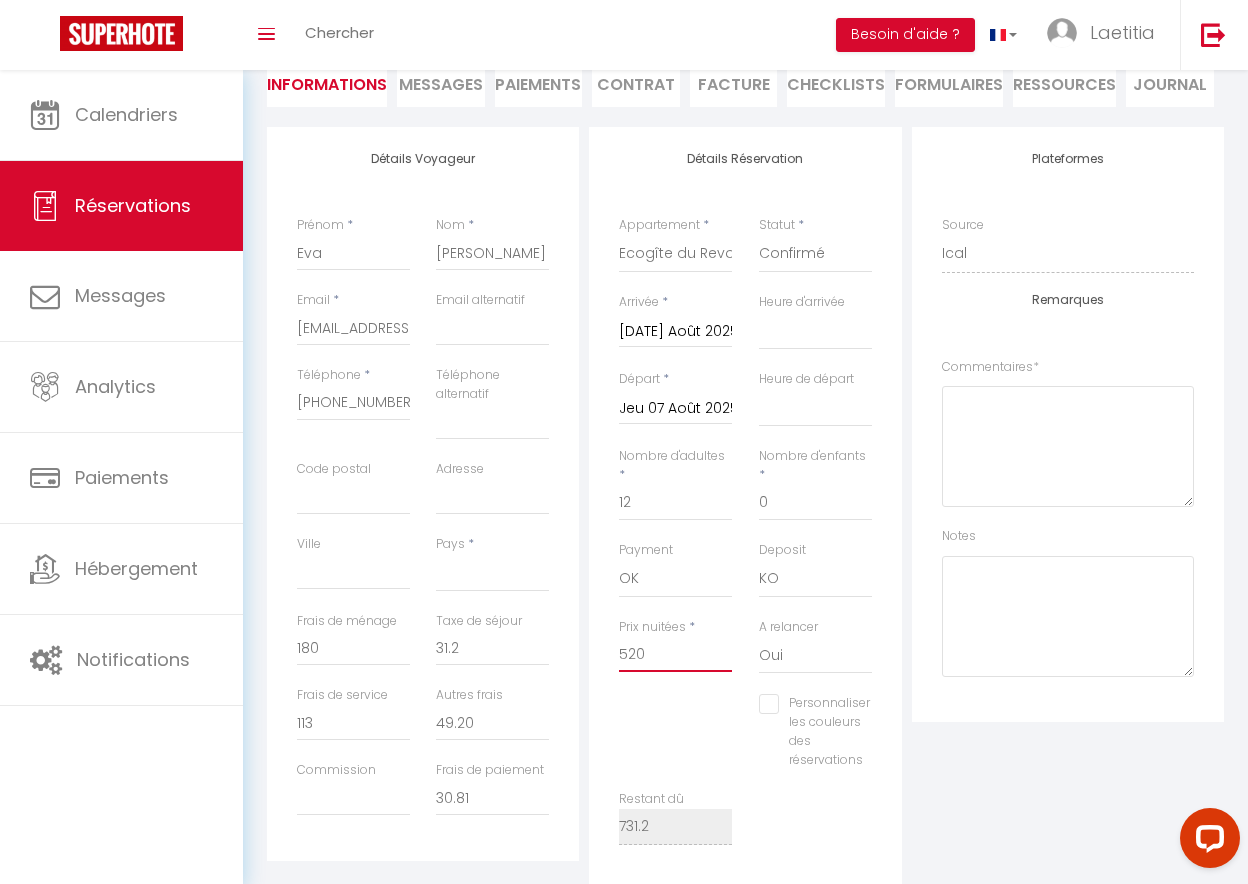 click on "520" at bounding box center [675, 654] 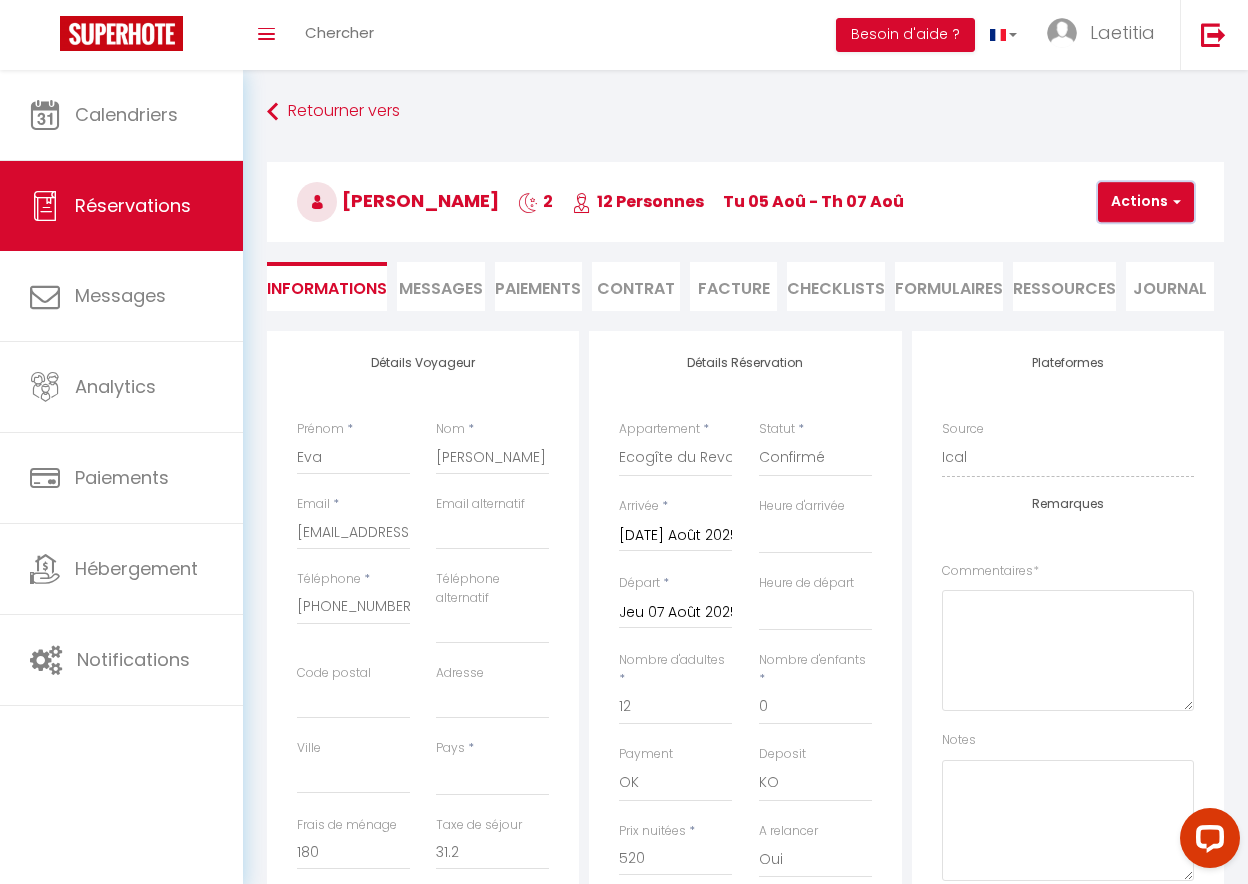 click on "Actions" at bounding box center [1146, 202] 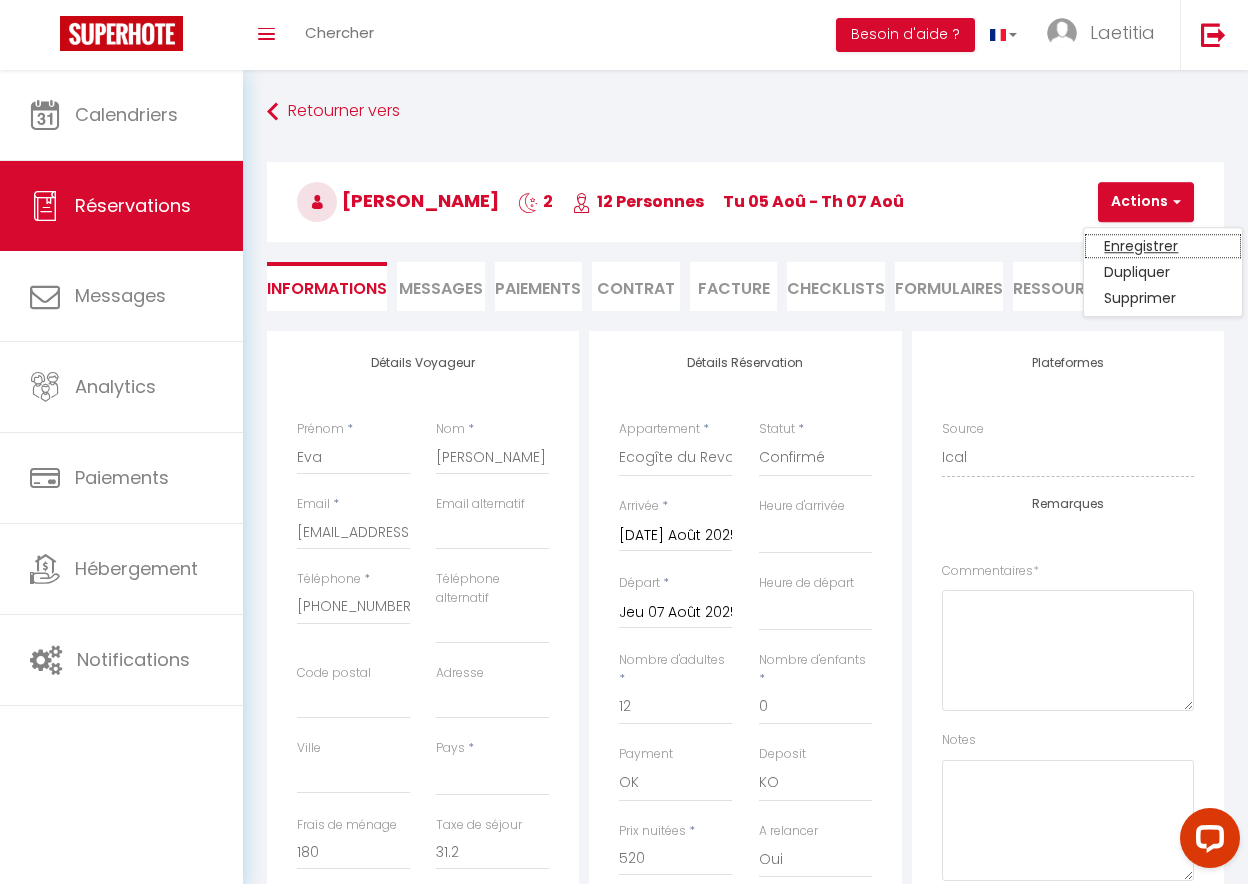 click on "Enregistrer" at bounding box center (1163, 246) 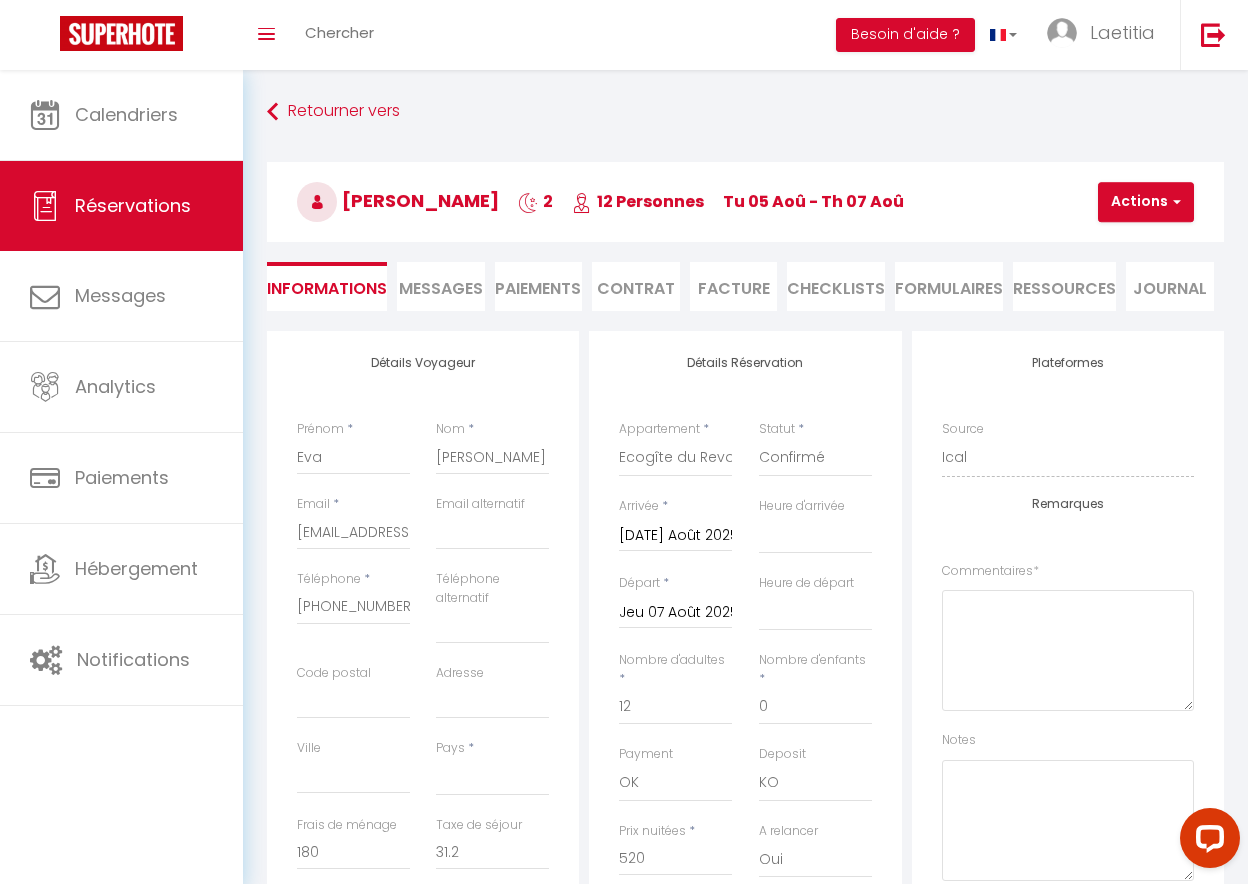 select on "not_cancelled" 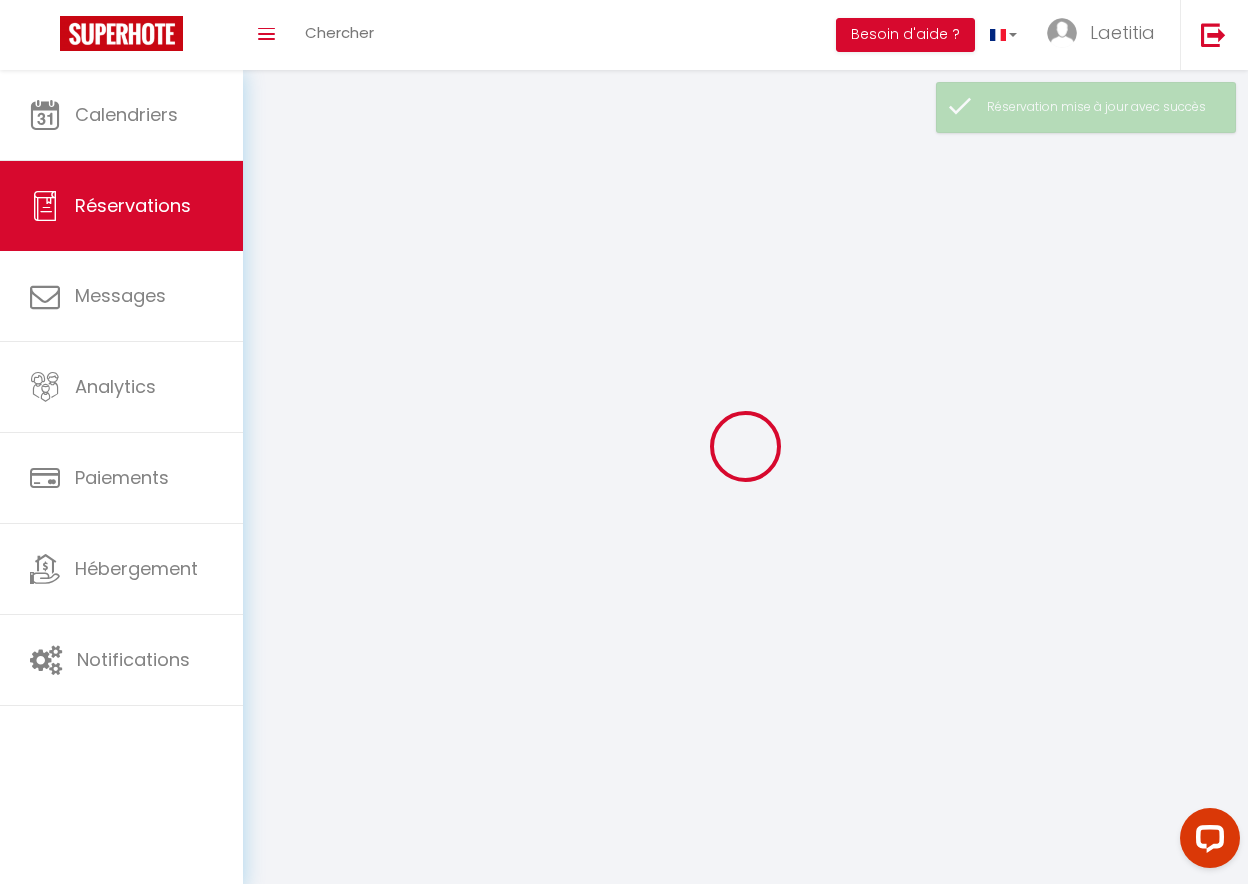 select 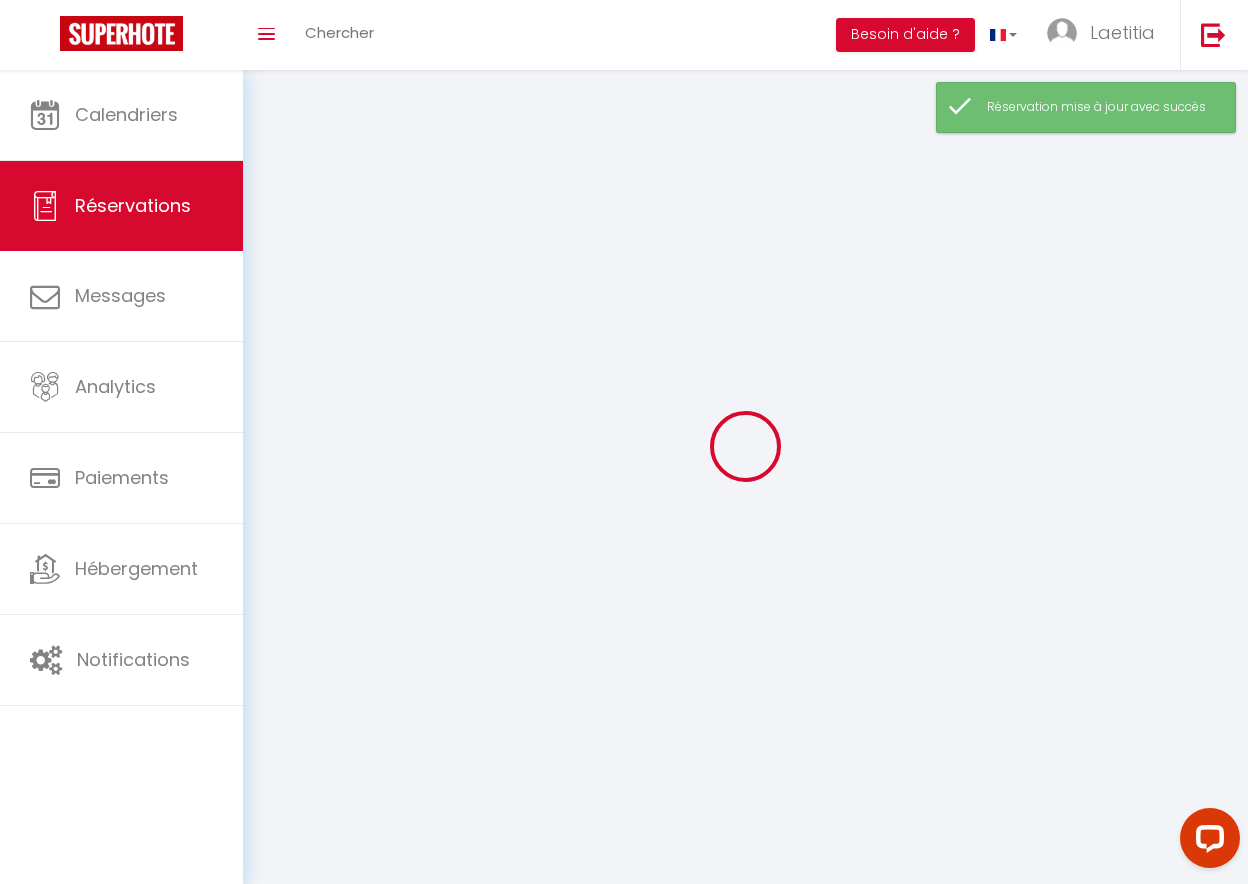 select 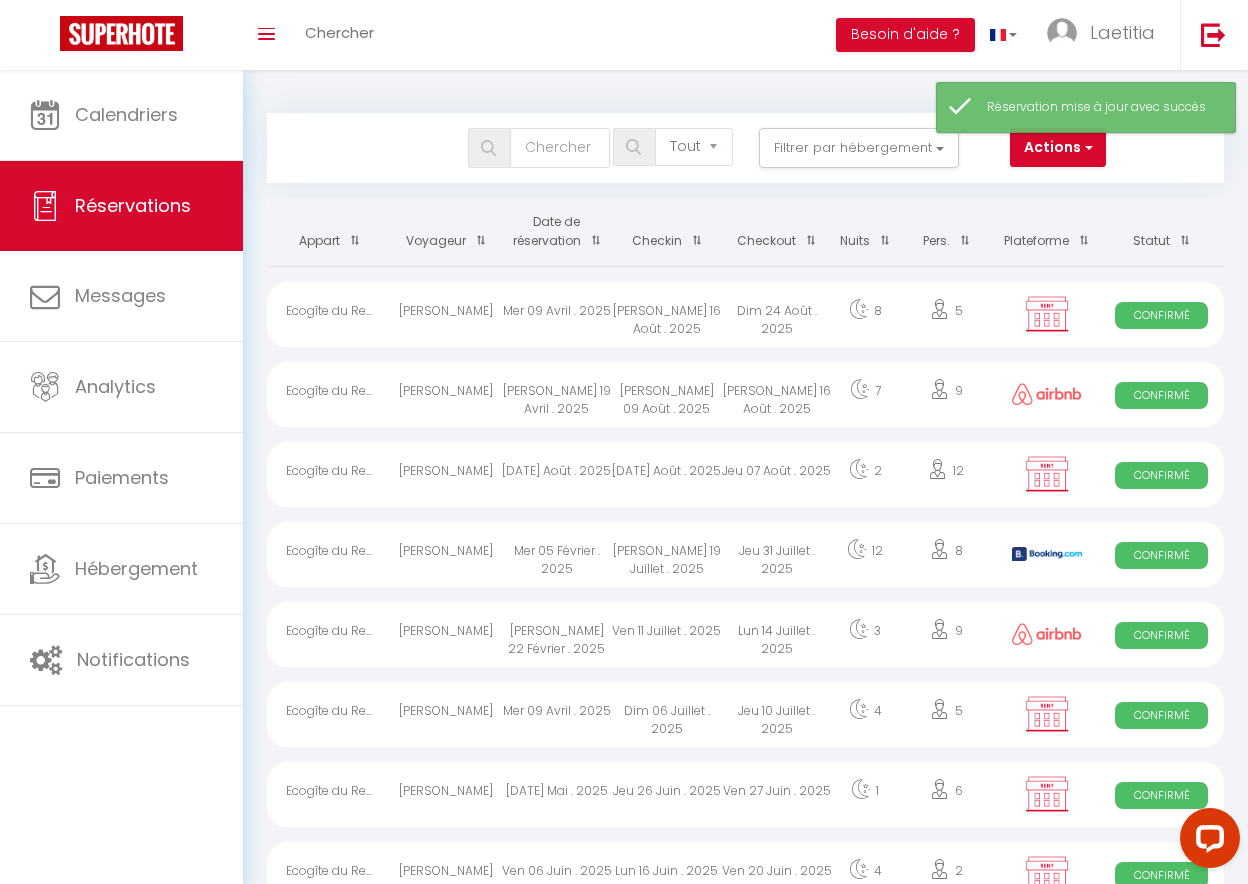 click on "[DATE] Août . 2025" at bounding box center (556, 474) 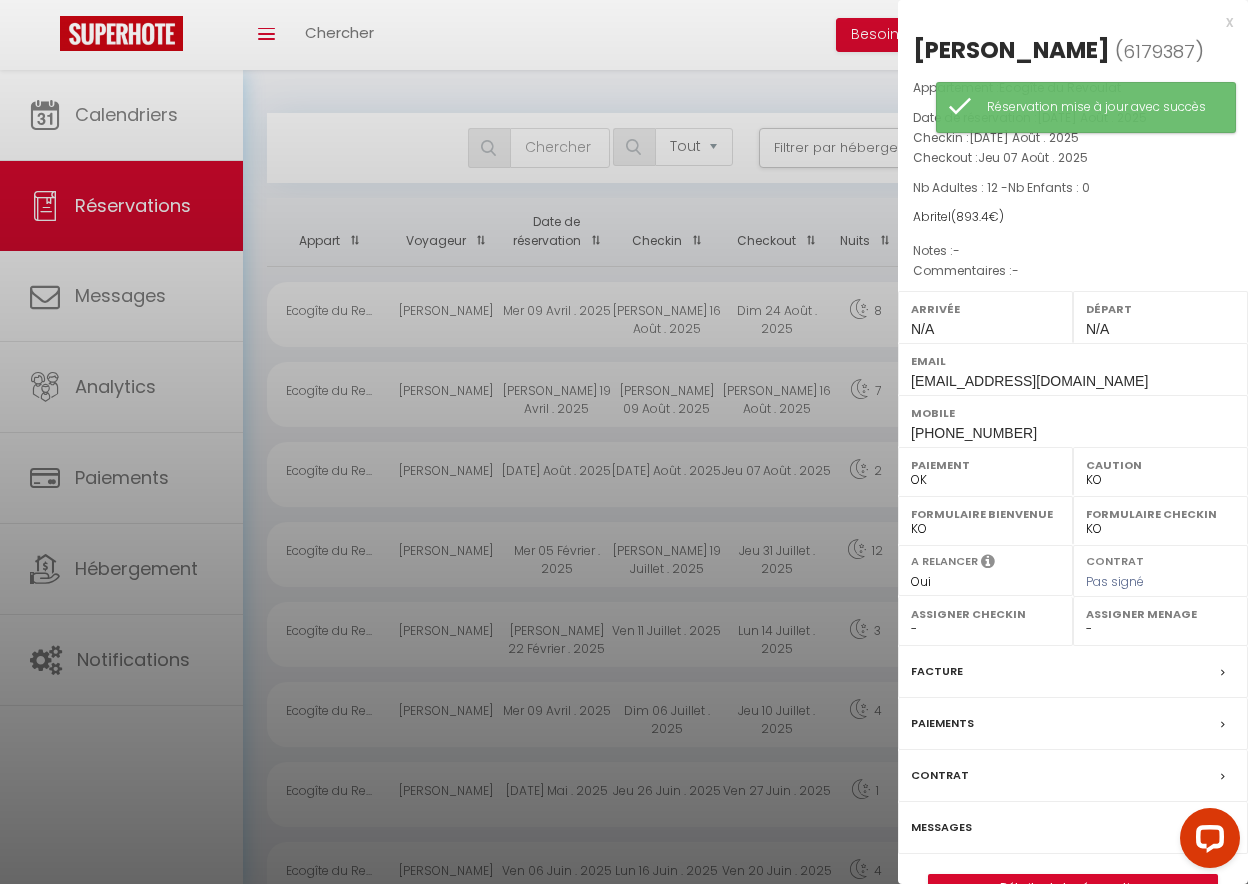 click on "[PERSON_NAME]
( 6179387 )    Appartement :  Ecogîte du Revoulat   Date de réservation :  [DATE] Août . 2025   Checkin :  [DATE] Août . 2025   Checkout :  Jeu 07 Août . 2025
Nb Adultes : 12
-
Nb Enfants : 0
Abritel
( 893.4  €)
Notes :
-
Commentaires :
-   Arrivée    N/A   Départ    N/A   Email    [EMAIL_ADDRESS][DOMAIN_NAME]   Mobile    [PHONE_NUMBER]   Paiement    OK   KO   Caution    OK   KO   Formulaire Bienvenue    OK   KO   Formulaire Checkin    OK   KO    A relancer     Oui   Non   Contrat    Pas signé   Assigner Checkin   -   [PERSON_NAME] [PERSON_NAME] [PERSON_NAME]   Assigner Menage   -   [PERSON_NAME] [PERSON_NAME] [PERSON_NAME]   Gestion des serrures     Facture     Paiements     Contrat     Messages     Détails de la réservation" at bounding box center [1073, 468] 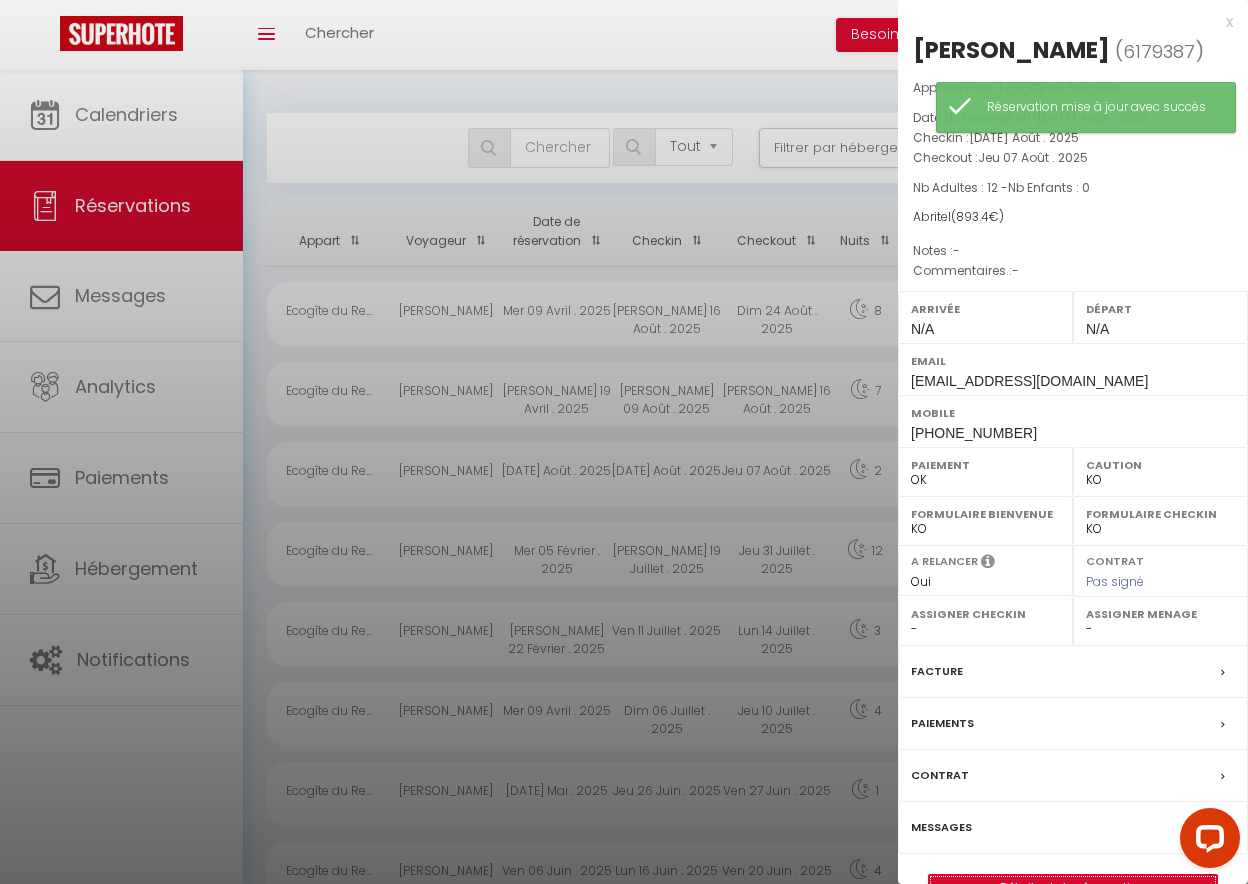 click on "Détails de la réservation" at bounding box center [1073, 888] 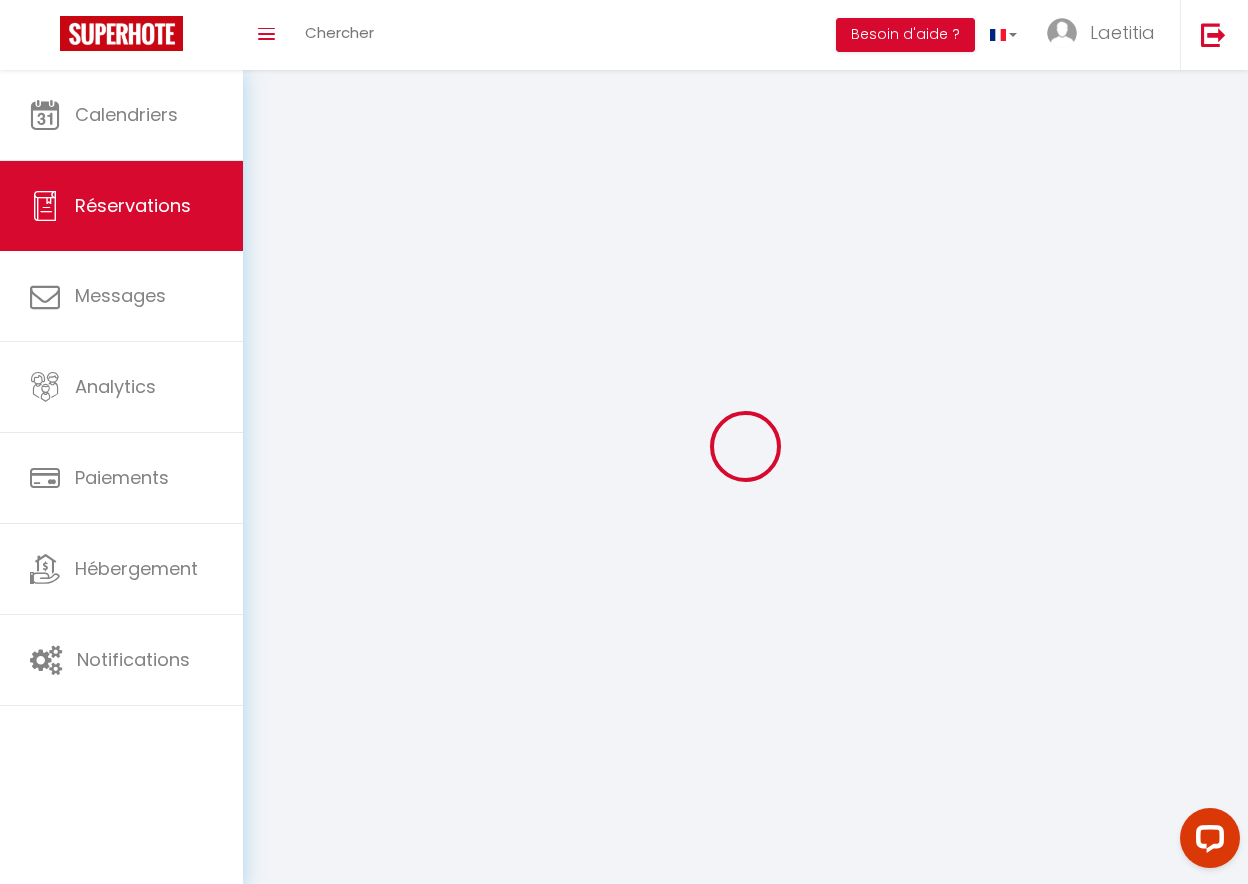 select 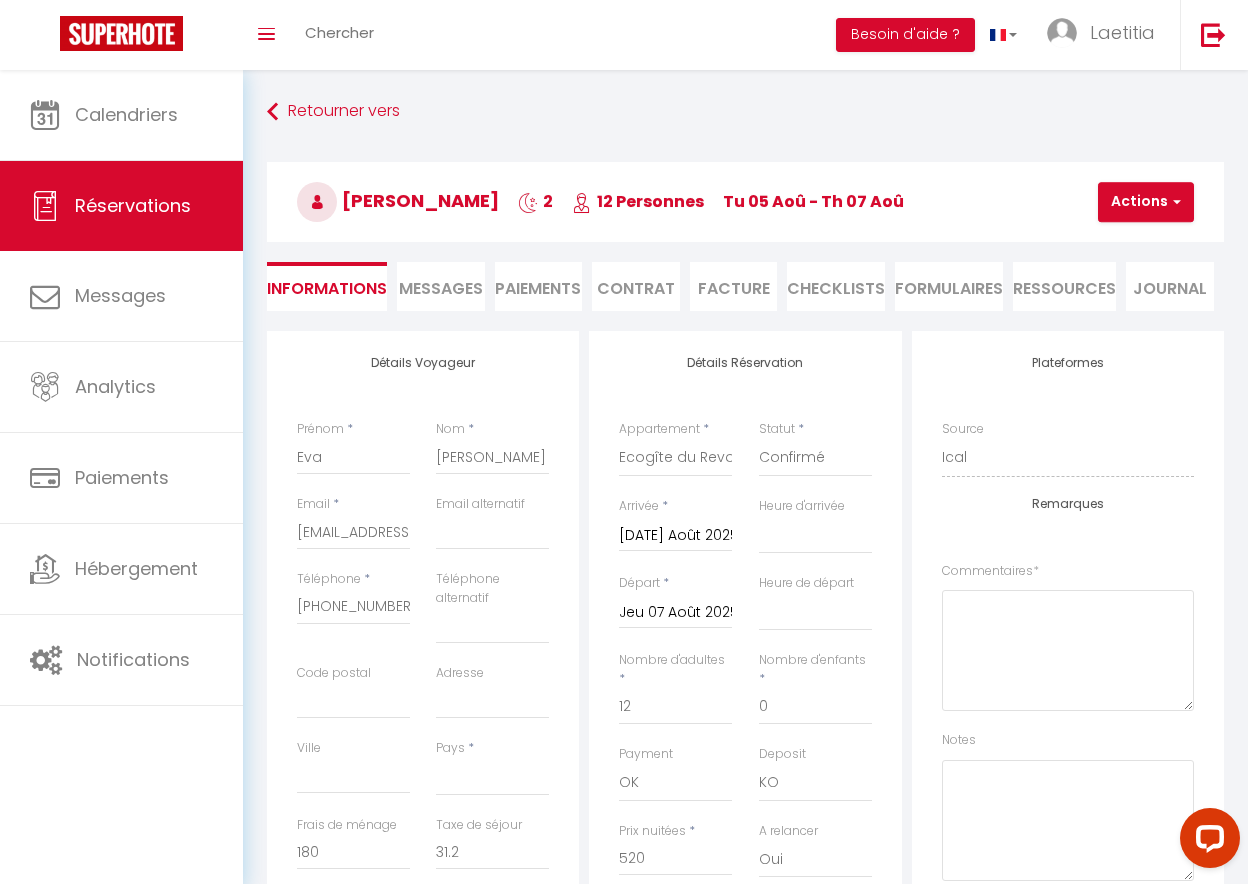 scroll, scrollTop: 204, scrollLeft: 0, axis: vertical 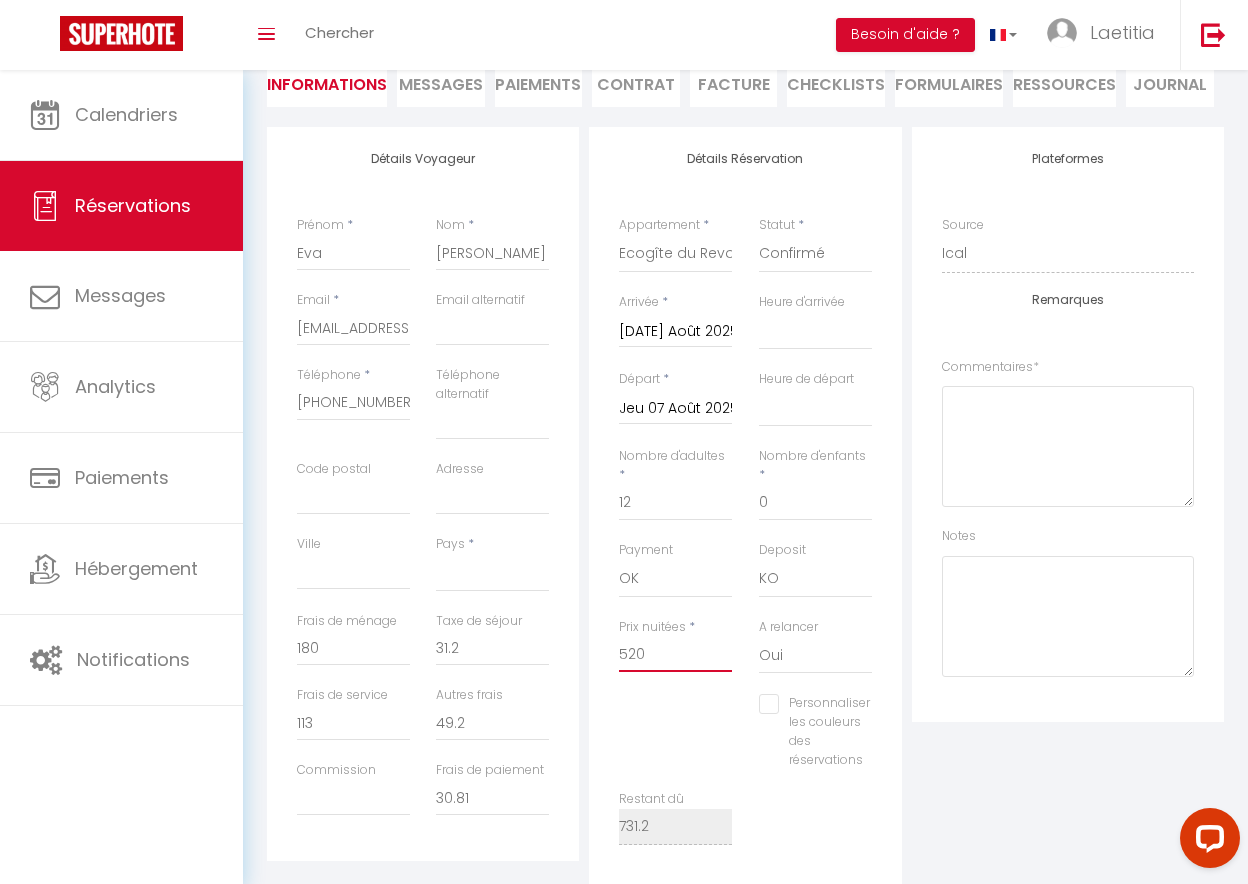 drag, startPoint x: 656, startPoint y: 649, endPoint x: 542, endPoint y: 654, distance: 114.1096 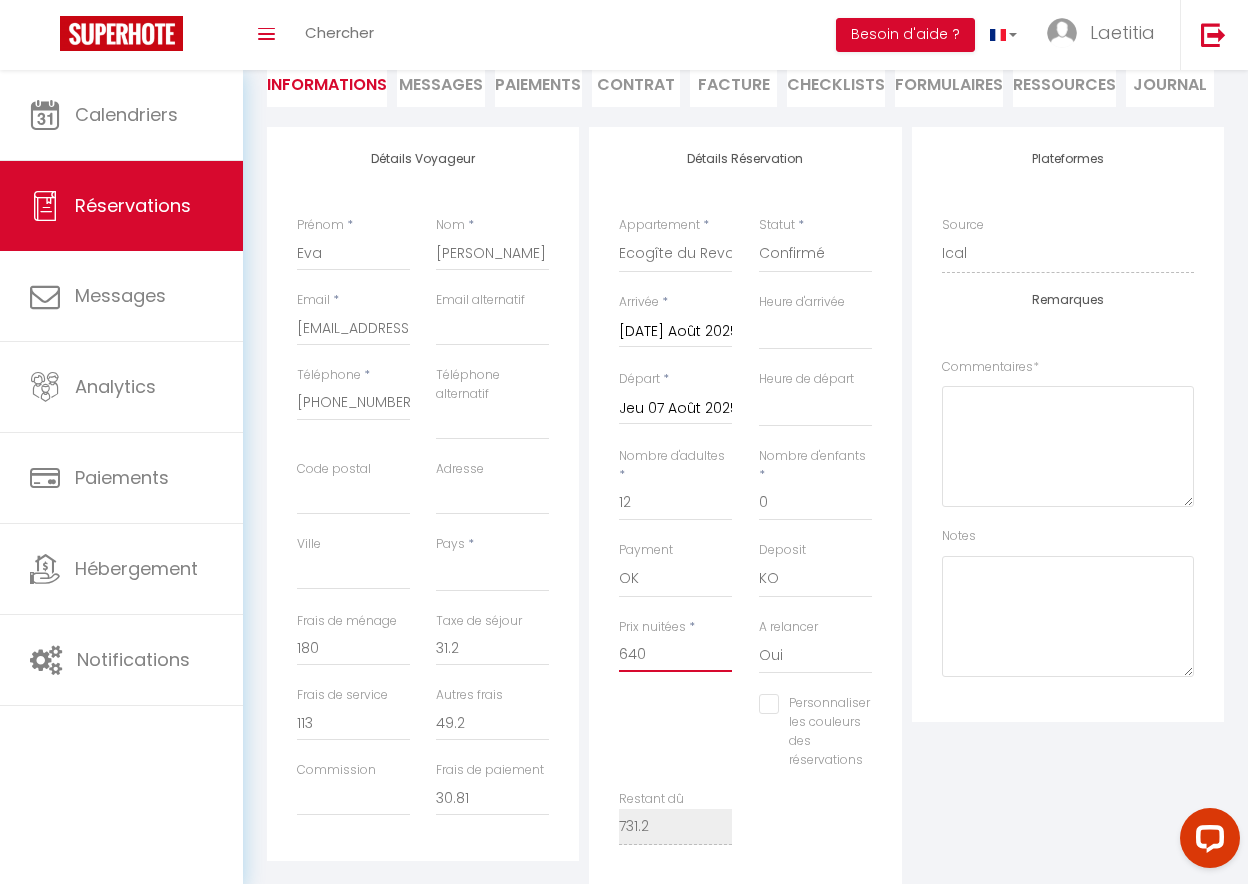 scroll, scrollTop: 0, scrollLeft: 0, axis: both 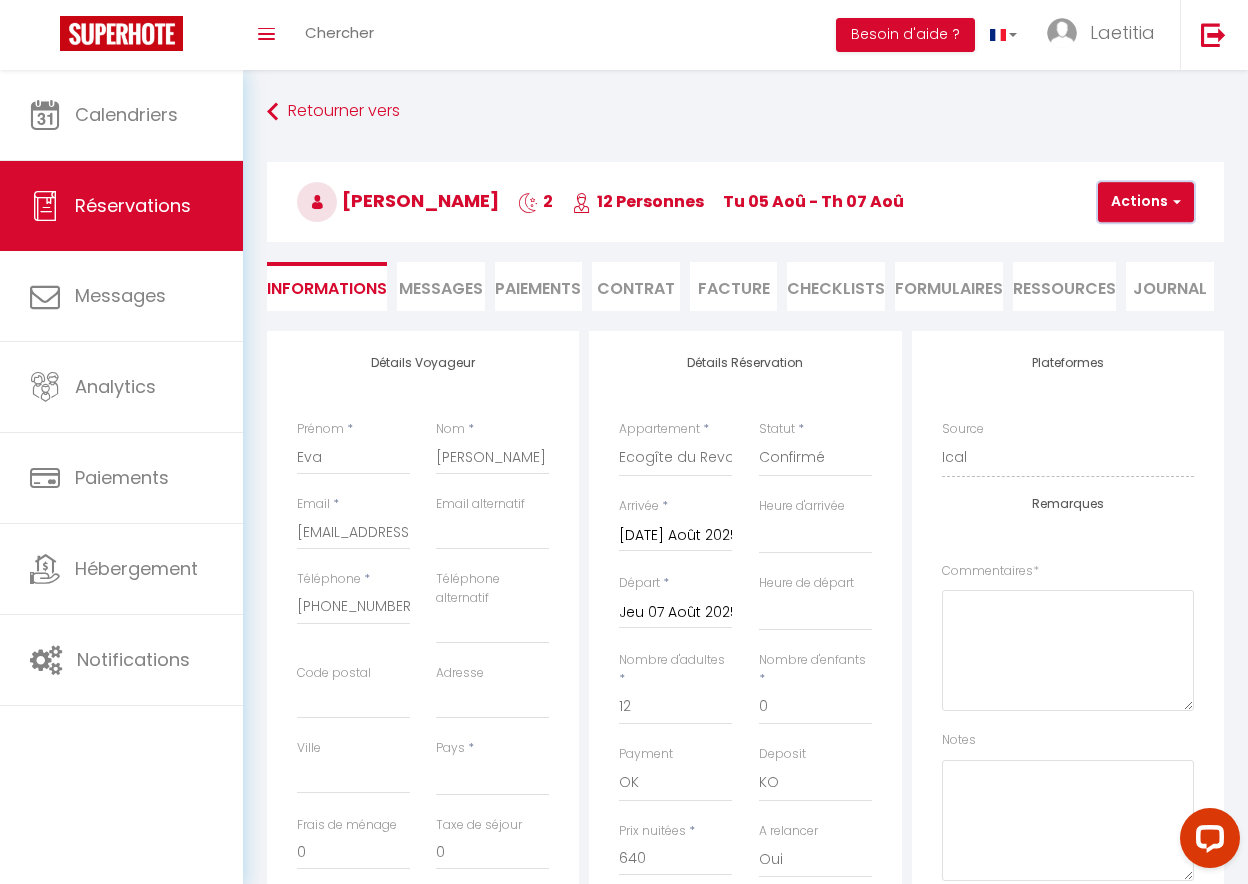 click on "Actions" at bounding box center [1146, 202] 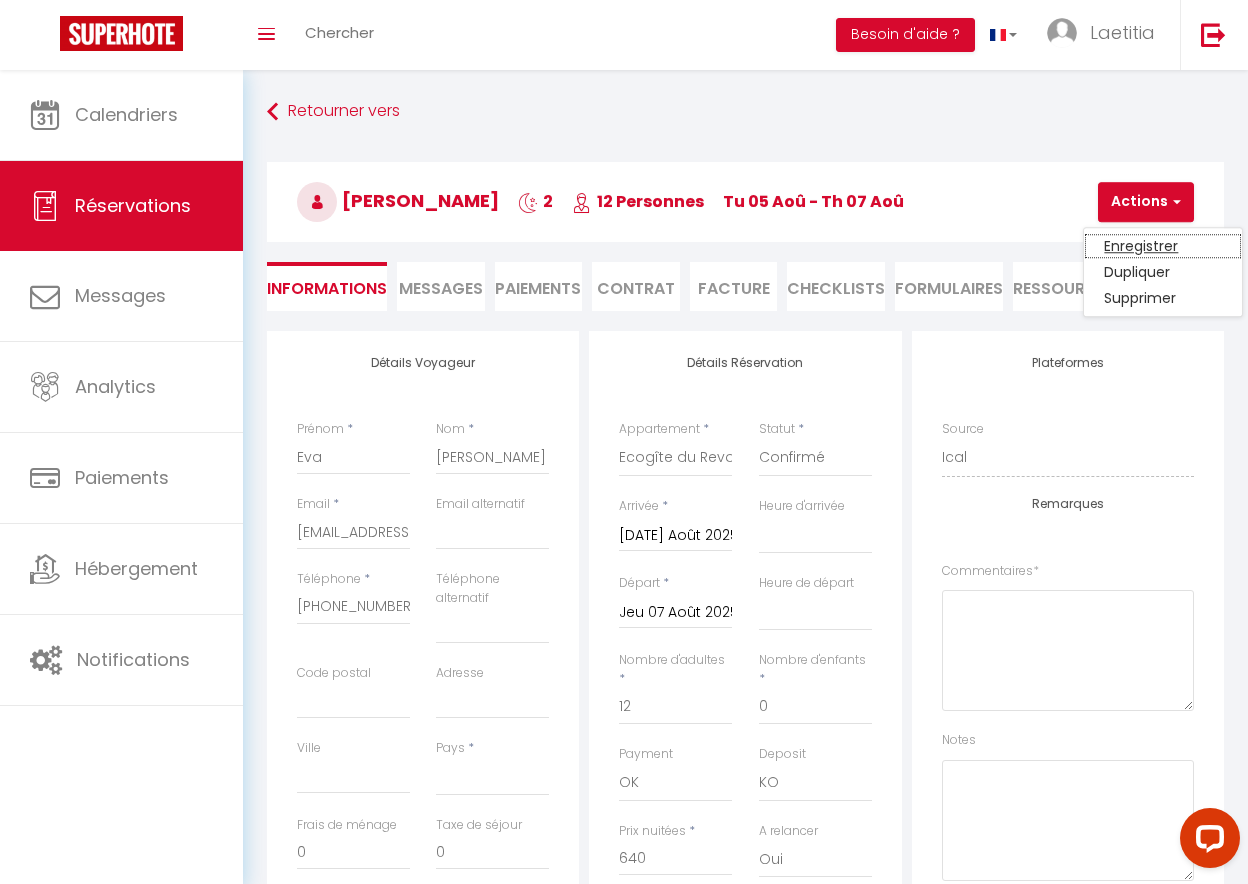 click on "Enregistrer" at bounding box center [1163, 246] 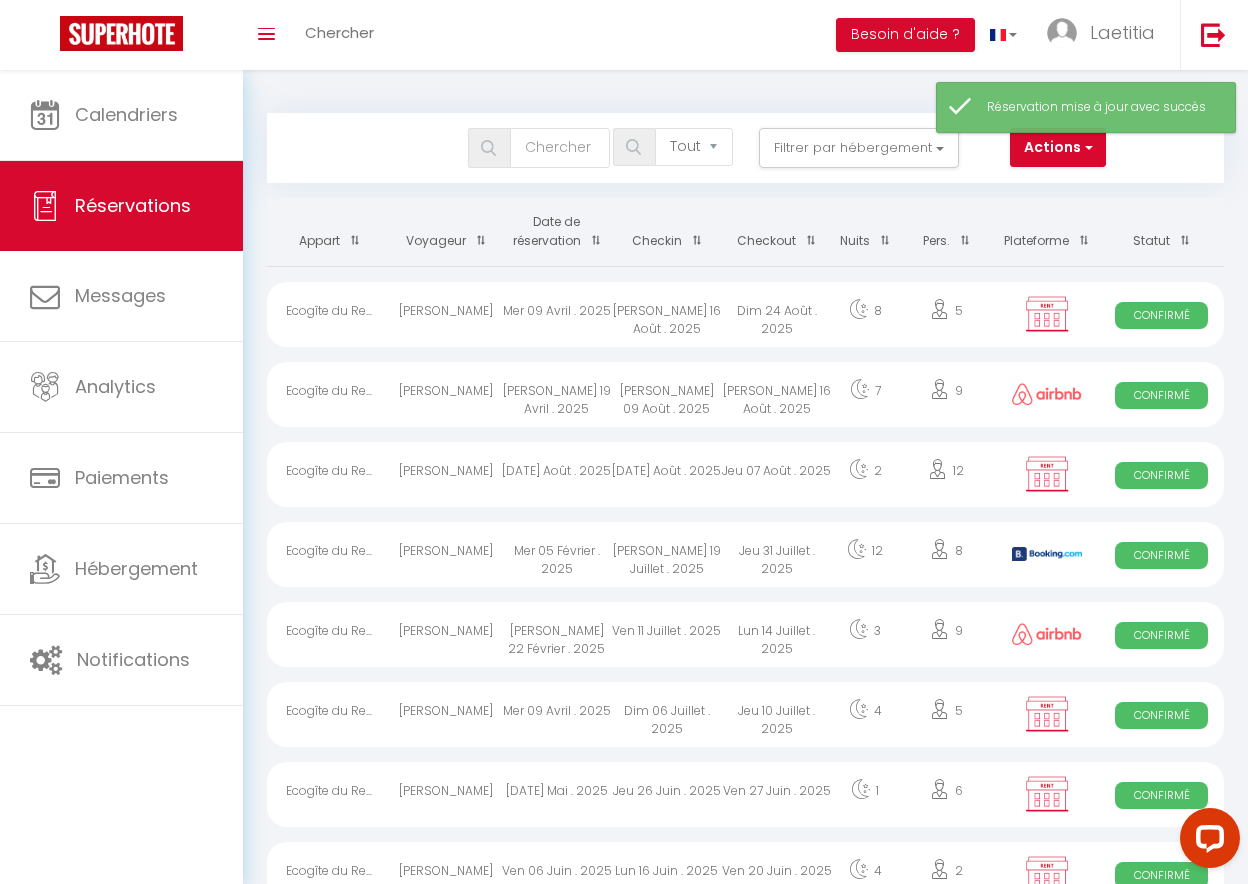 click on "[DATE] Août . 2025" at bounding box center (556, 474) 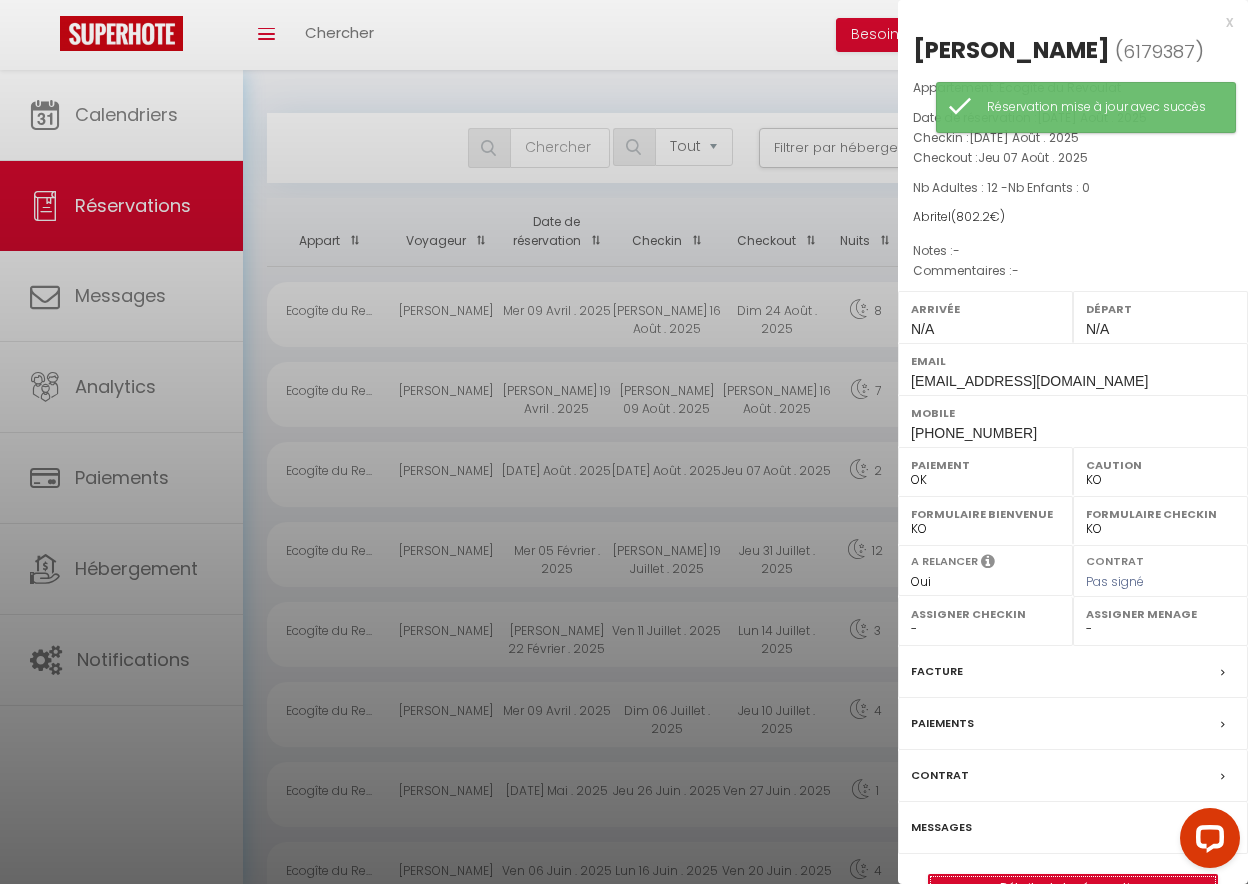 click on "Détails de la réservation" at bounding box center (1073, 888) 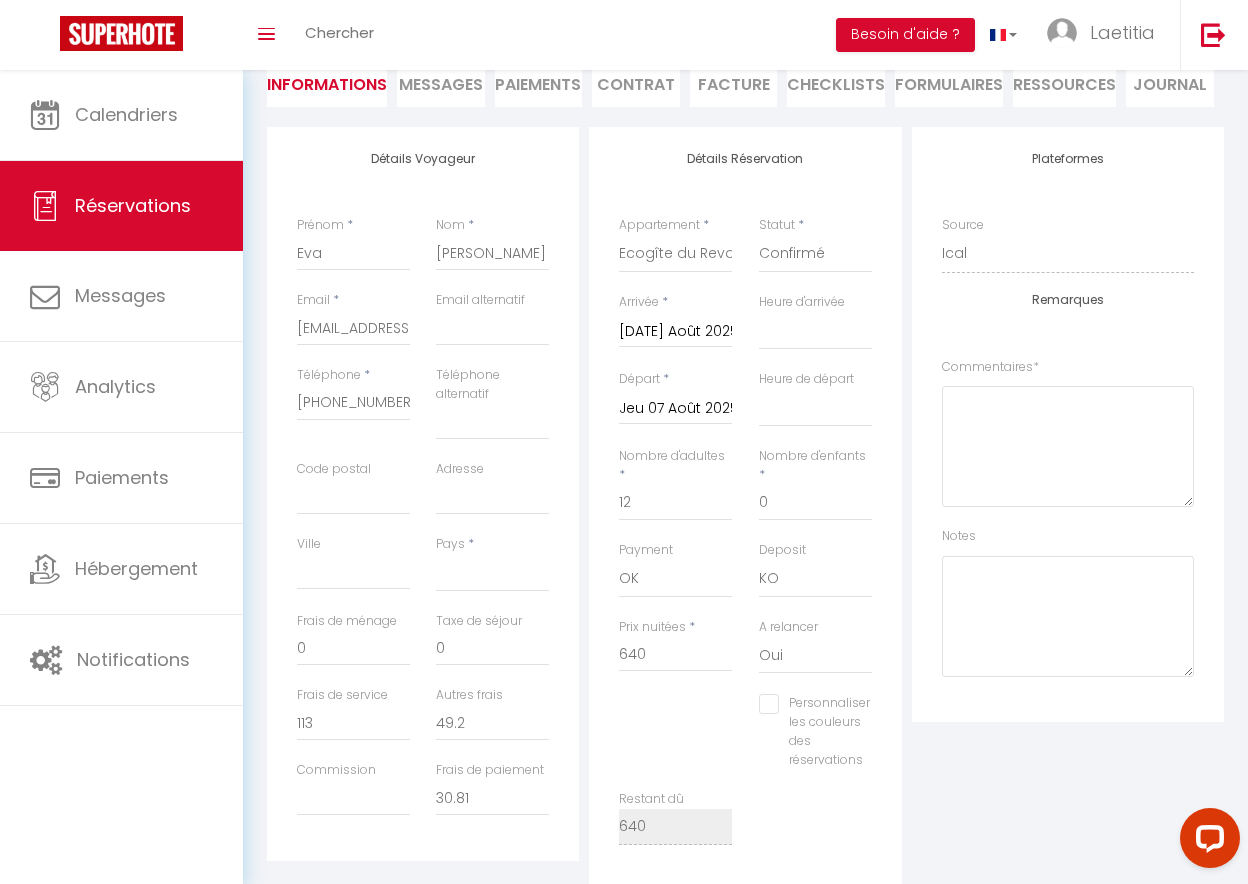 scroll, scrollTop: 306, scrollLeft: 0, axis: vertical 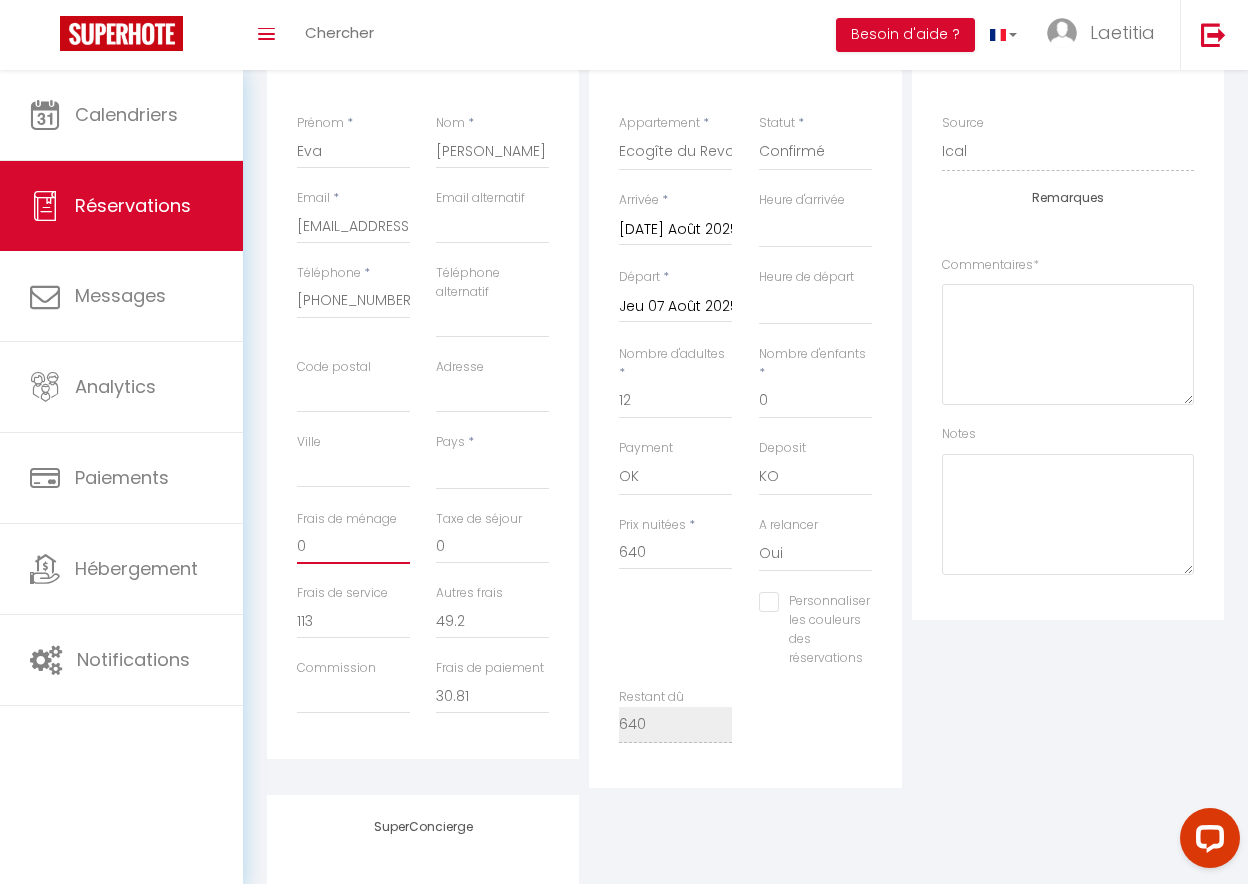 drag, startPoint x: 290, startPoint y: 546, endPoint x: 276, endPoint y: 546, distance: 14 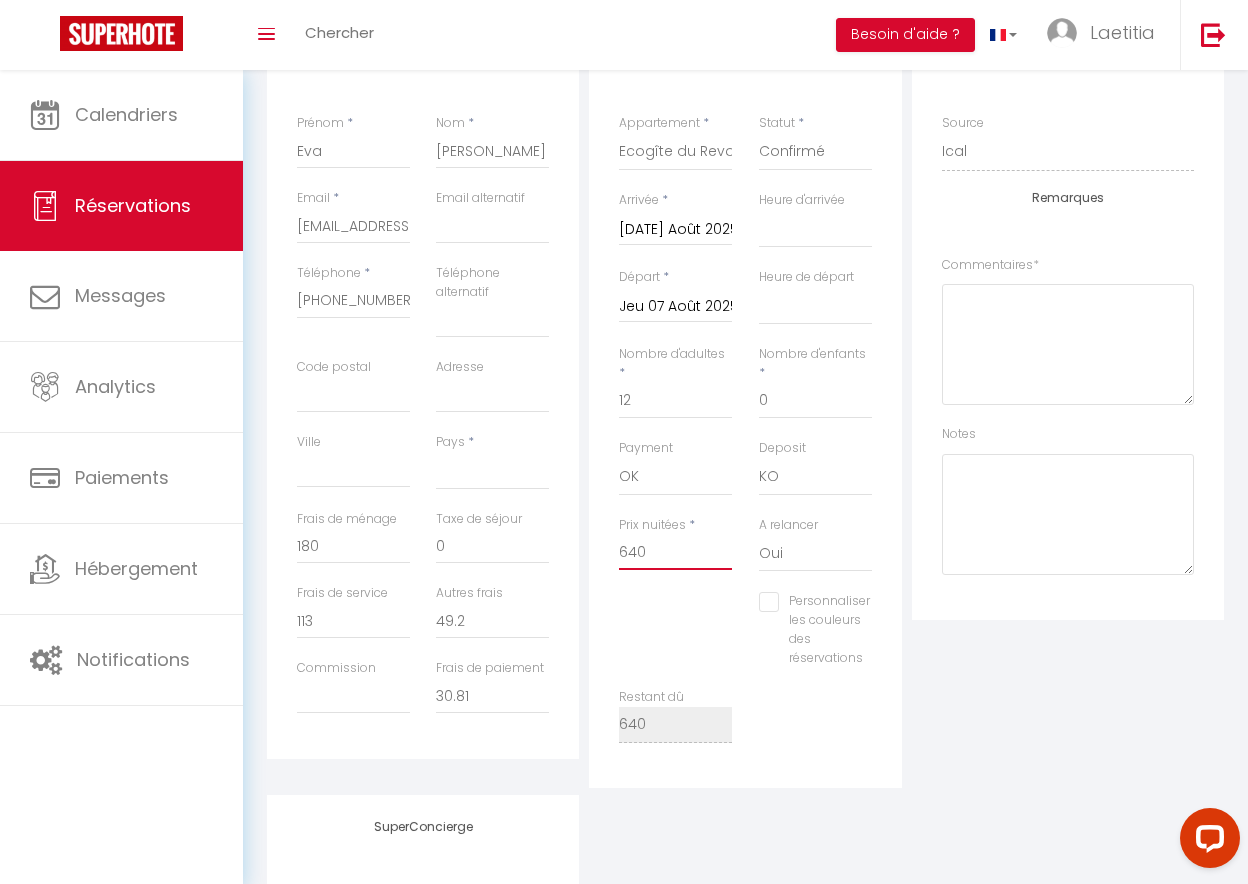 click on "640" at bounding box center [675, 552] 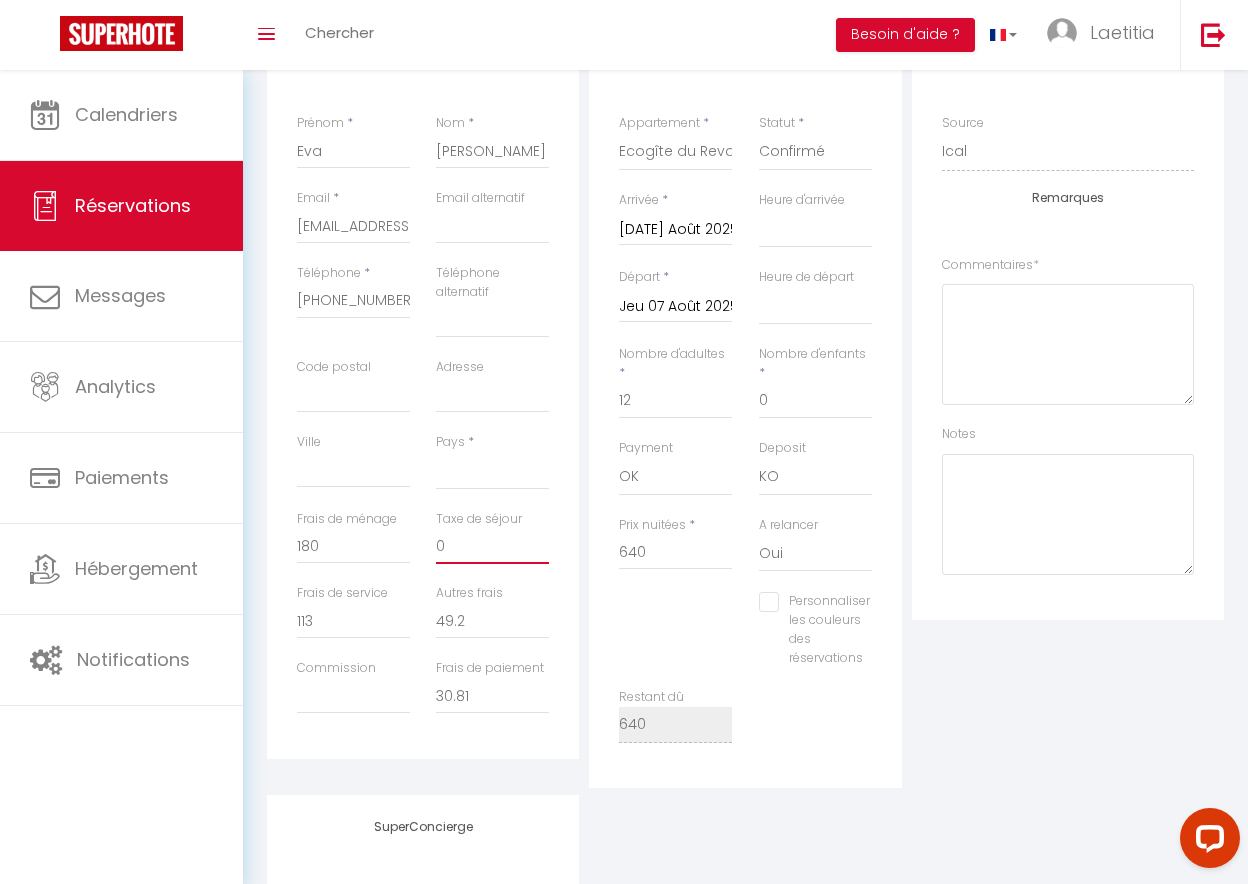 drag, startPoint x: 476, startPoint y: 537, endPoint x: 427, endPoint y: 538, distance: 49.010204 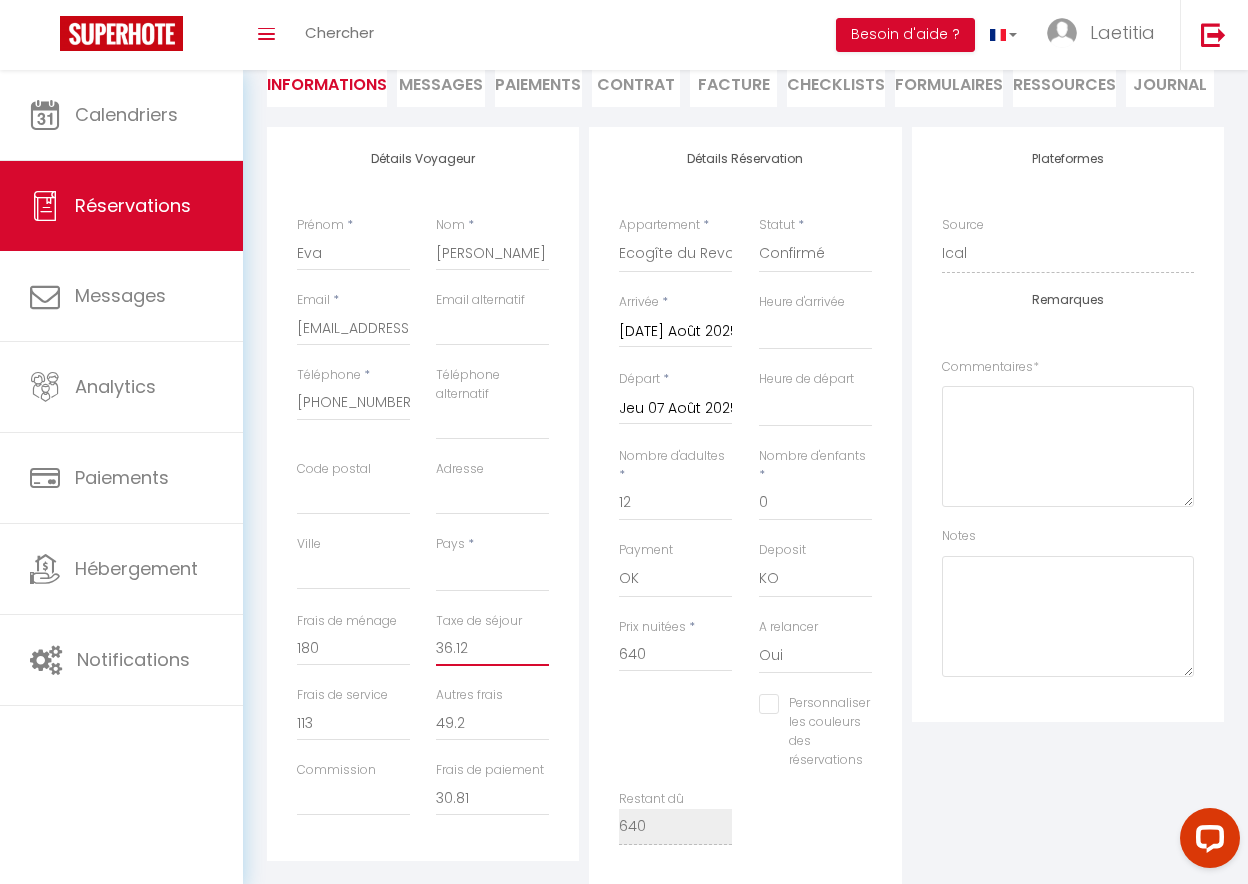 scroll, scrollTop: 0, scrollLeft: 0, axis: both 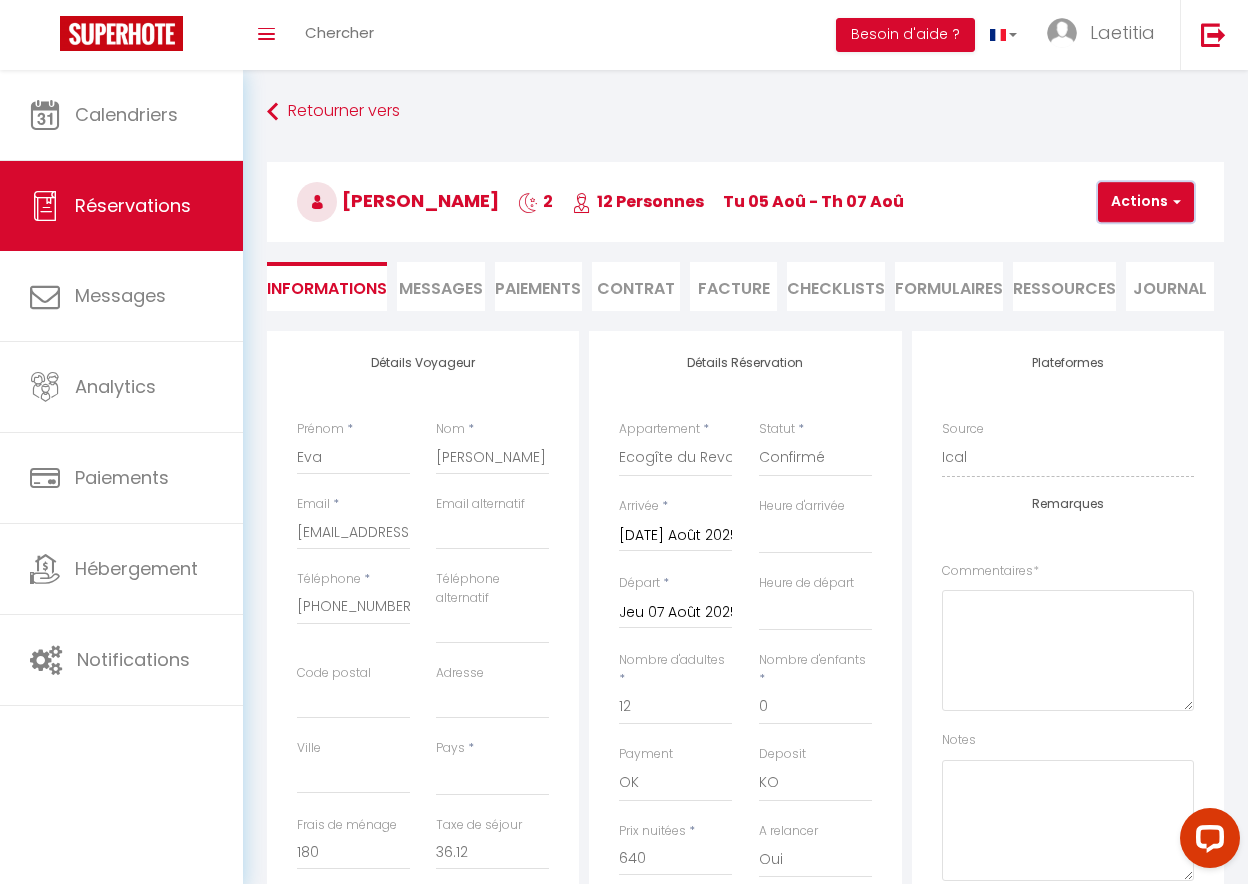 click on "Actions" at bounding box center (1146, 202) 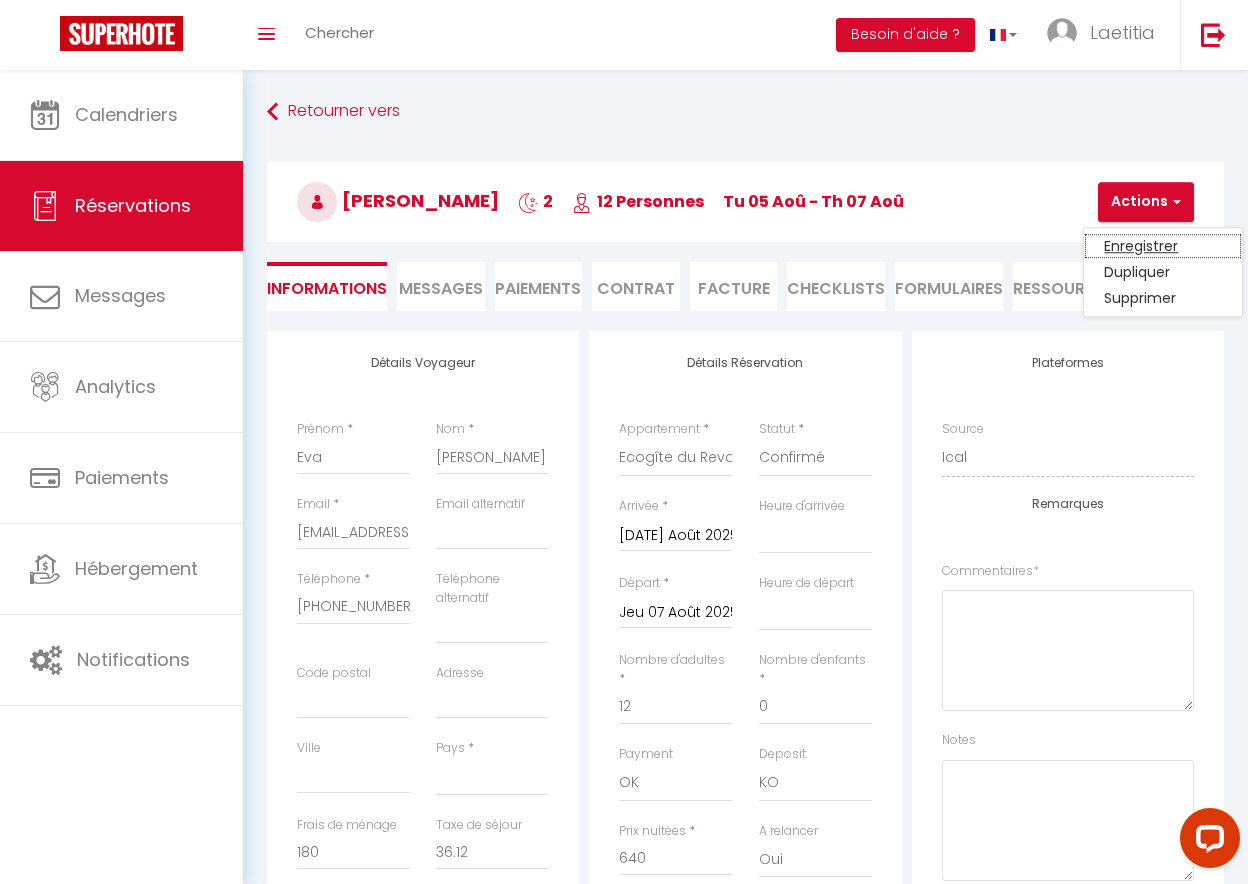 click on "Enregistrer" at bounding box center [1163, 246] 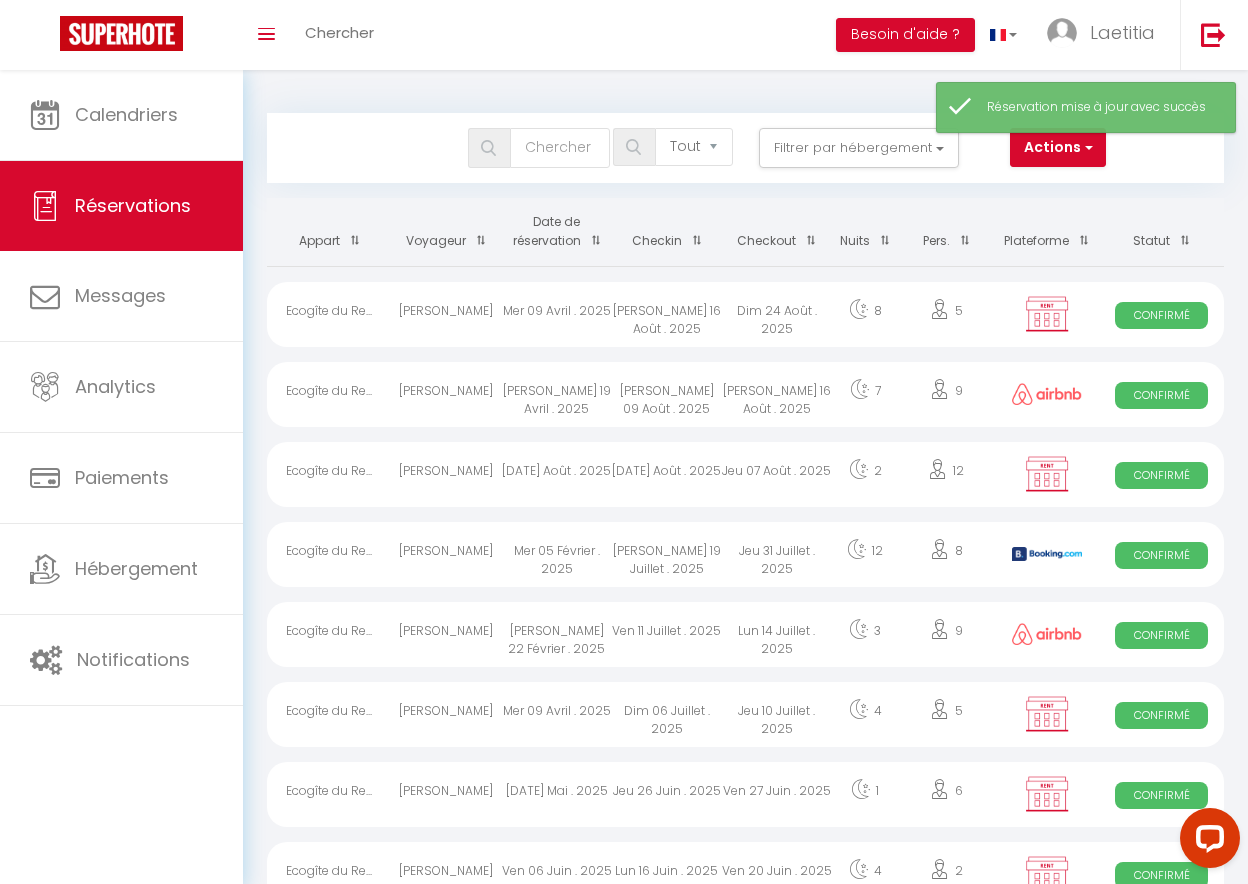 click on "[DATE] Août . 2025" at bounding box center (556, 474) 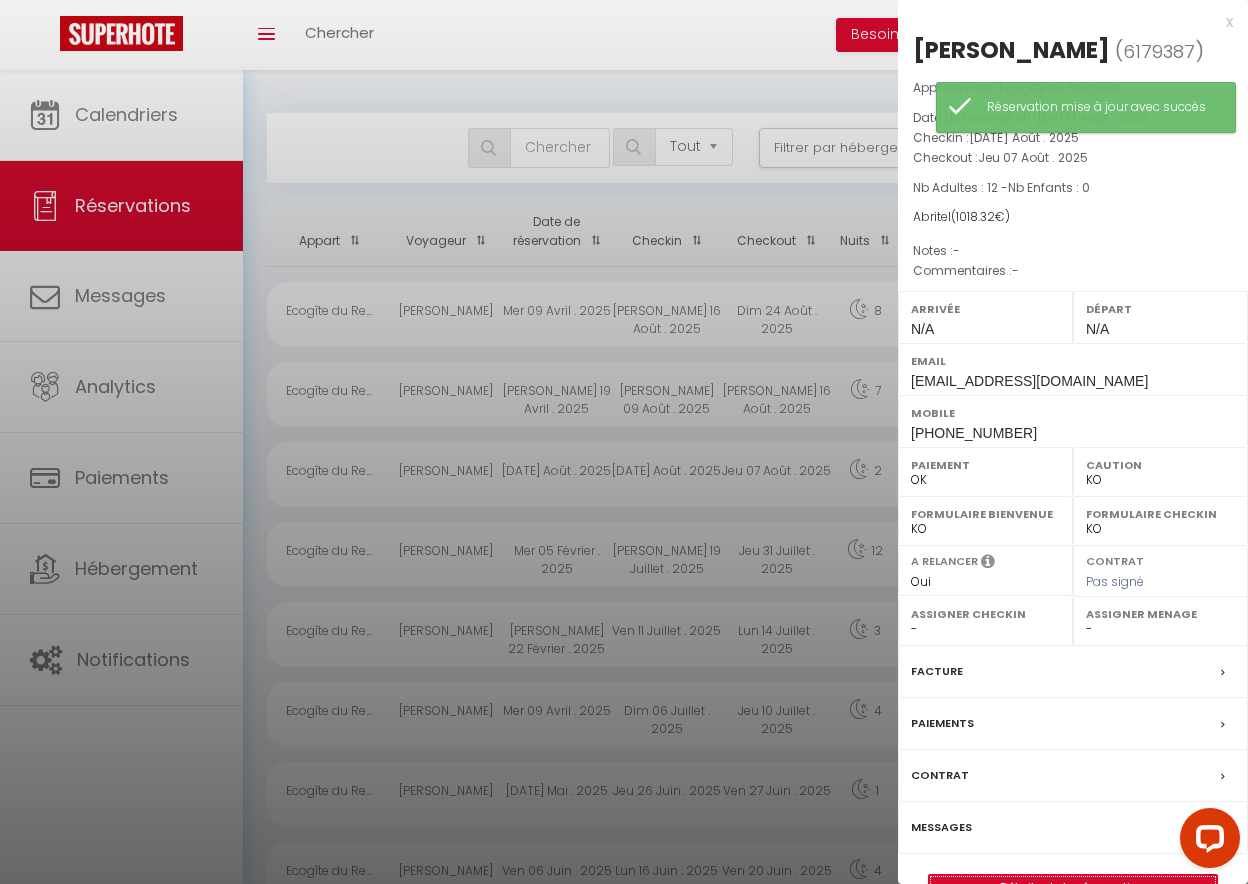 click on "Détails de la réservation" at bounding box center [1073, 888] 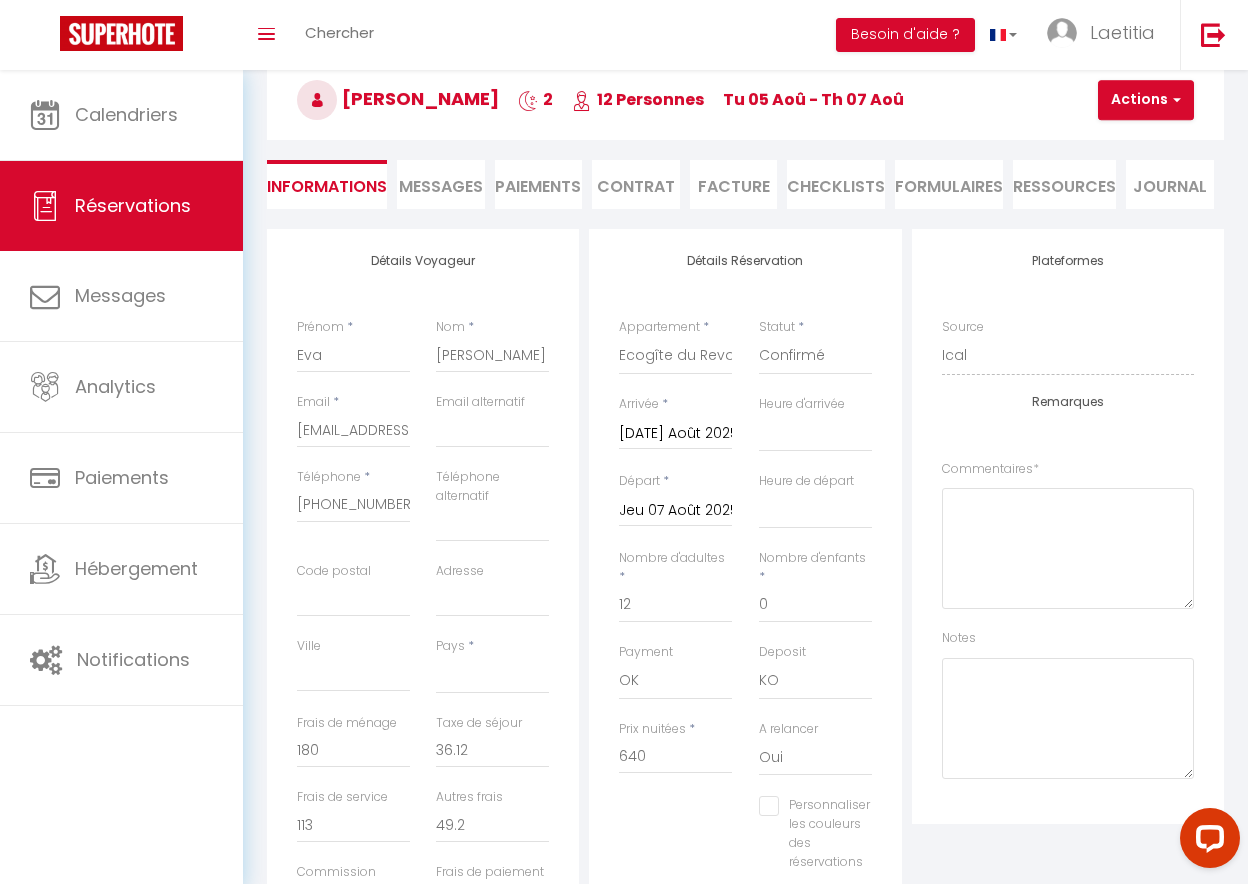 scroll, scrollTop: 204, scrollLeft: 0, axis: vertical 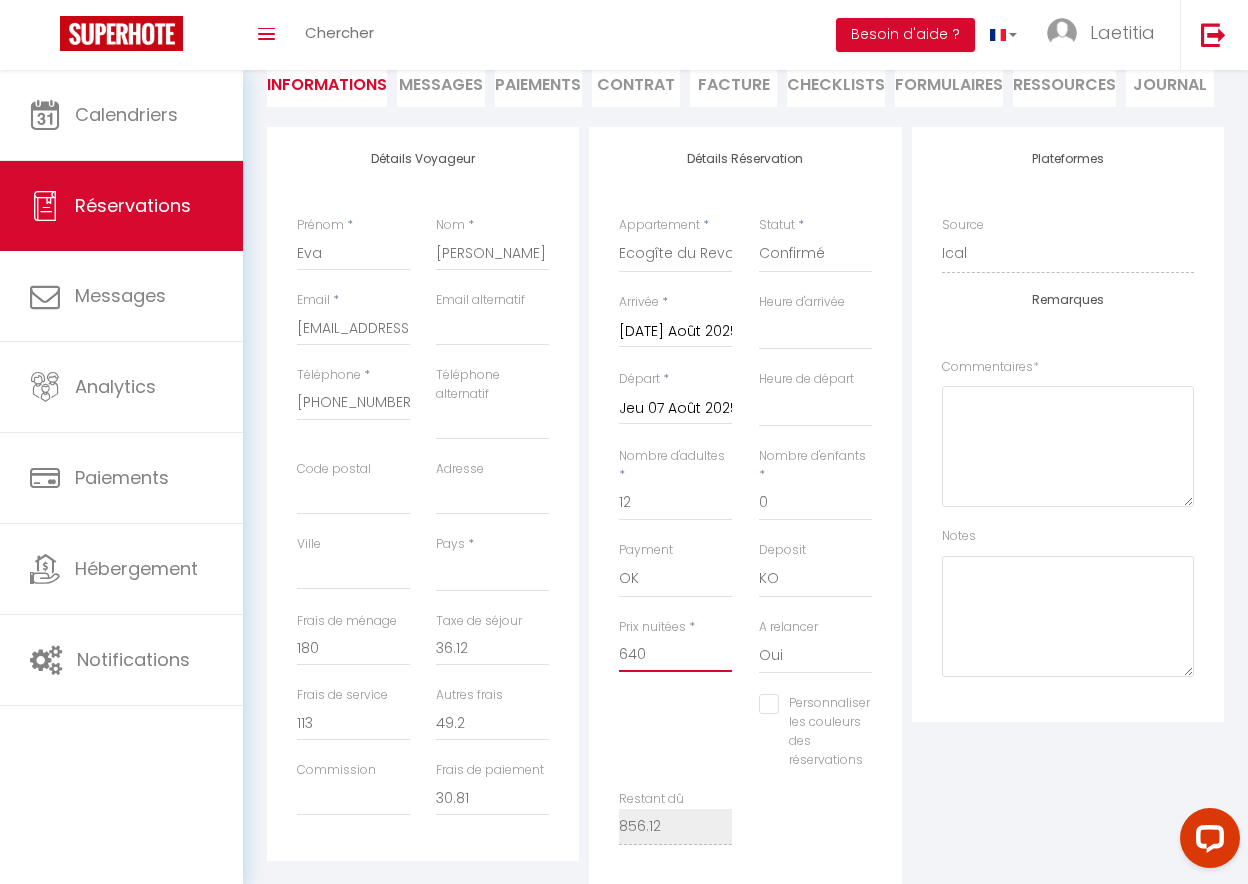 click on "640" at bounding box center [675, 654] 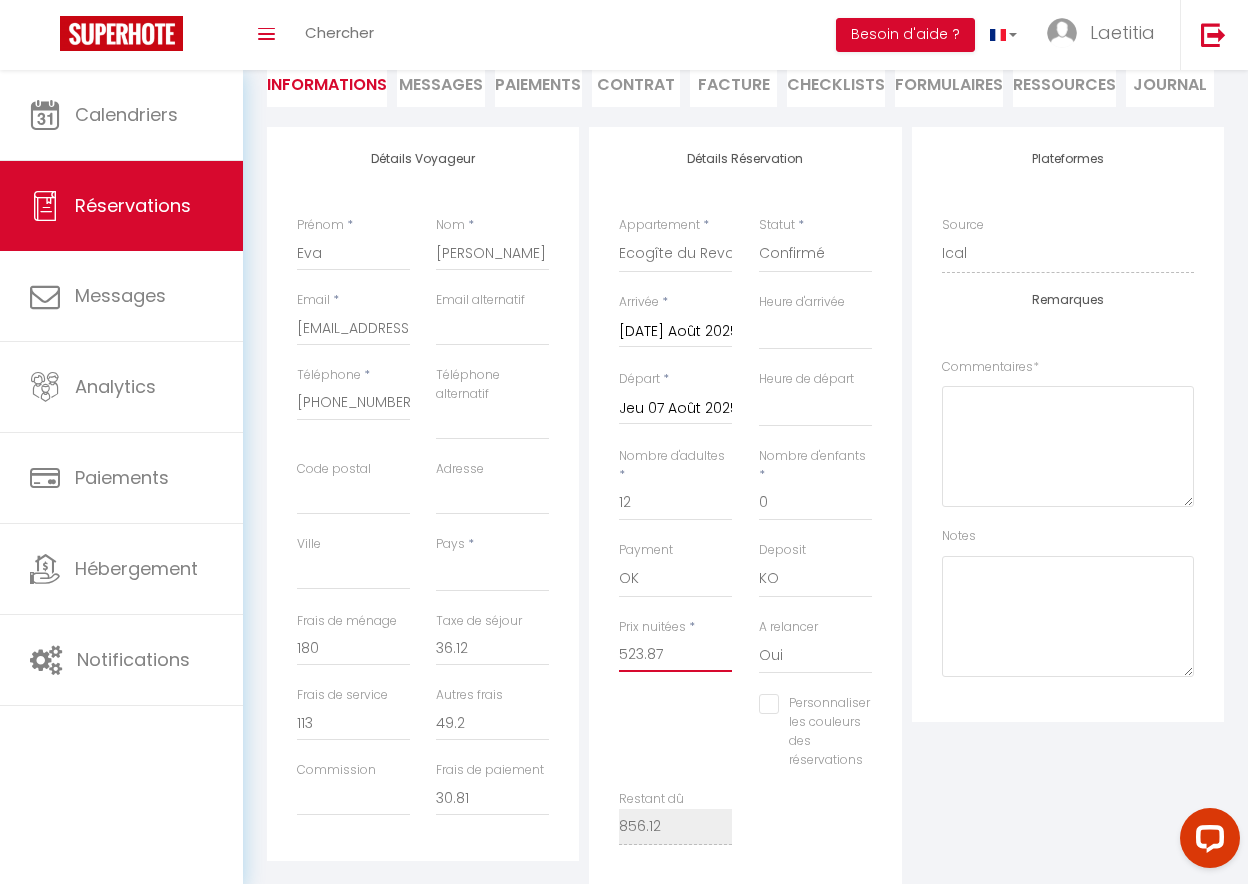 scroll, scrollTop: 102, scrollLeft: 0, axis: vertical 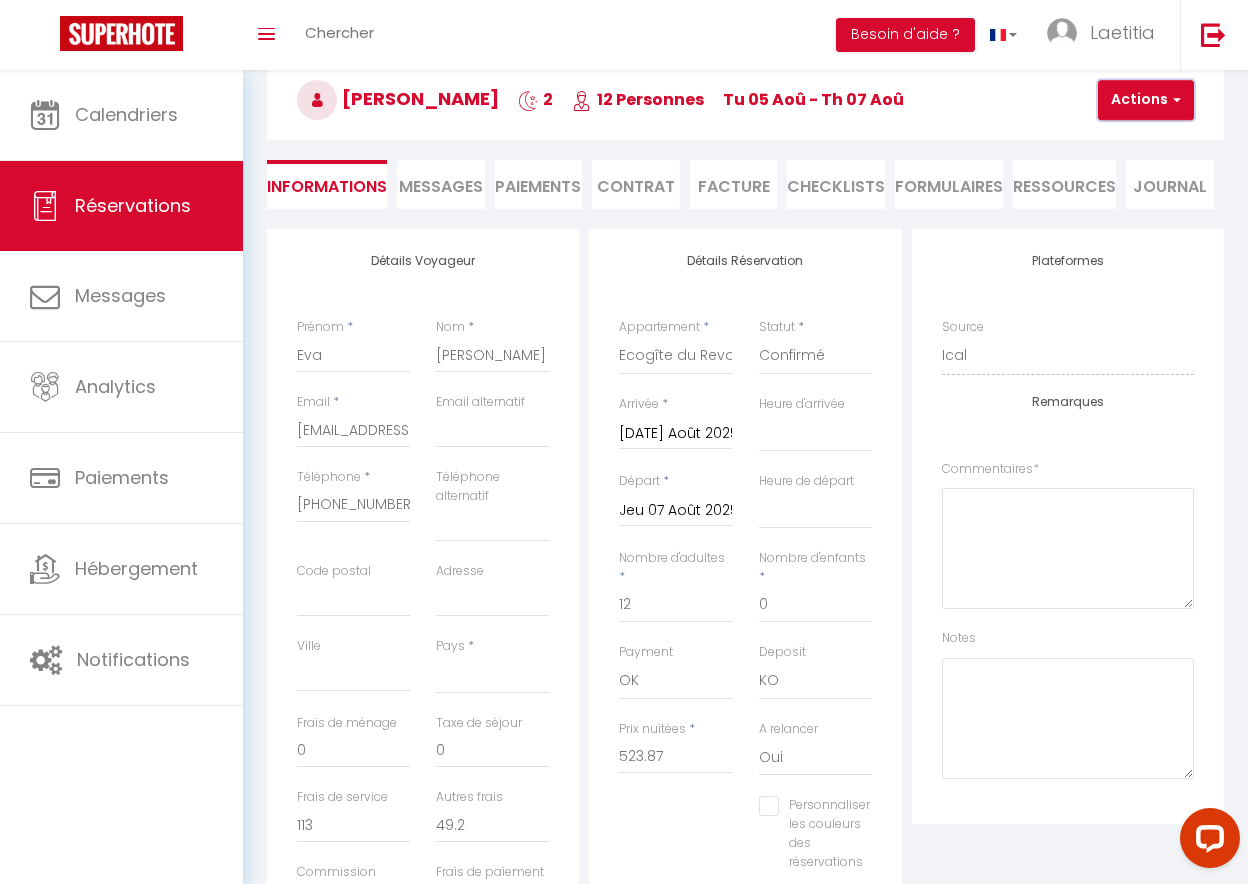 click at bounding box center (1174, 100) 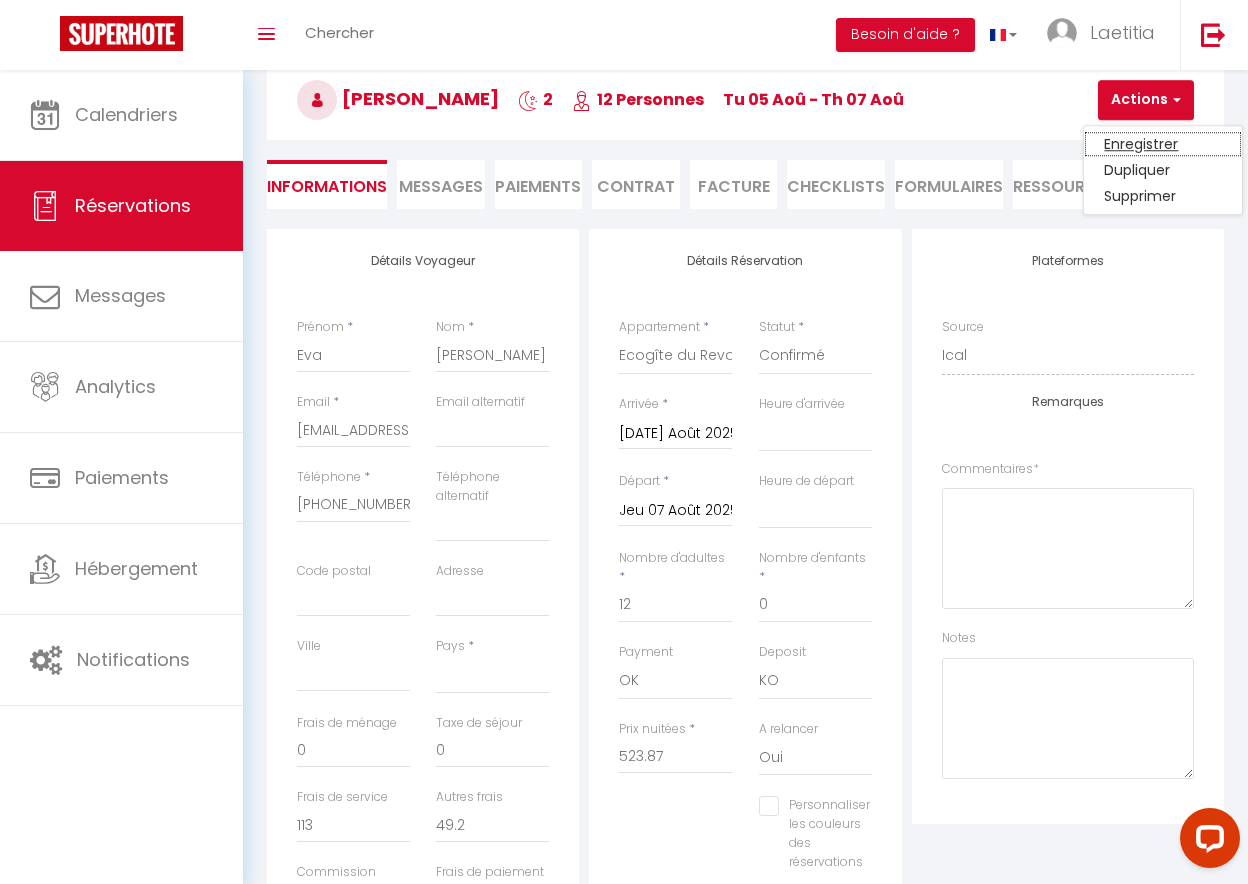 click on "Enregistrer" at bounding box center [1163, 144] 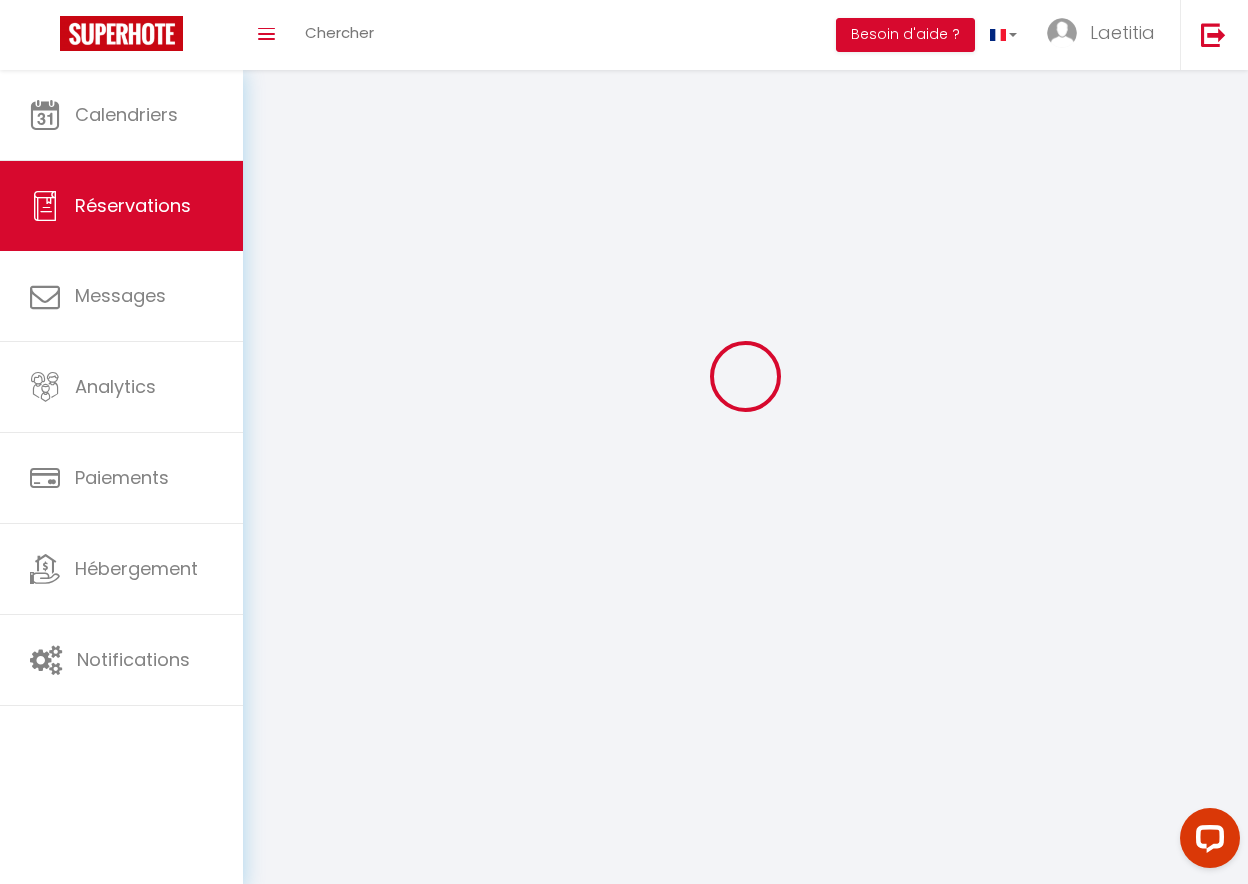 scroll, scrollTop: 70, scrollLeft: 0, axis: vertical 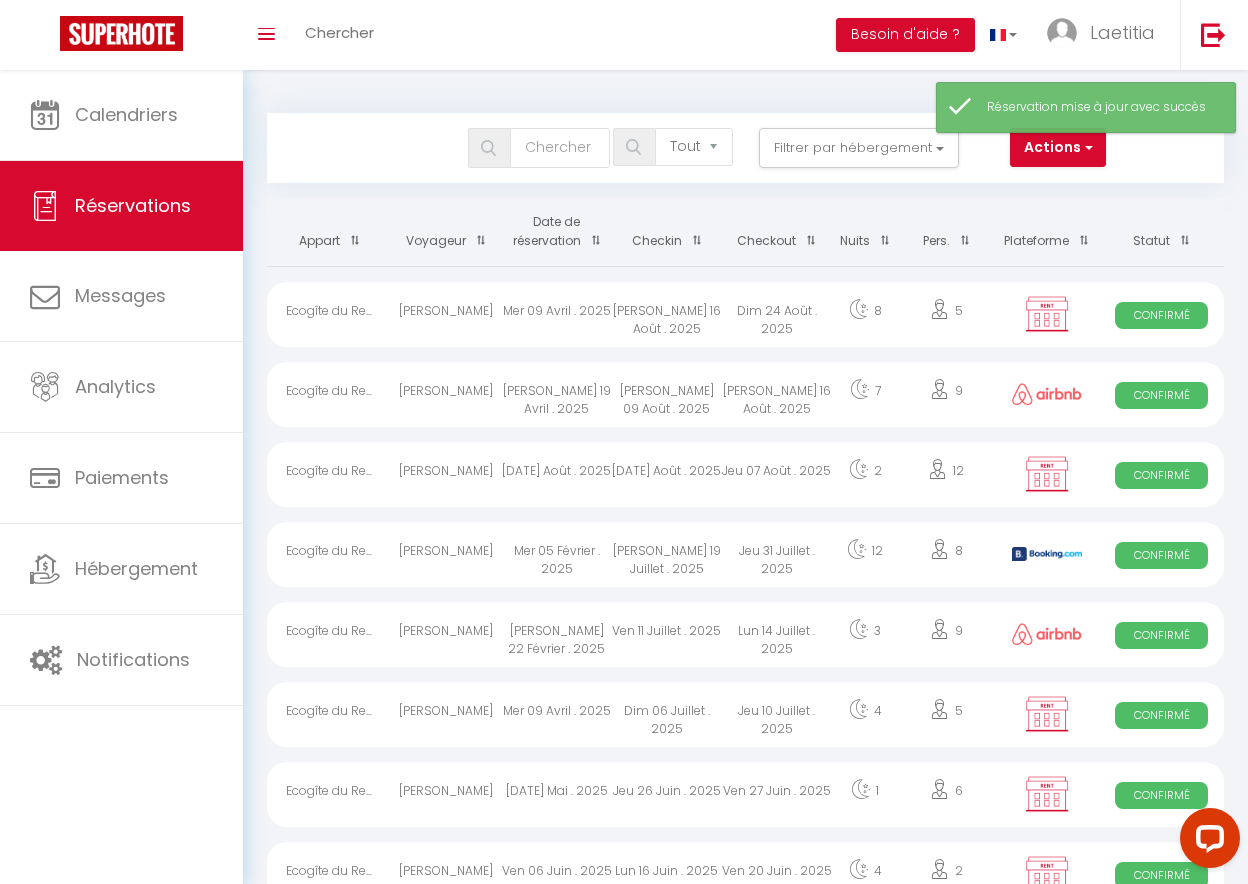 click on "[DATE] Août . 2025" at bounding box center (667, 474) 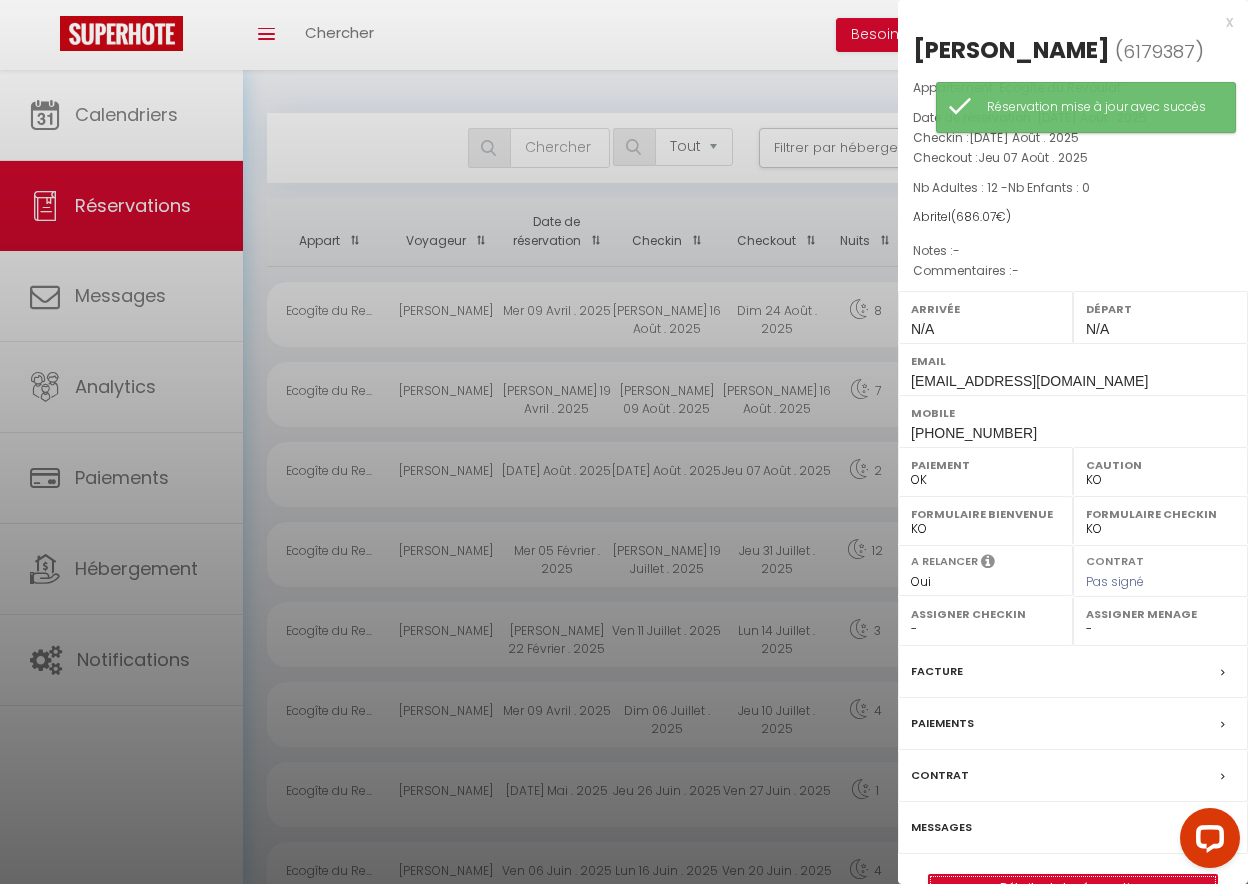 click on "Détails de la réservation" at bounding box center (1073, 888) 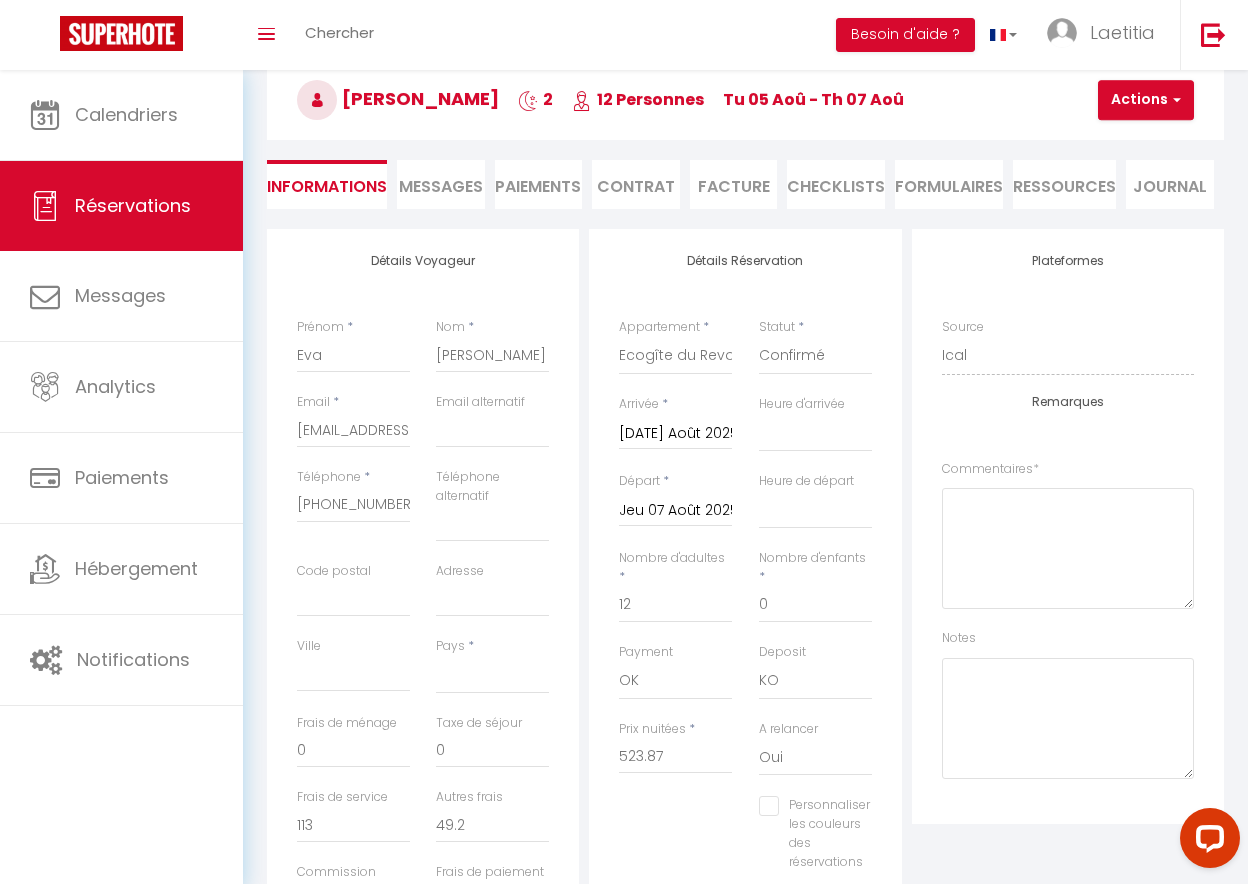 scroll, scrollTop: 306, scrollLeft: 0, axis: vertical 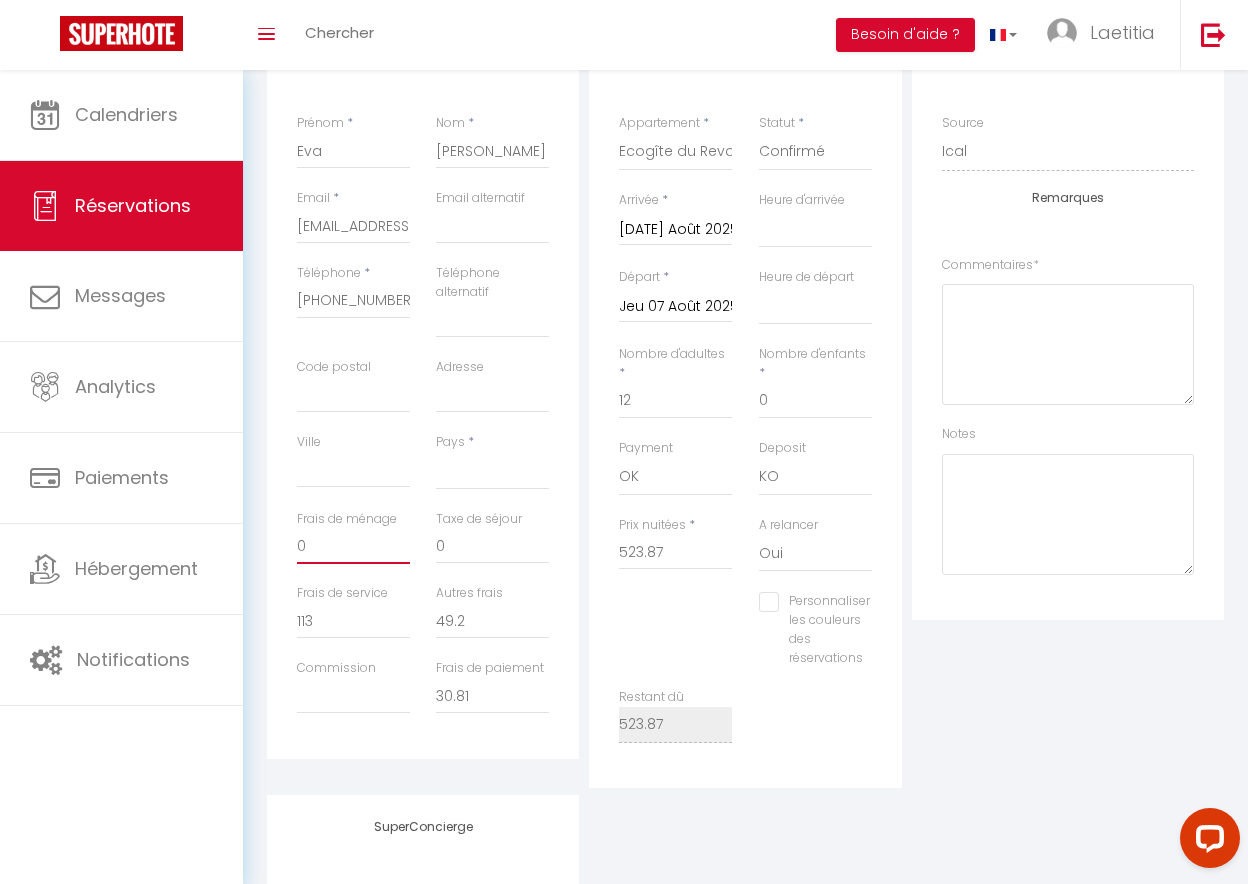 drag, startPoint x: 331, startPoint y: 536, endPoint x: 261, endPoint y: 538, distance: 70.028564 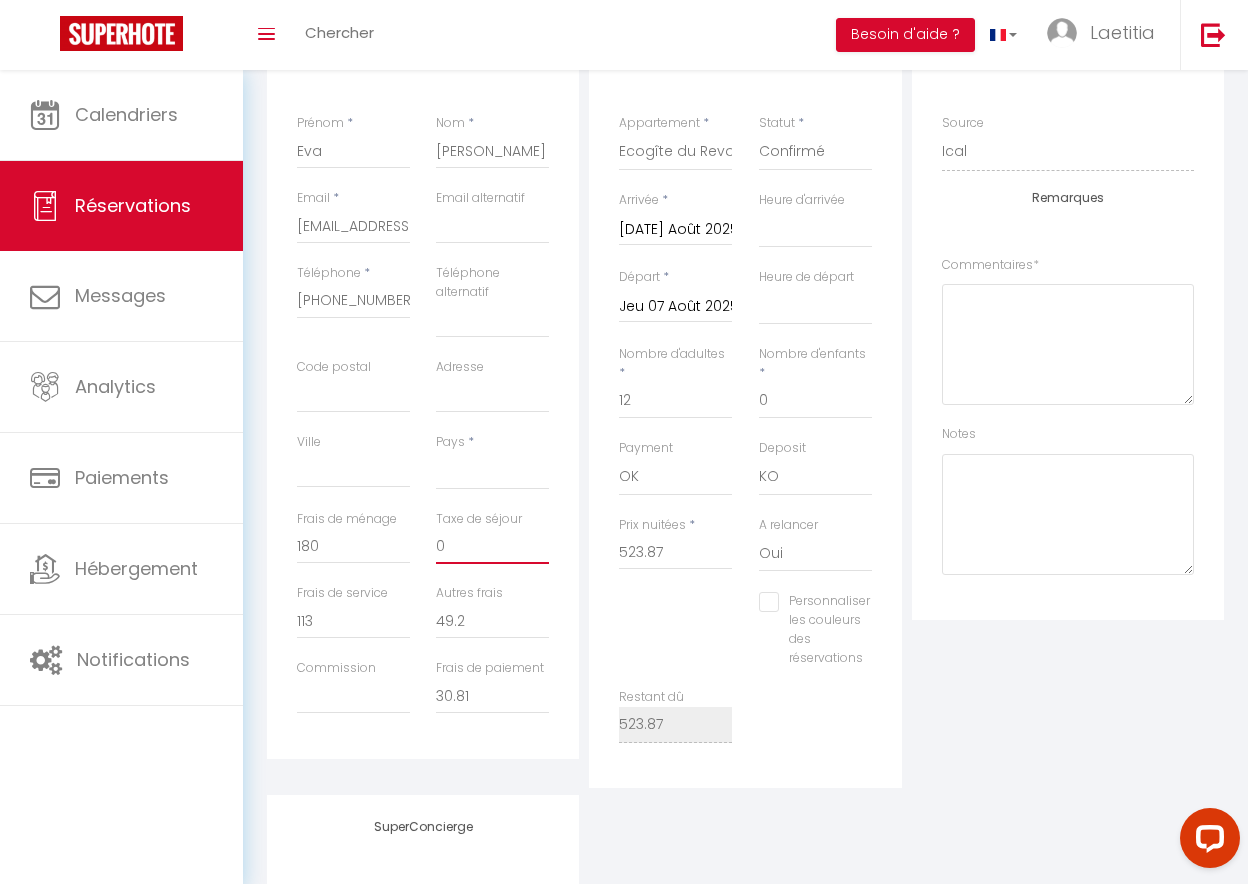 click on "0" at bounding box center [492, 546] 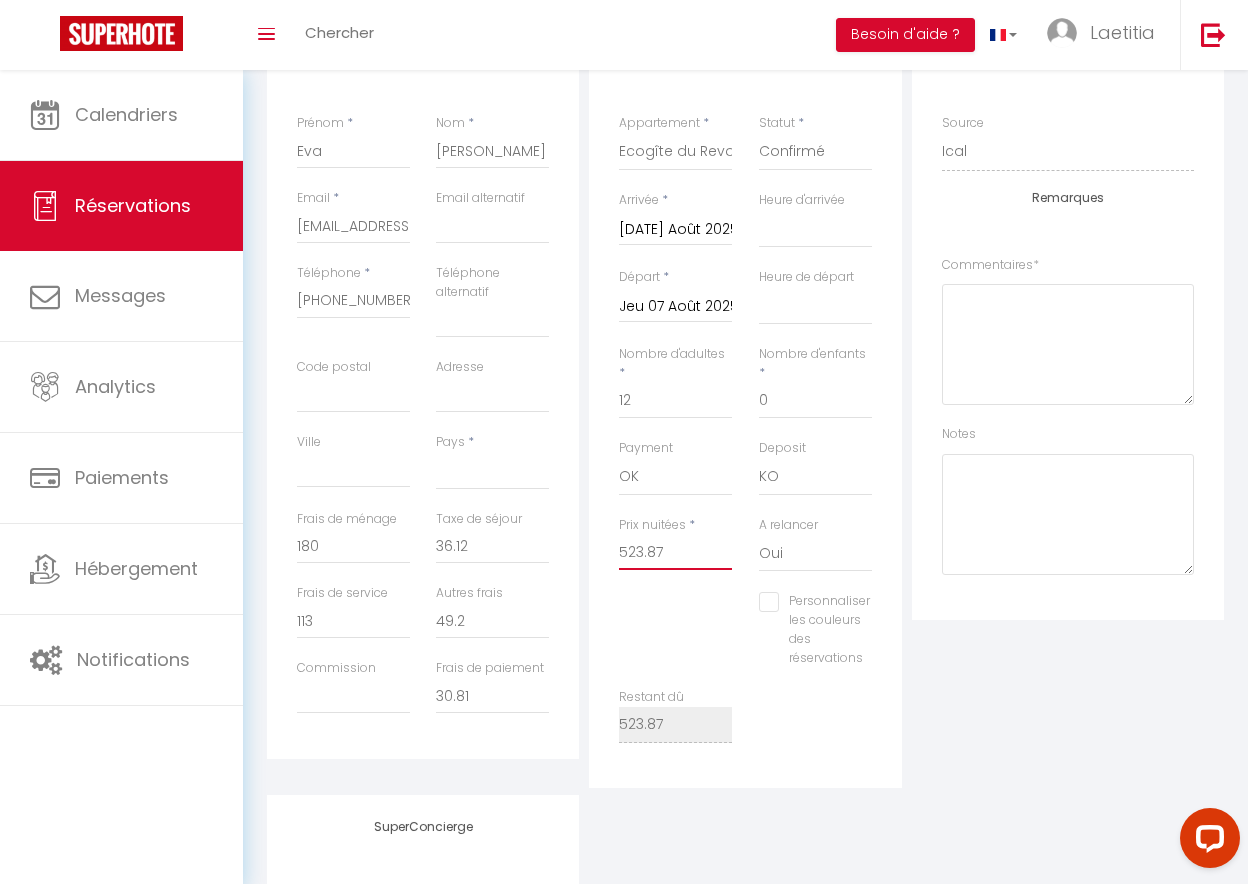 click on "523.87" at bounding box center [675, 552] 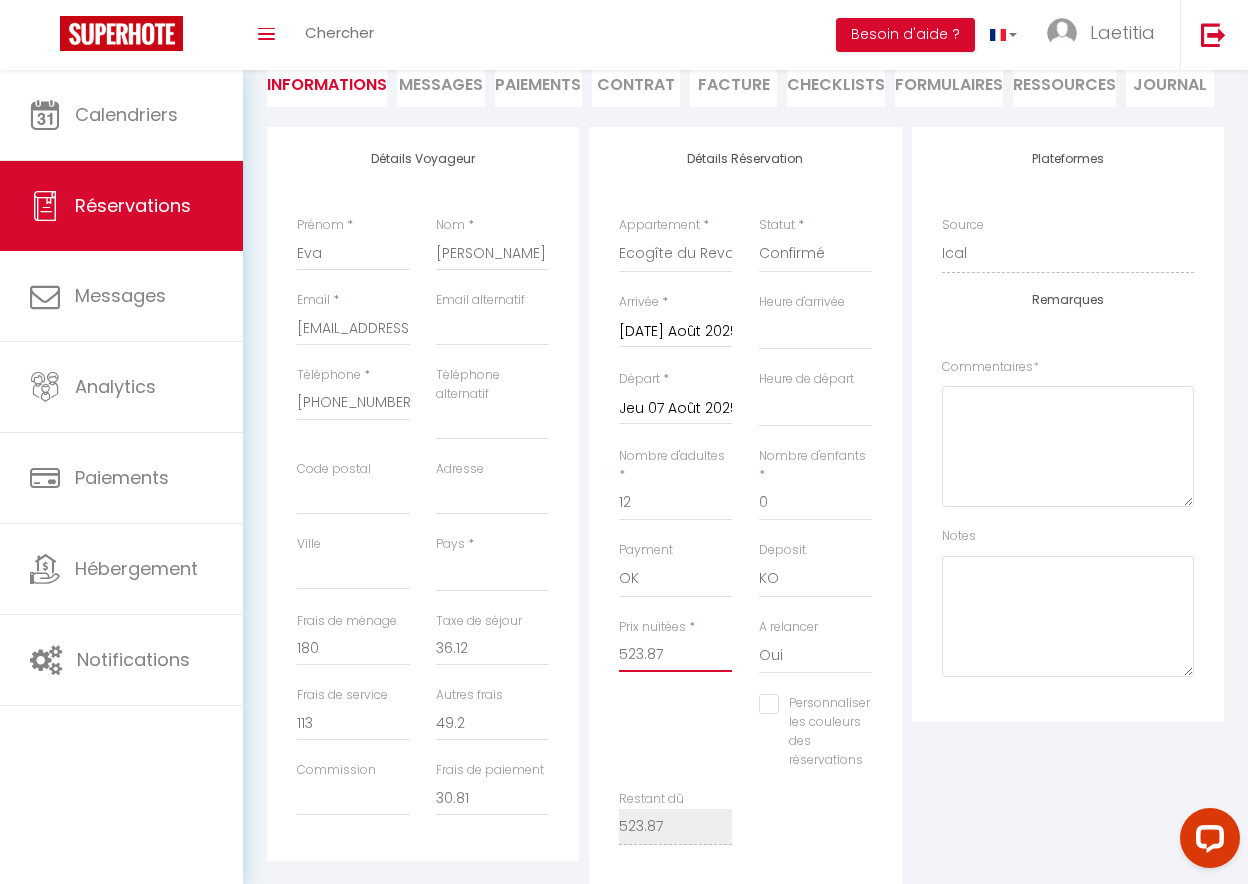 scroll, scrollTop: 102, scrollLeft: 0, axis: vertical 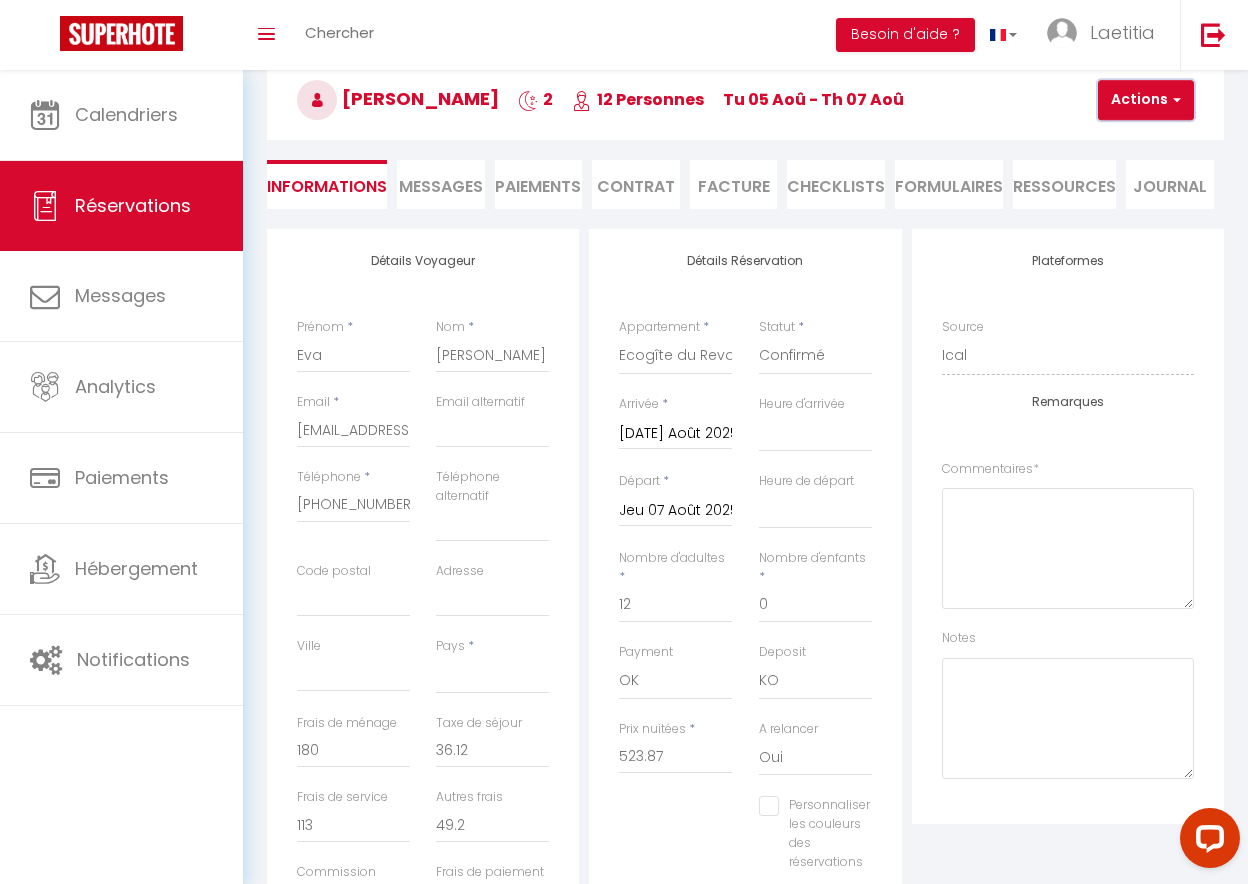 click on "Actions" at bounding box center (1146, 100) 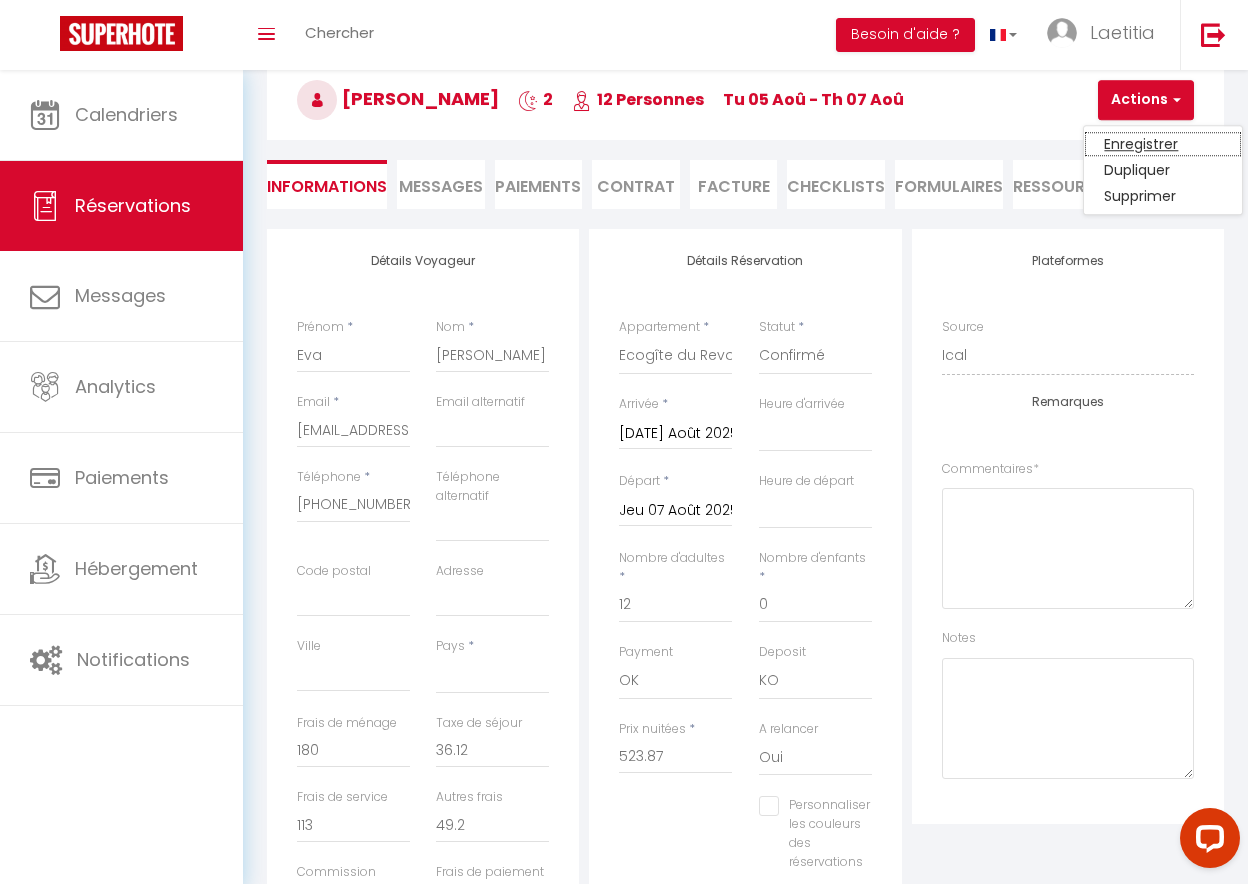 click on "Enregistrer" at bounding box center (1163, 144) 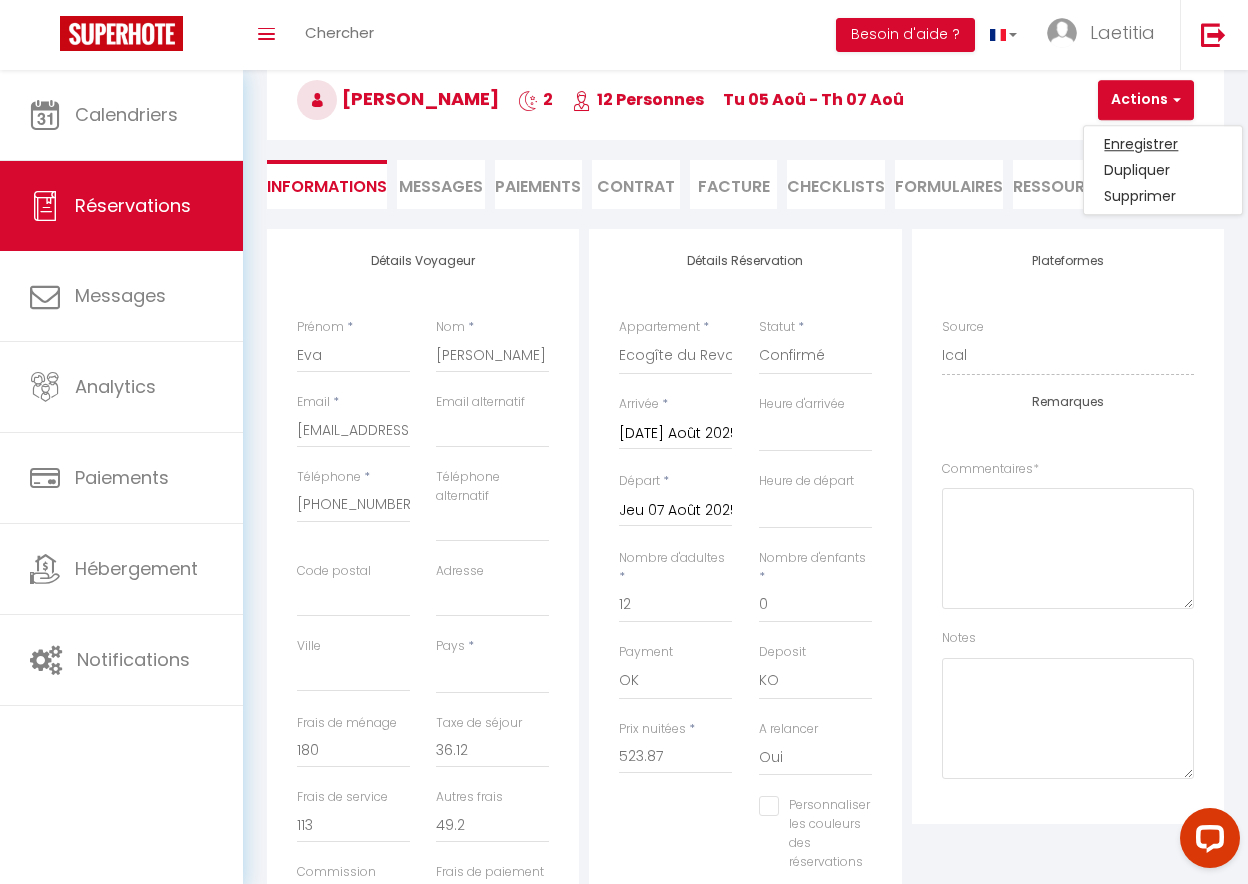 scroll, scrollTop: 70, scrollLeft: 0, axis: vertical 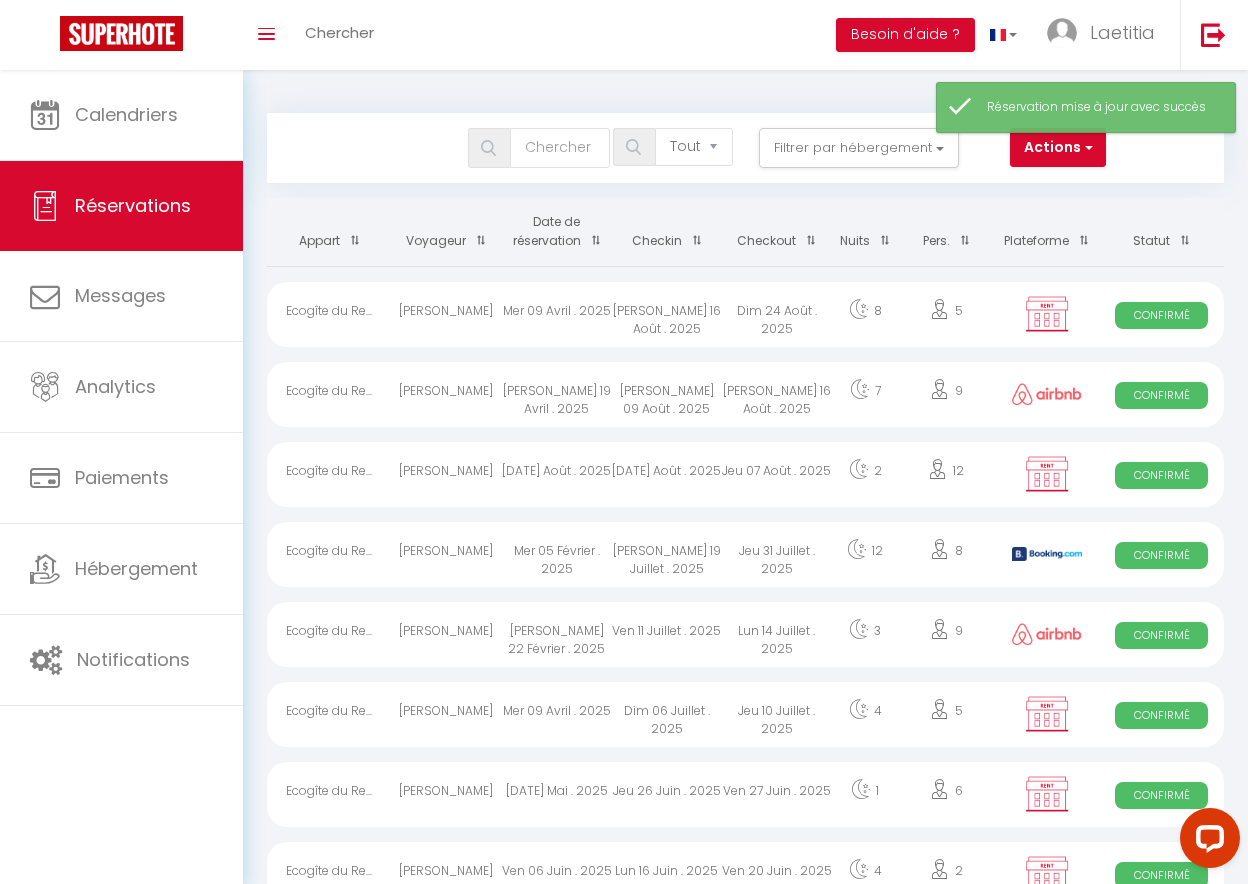 click on "[DATE] Août . 2025" at bounding box center (556, 474) 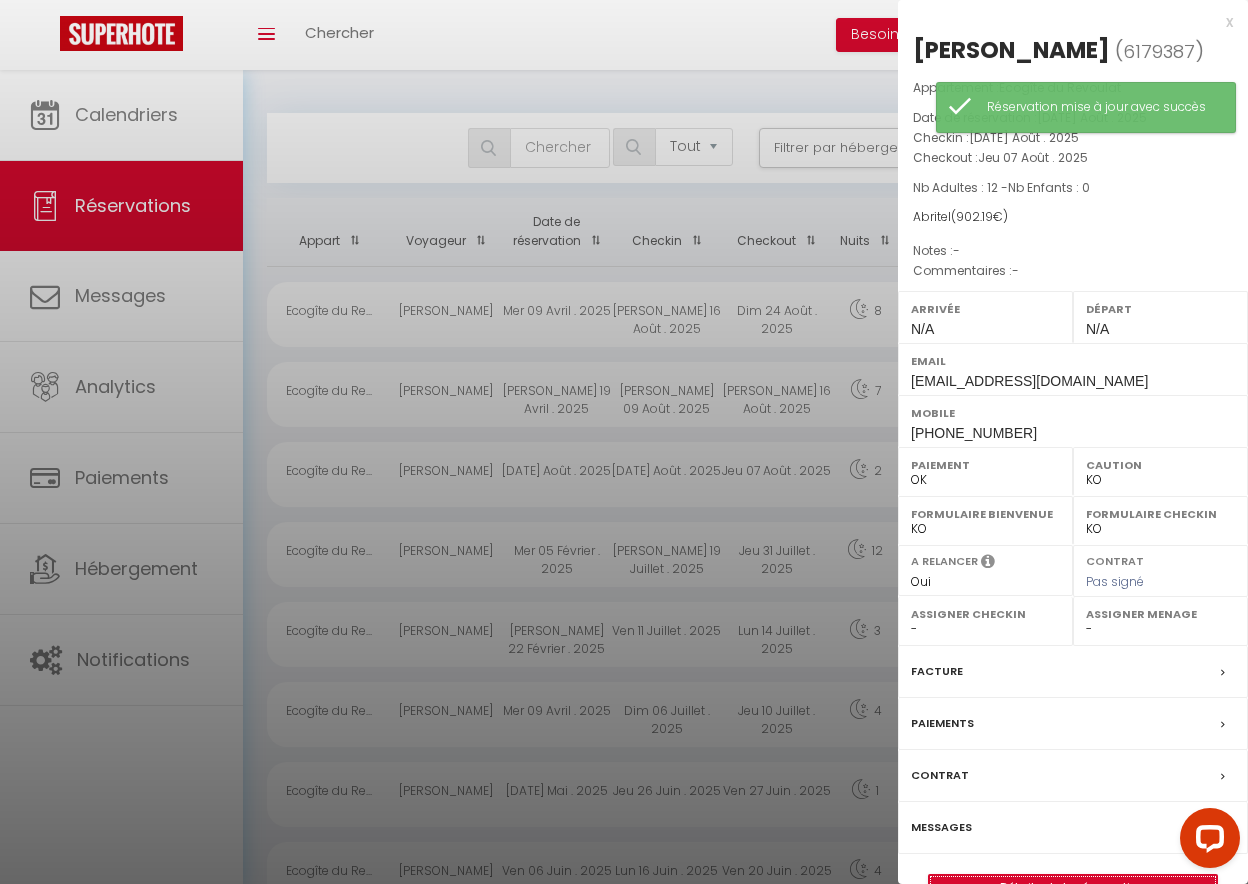 click on "Détails de la réservation" at bounding box center [1073, 888] 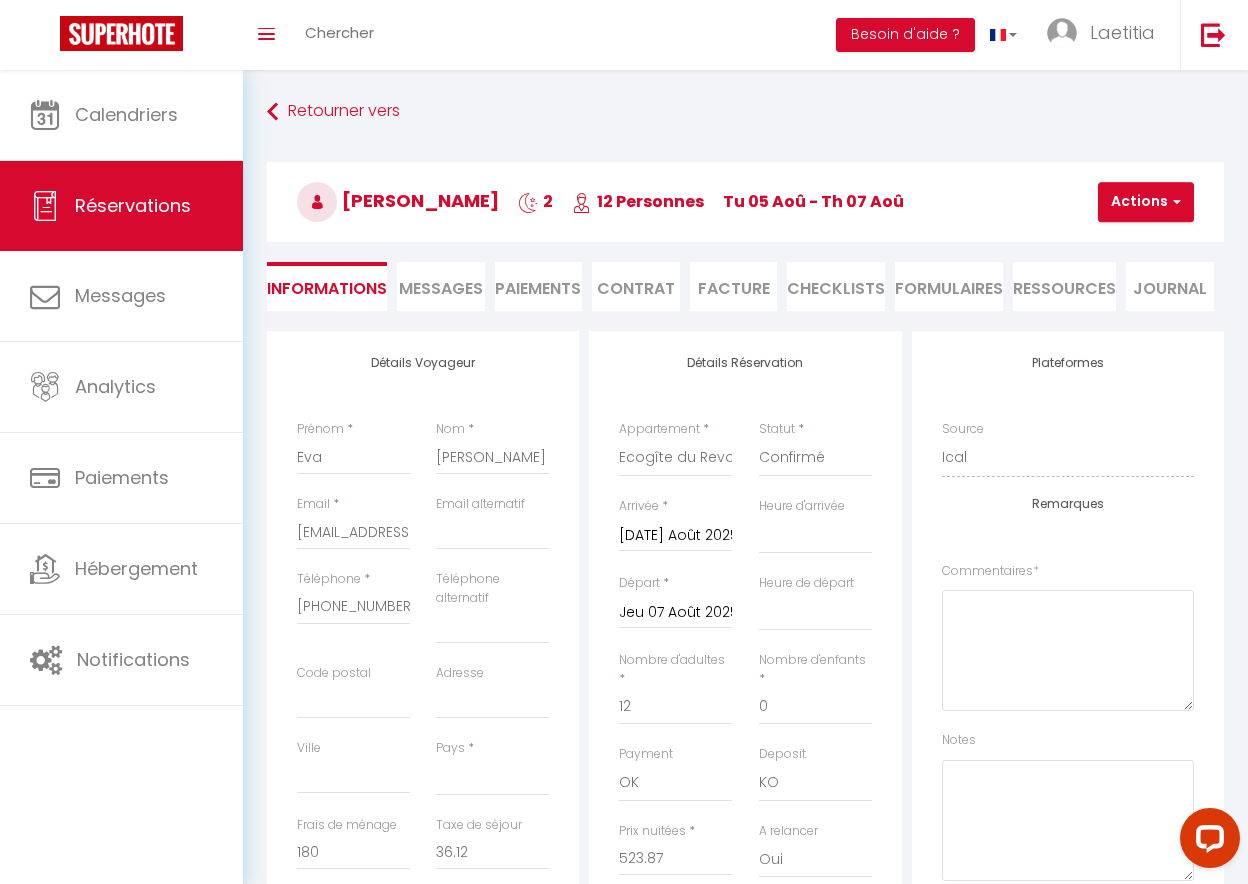 scroll, scrollTop: 204, scrollLeft: 0, axis: vertical 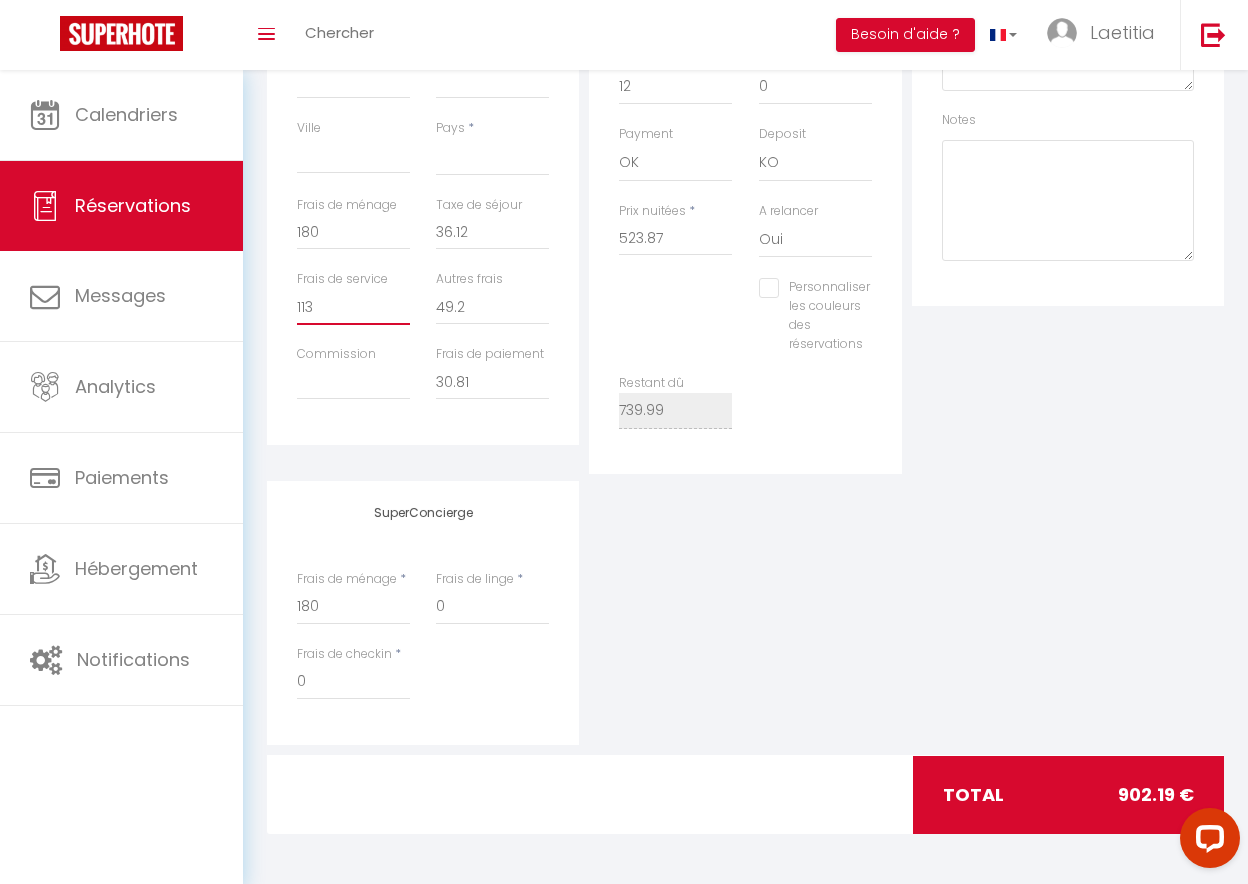 click on "113" at bounding box center (353, 307) 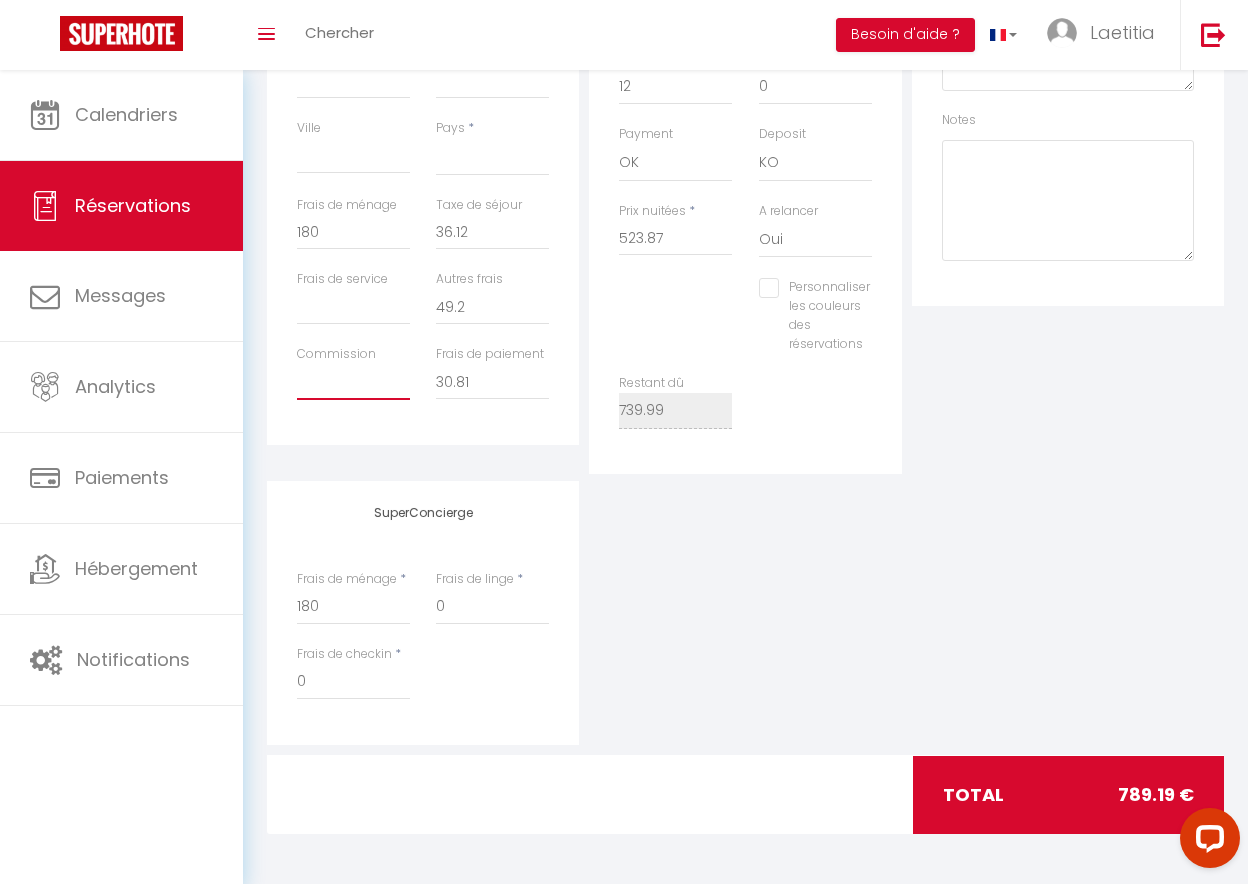 click on "Commission" at bounding box center [353, 382] 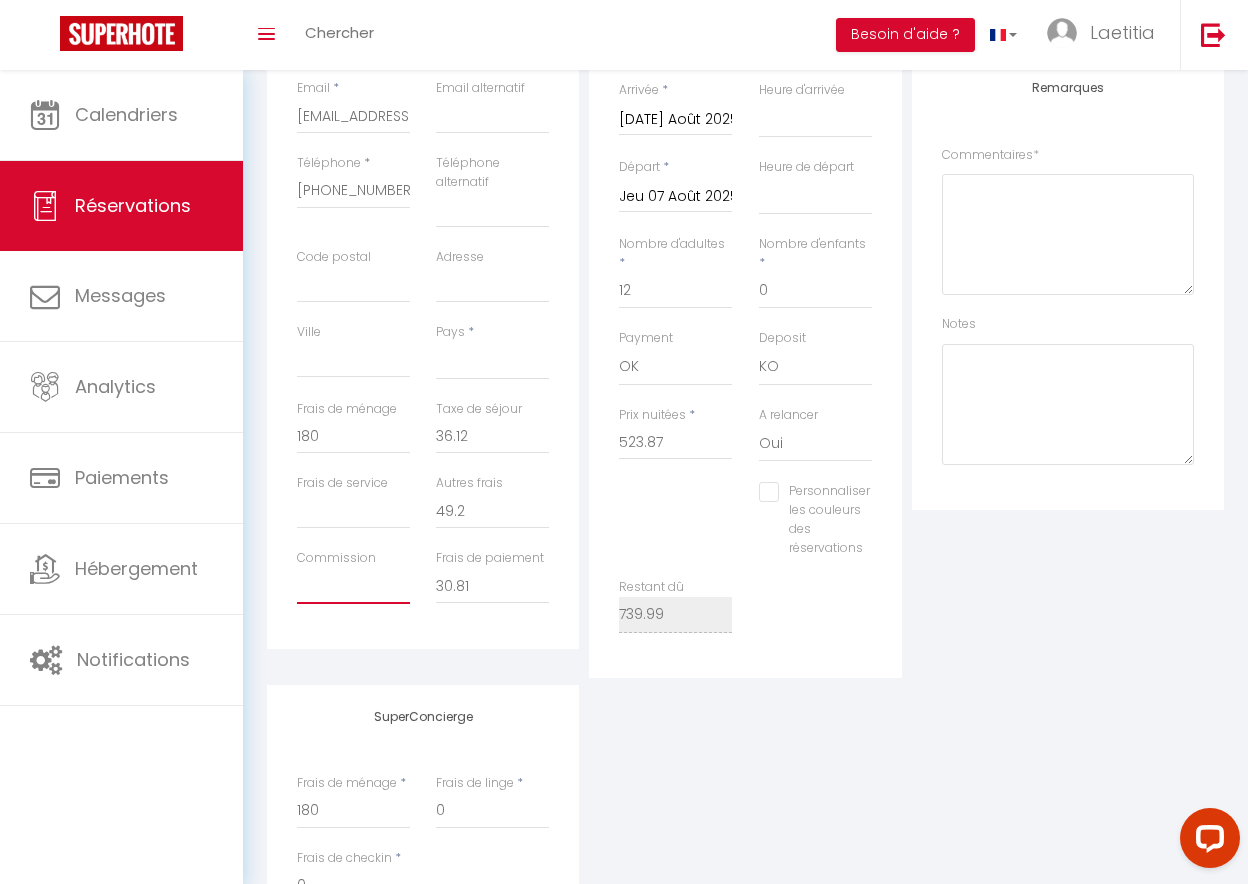 scroll, scrollTop: 0, scrollLeft: 0, axis: both 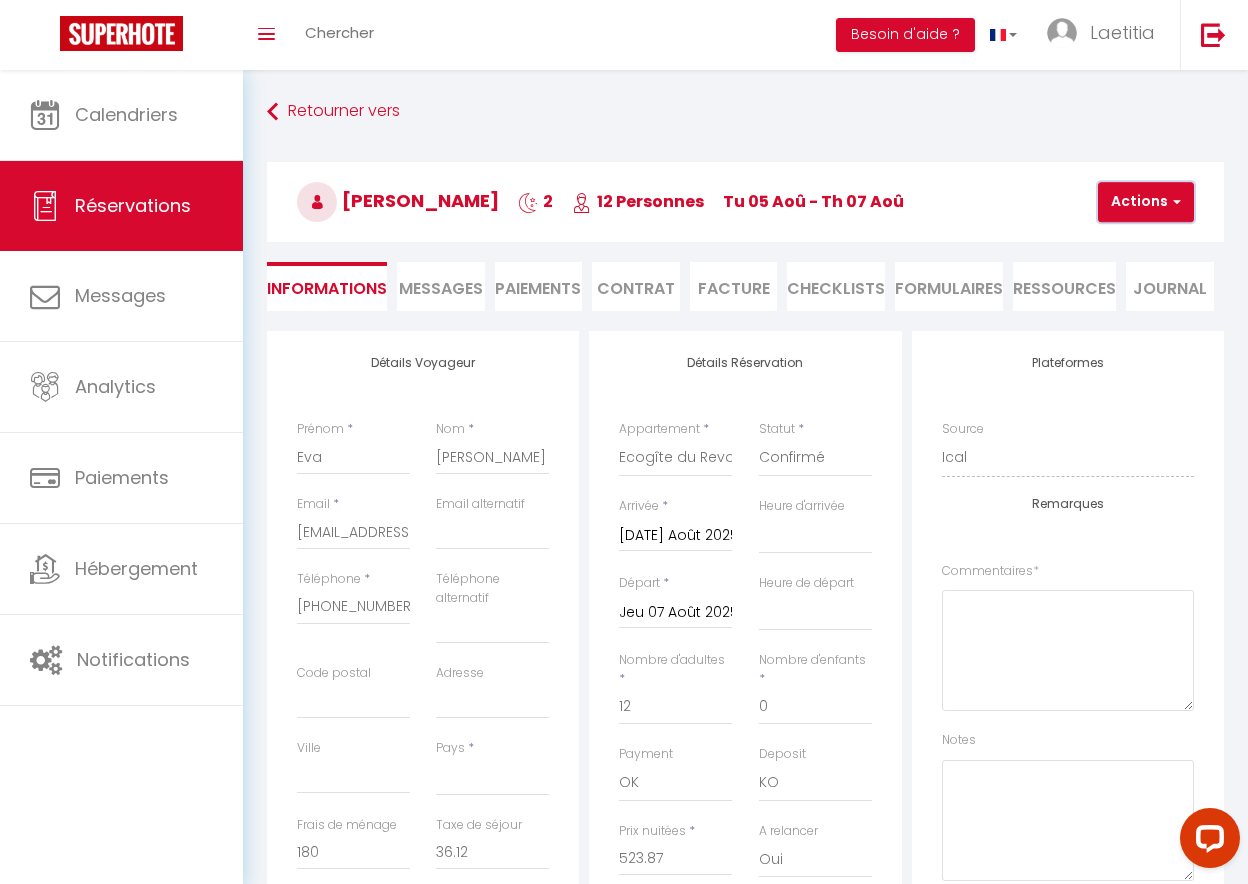 click on "Actions" at bounding box center (1146, 202) 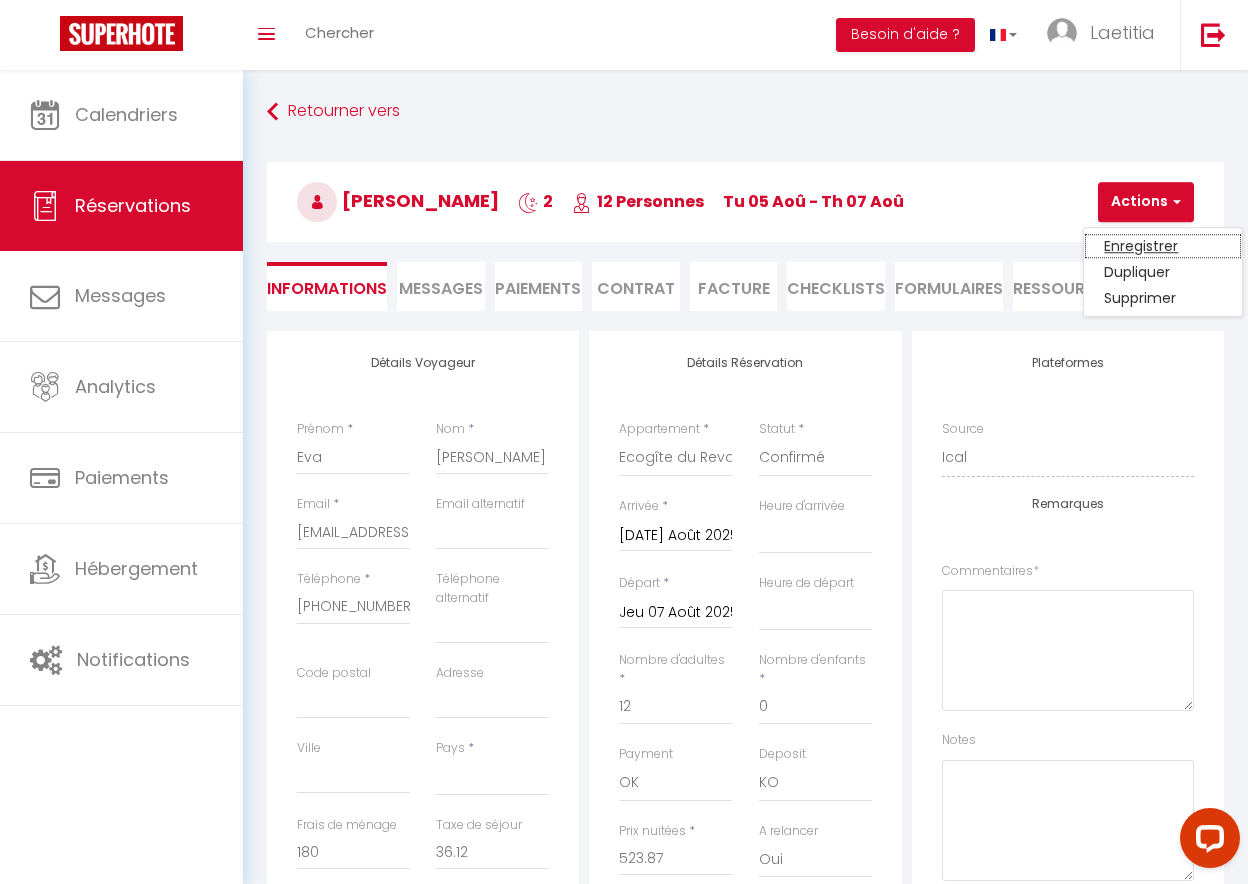 click on "Enregistrer" at bounding box center [1163, 246] 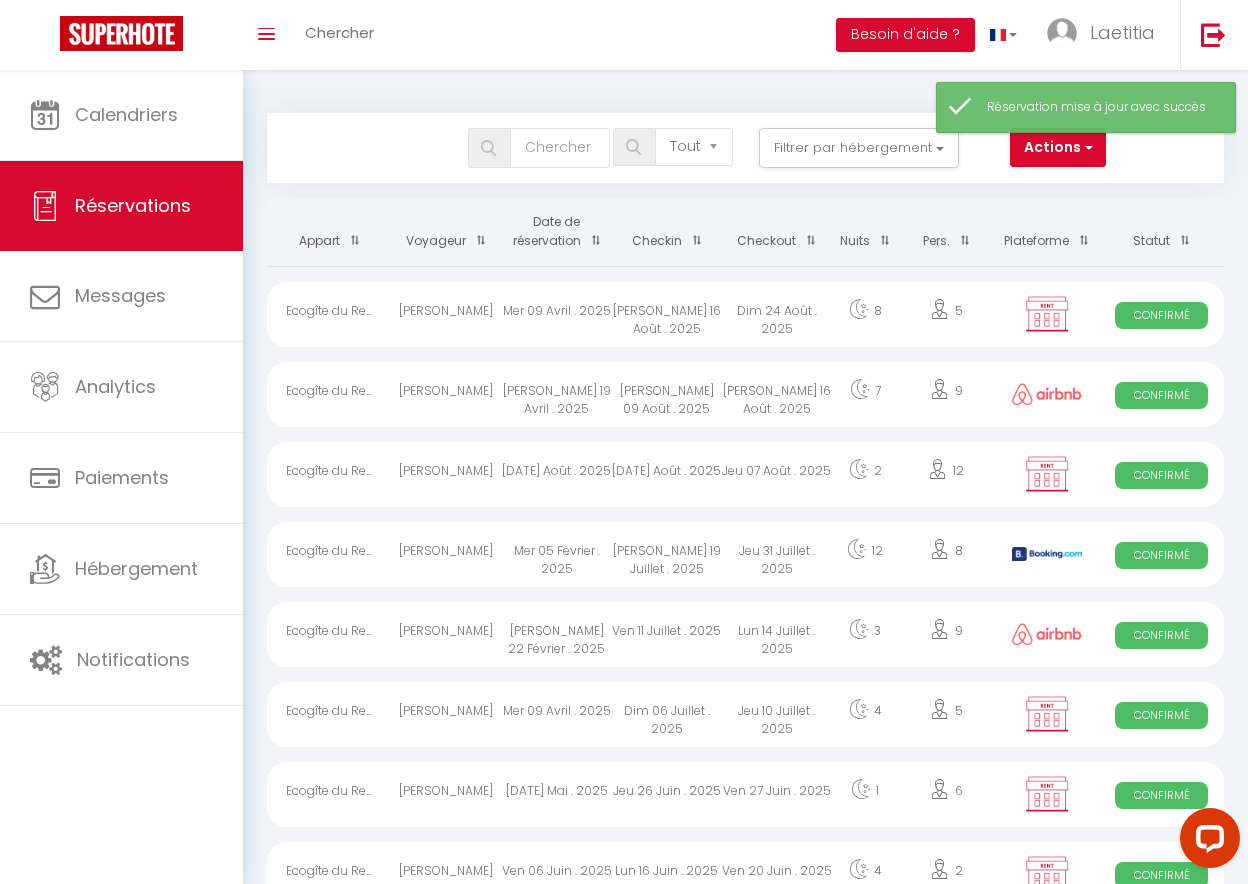 click on "[DATE] Août . 2025" at bounding box center (556, 474) 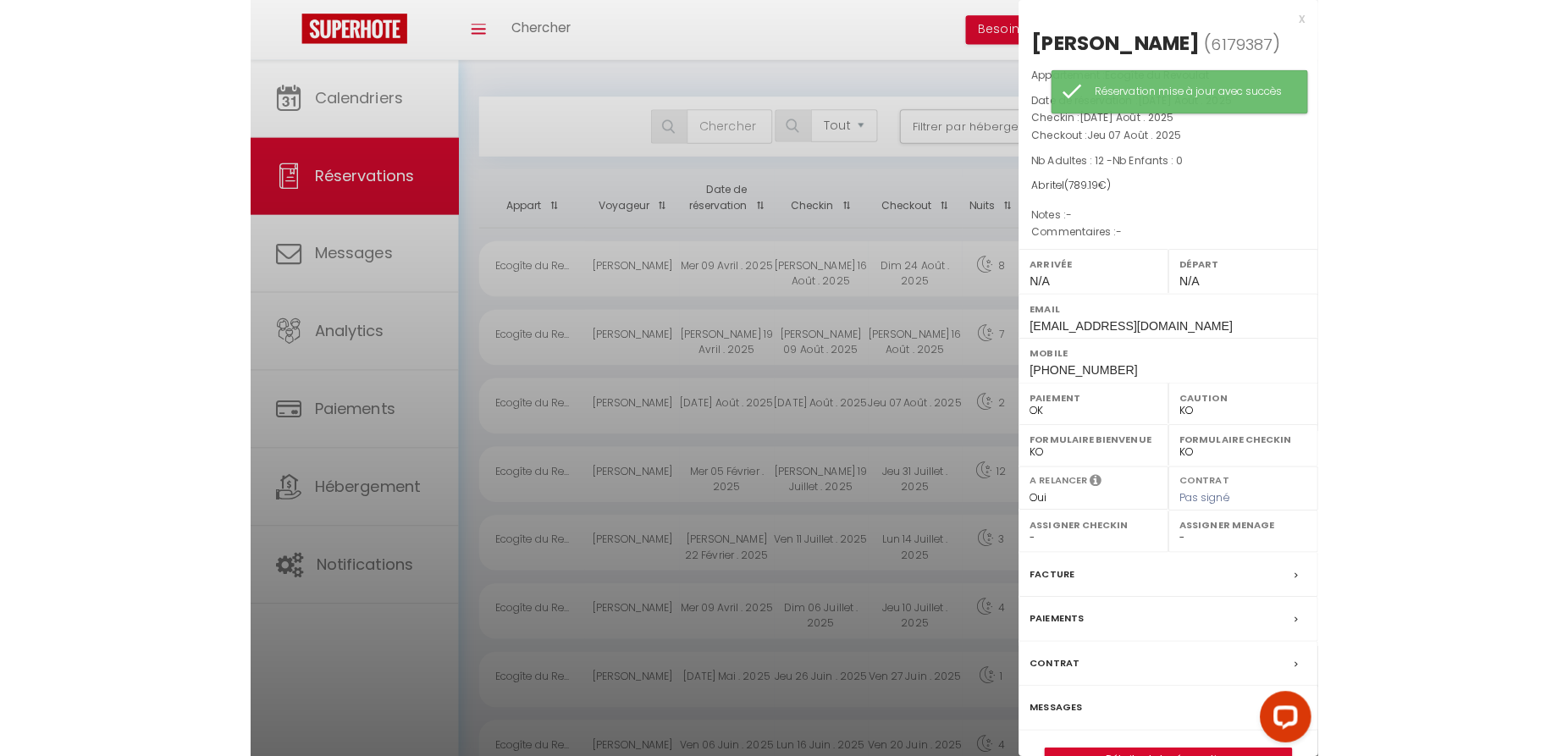scroll, scrollTop: 173, scrollLeft: 0, axis: vertical 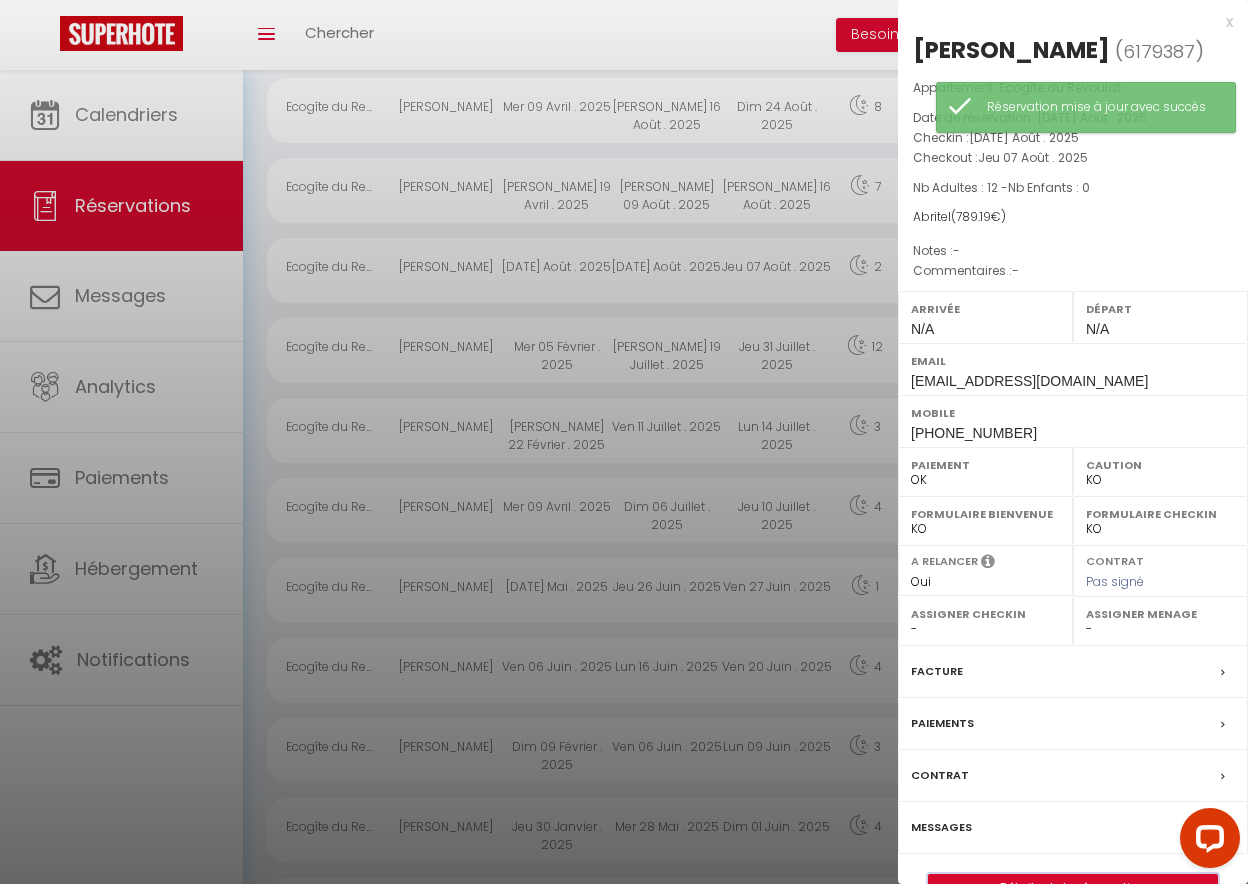 click on "Détails de la réservation" at bounding box center (1073, 888) 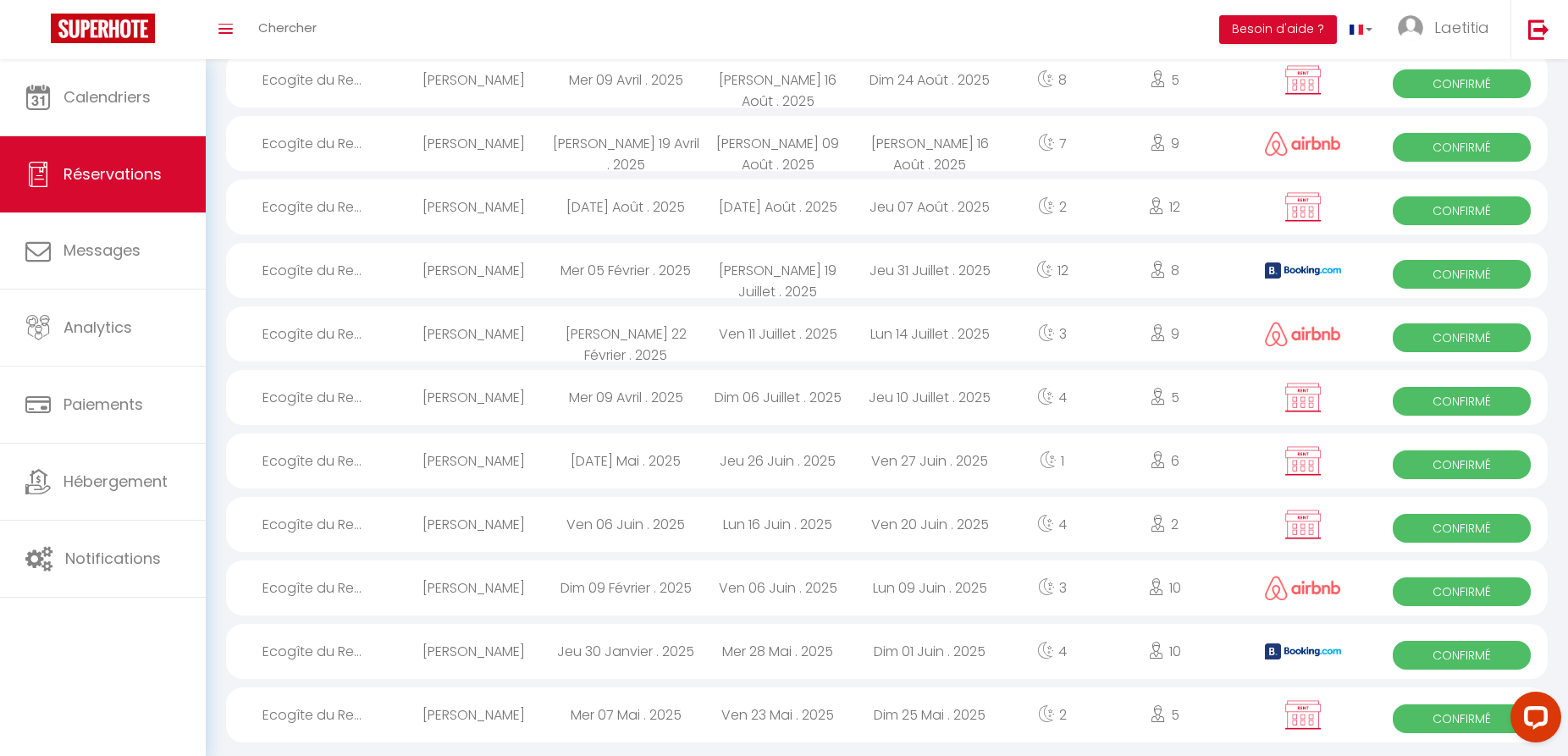 click on "[DATE] Août . 2025" at bounding box center (626, 207) 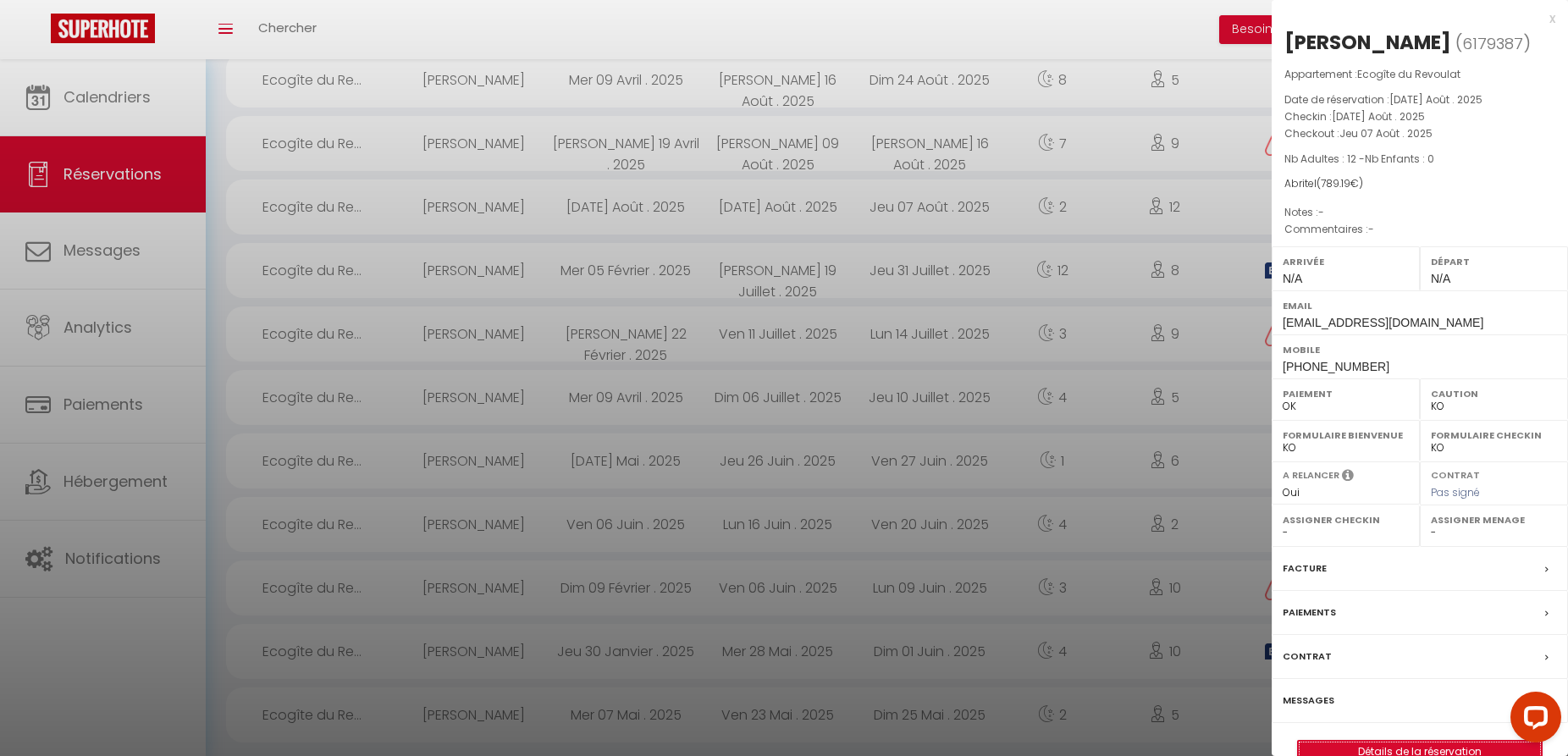 click on "Détails de la réservation" at bounding box center (1420, 752) 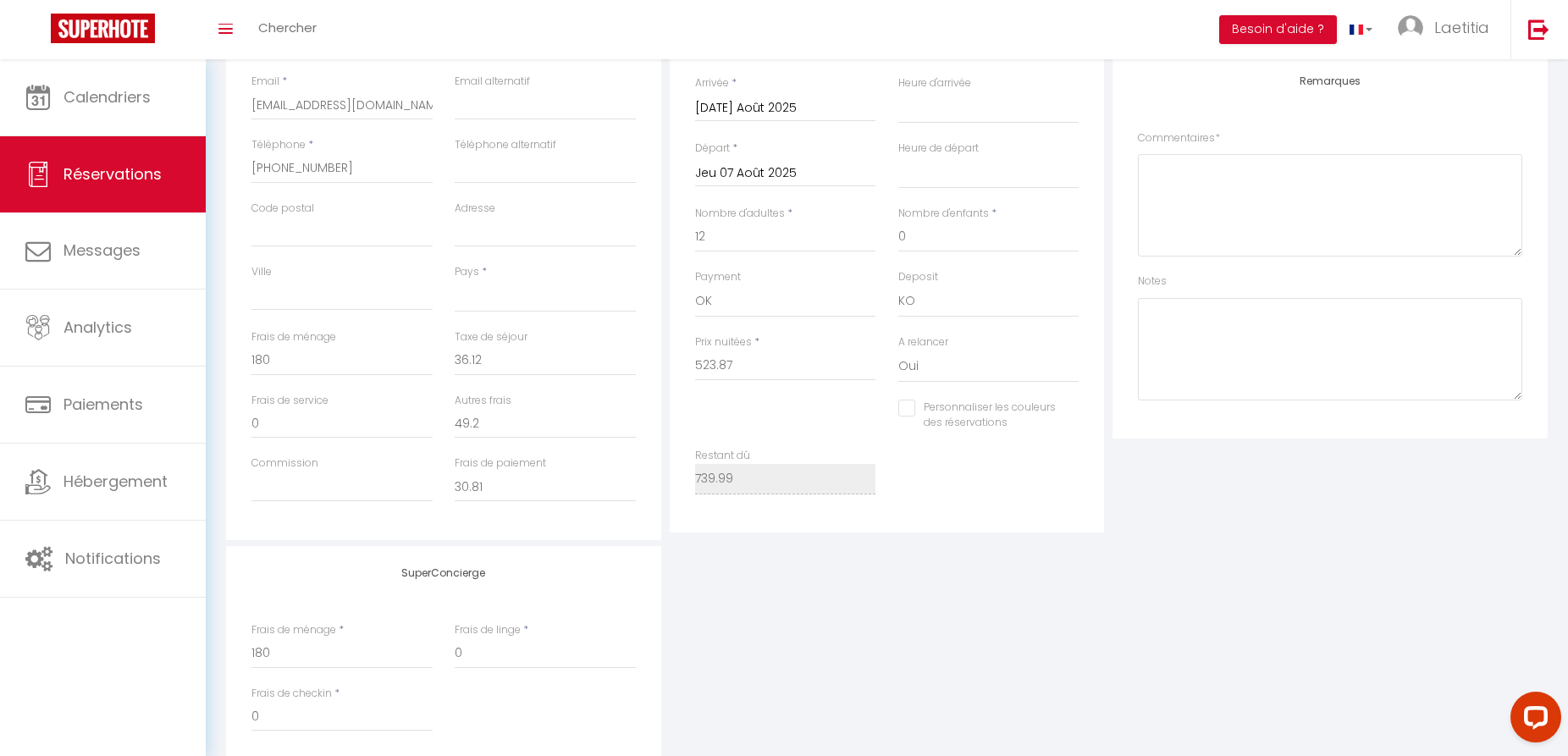 scroll, scrollTop: 477, scrollLeft: 0, axis: vertical 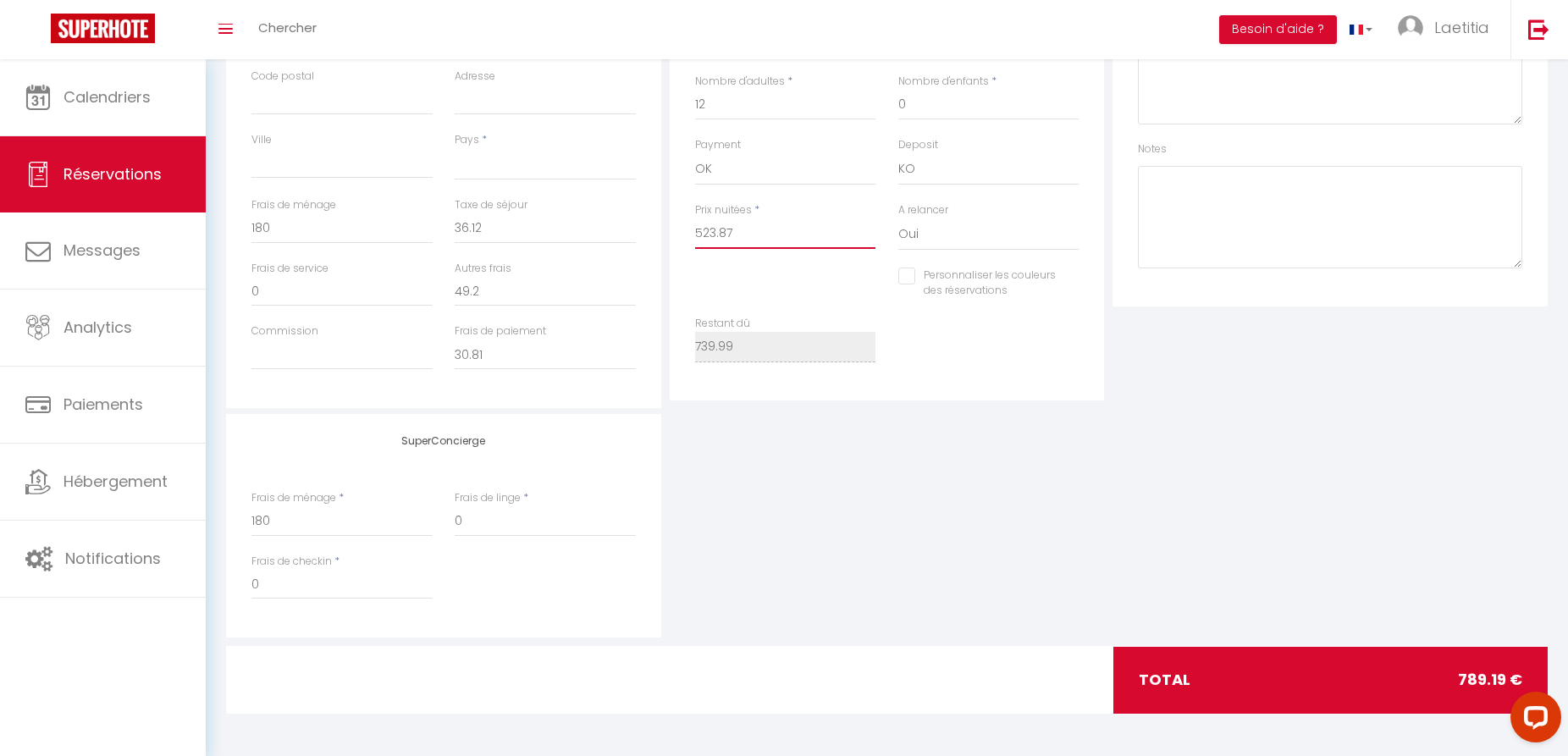 drag, startPoint x: 758, startPoint y: 230, endPoint x: 713, endPoint y: 288, distance: 73.40981 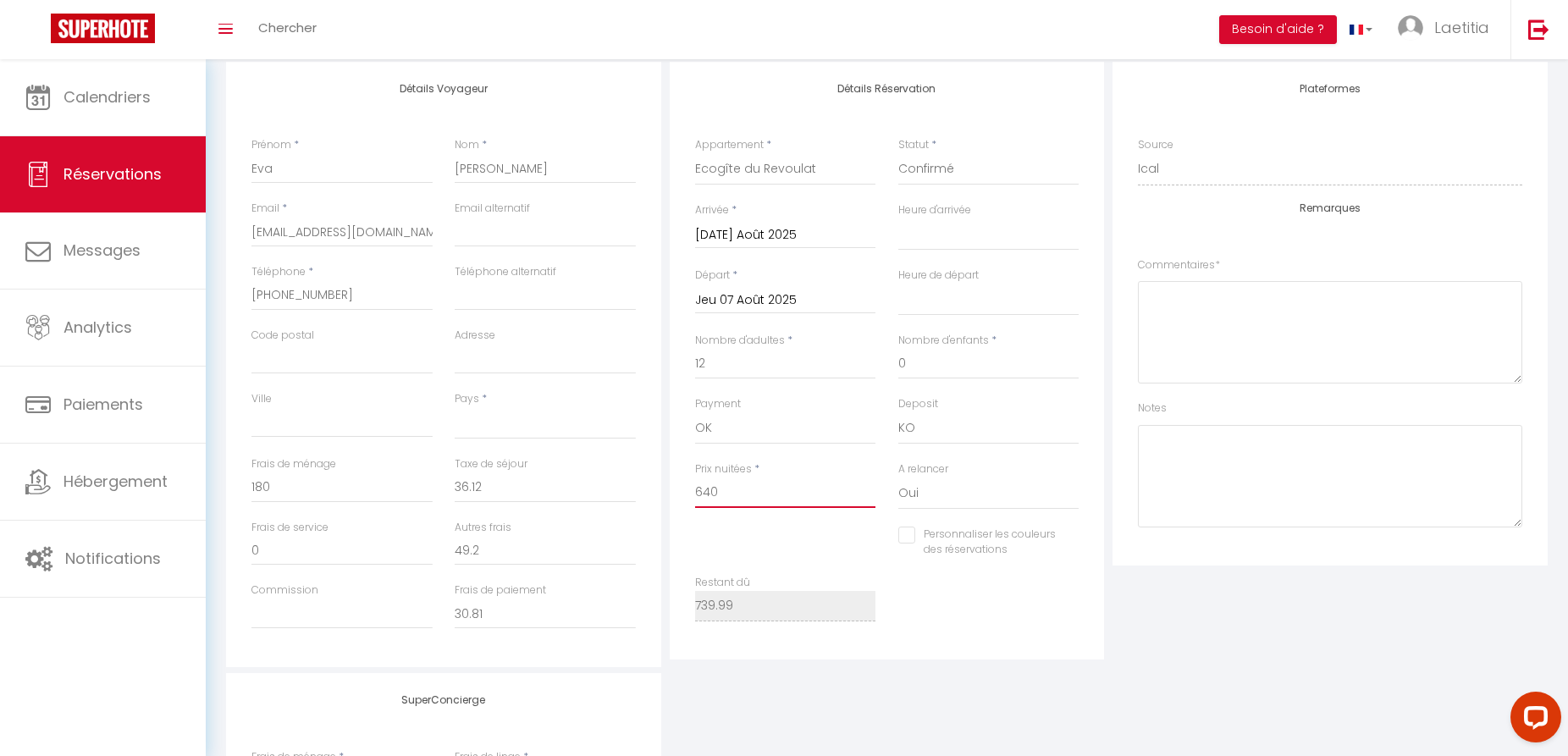 scroll, scrollTop: 46, scrollLeft: 0, axis: vertical 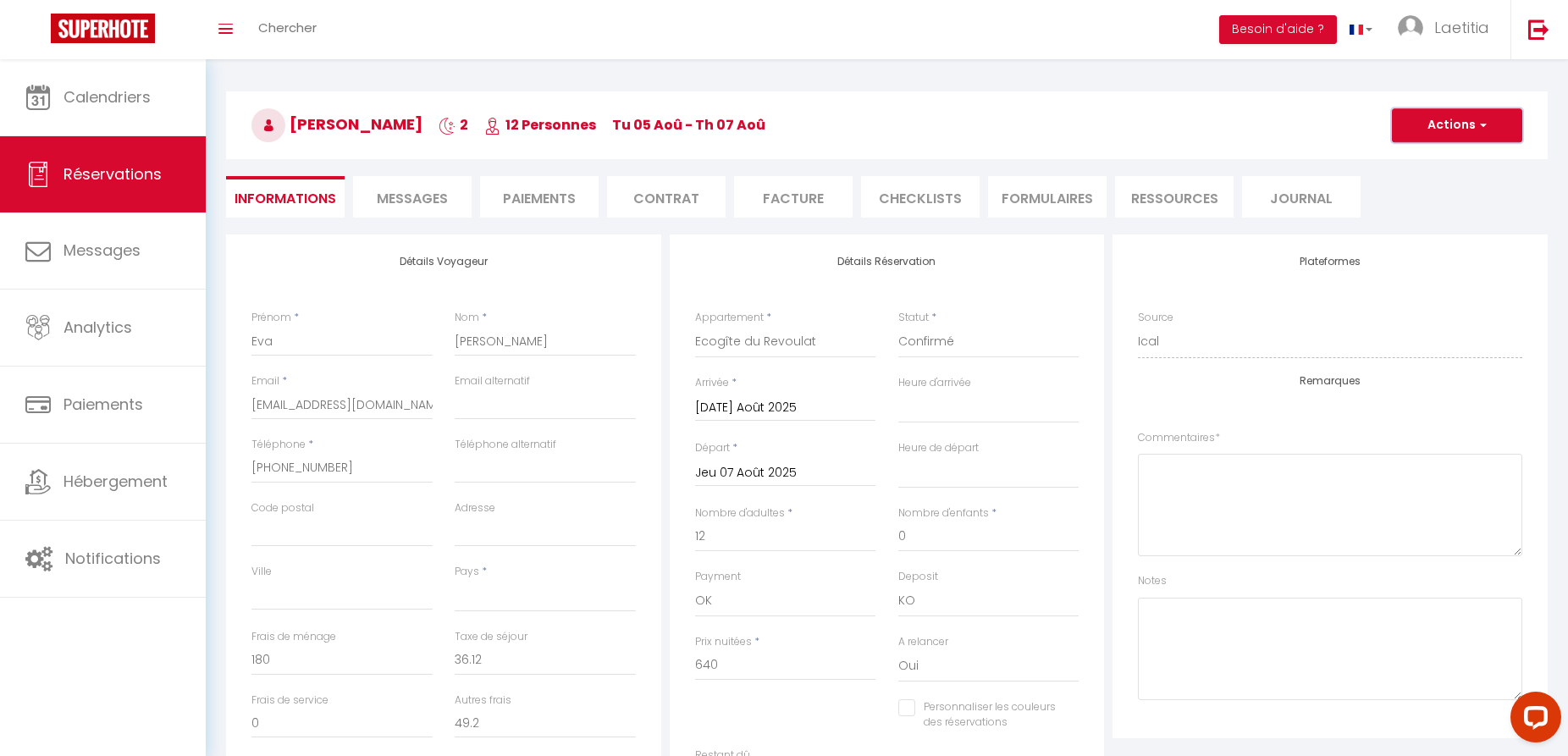 click on "Actions" at bounding box center (1457, 125) 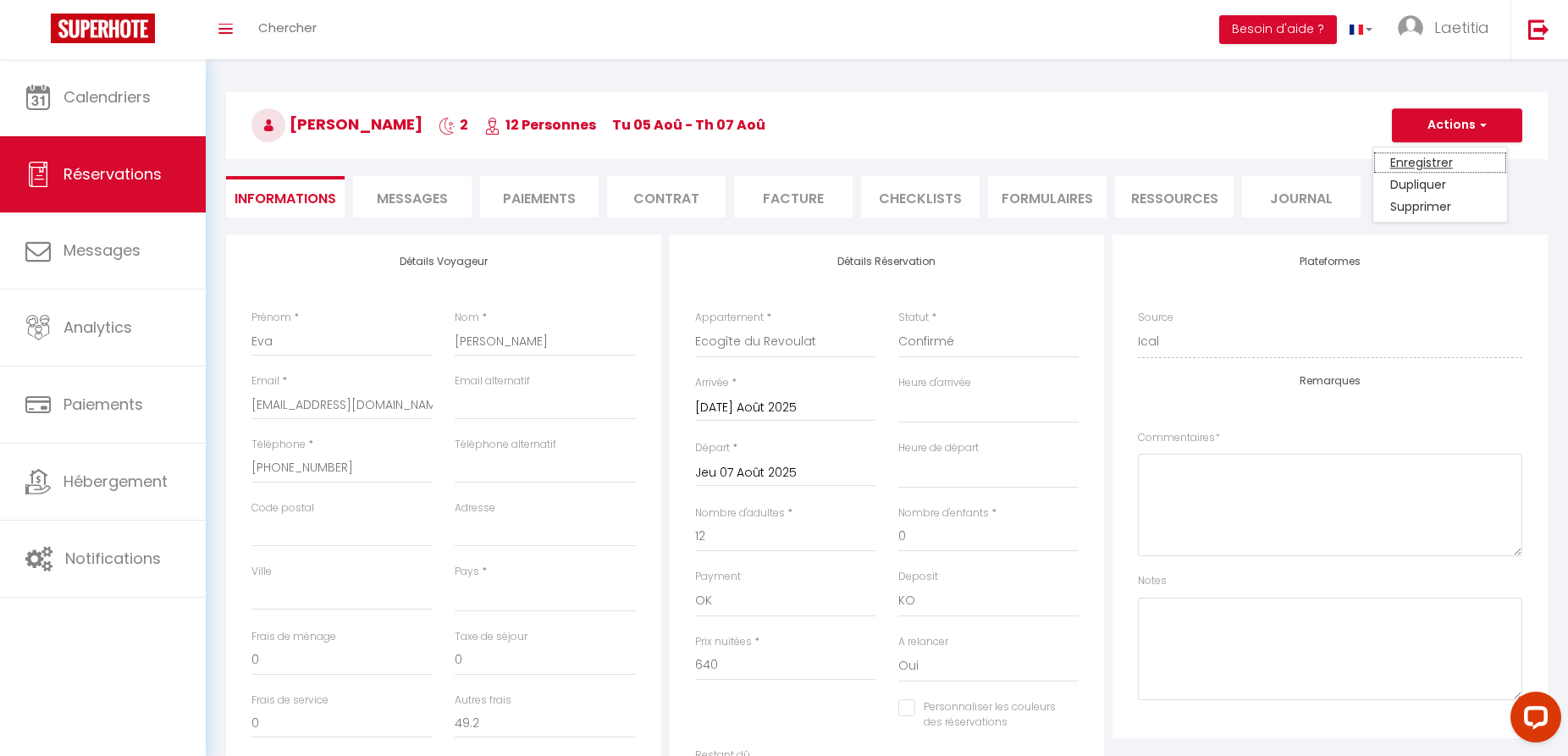 click on "Enregistrer" at bounding box center (1440, 163) 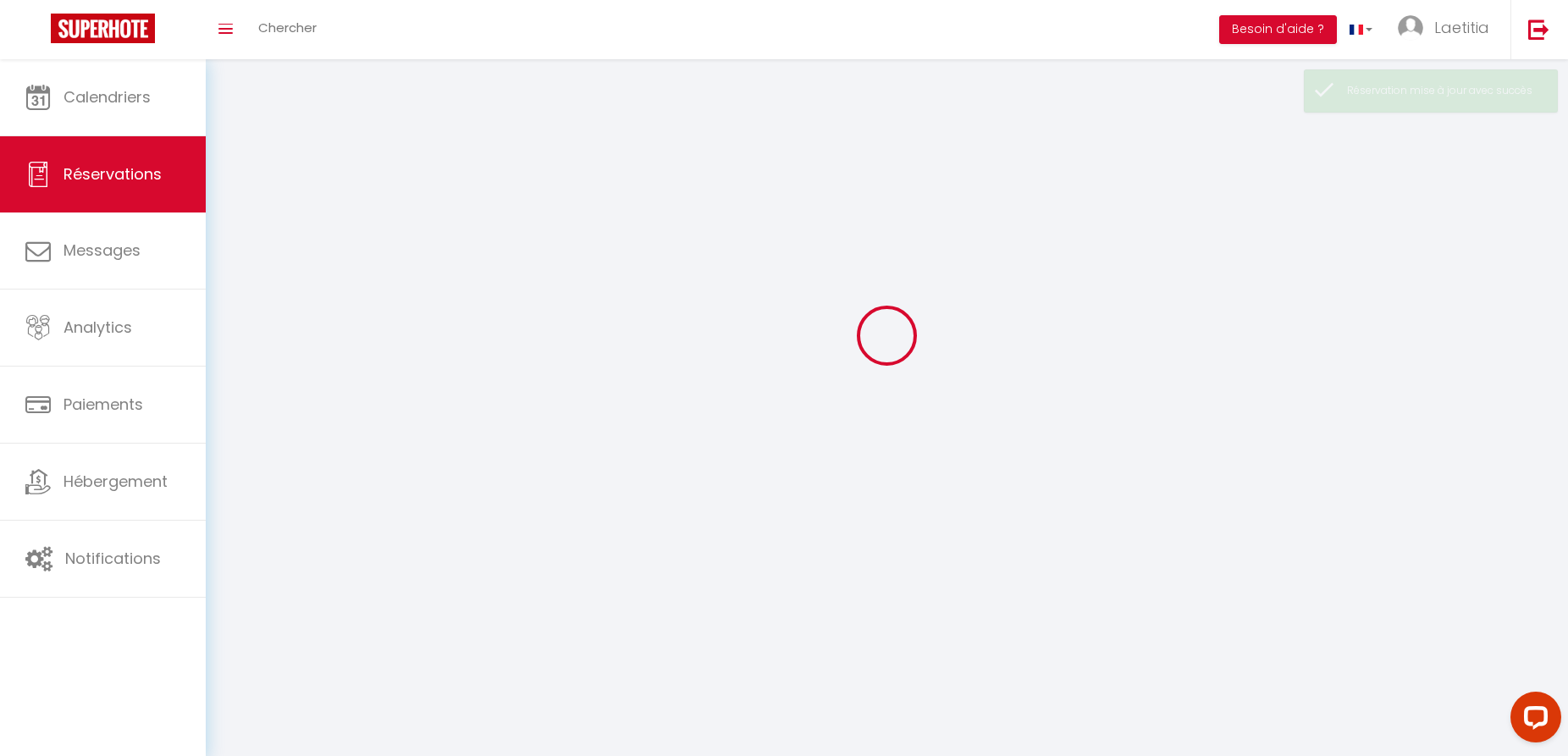 scroll, scrollTop: 0, scrollLeft: 0, axis: both 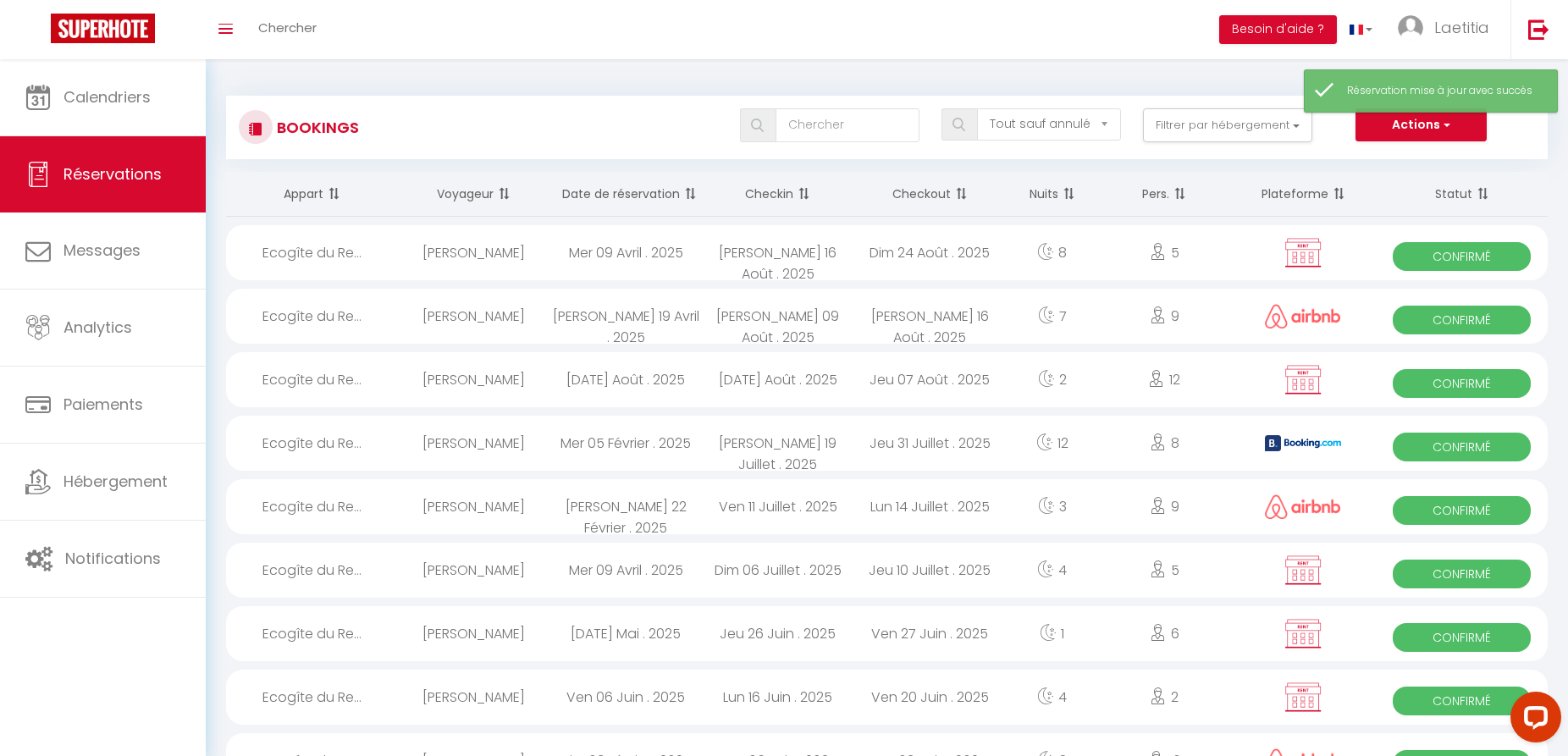 click on "[PERSON_NAME]" at bounding box center (474, 379) 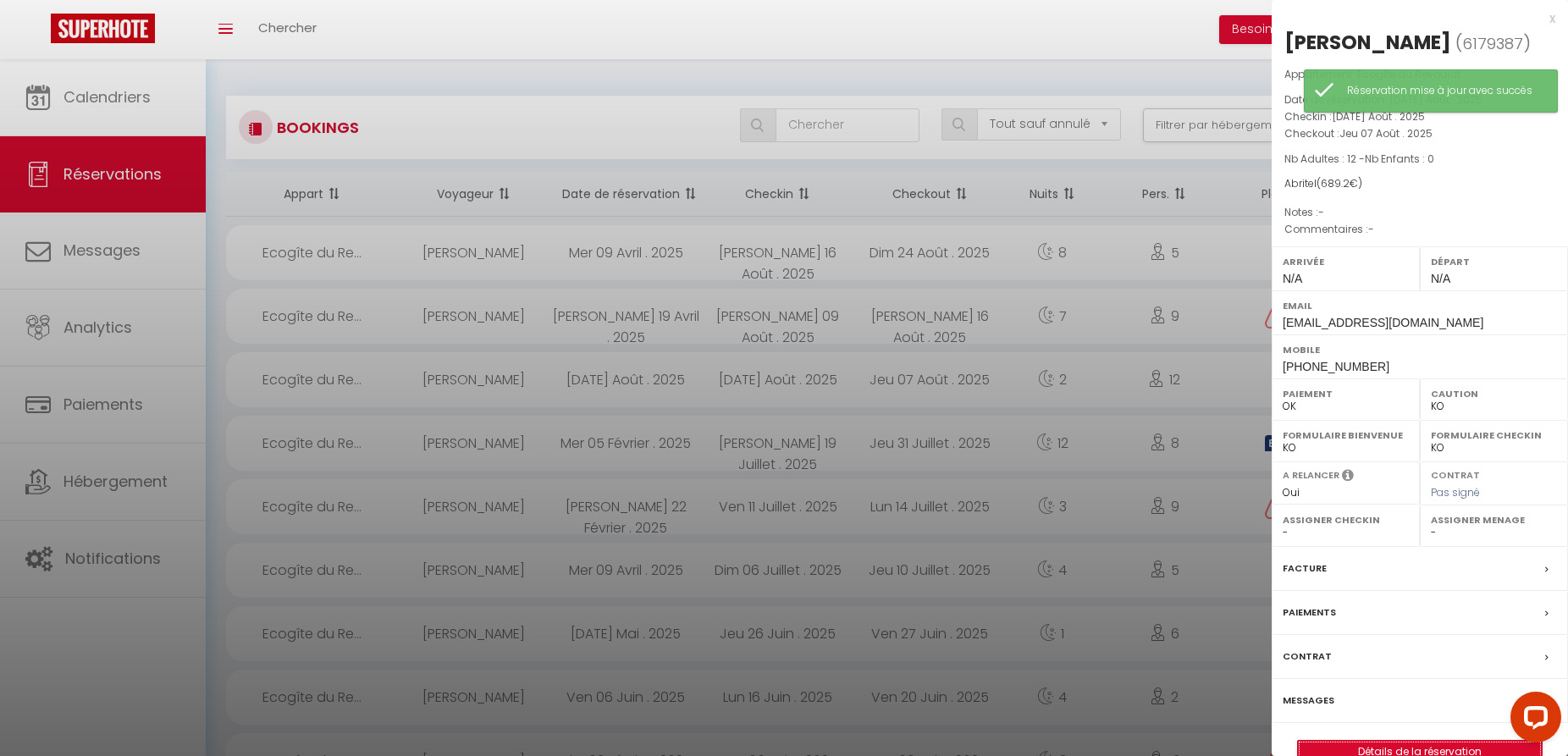 click on "Détails de la réservation" at bounding box center (1420, 752) 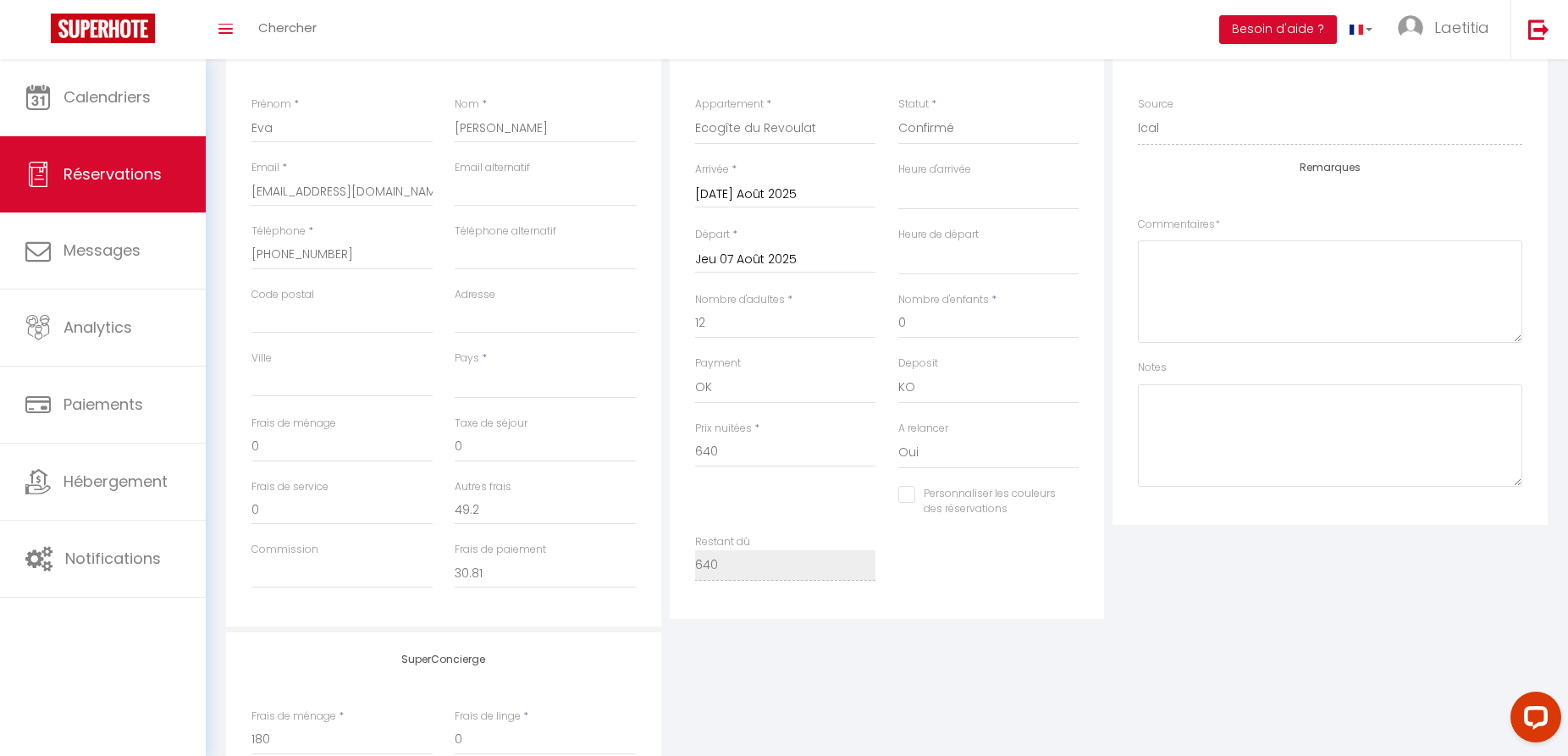 scroll, scrollTop: 477, scrollLeft: 0, axis: vertical 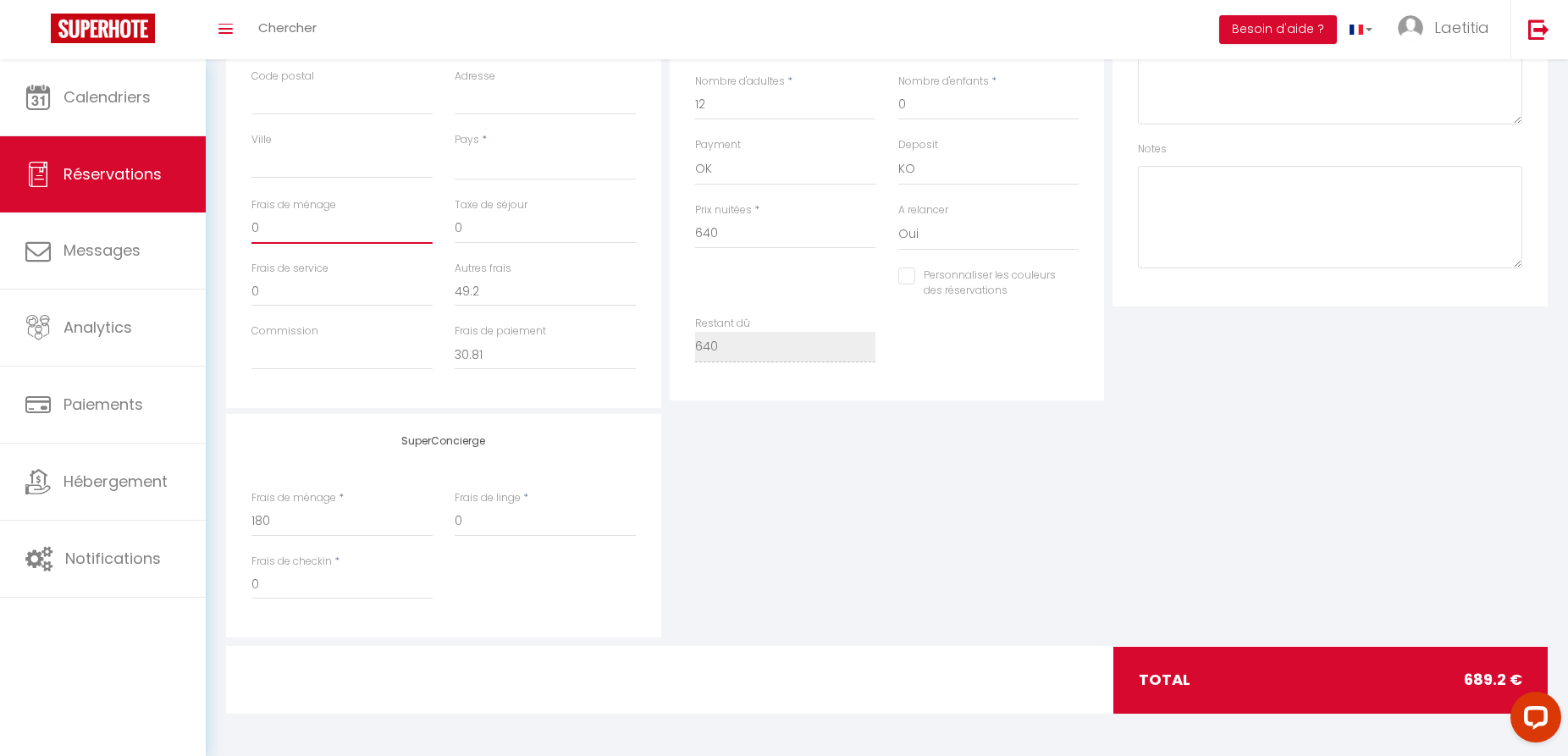 drag, startPoint x: 257, startPoint y: 226, endPoint x: 218, endPoint y: 226, distance: 39 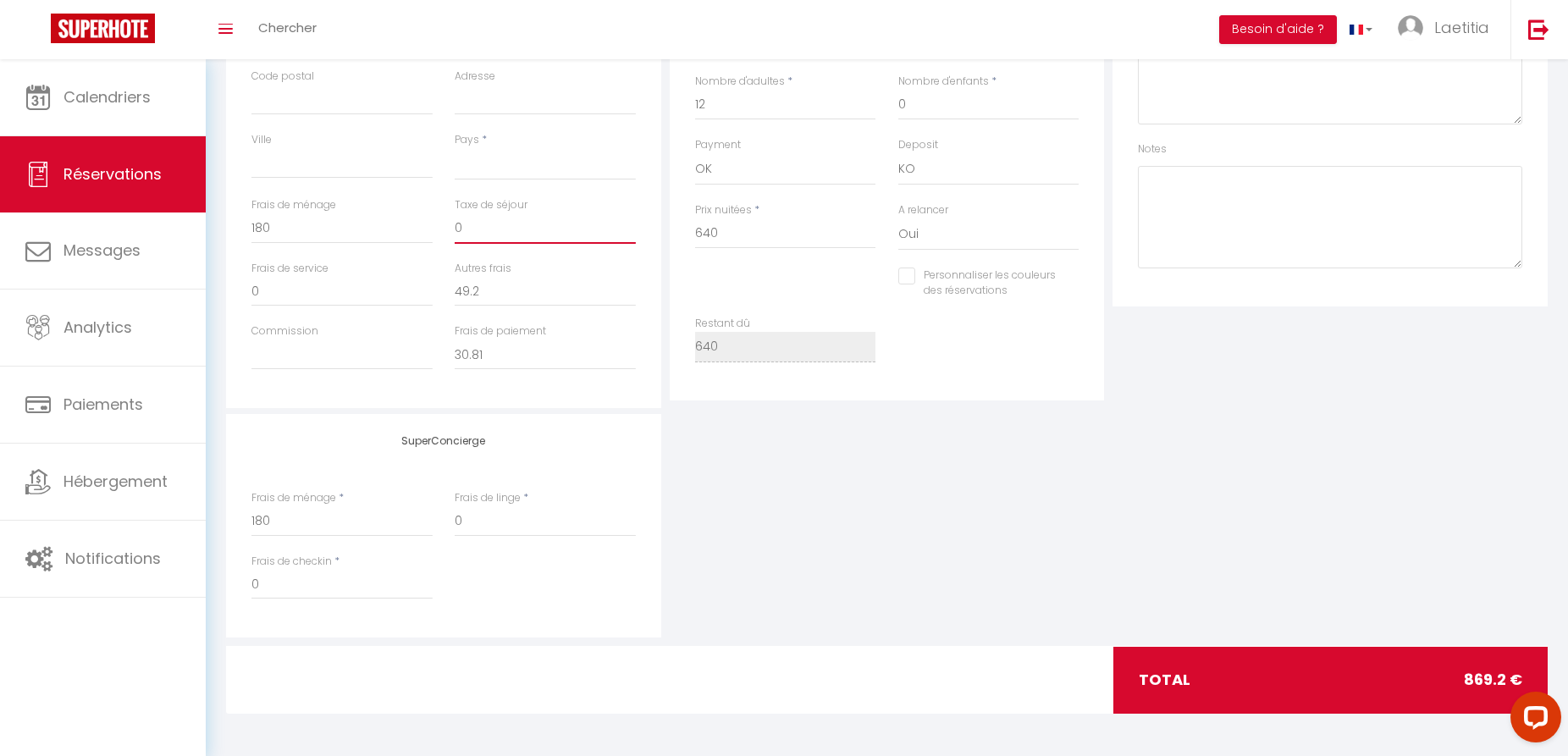 click on "0" at bounding box center [545, 229] 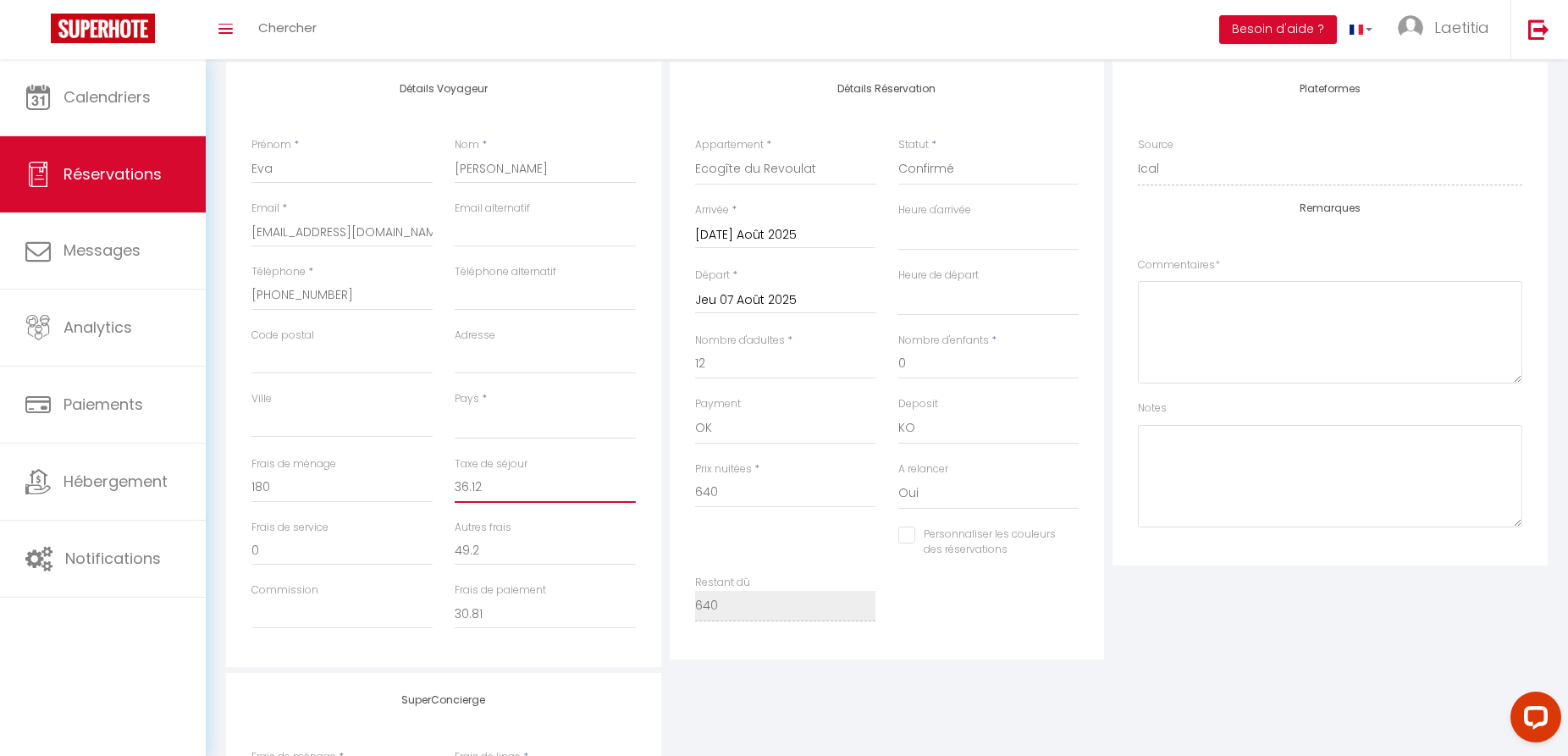 scroll, scrollTop: 0, scrollLeft: 0, axis: both 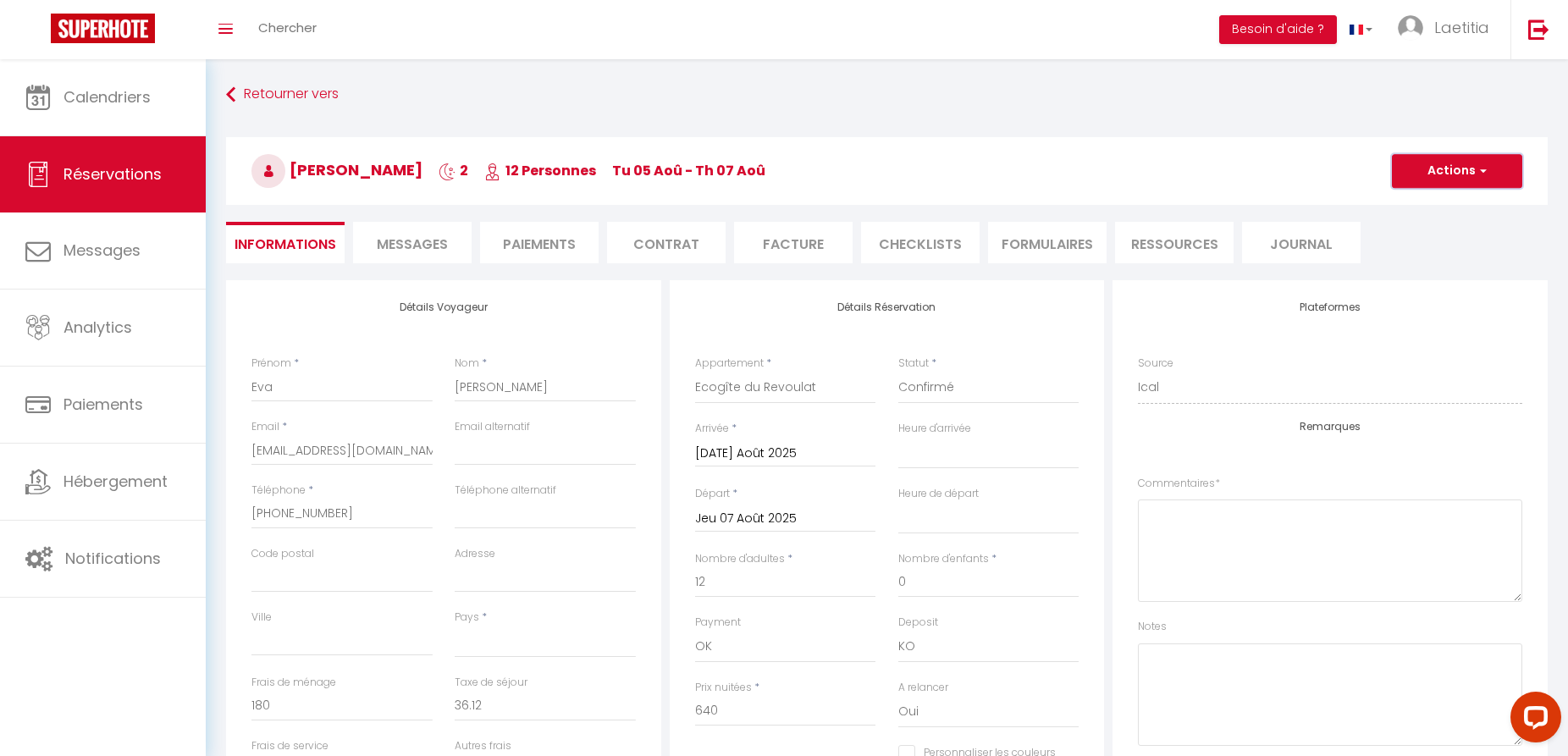 click on "Actions" at bounding box center [1457, 171] 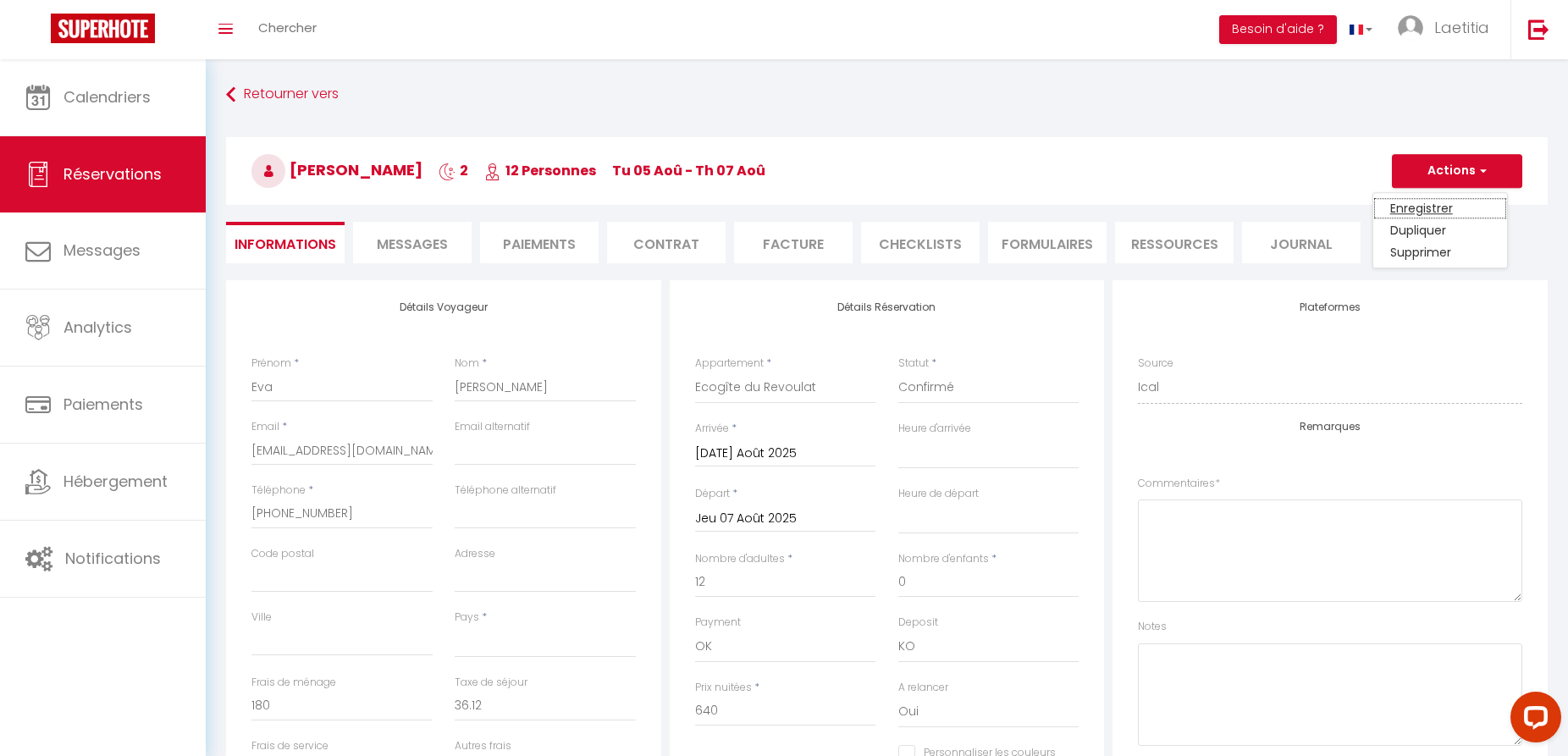 click on "Enregistrer" at bounding box center [1440, 208] 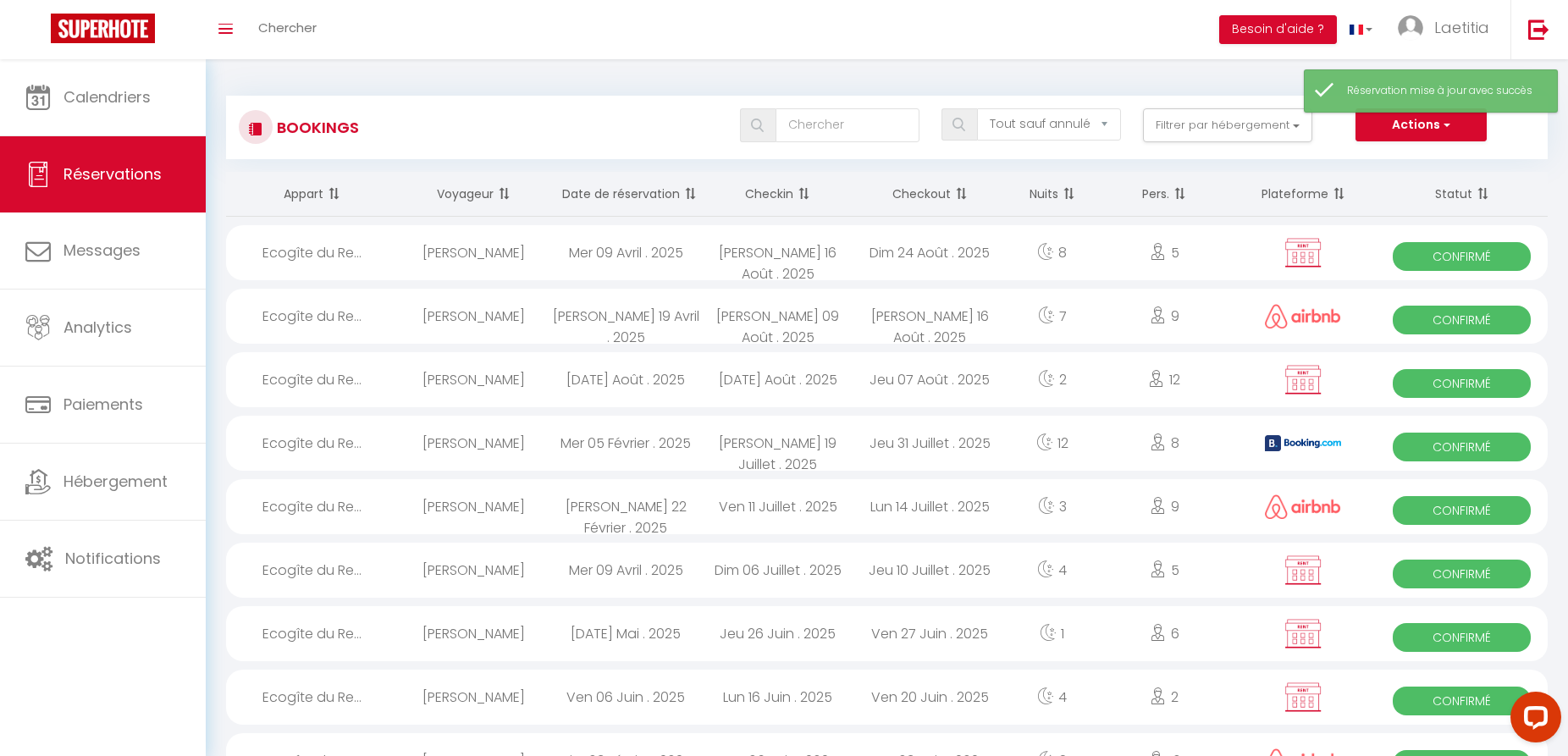 click on "[DATE] Août . 2025" at bounding box center [626, 379] 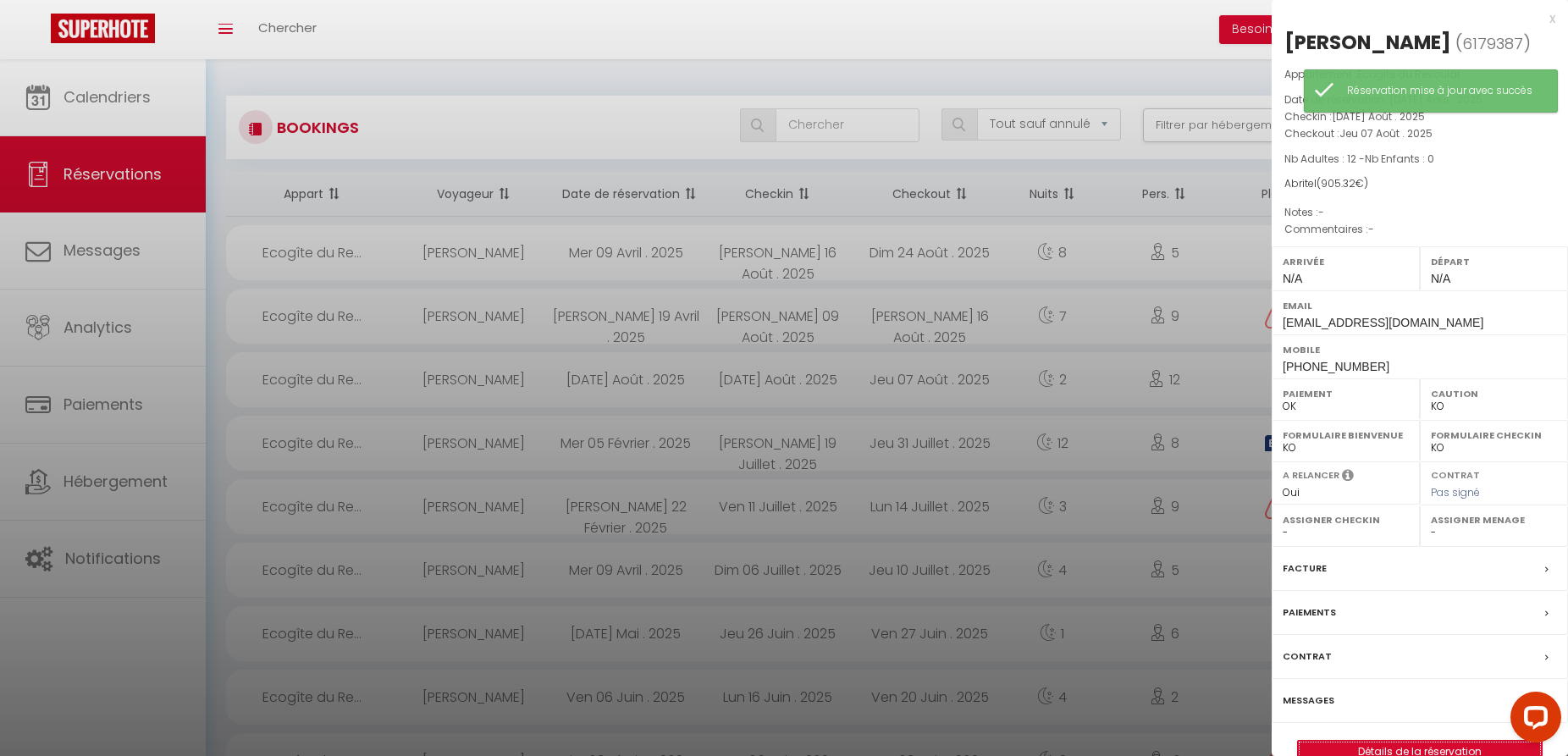 click on "Détails de la réservation" at bounding box center (1420, 752) 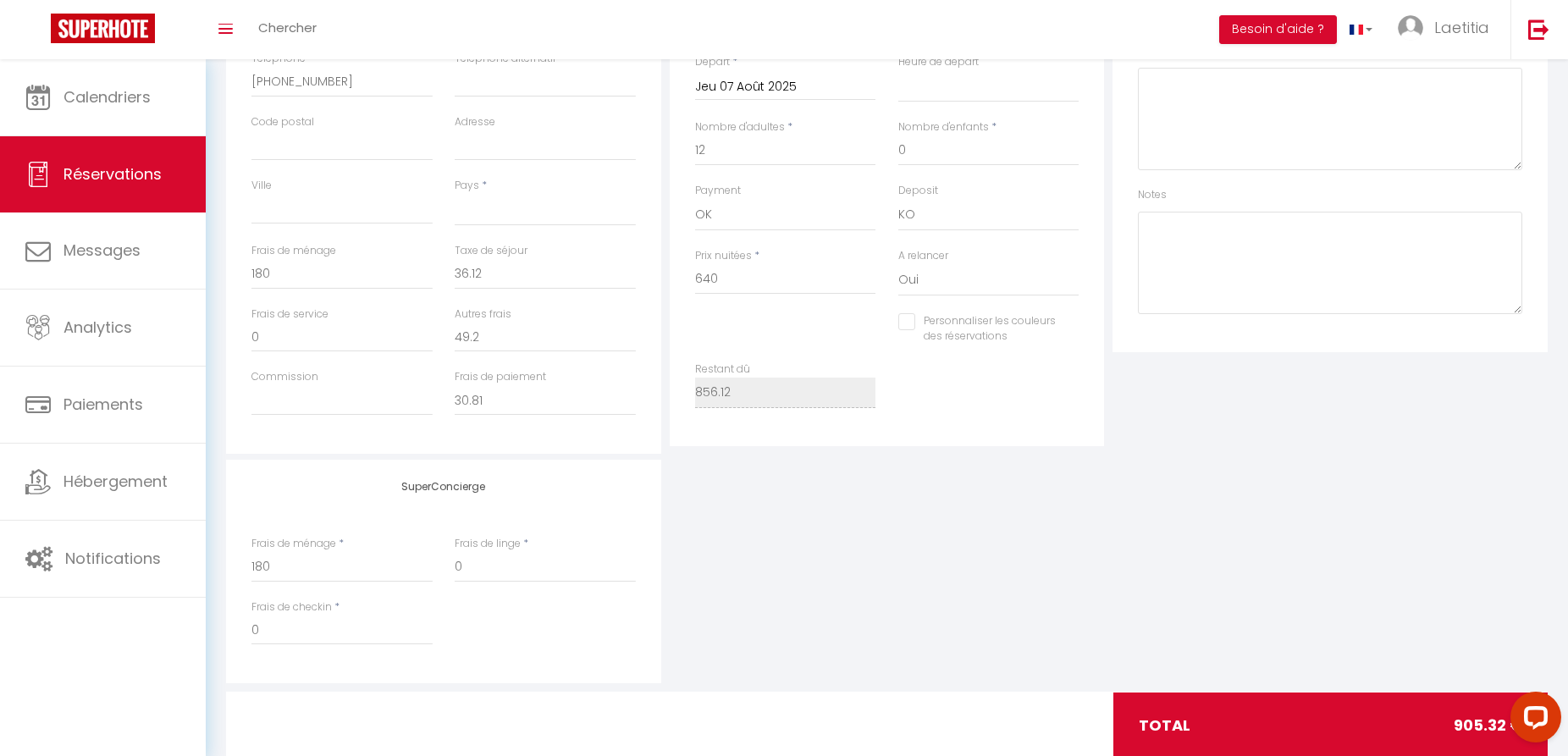 scroll, scrollTop: 477, scrollLeft: 0, axis: vertical 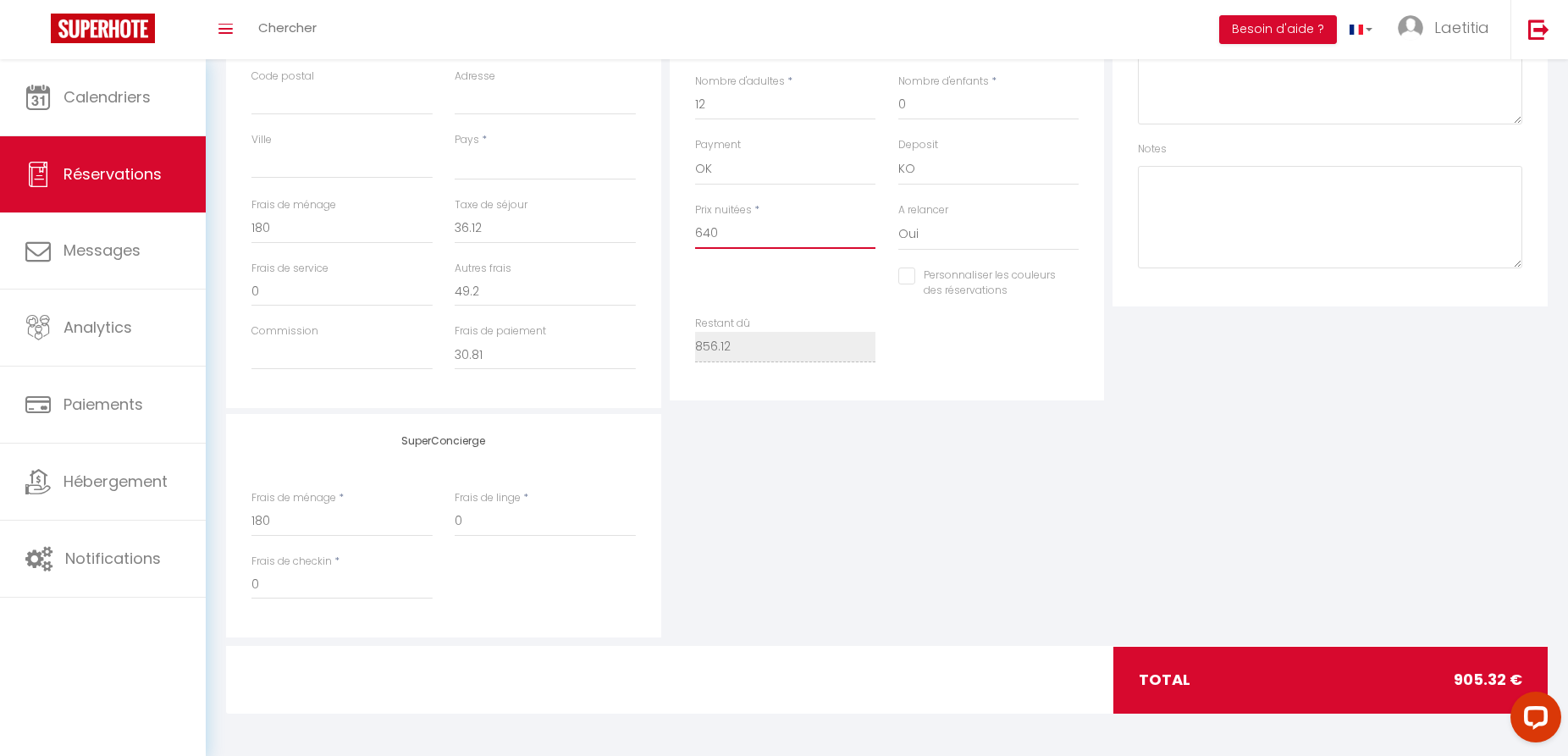 drag, startPoint x: 733, startPoint y: 230, endPoint x: 657, endPoint y: 239, distance: 76.53104 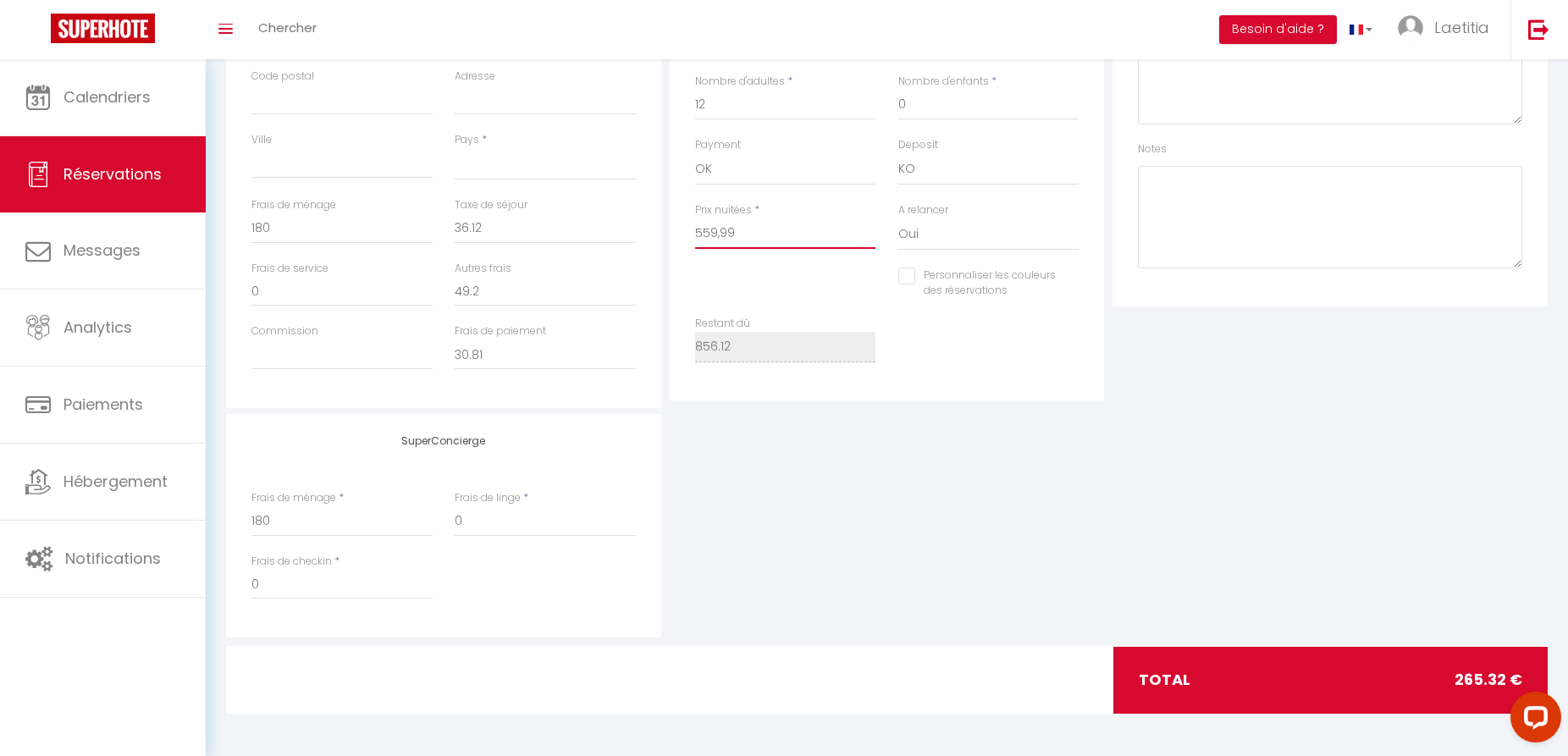 click on "559,99" at bounding box center [786, 234] 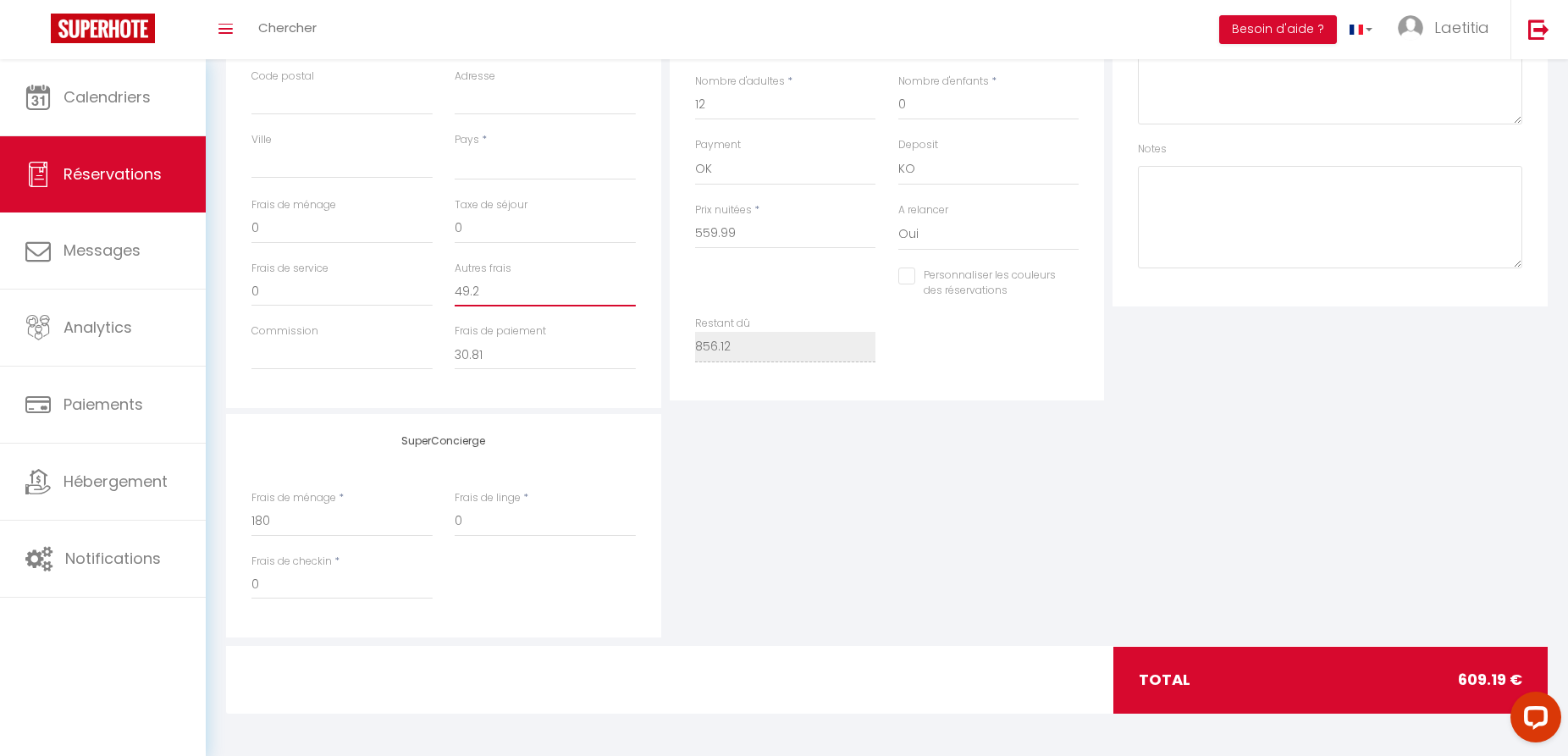 drag, startPoint x: 478, startPoint y: 293, endPoint x: 427, endPoint y: 290, distance: 51.08816 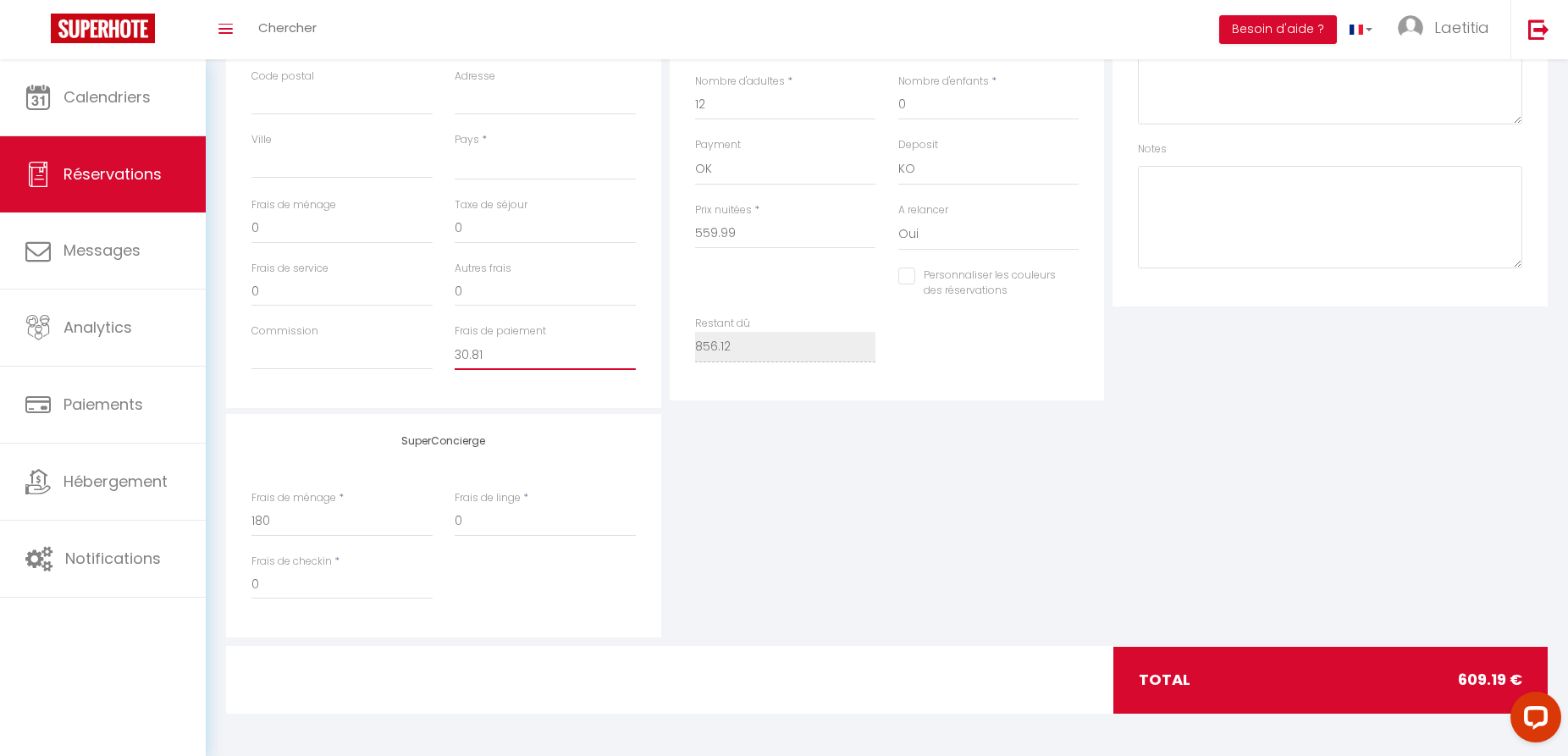 drag, startPoint x: 500, startPoint y: 360, endPoint x: 423, endPoint y: 341, distance: 79.30952 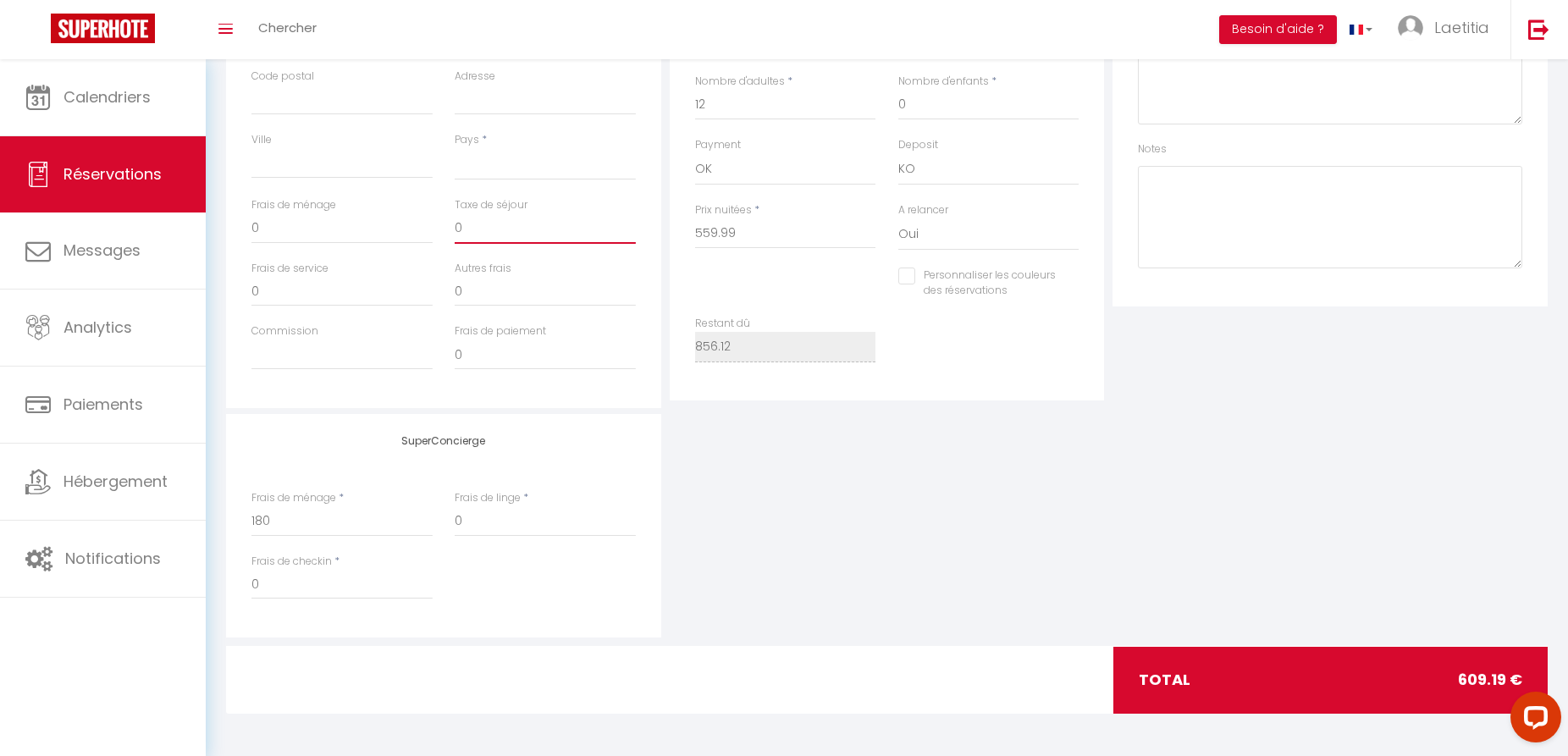 drag, startPoint x: 469, startPoint y: 220, endPoint x: 443, endPoint y: 220, distance: 26 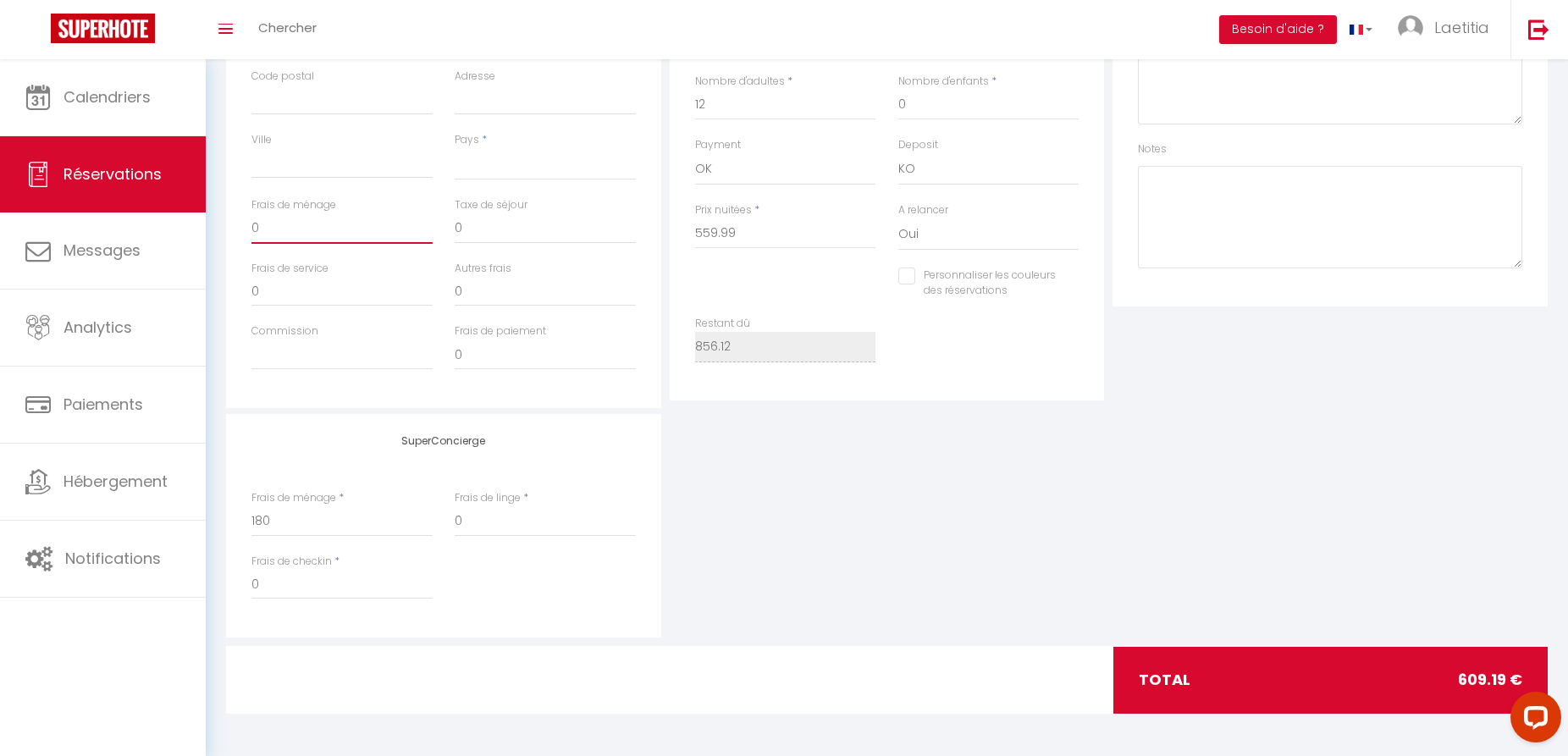 drag, startPoint x: 246, startPoint y: 224, endPoint x: 217, endPoint y: 226, distance: 29.068884 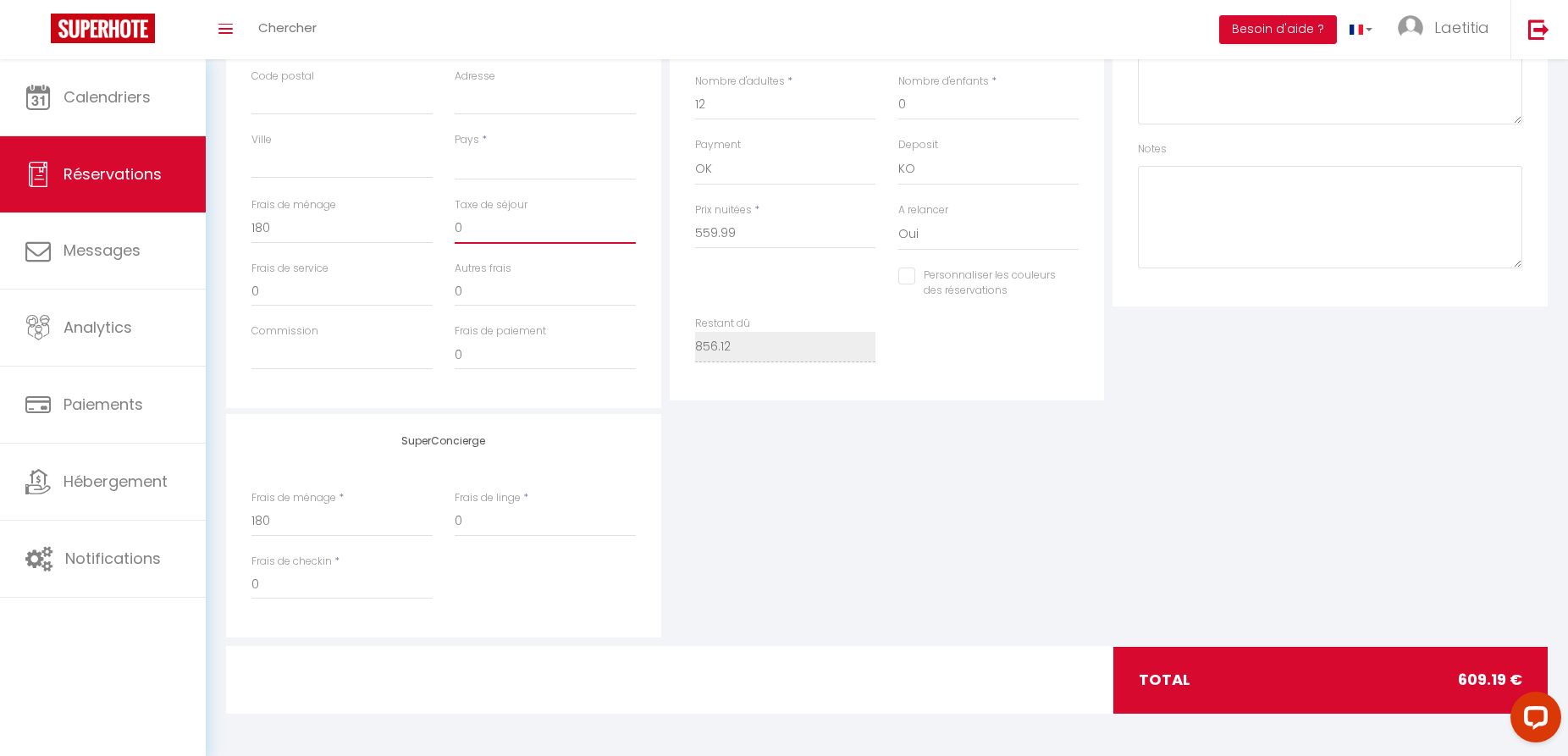 click on "0" at bounding box center (545, 229) 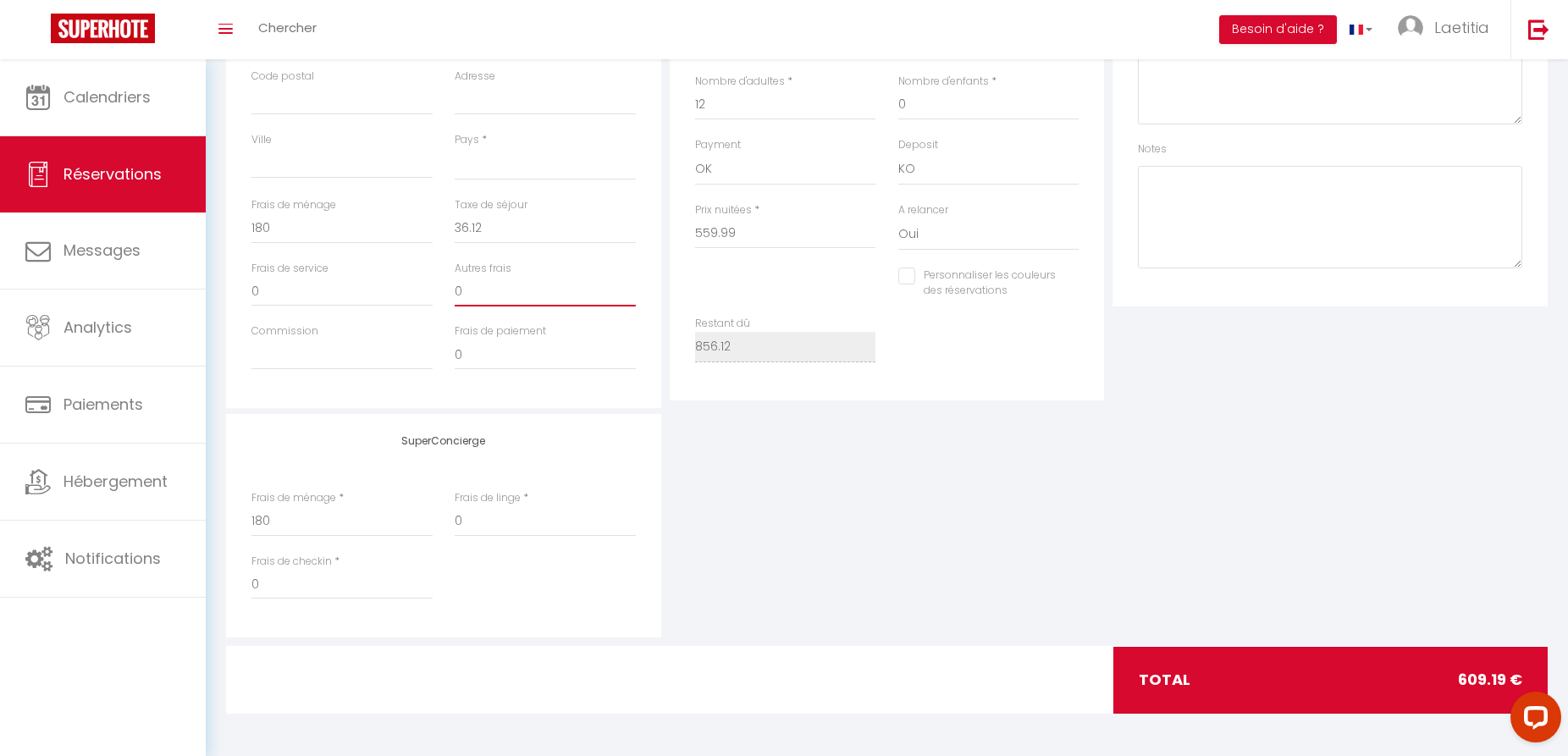 click on "0" at bounding box center (545, 291) 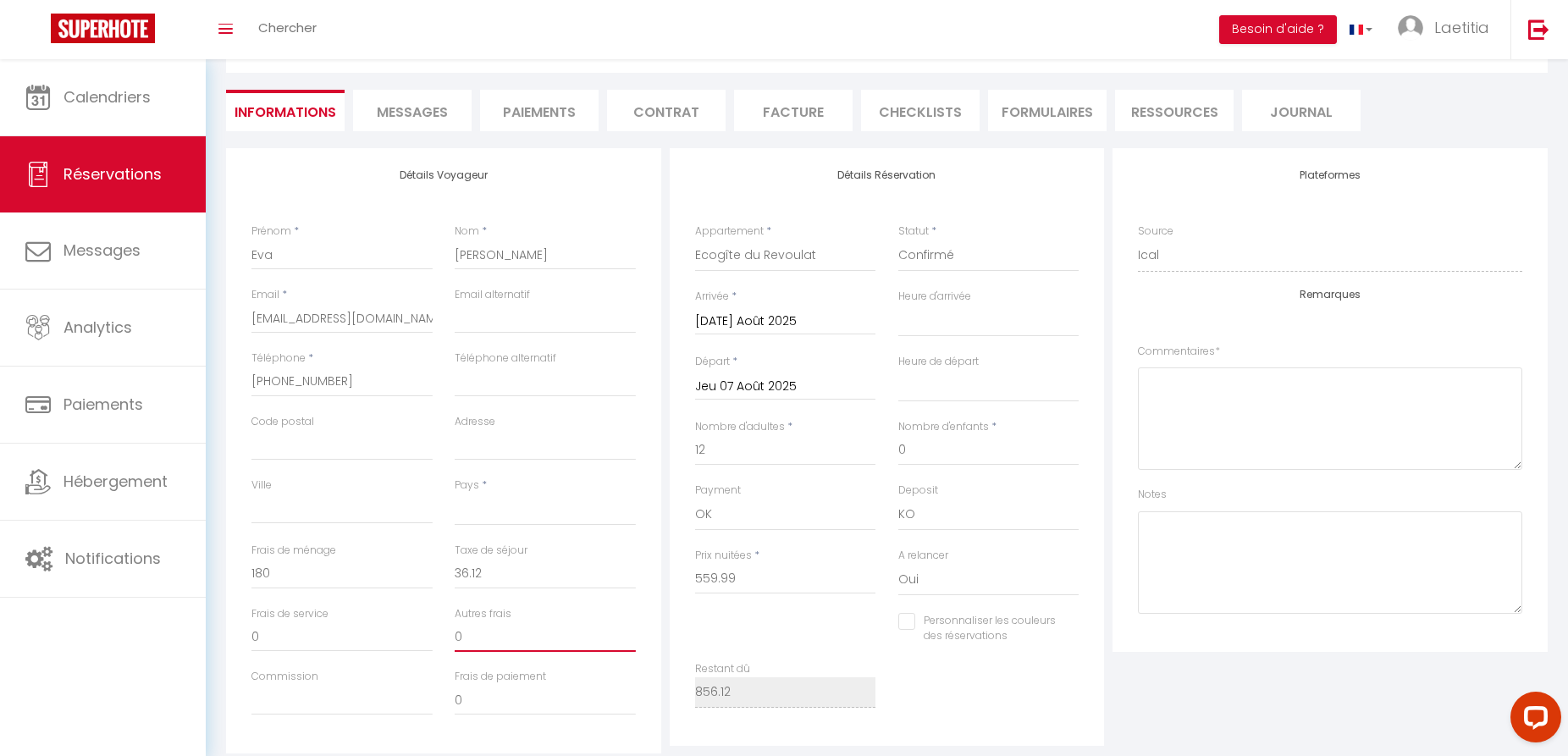 scroll, scrollTop: 0, scrollLeft: 0, axis: both 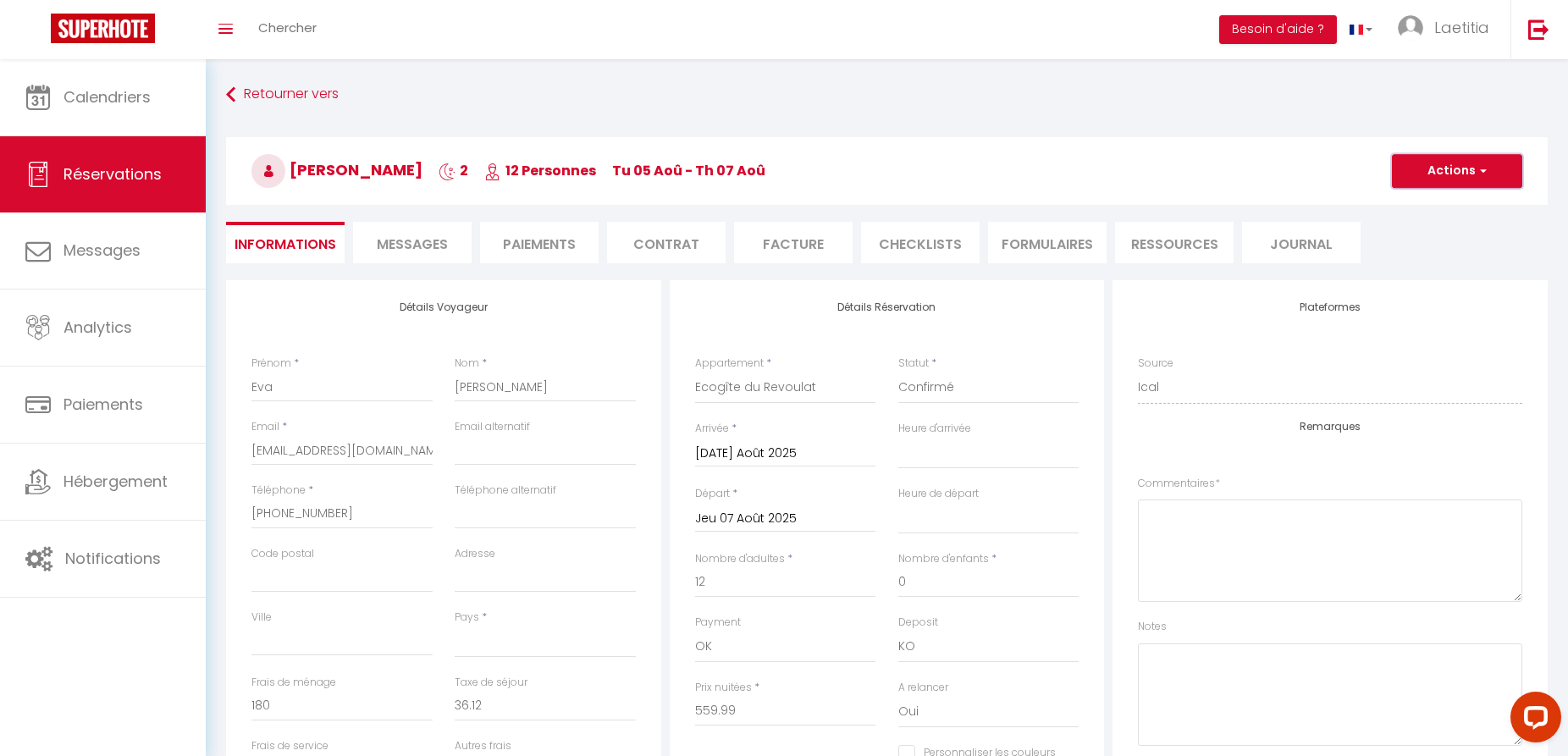 click on "Actions" at bounding box center (1457, 171) 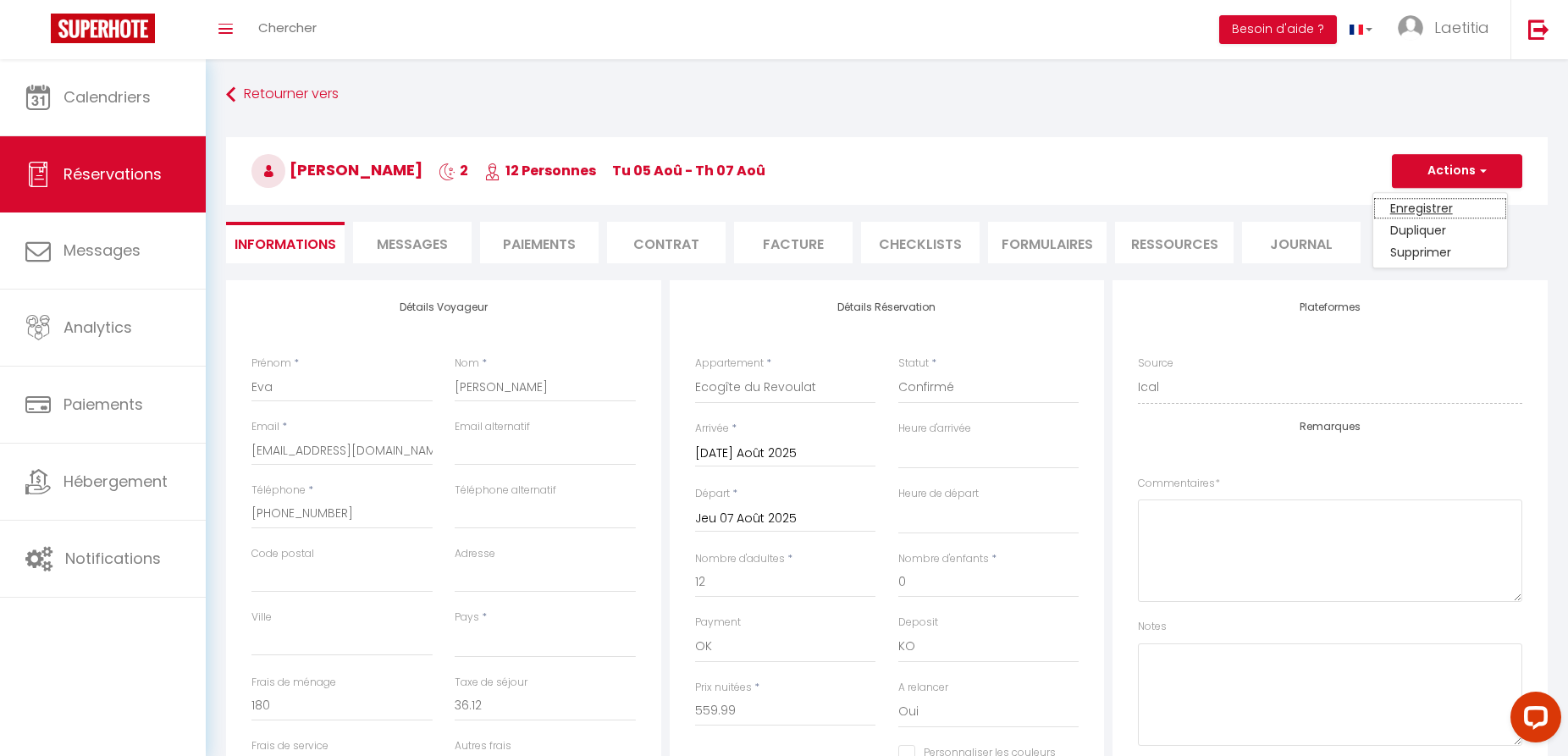 click on "Enregistrer" at bounding box center (1440, 208) 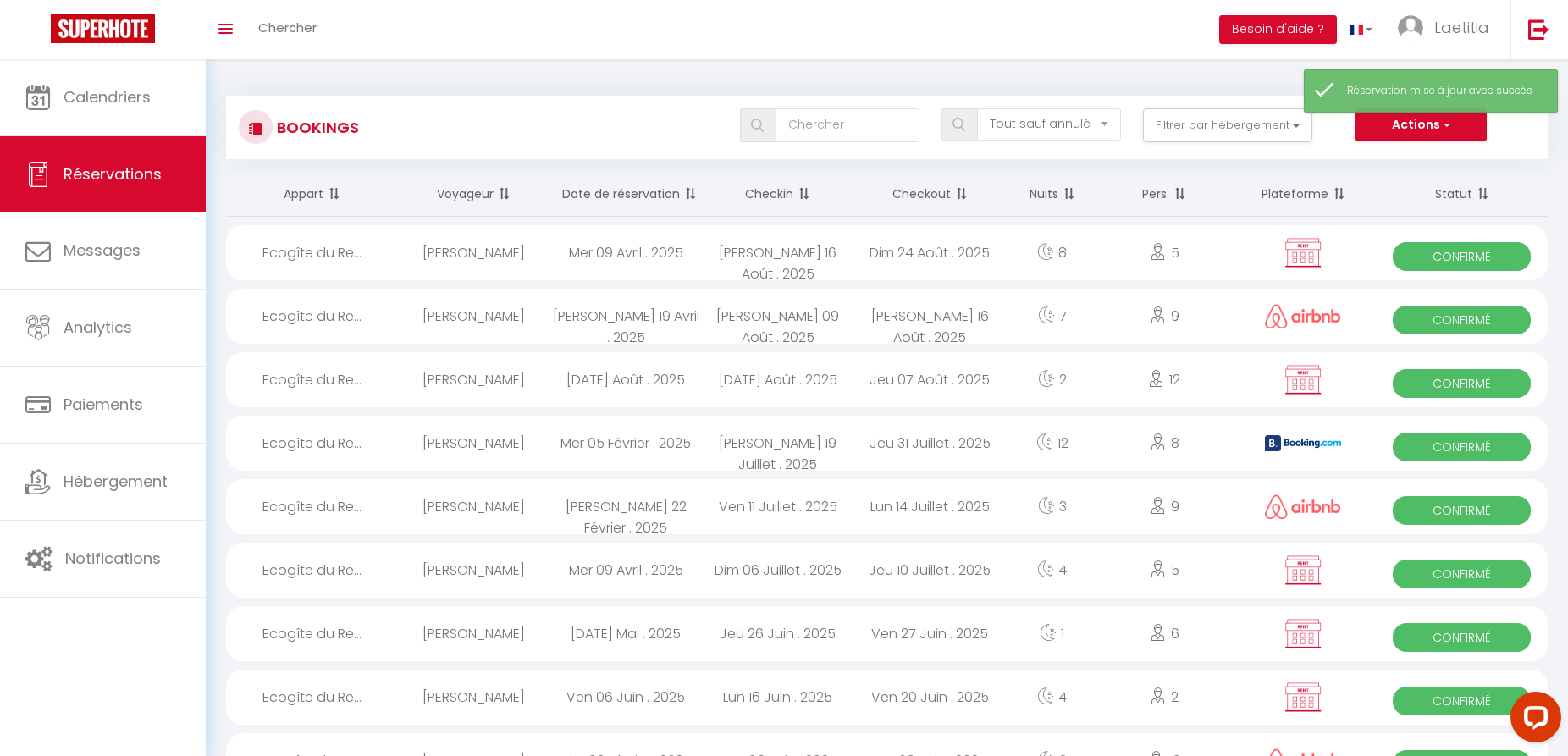 click on "[DATE] Août . 2025" at bounding box center (626, 379) 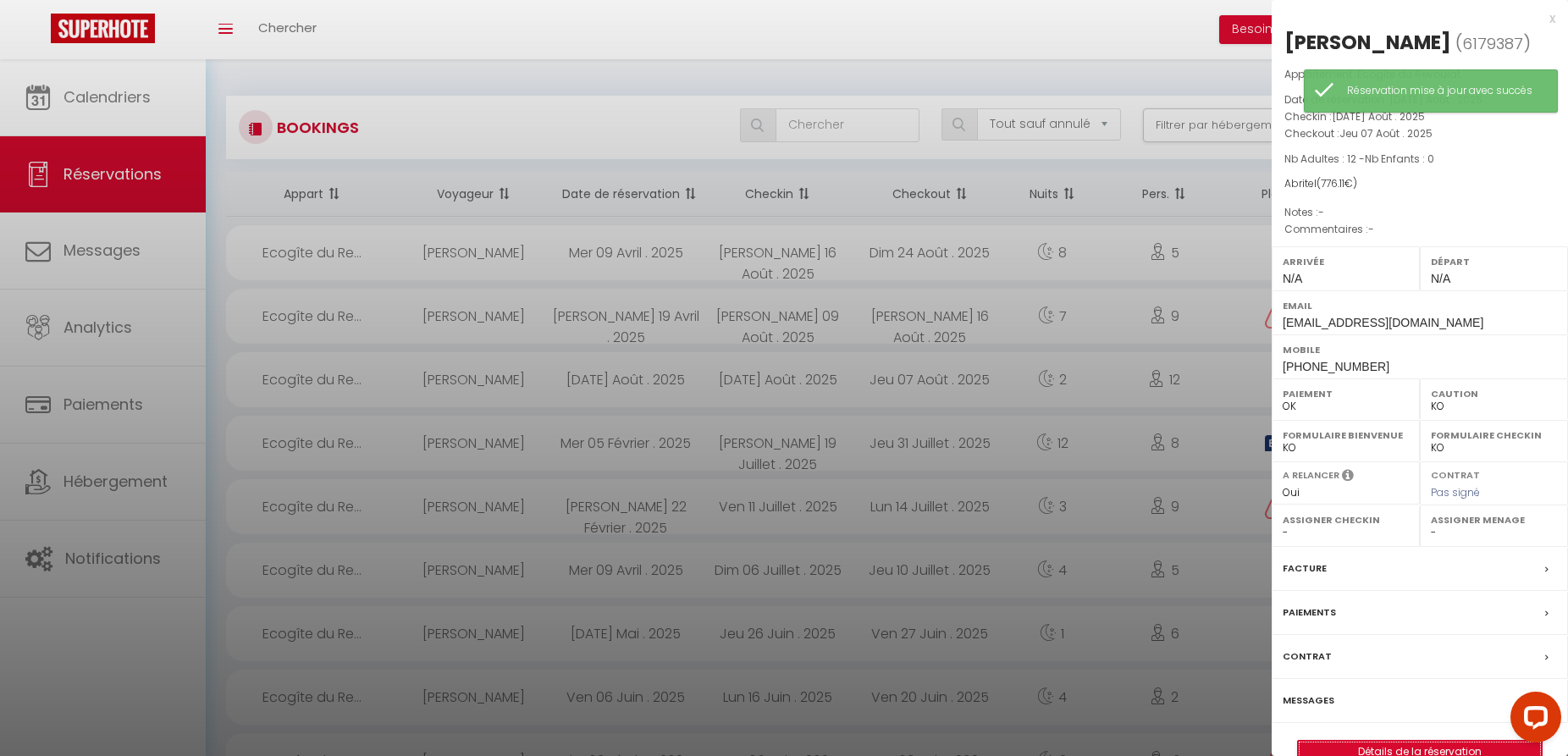 click on "Détails de la réservation" at bounding box center (1420, 752) 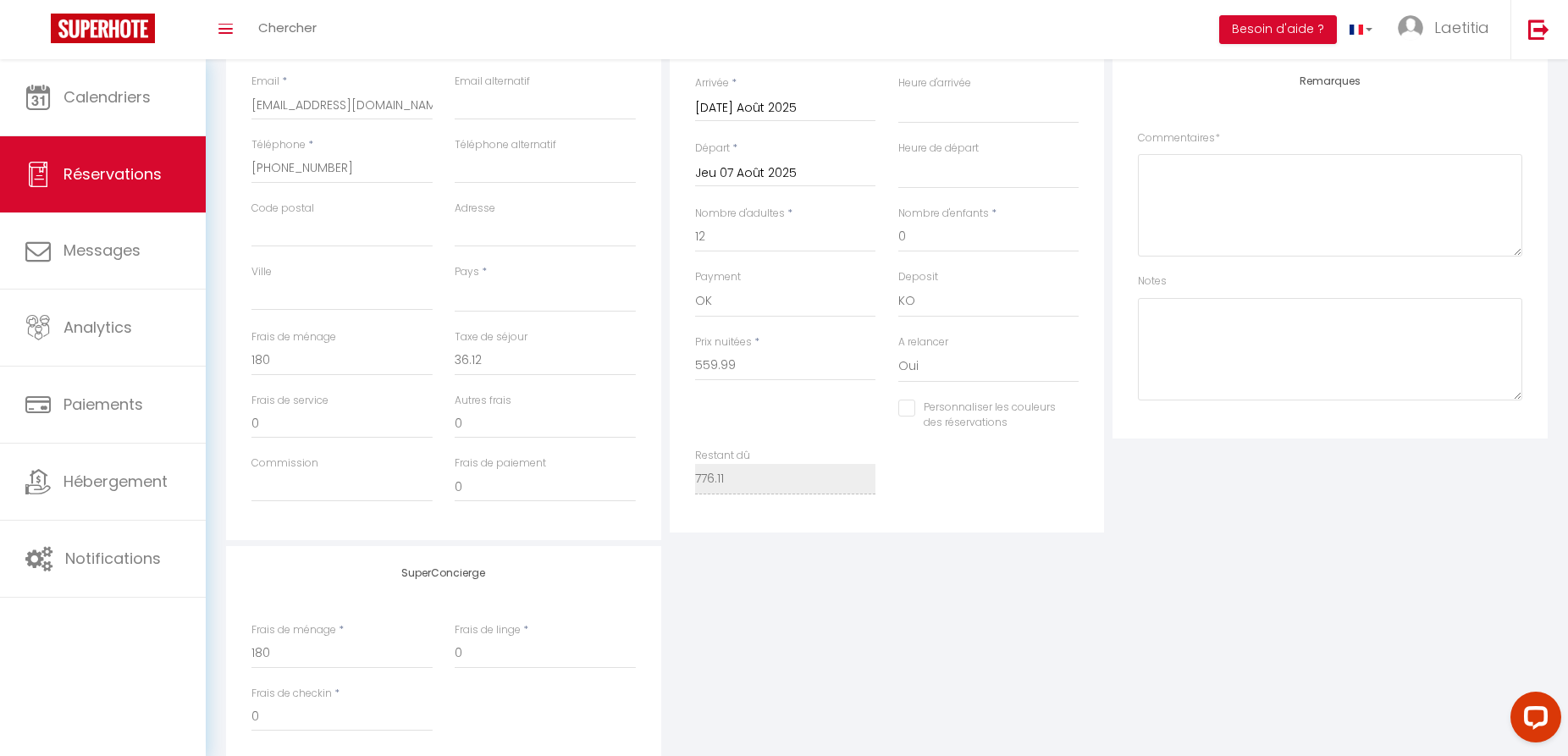 scroll, scrollTop: 477, scrollLeft: 0, axis: vertical 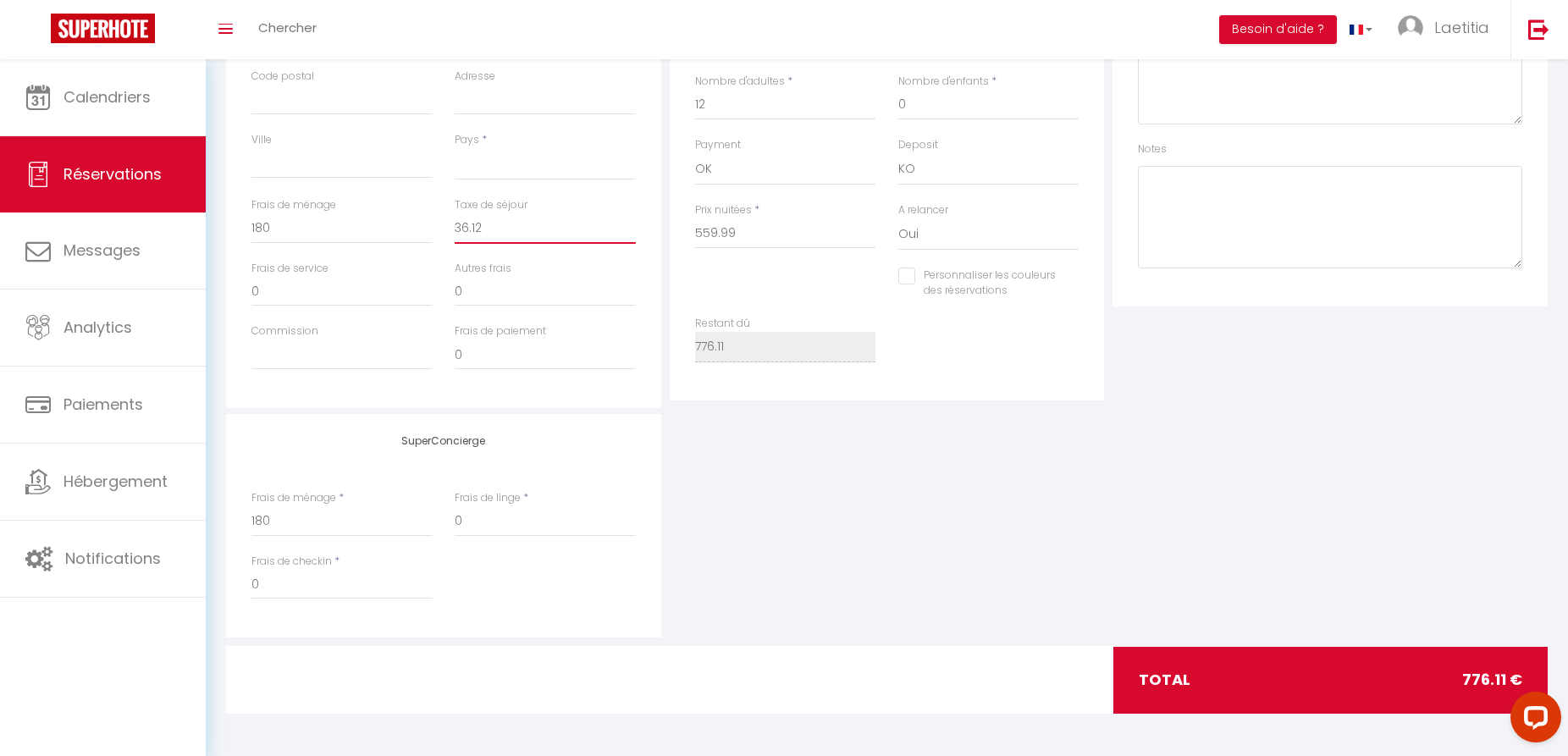 drag, startPoint x: 483, startPoint y: 236, endPoint x: 440, endPoint y: 238, distance: 43.046487 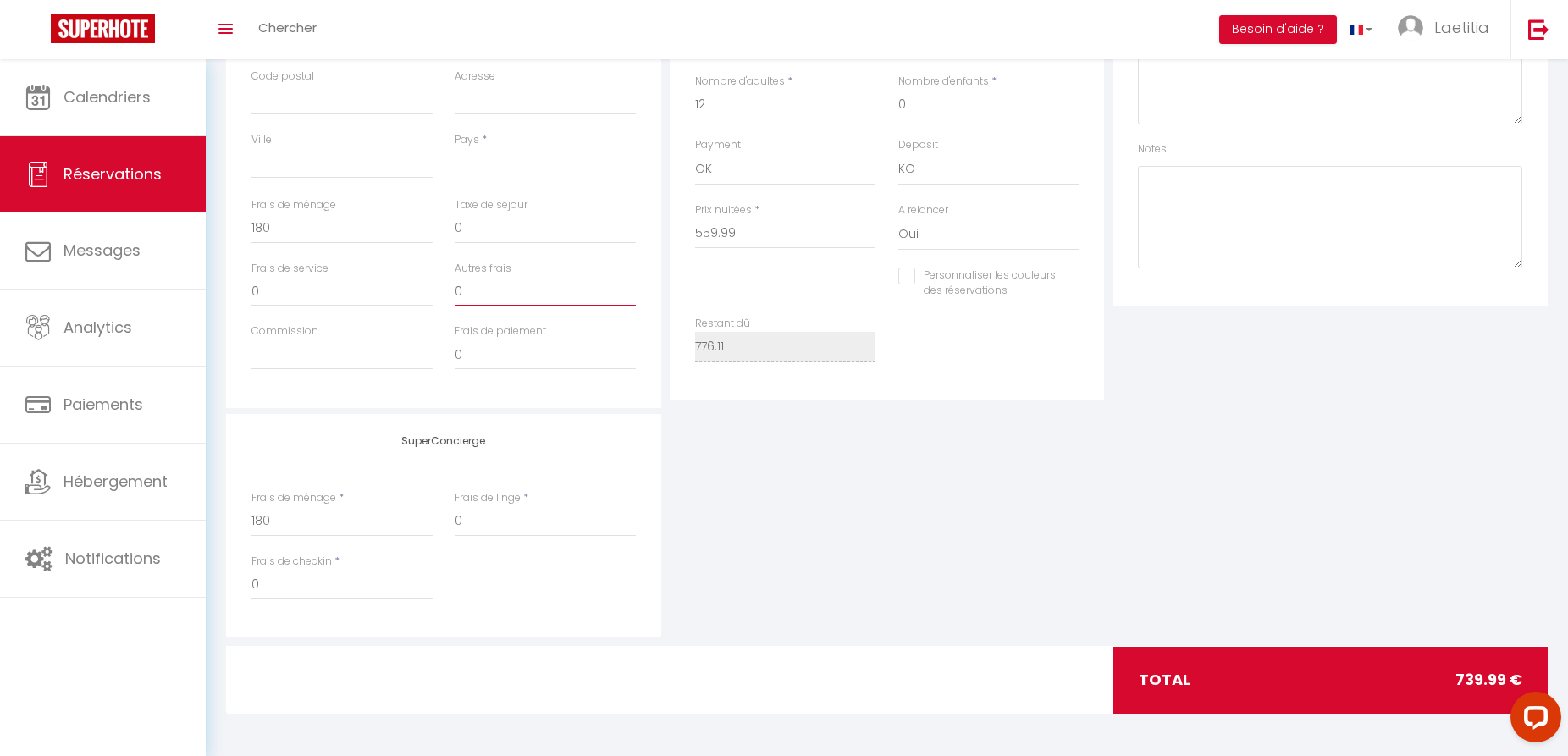 click on "0" at bounding box center [545, 291] 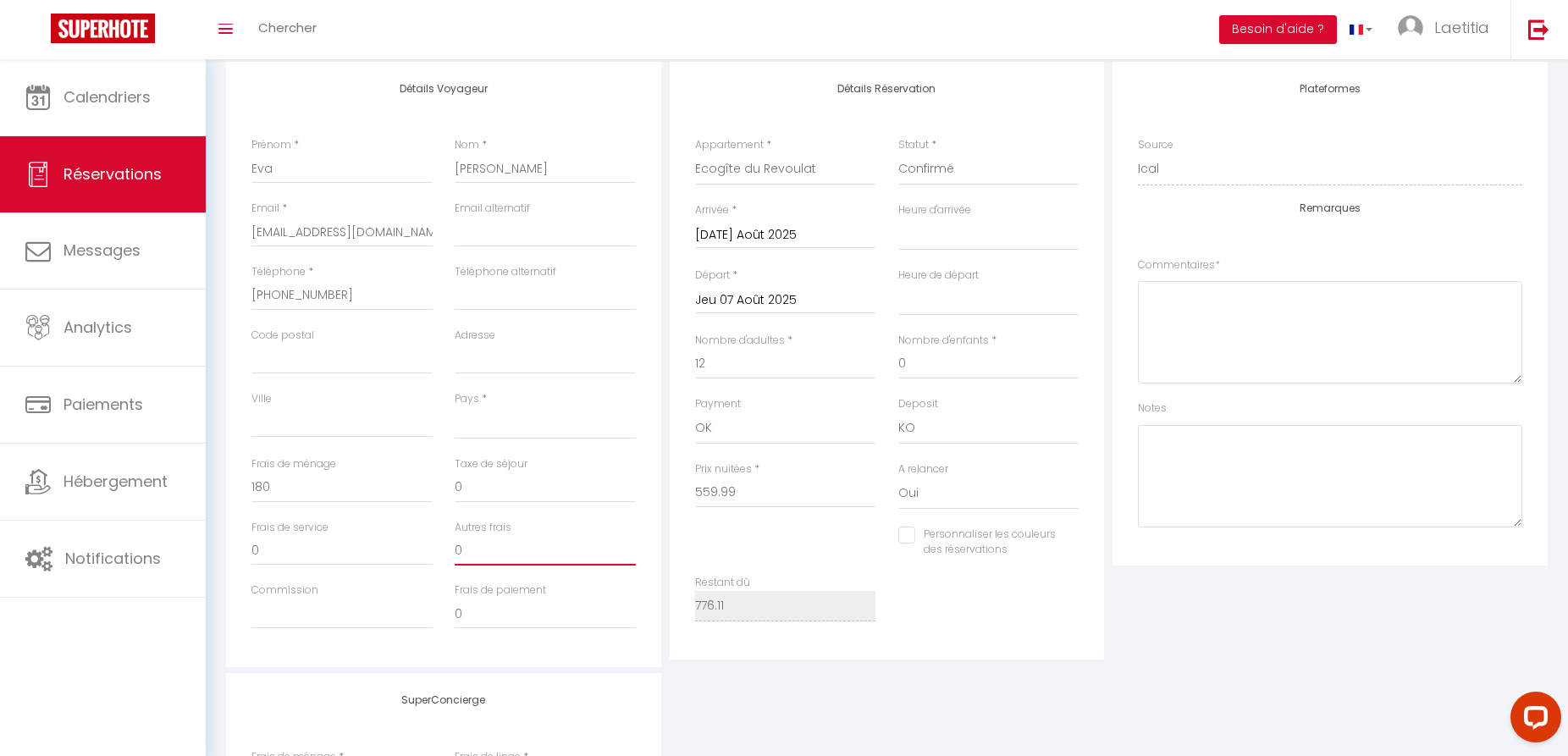 scroll, scrollTop: 46, scrollLeft: 0, axis: vertical 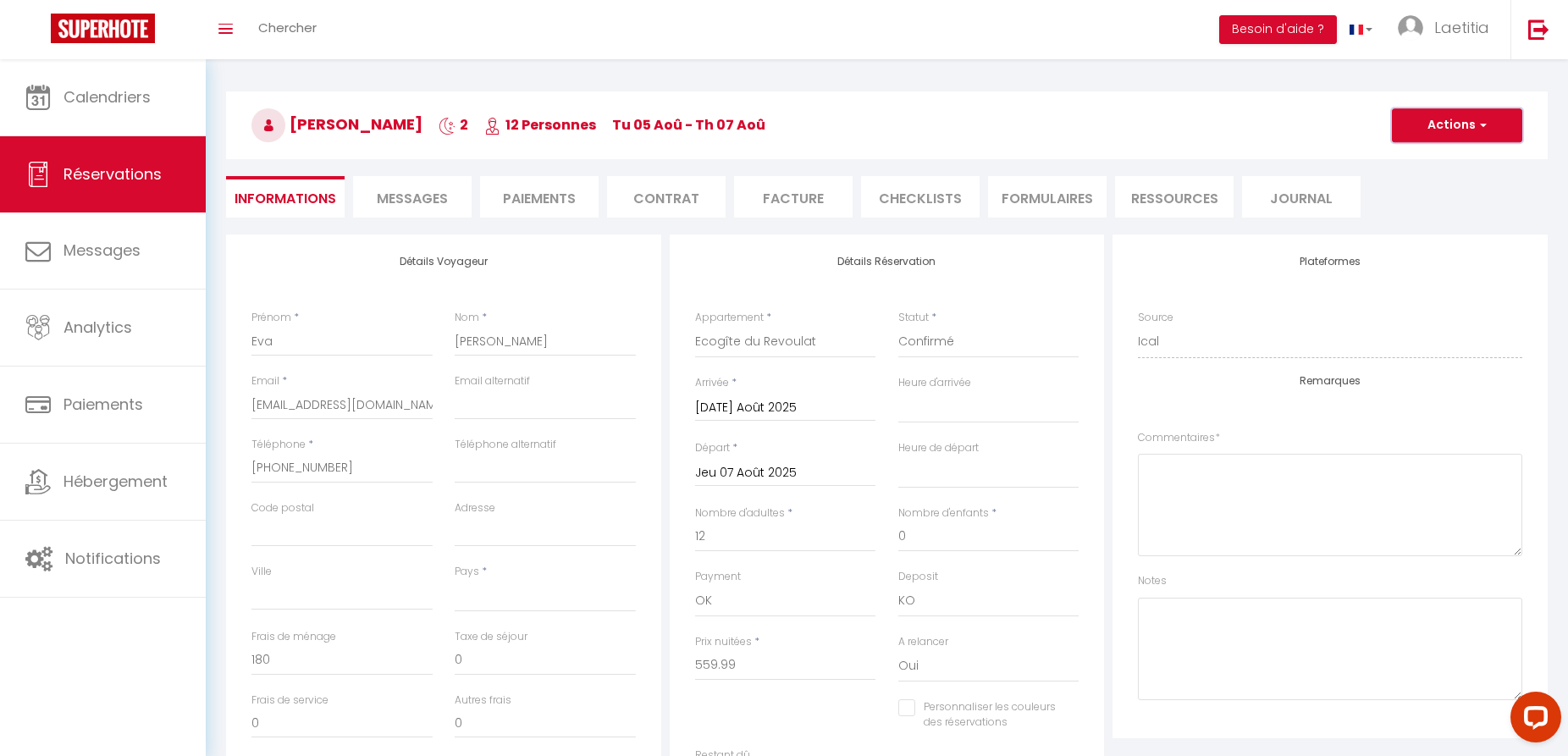 click at bounding box center [1481, 125] 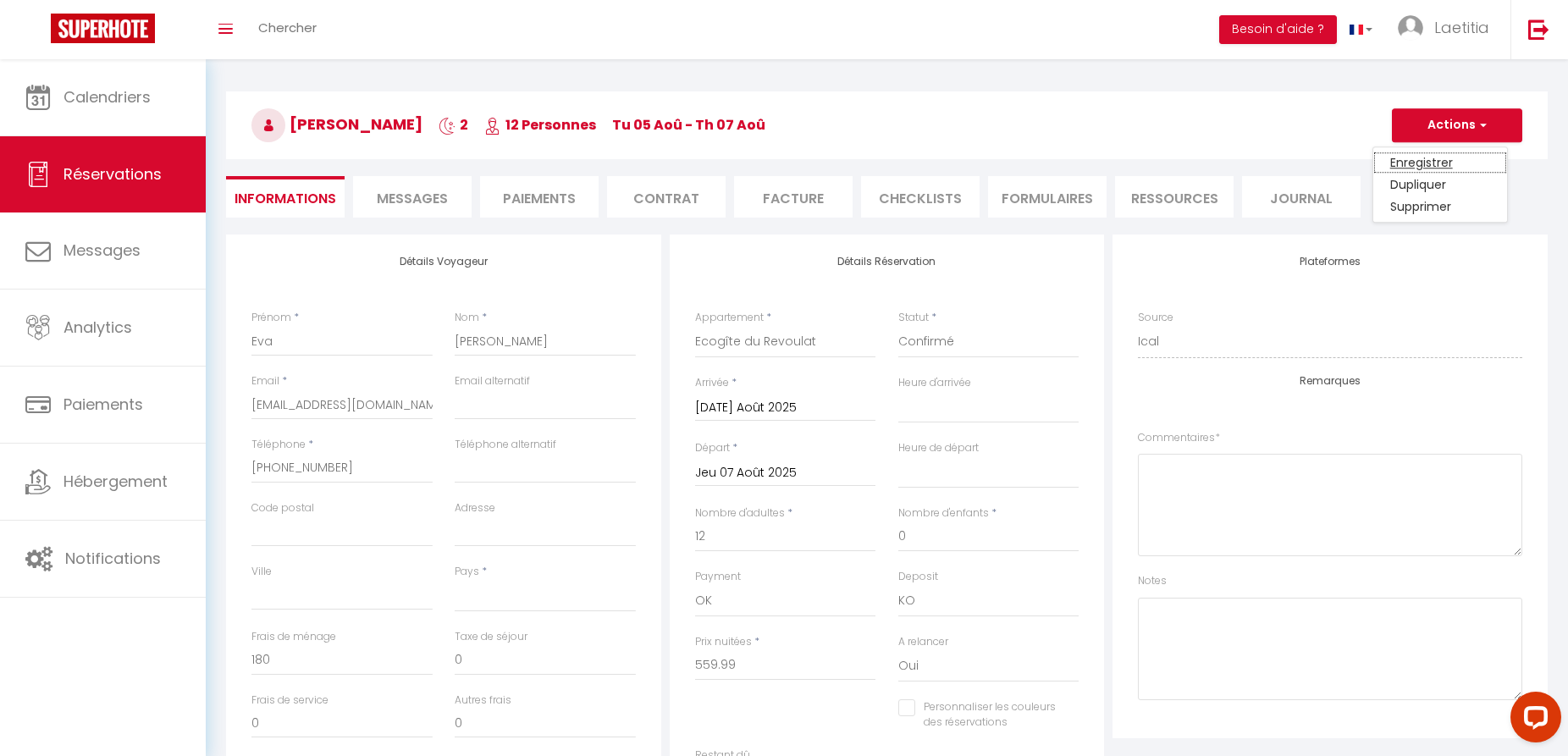 click on "Enregistrer" at bounding box center (1440, 163) 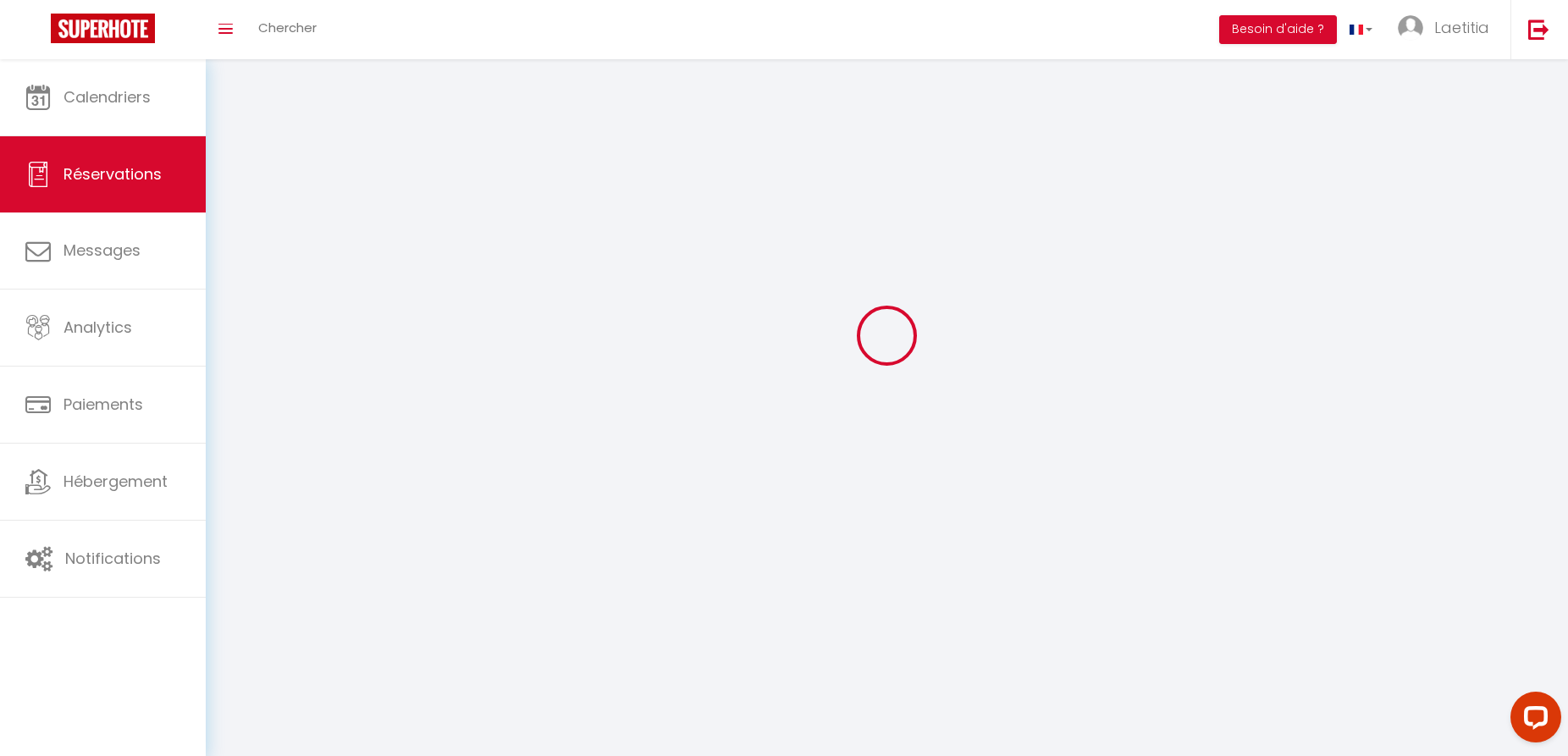 scroll, scrollTop: 0, scrollLeft: 0, axis: both 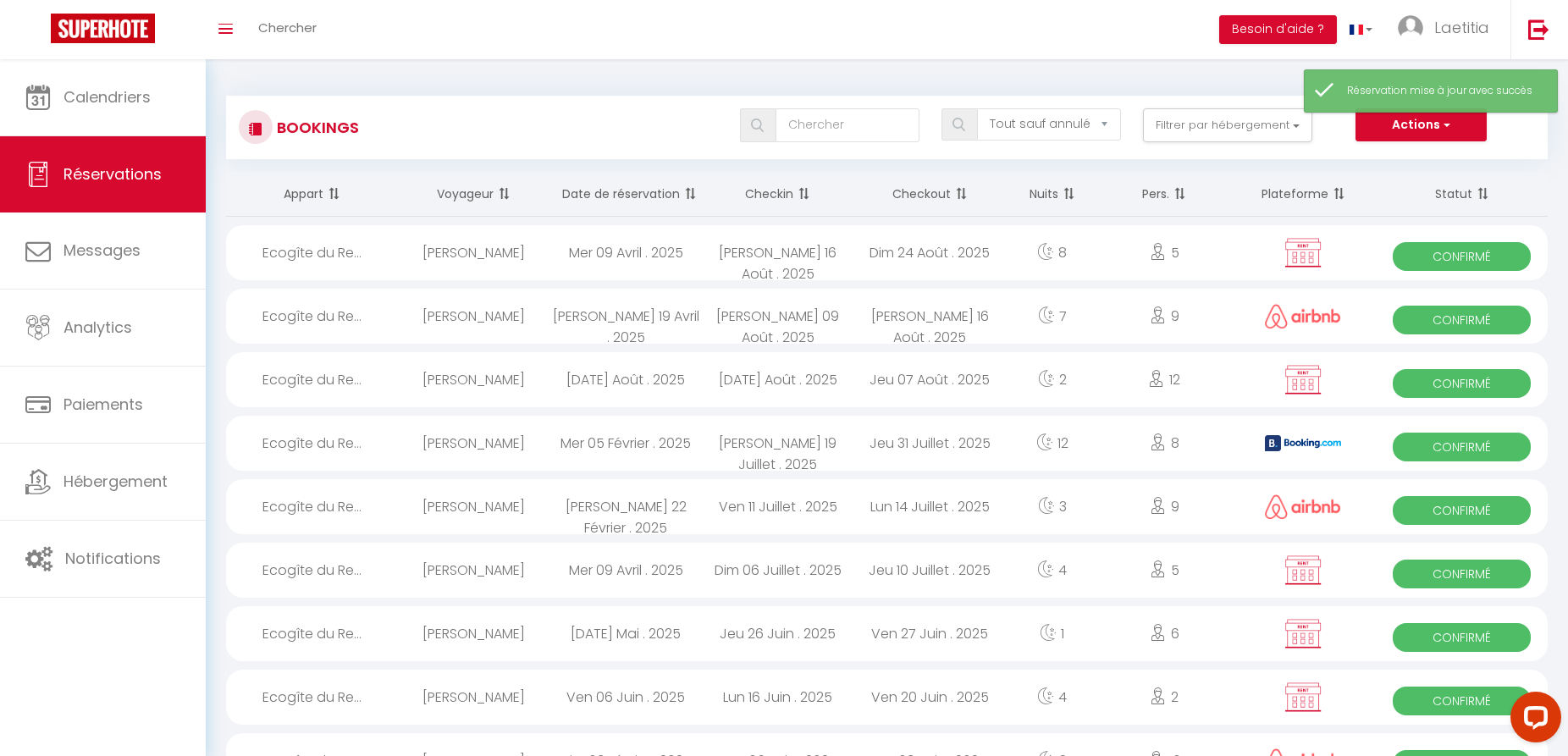 click on "[DATE] Août . 2025" at bounding box center [626, 379] 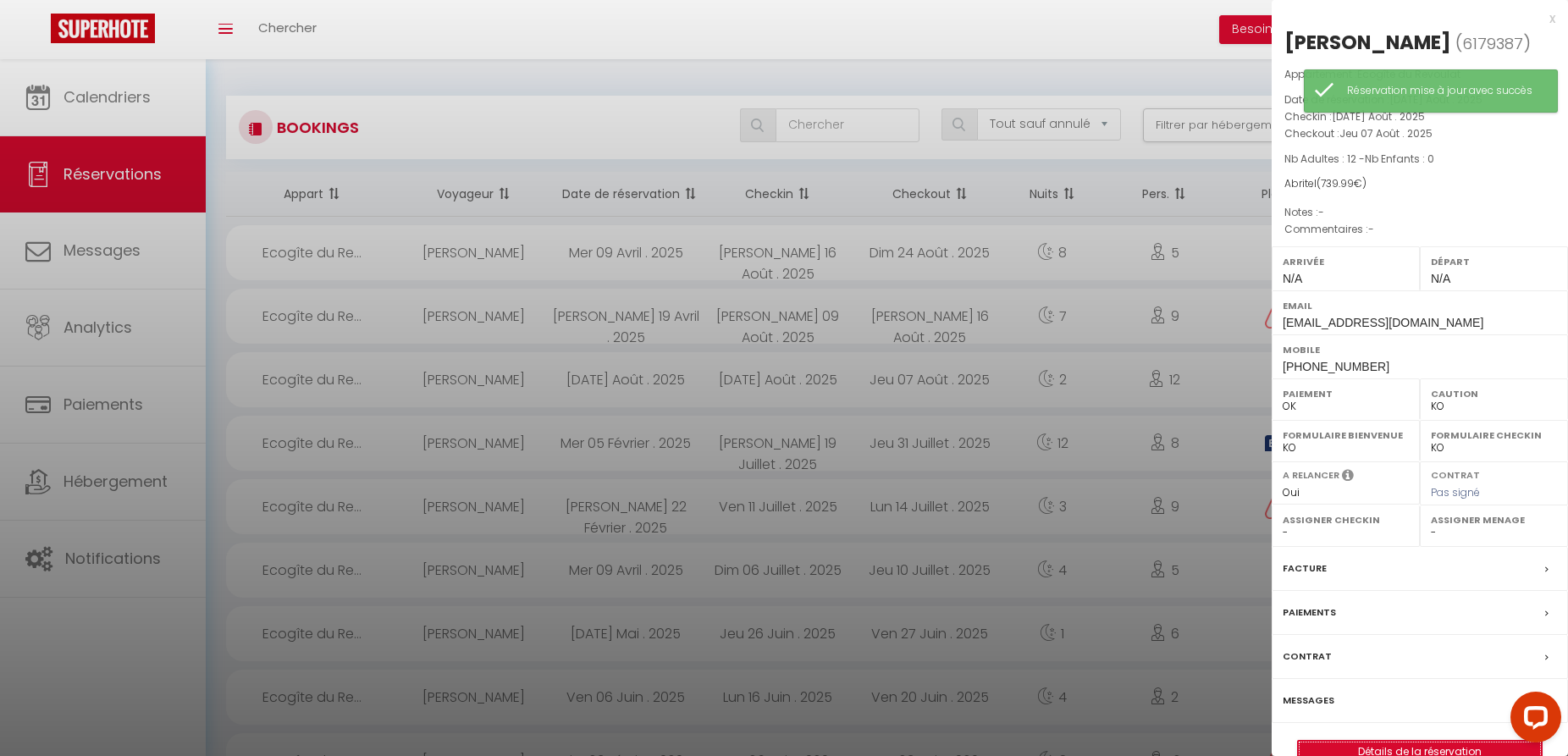 click on "Détails de la réservation" at bounding box center (1420, 752) 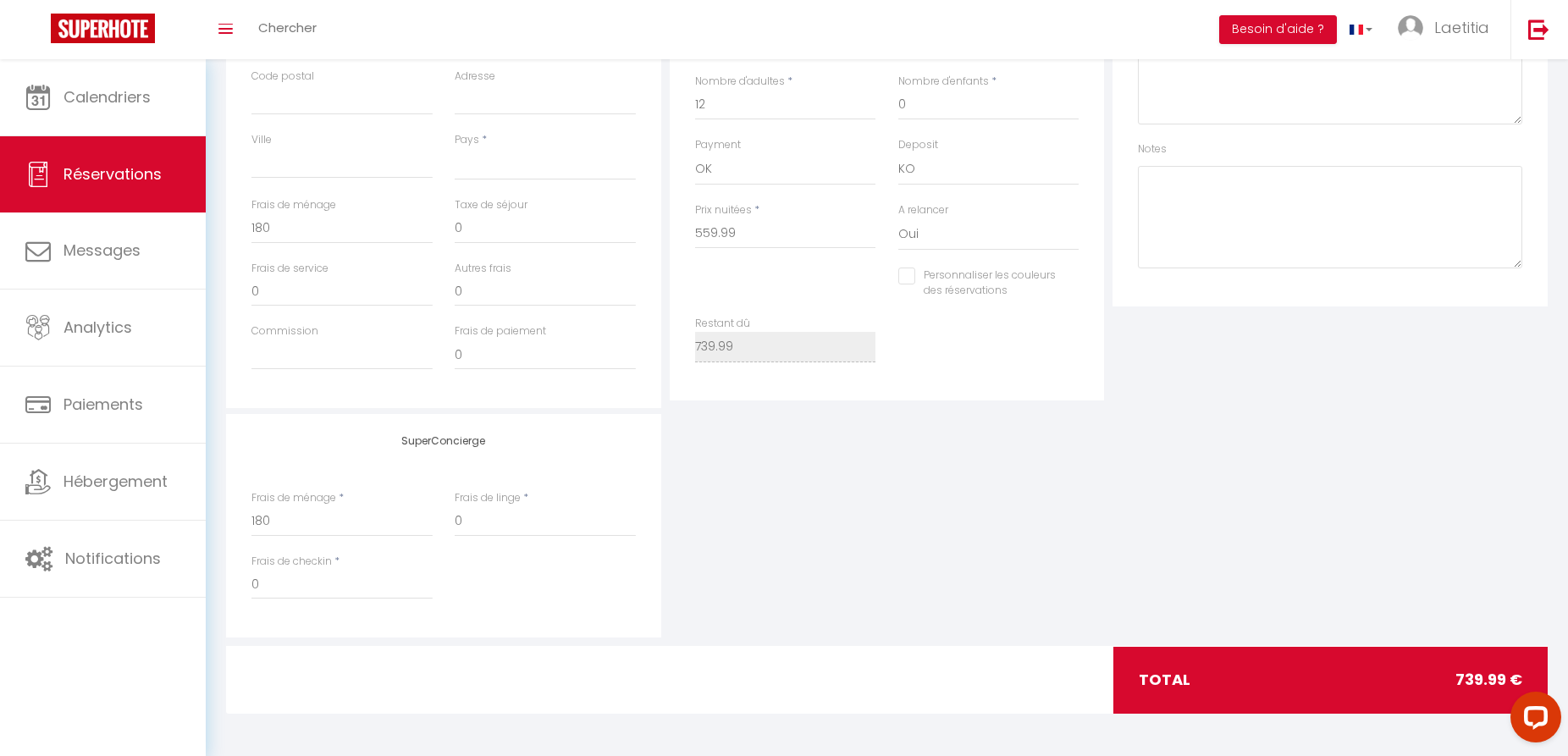 scroll, scrollTop: 46, scrollLeft: 0, axis: vertical 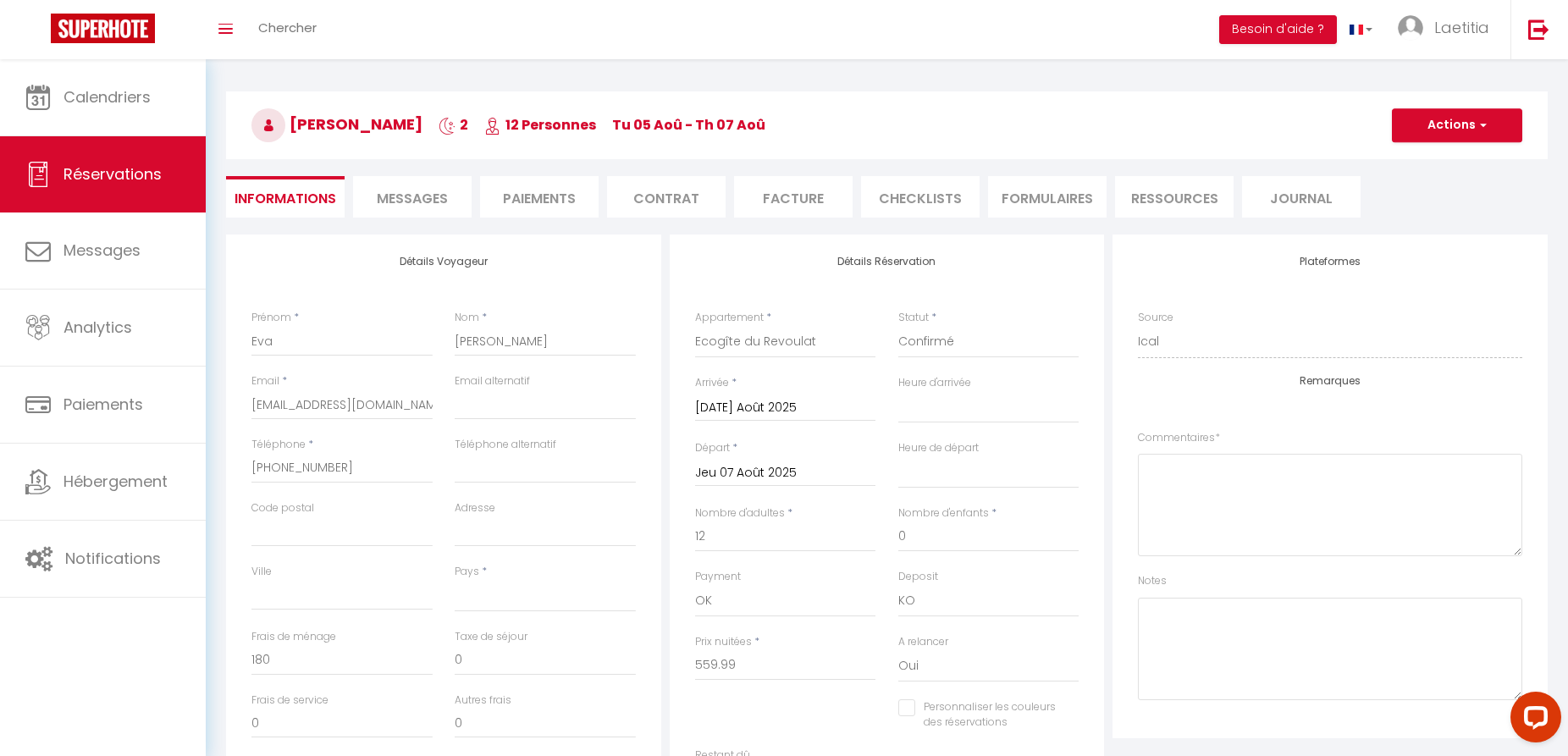 click on "Messages" at bounding box center (412, 198) 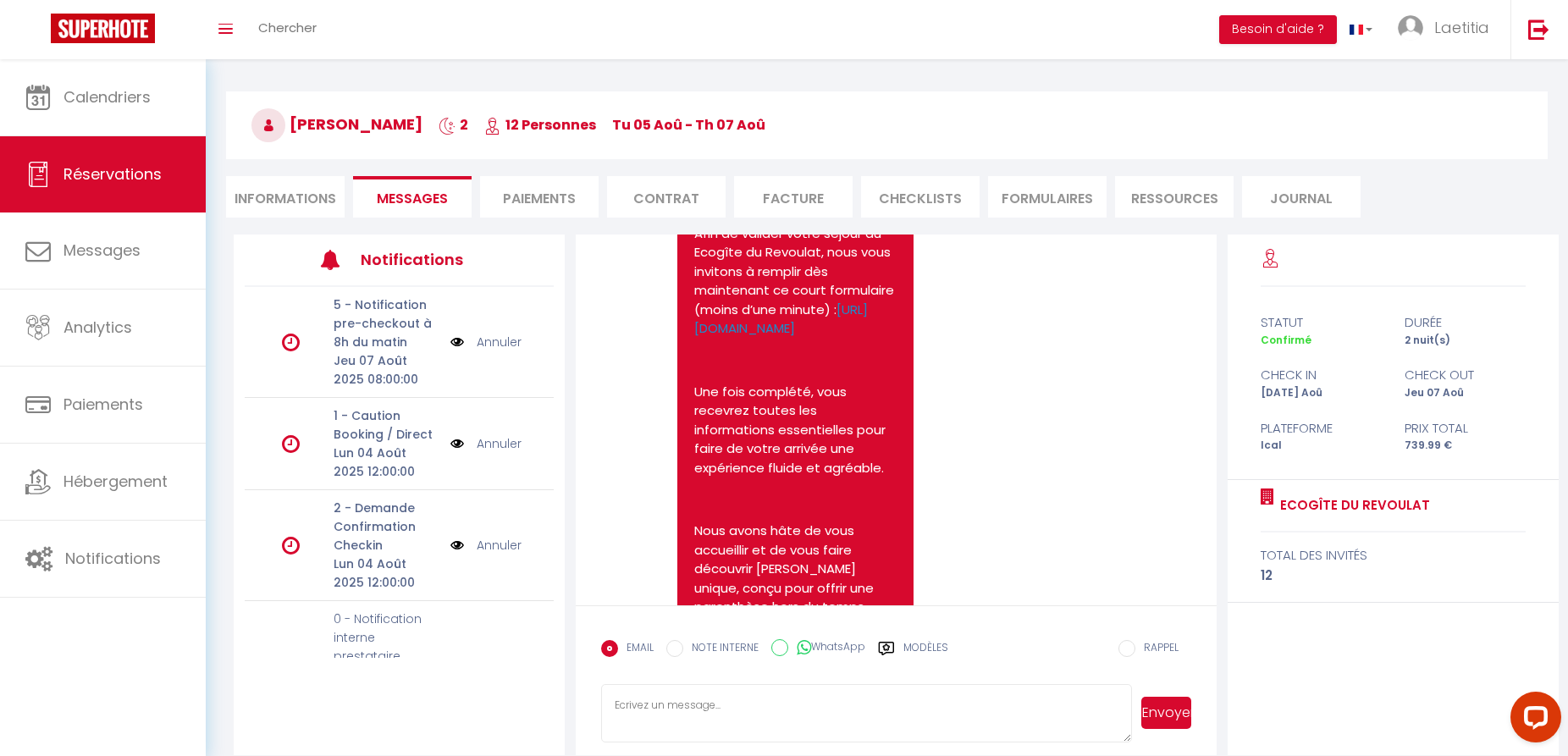 scroll, scrollTop: 432, scrollLeft: 0, axis: vertical 